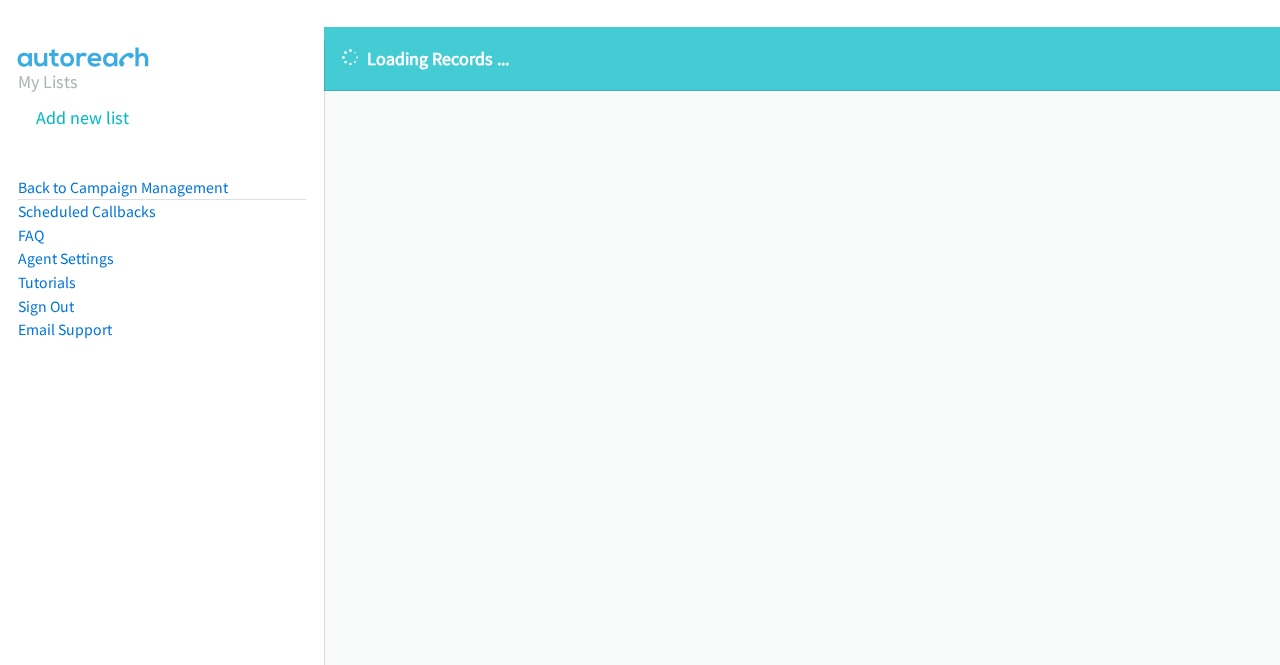 scroll, scrollTop: 0, scrollLeft: 0, axis: both 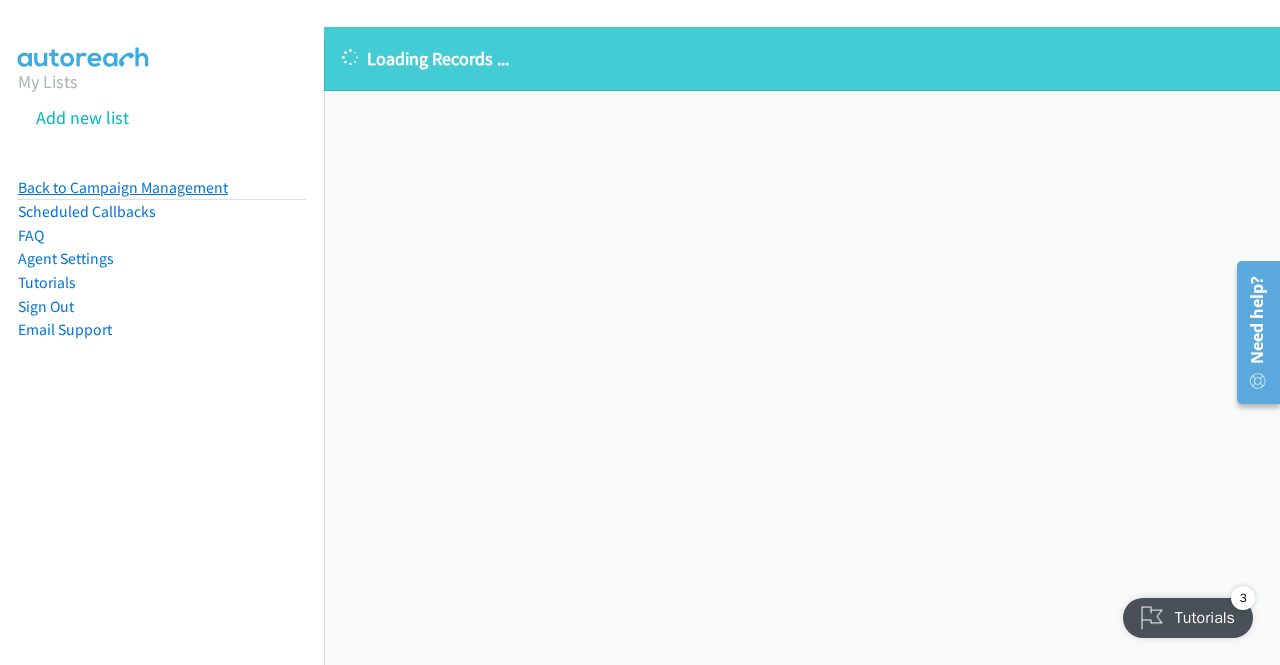 click on "Back to Campaign Management" at bounding box center [123, 187] 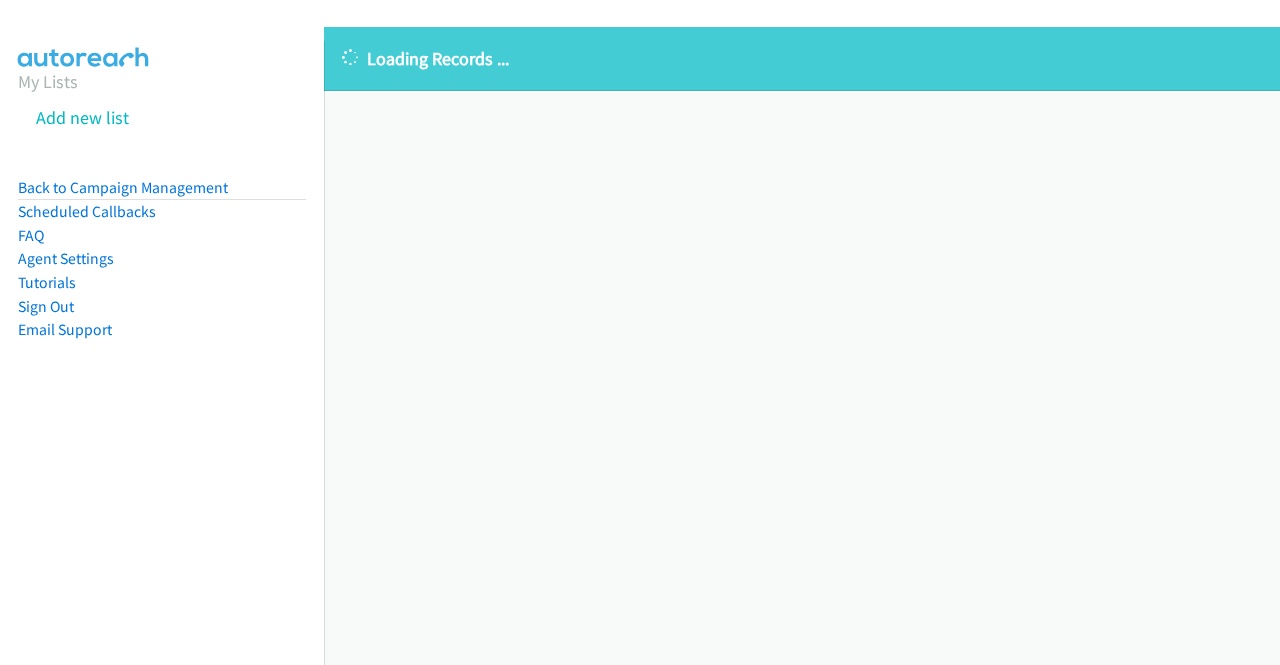 scroll, scrollTop: 0, scrollLeft: 0, axis: both 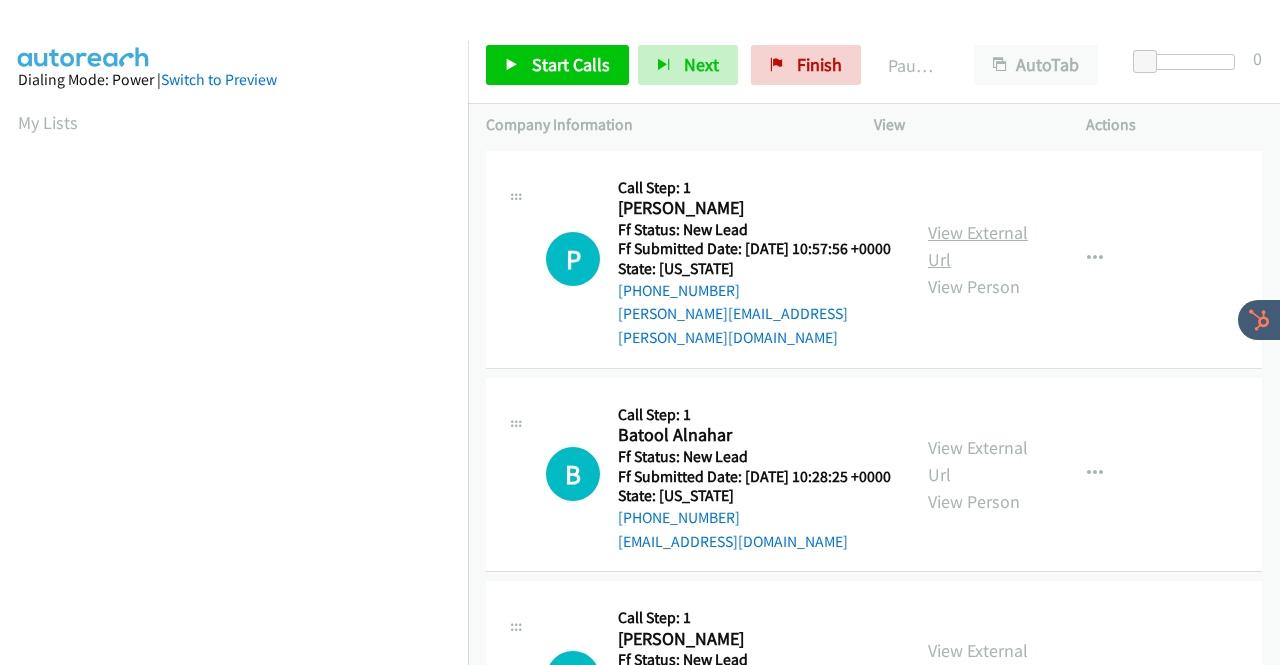 click on "View External Url" at bounding box center [978, 246] 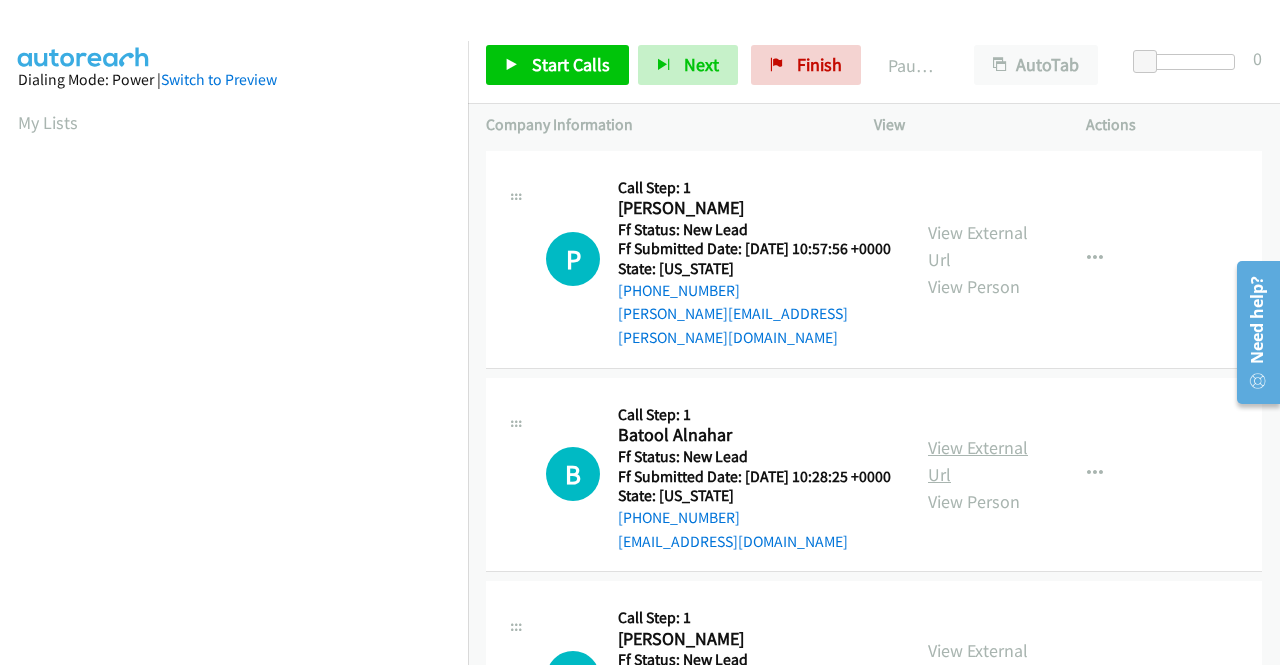 click on "View External Url" at bounding box center (978, 461) 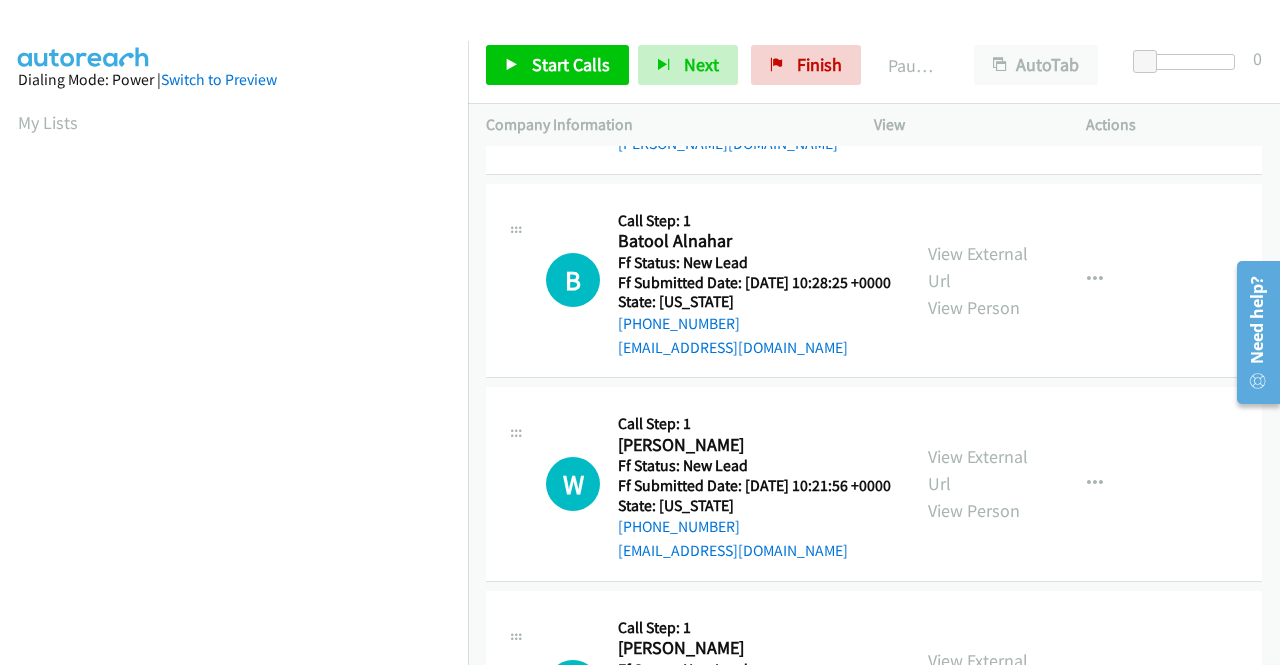scroll, scrollTop: 200, scrollLeft: 0, axis: vertical 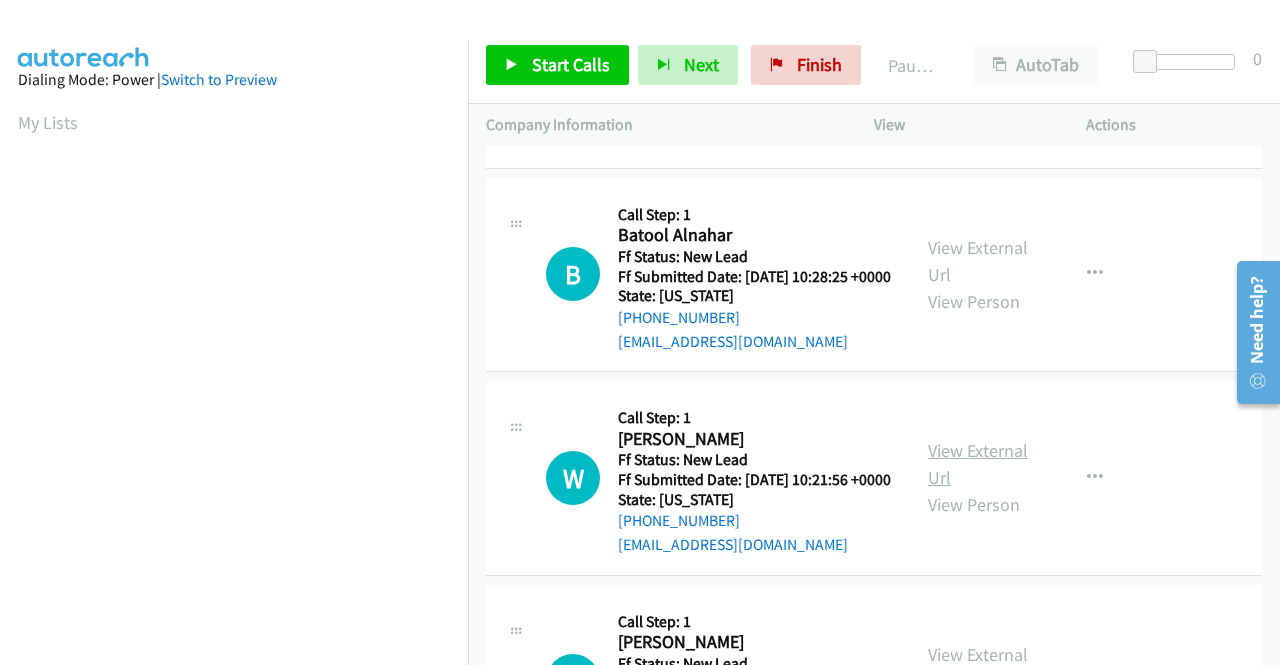 click on "View External Url" at bounding box center (978, 464) 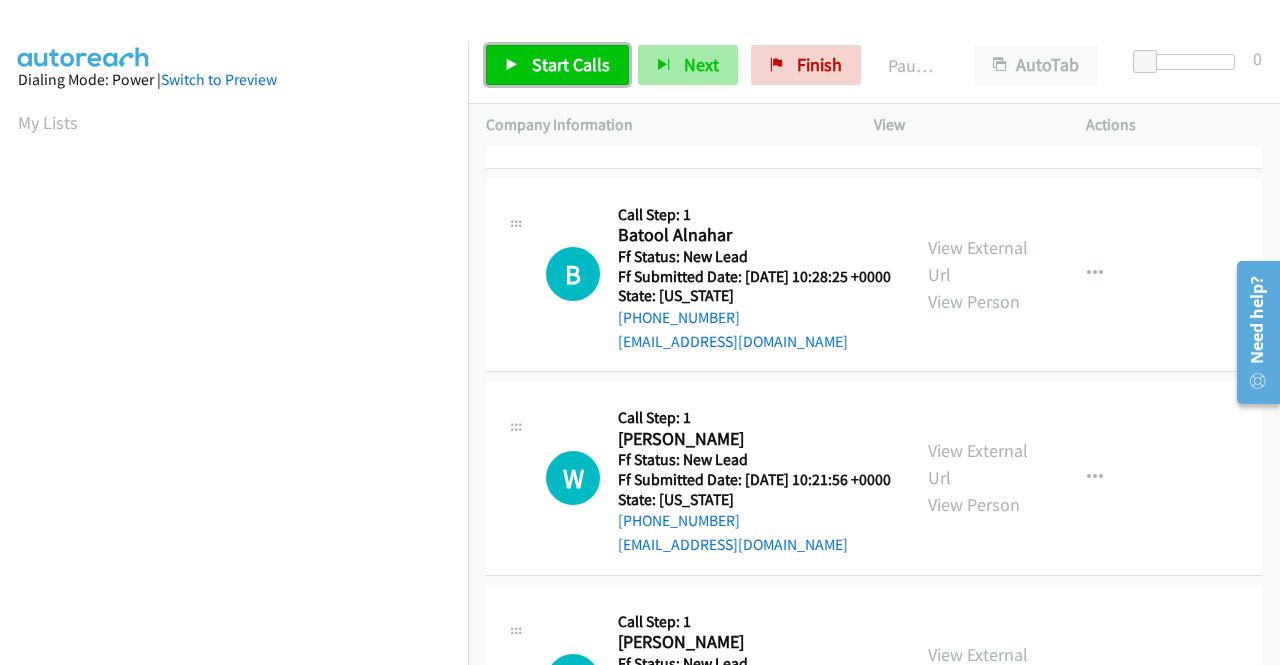 drag, startPoint x: 549, startPoint y: 63, endPoint x: 643, endPoint y: 51, distance: 94.76286 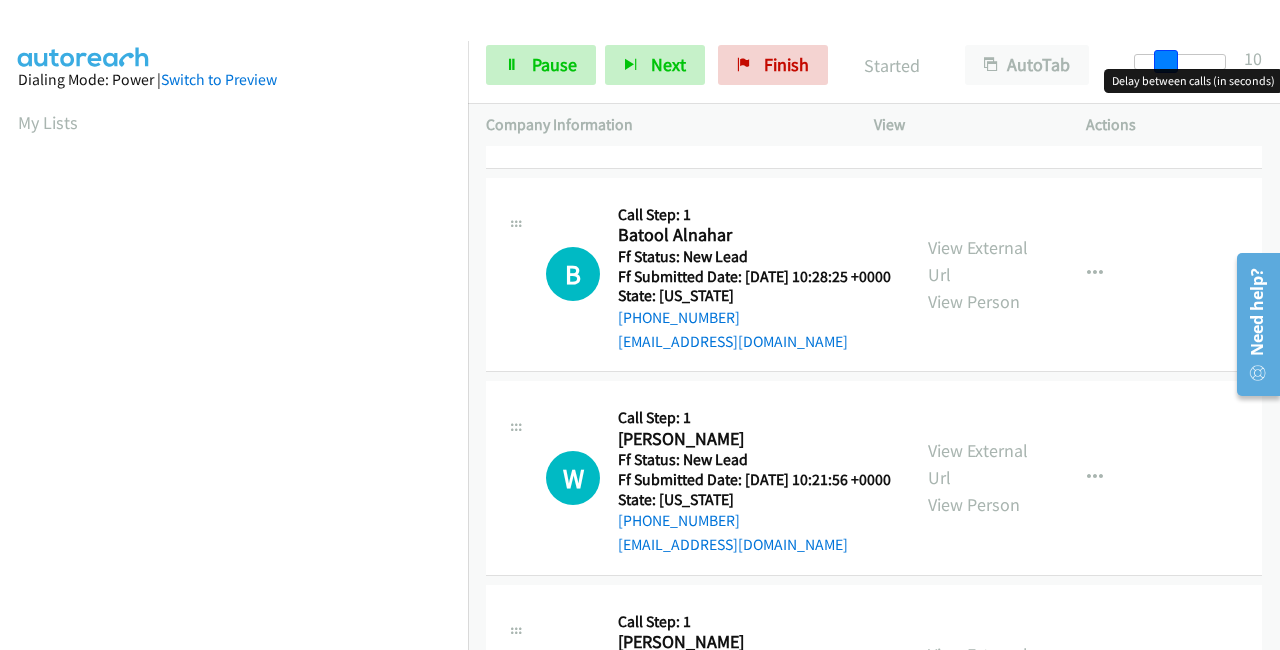 drag, startPoint x: 1136, startPoint y: 58, endPoint x: 1279, endPoint y: 76, distance: 144.12842 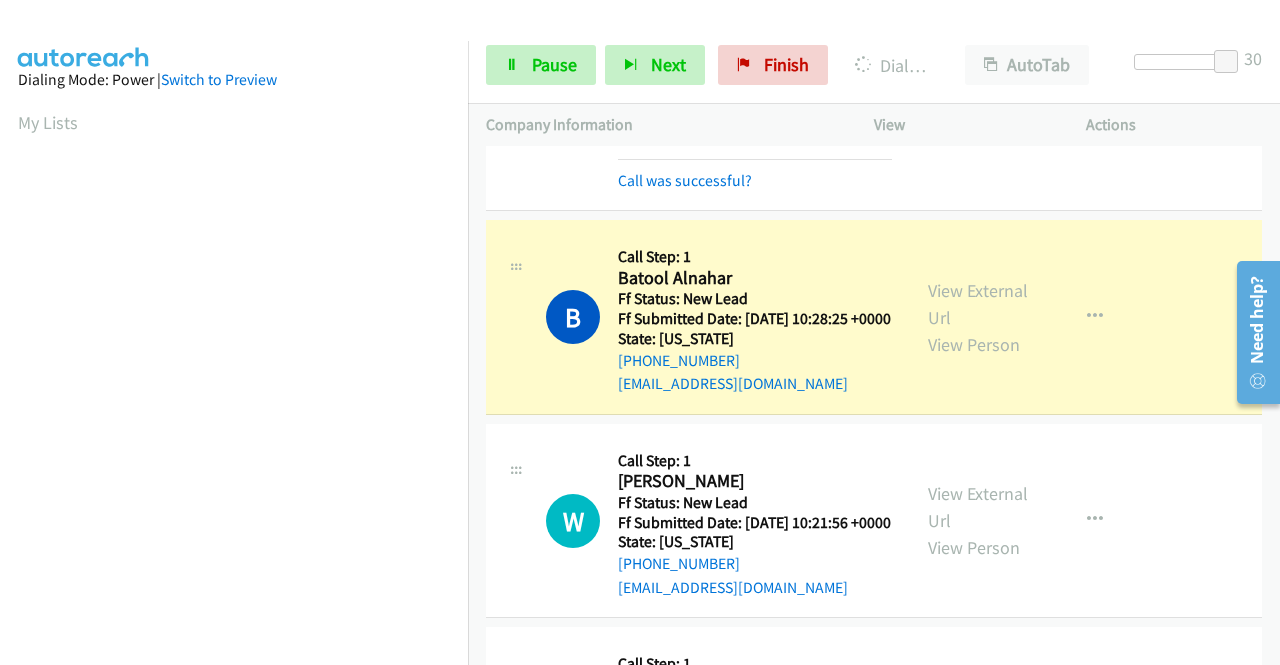 scroll, scrollTop: 456, scrollLeft: 0, axis: vertical 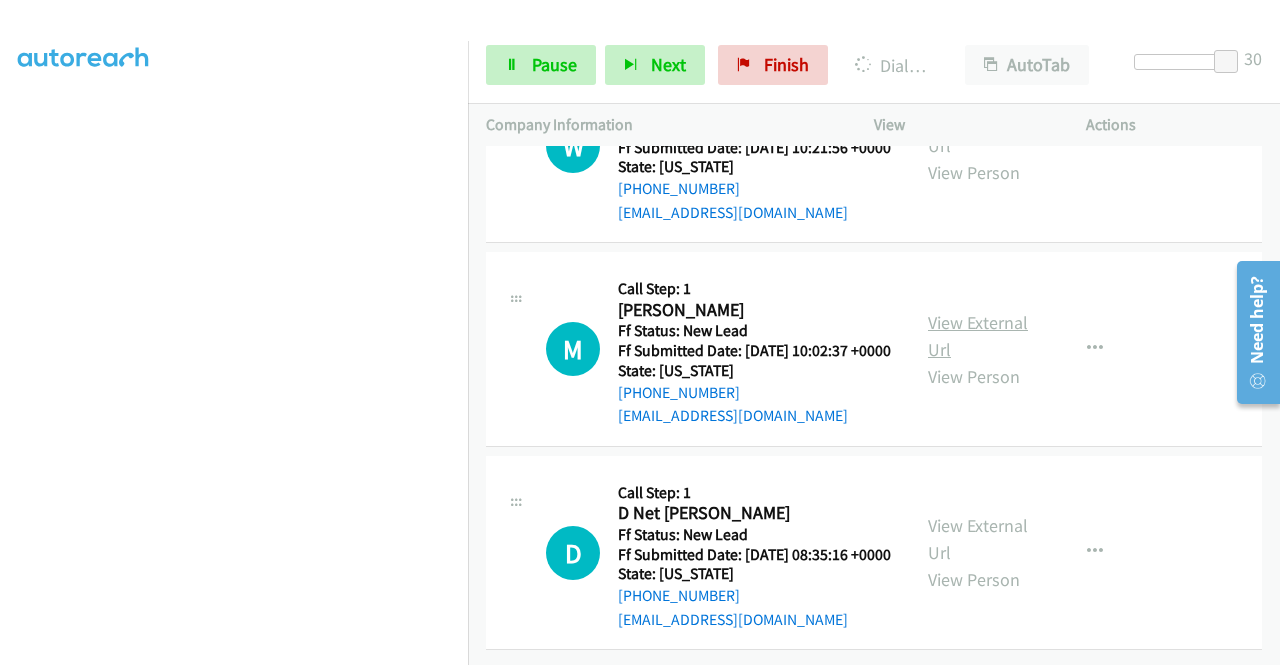 click on "View External Url" at bounding box center (978, 336) 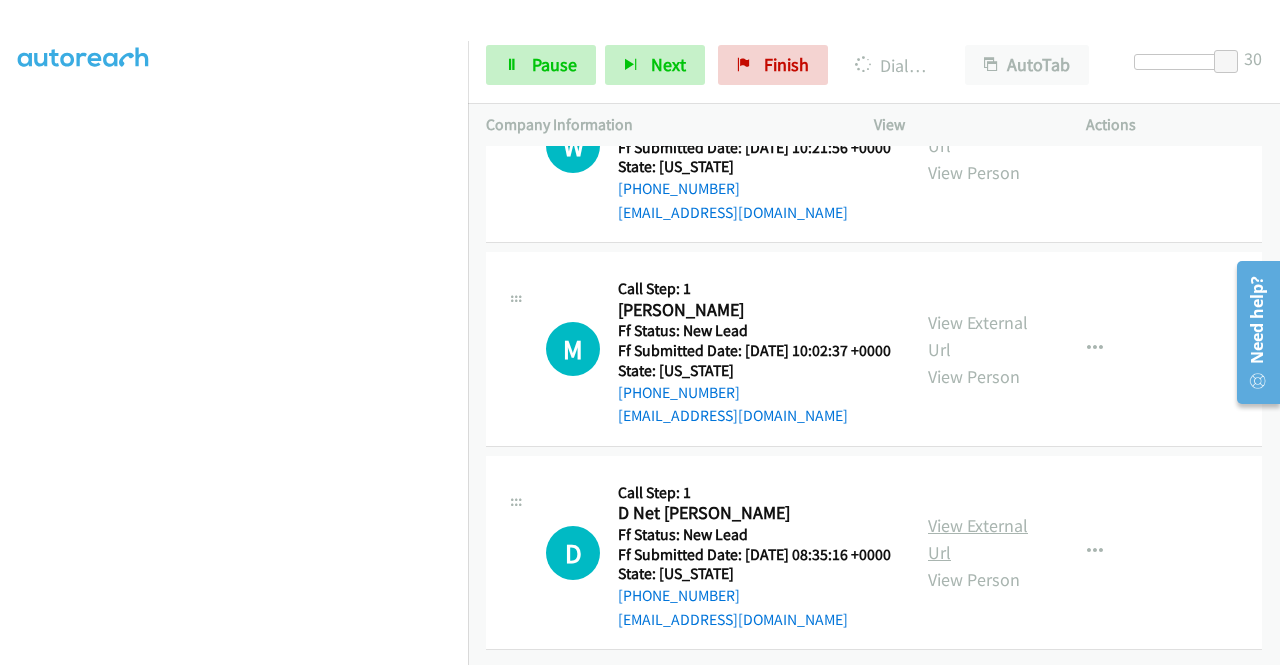 click on "View External Url" at bounding box center [978, 539] 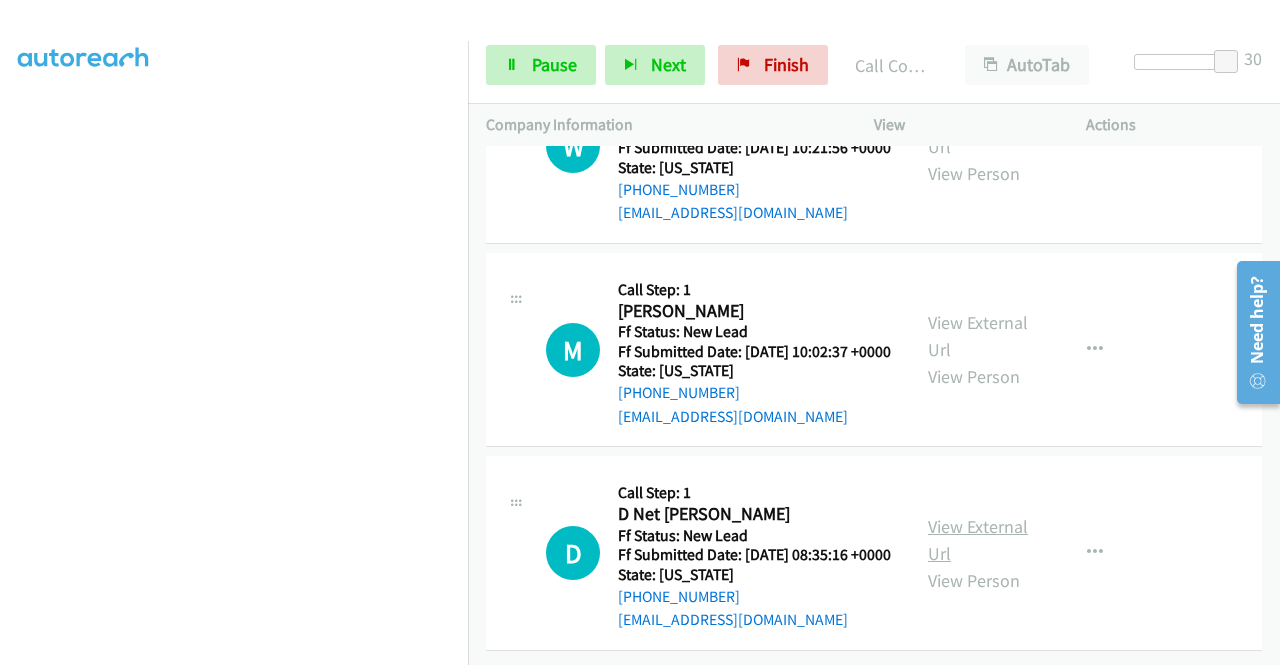 scroll, scrollTop: 704, scrollLeft: 0, axis: vertical 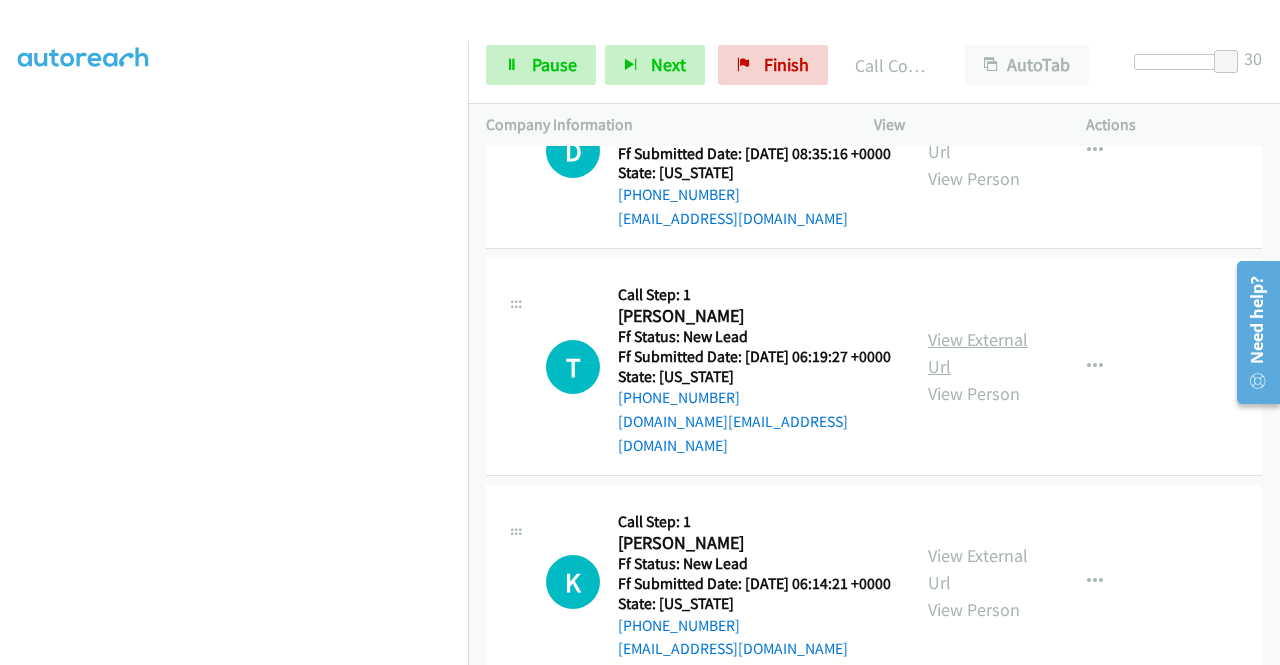 click on "View External Url" at bounding box center (978, 353) 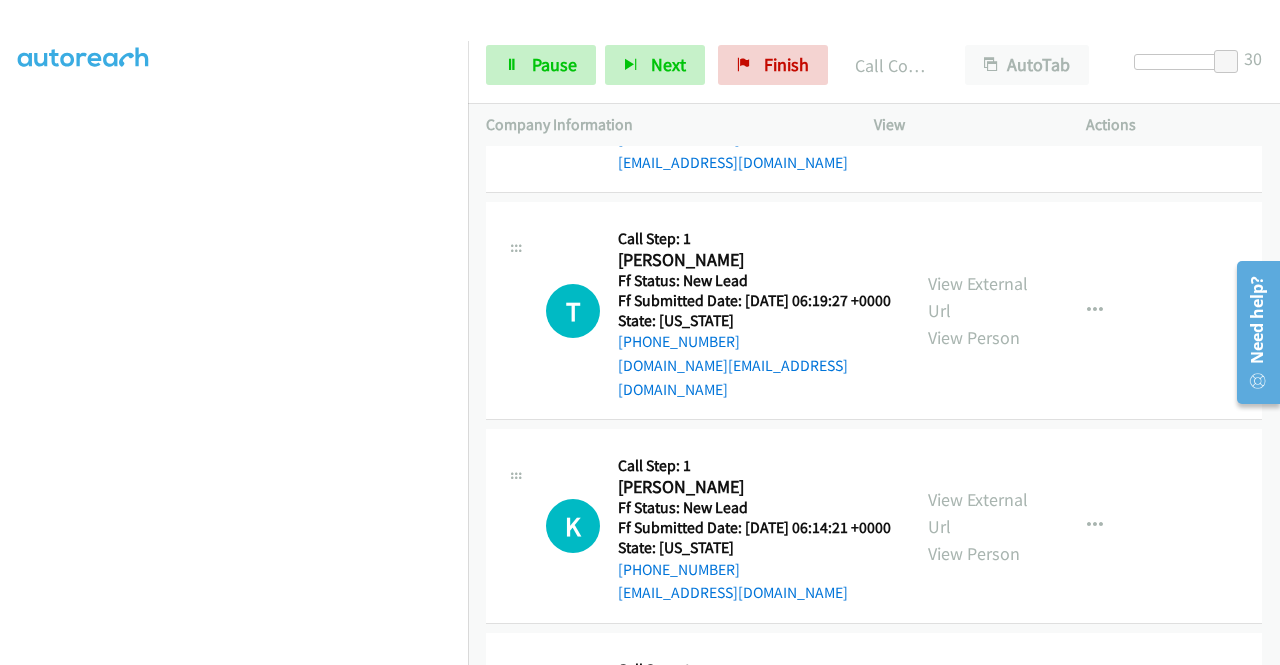 scroll, scrollTop: 1204, scrollLeft: 0, axis: vertical 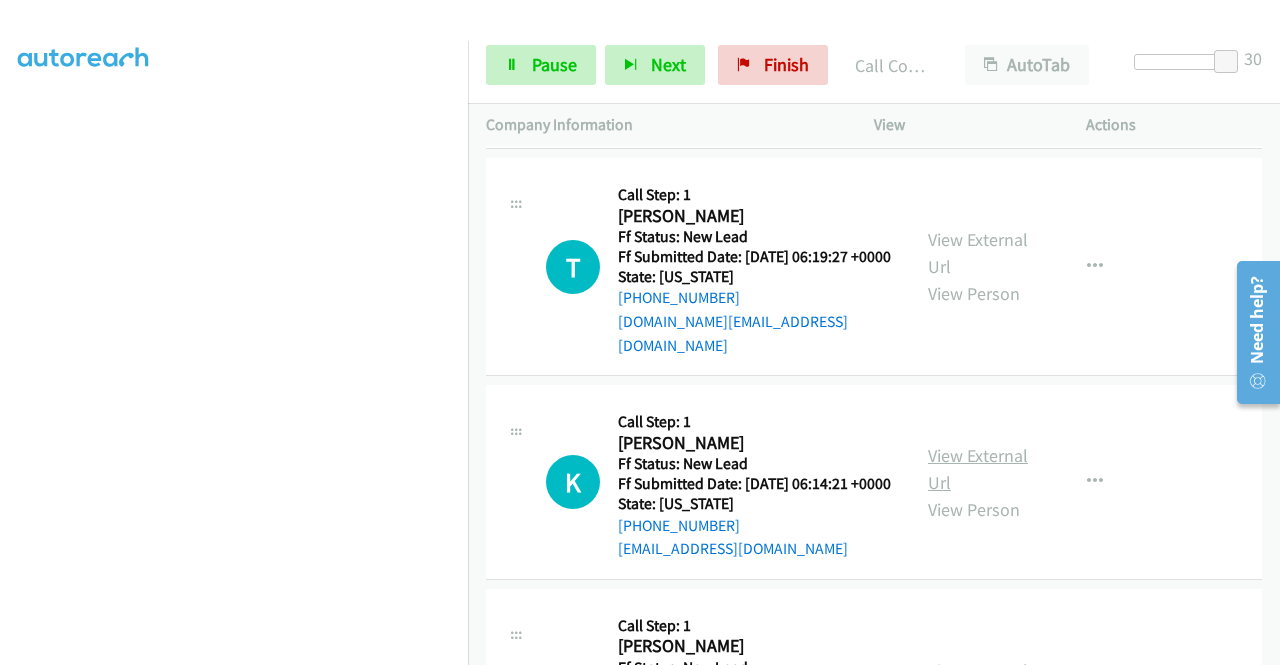 click on "View External Url" at bounding box center [978, 469] 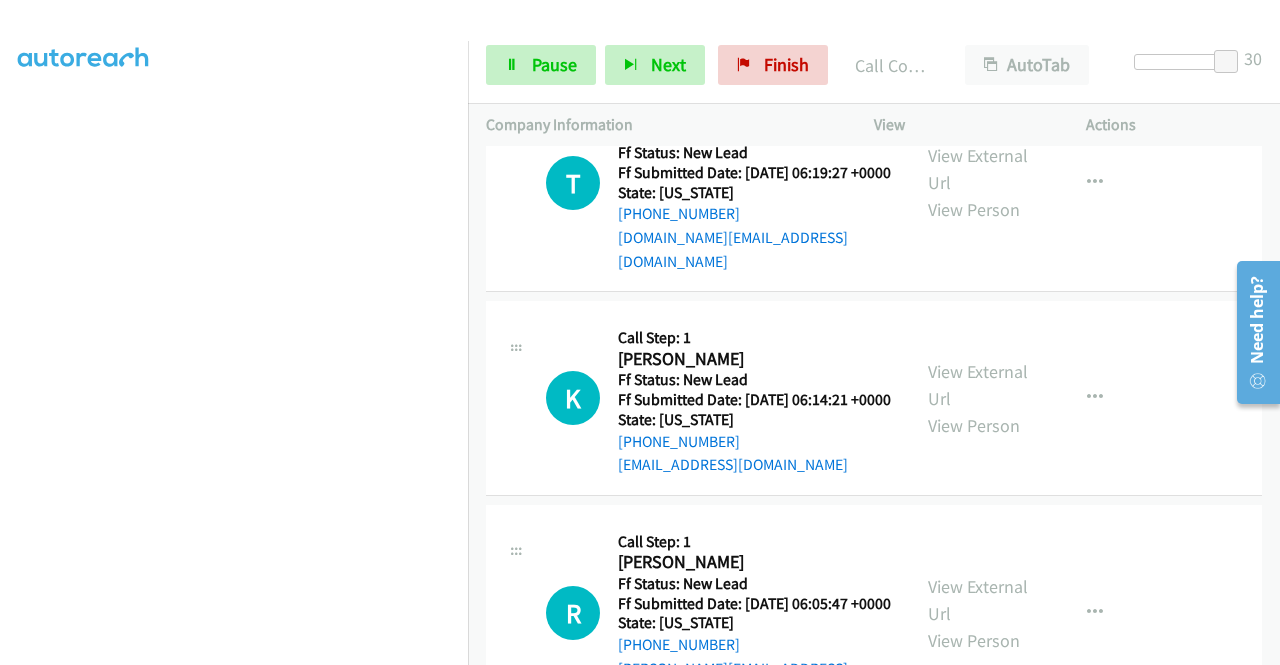 scroll, scrollTop: 1458, scrollLeft: 0, axis: vertical 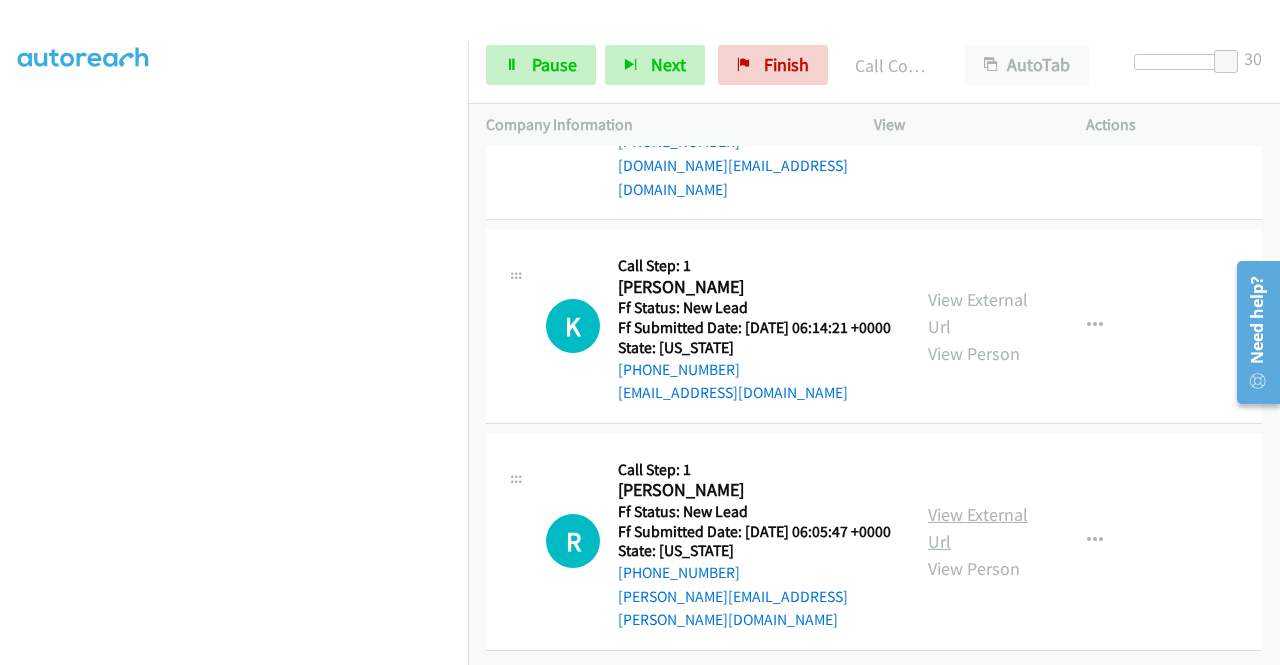 click on "View External Url" at bounding box center (978, 528) 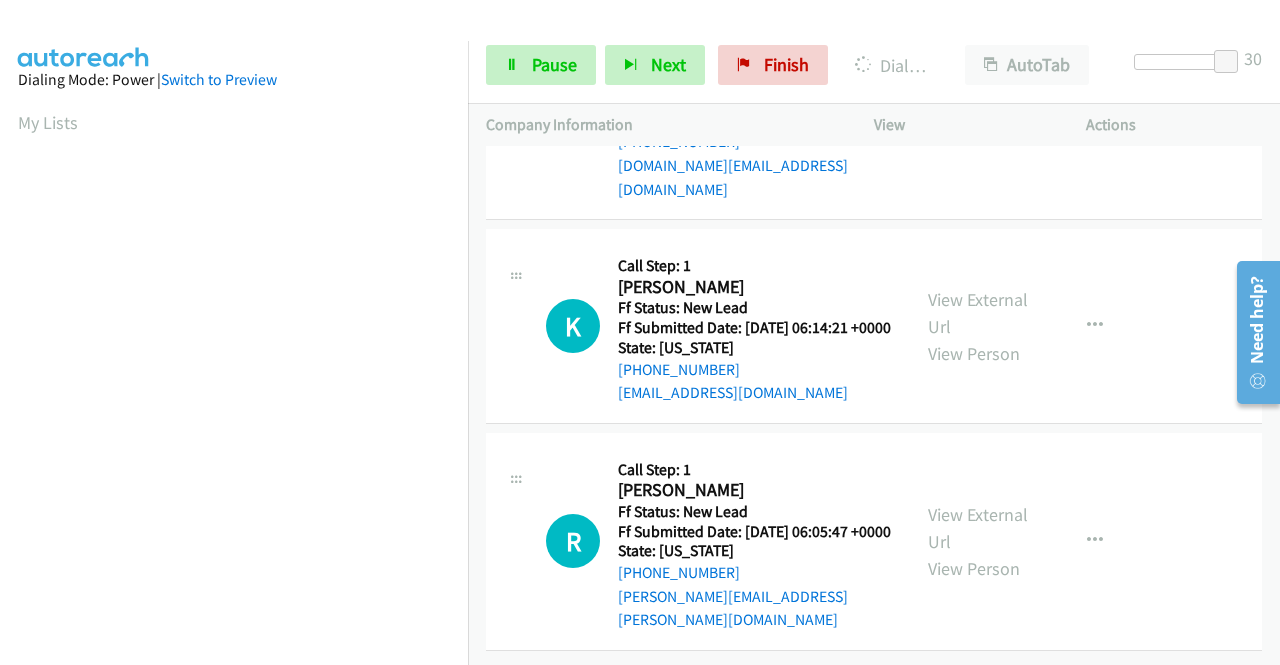 scroll, scrollTop: 456, scrollLeft: 0, axis: vertical 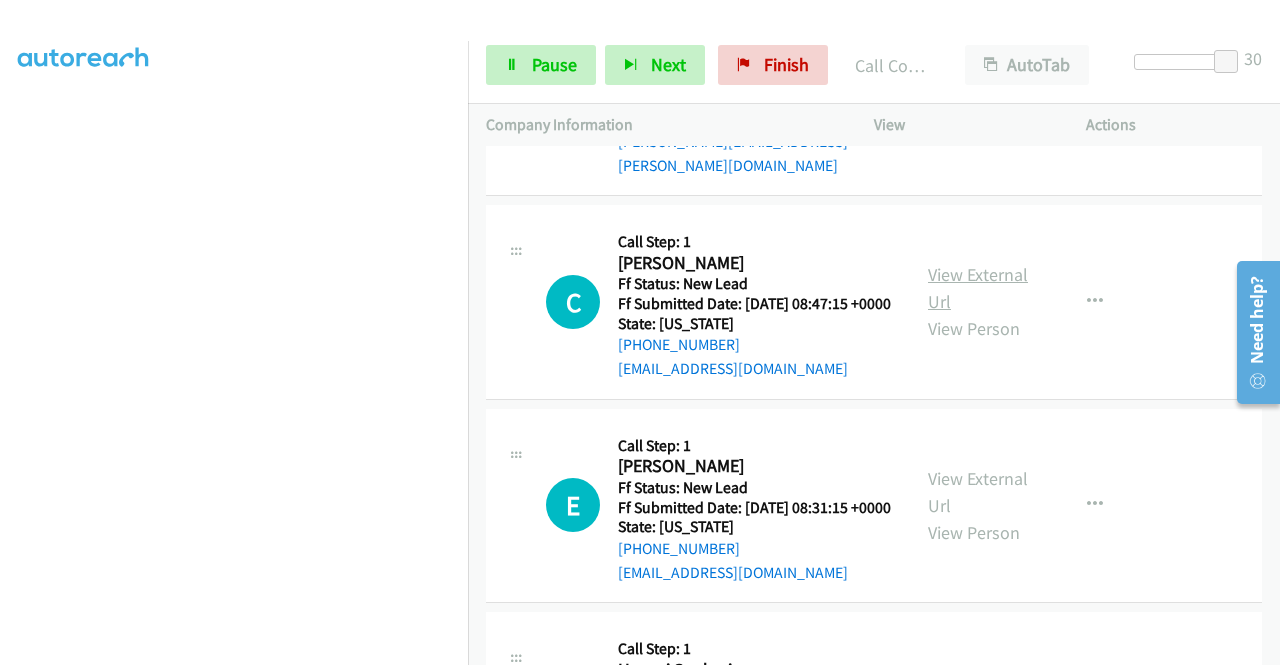 click on "View External Url" at bounding box center [978, 288] 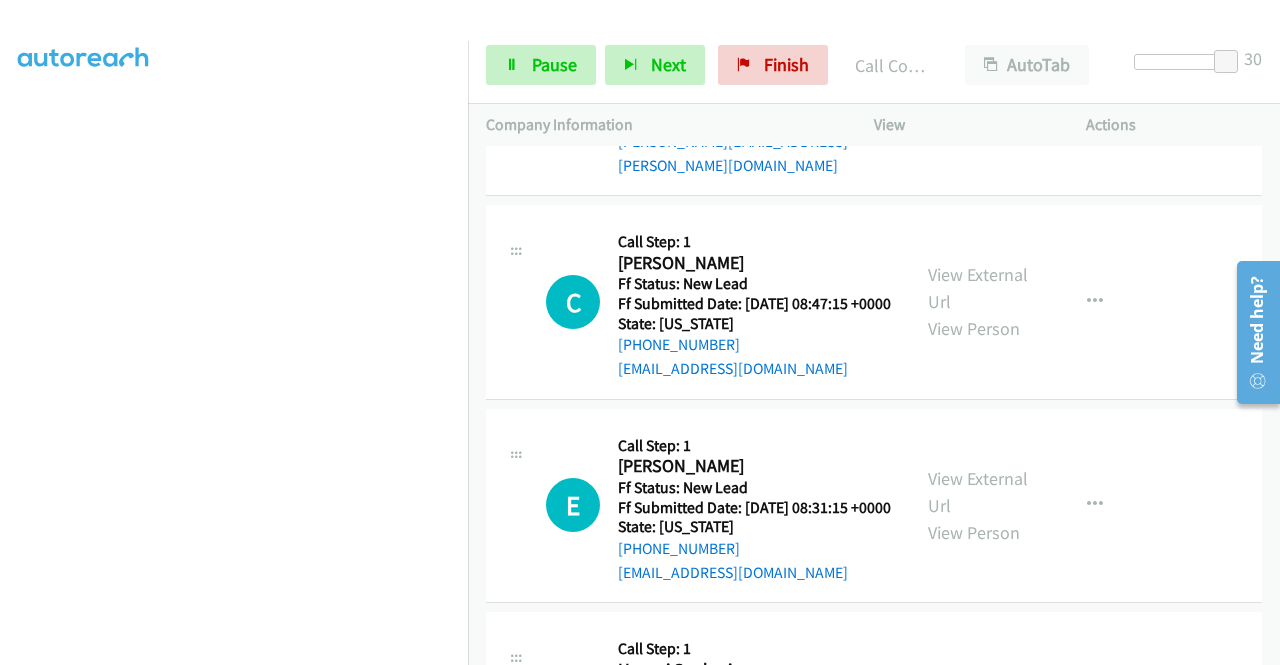 scroll, scrollTop: 2100, scrollLeft: 0, axis: vertical 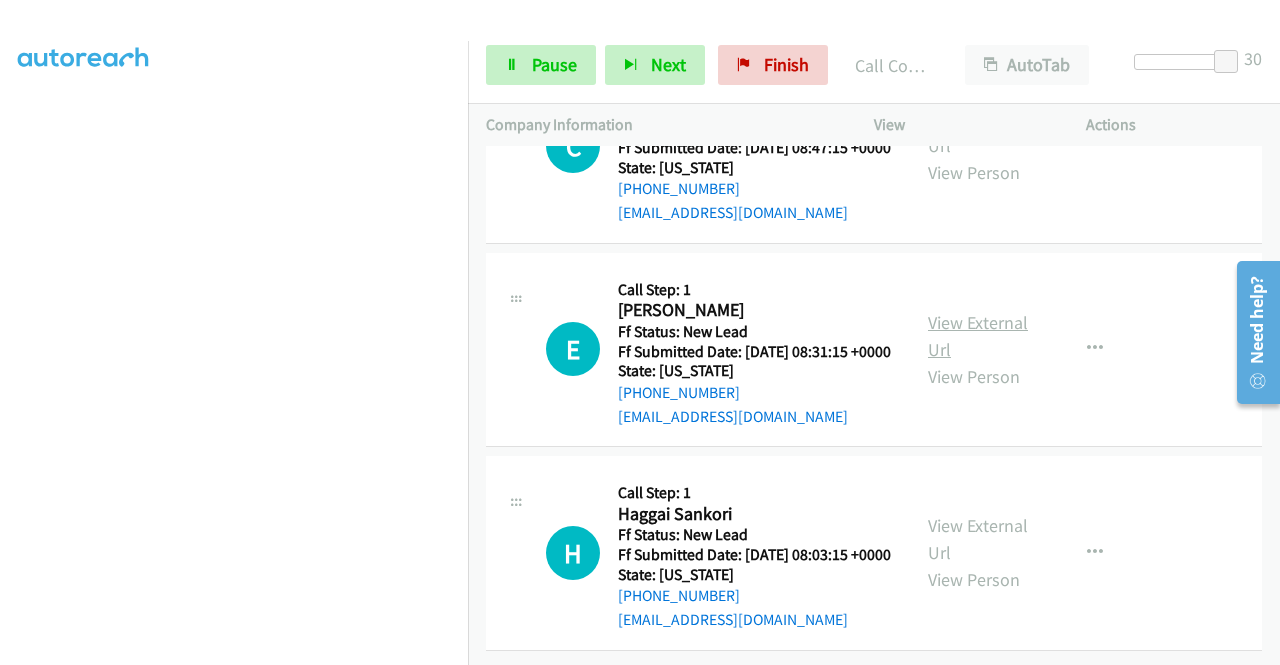 click on "View External Url" at bounding box center (978, 336) 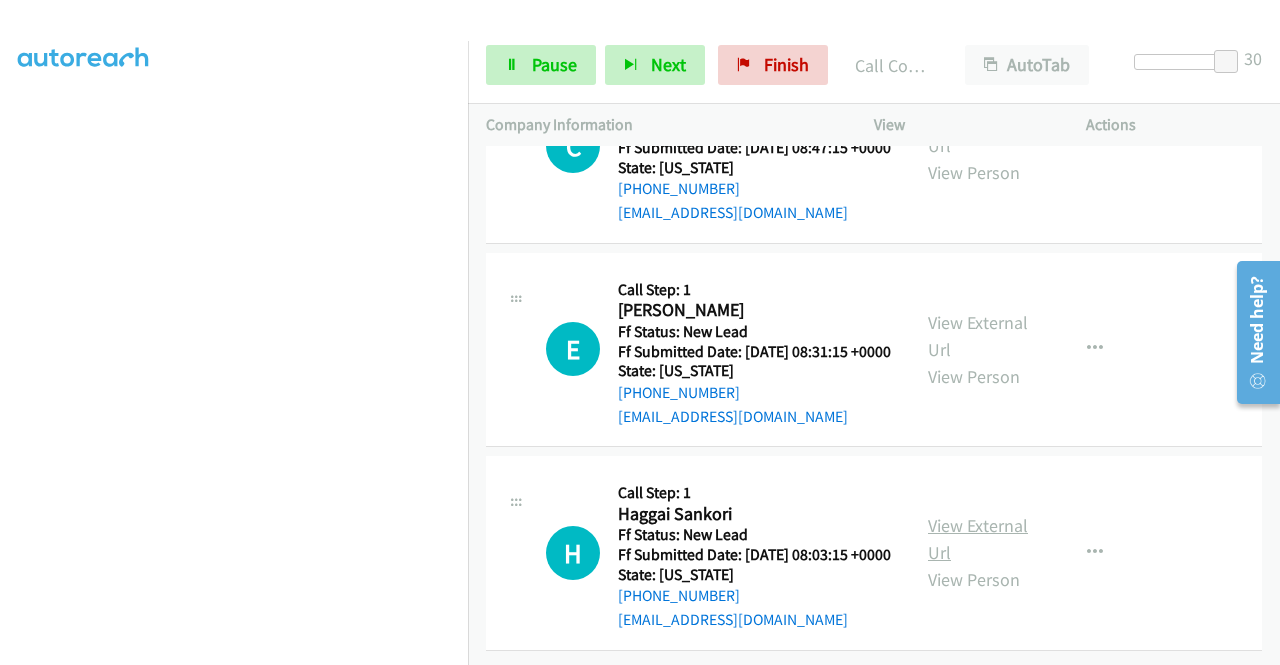 scroll, scrollTop: 2211, scrollLeft: 0, axis: vertical 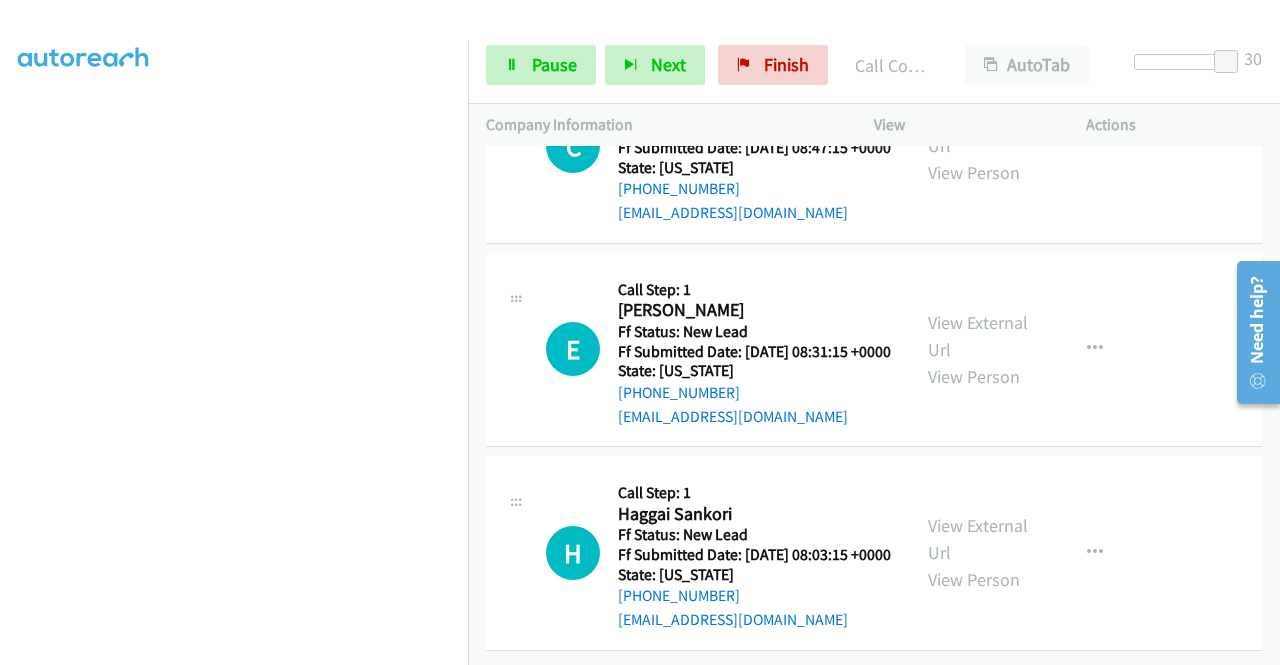 click on "View External Url
View Person" at bounding box center [980, 552] 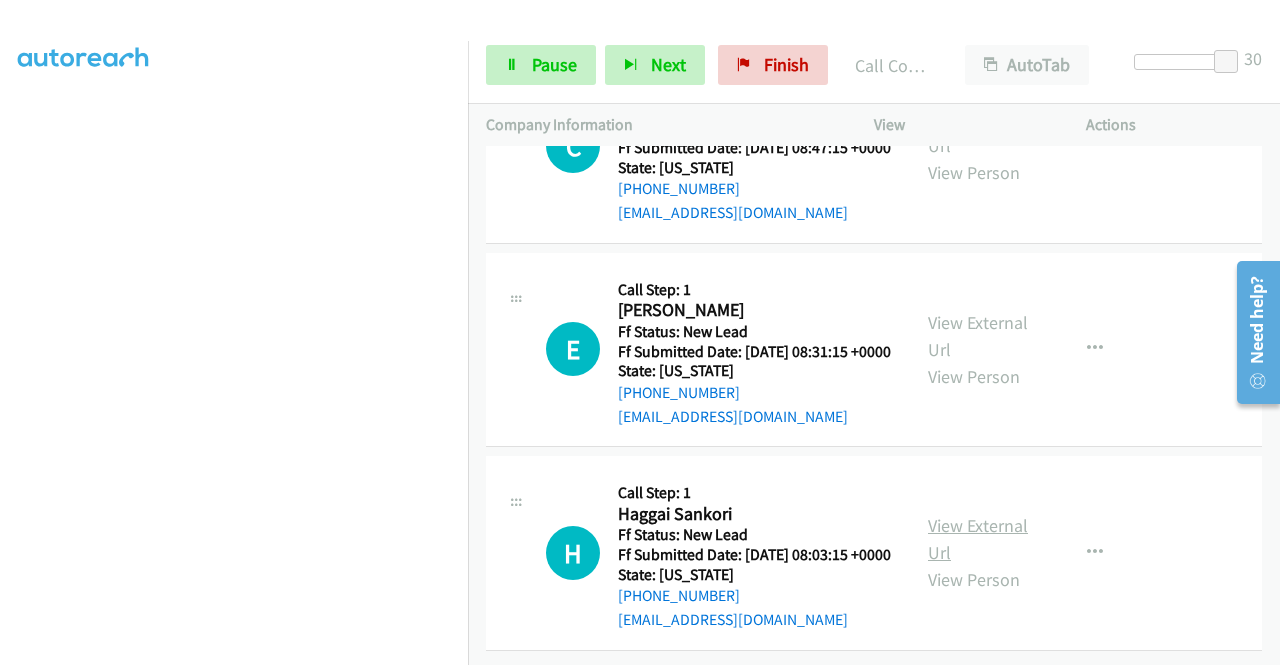 click on "View External Url" at bounding box center (978, 539) 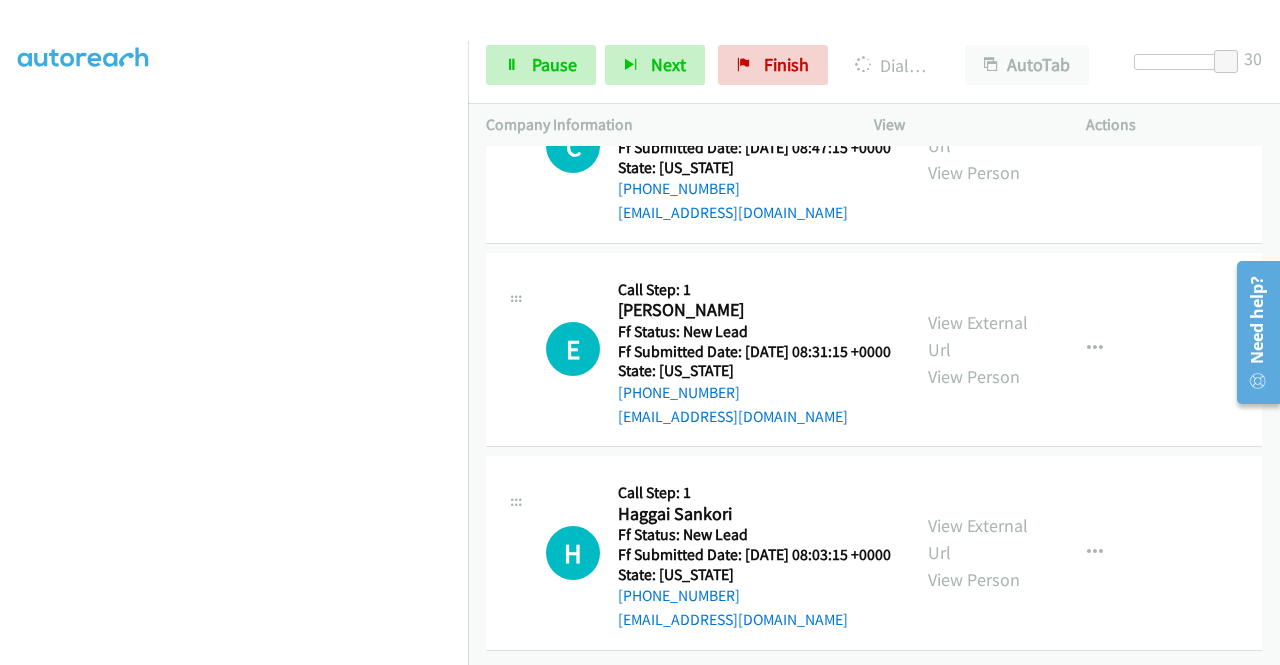 scroll, scrollTop: 456, scrollLeft: 0, axis: vertical 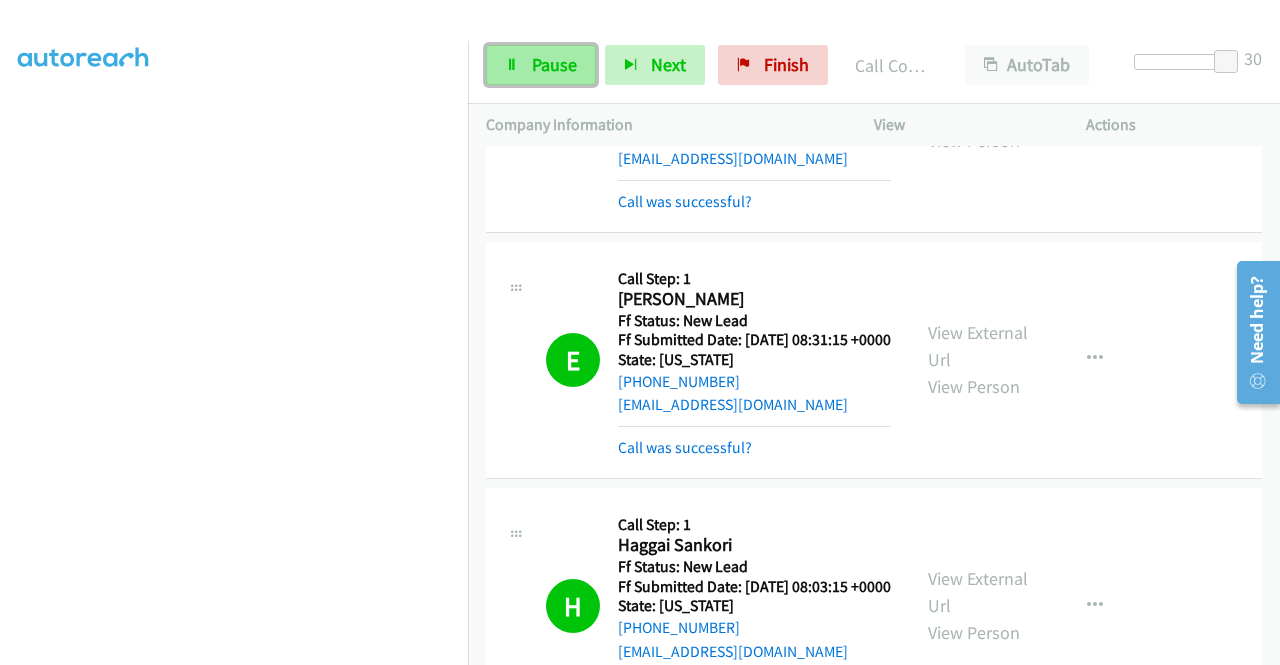 click on "Pause" at bounding box center [554, 64] 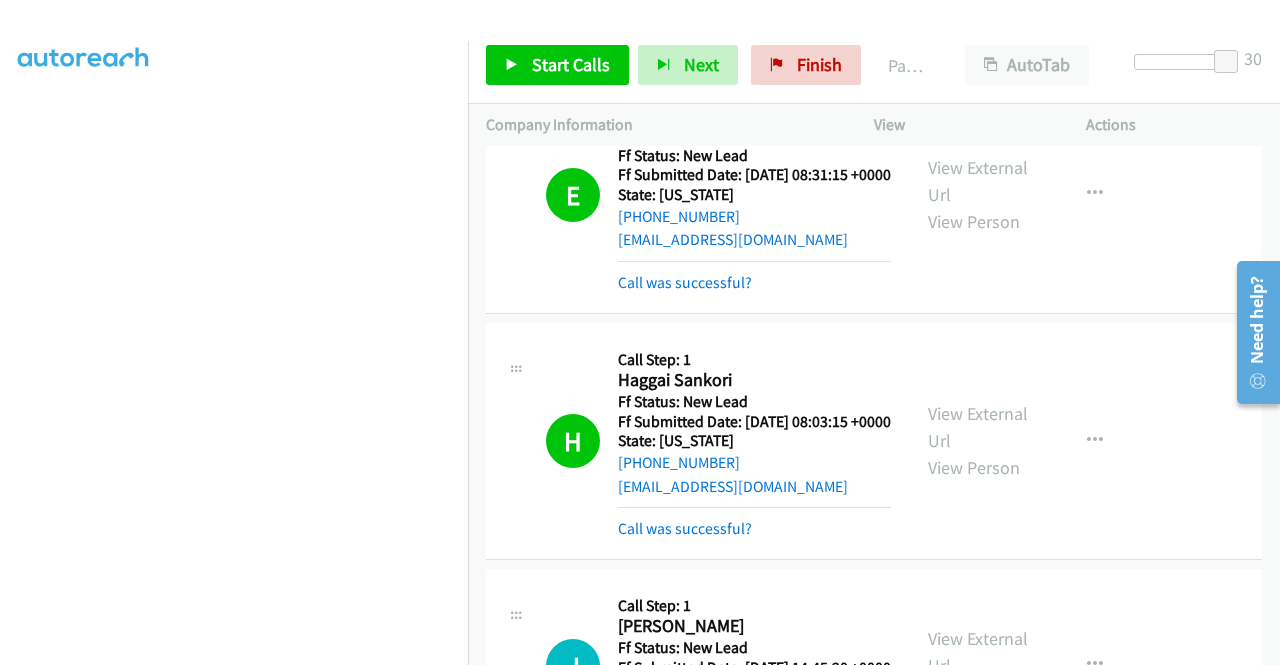 scroll, scrollTop: 2495, scrollLeft: 0, axis: vertical 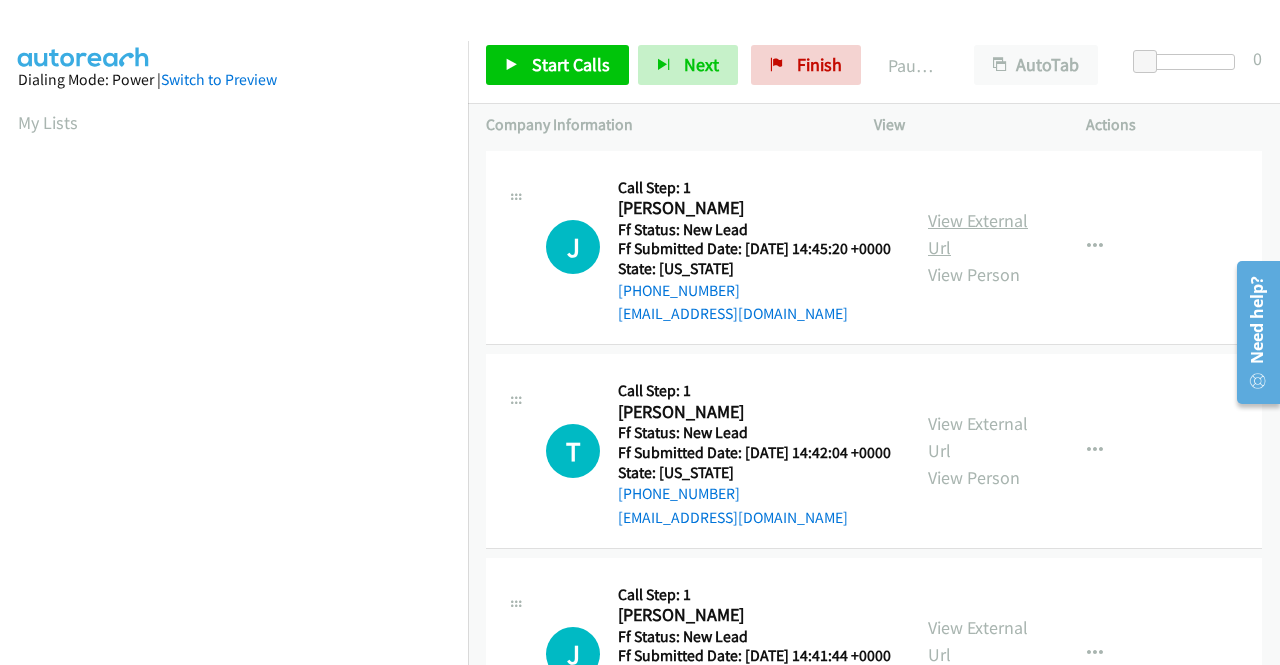click on "View External Url" at bounding box center [978, 234] 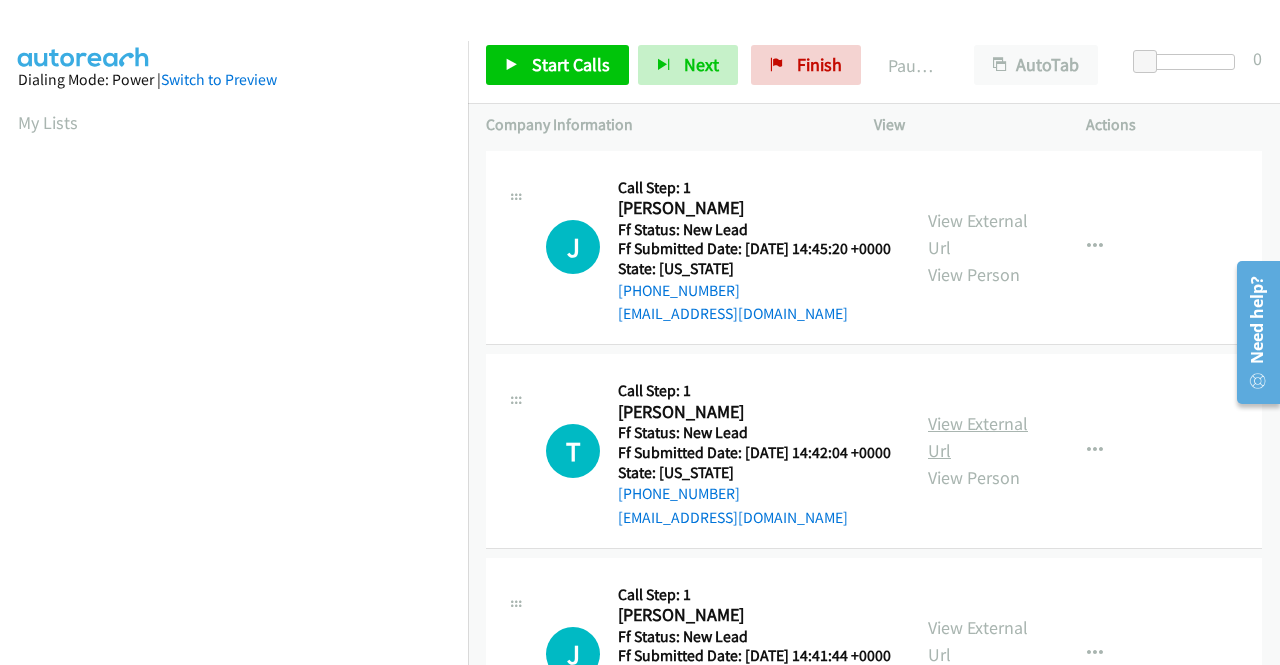 click on "View External Url" at bounding box center [978, 437] 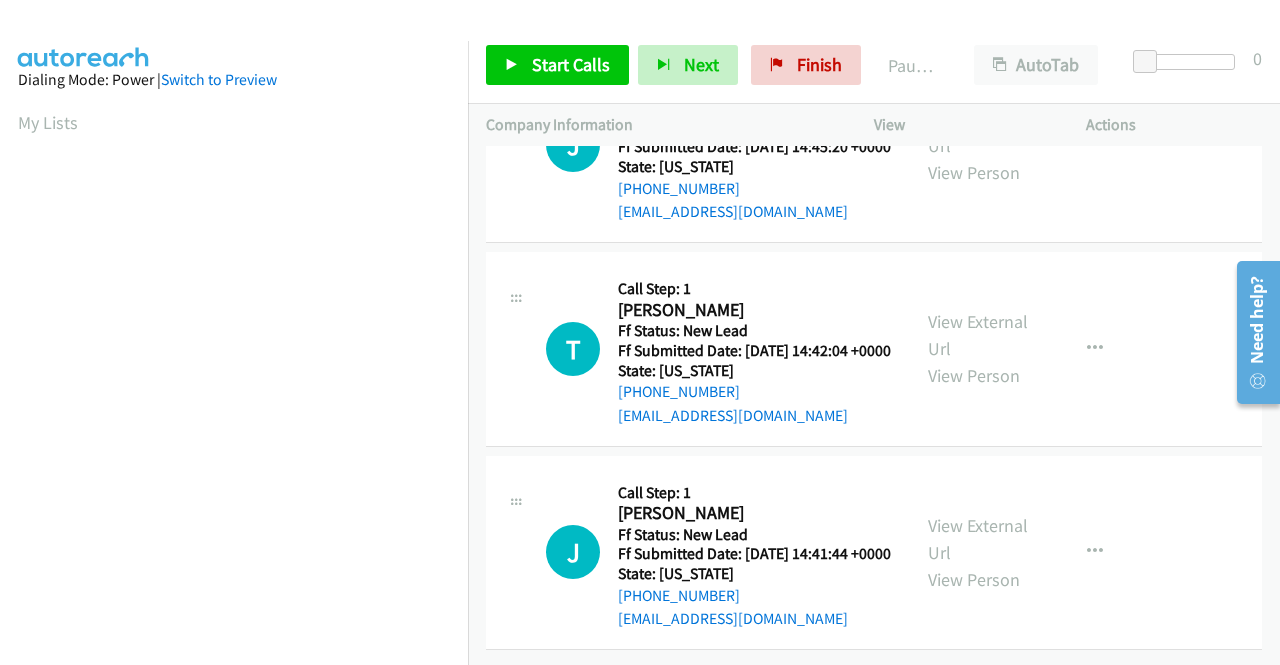 scroll, scrollTop: 174, scrollLeft: 0, axis: vertical 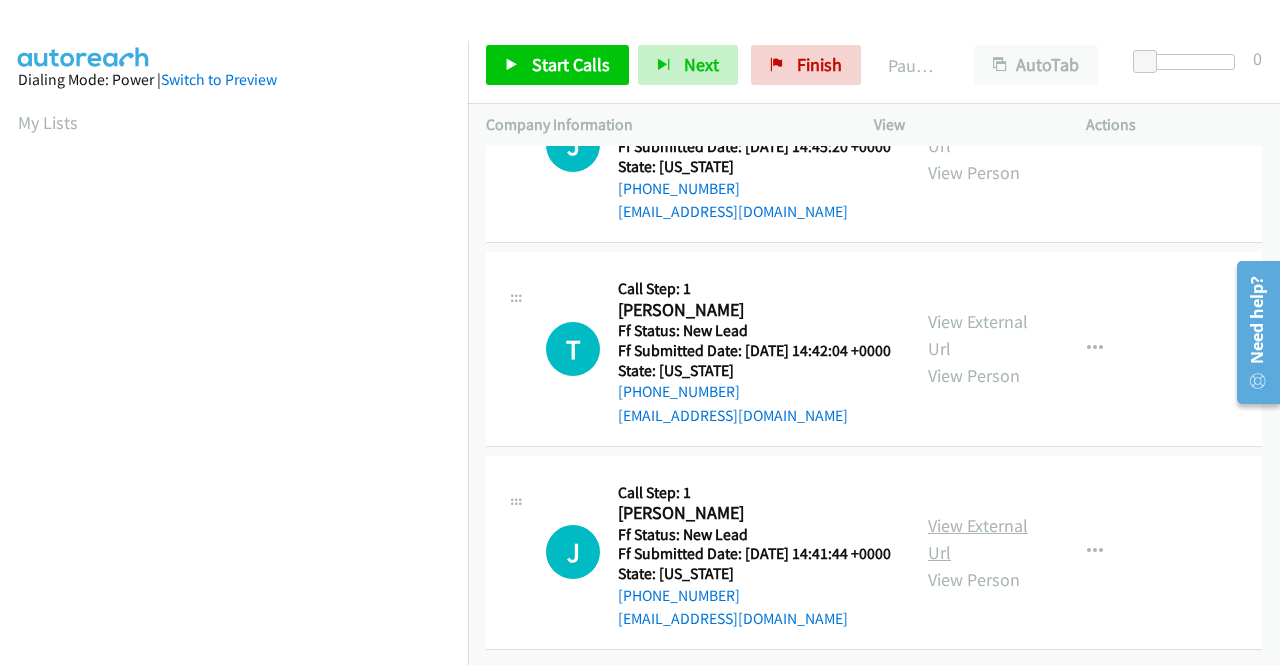 click on "View External Url" at bounding box center (978, 539) 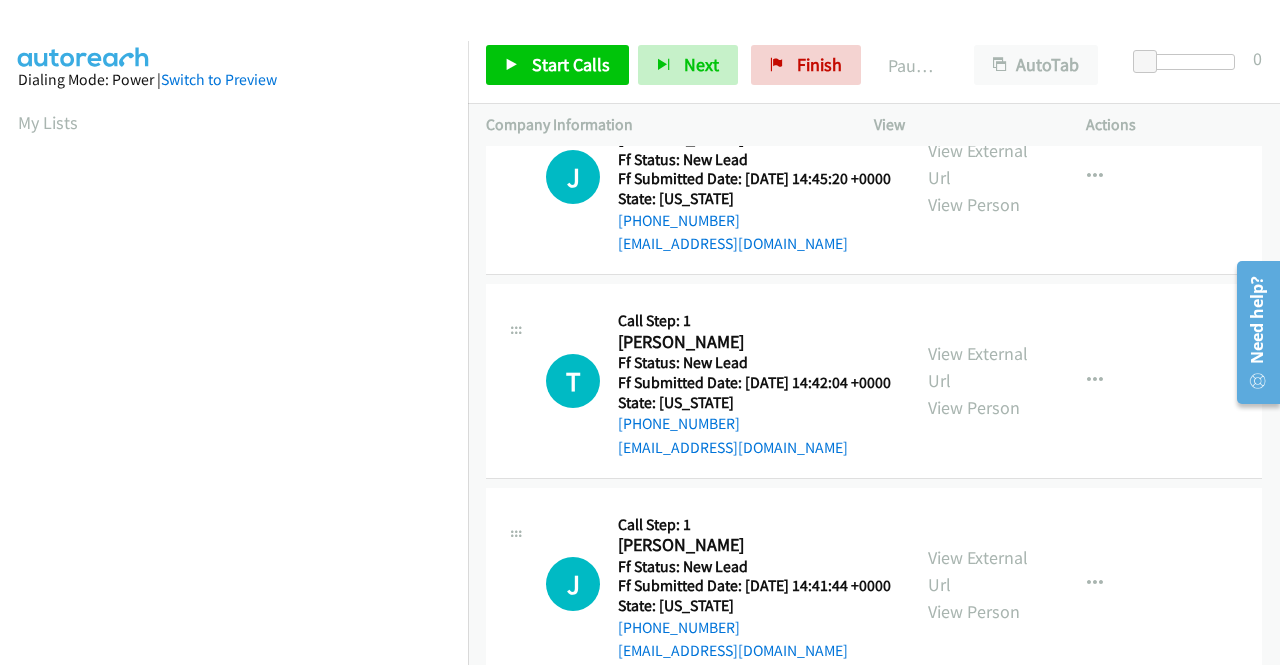 scroll, scrollTop: 0, scrollLeft: 0, axis: both 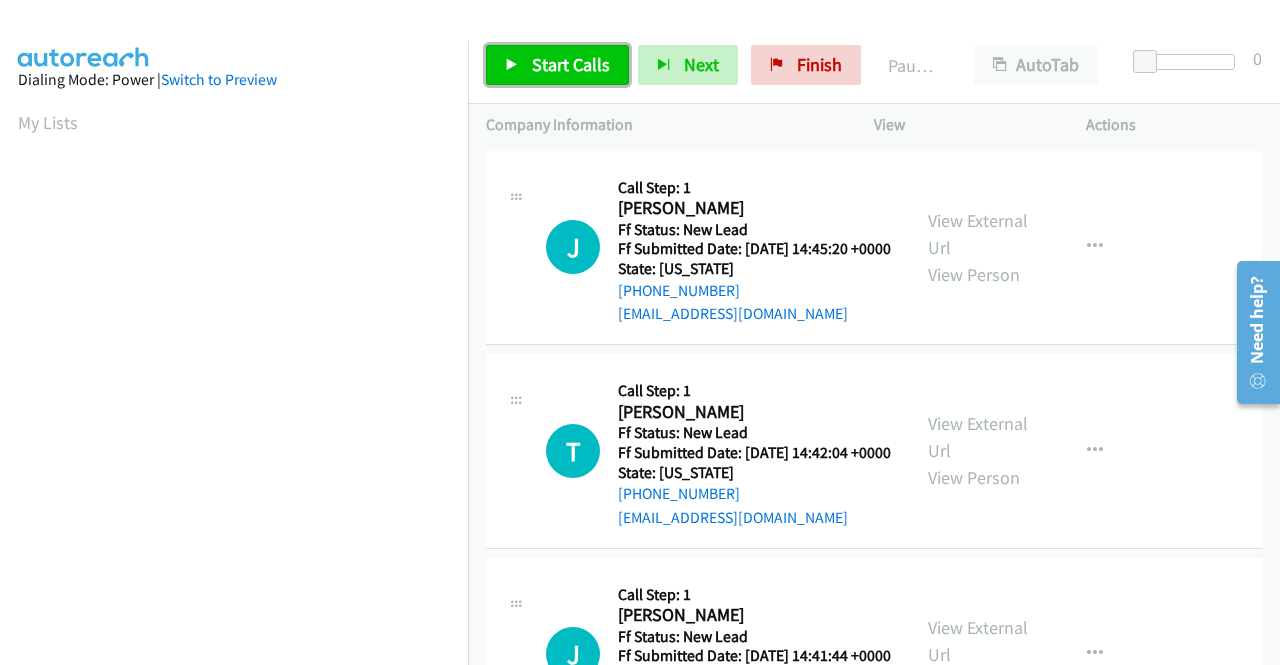 click on "Start Calls" at bounding box center [571, 64] 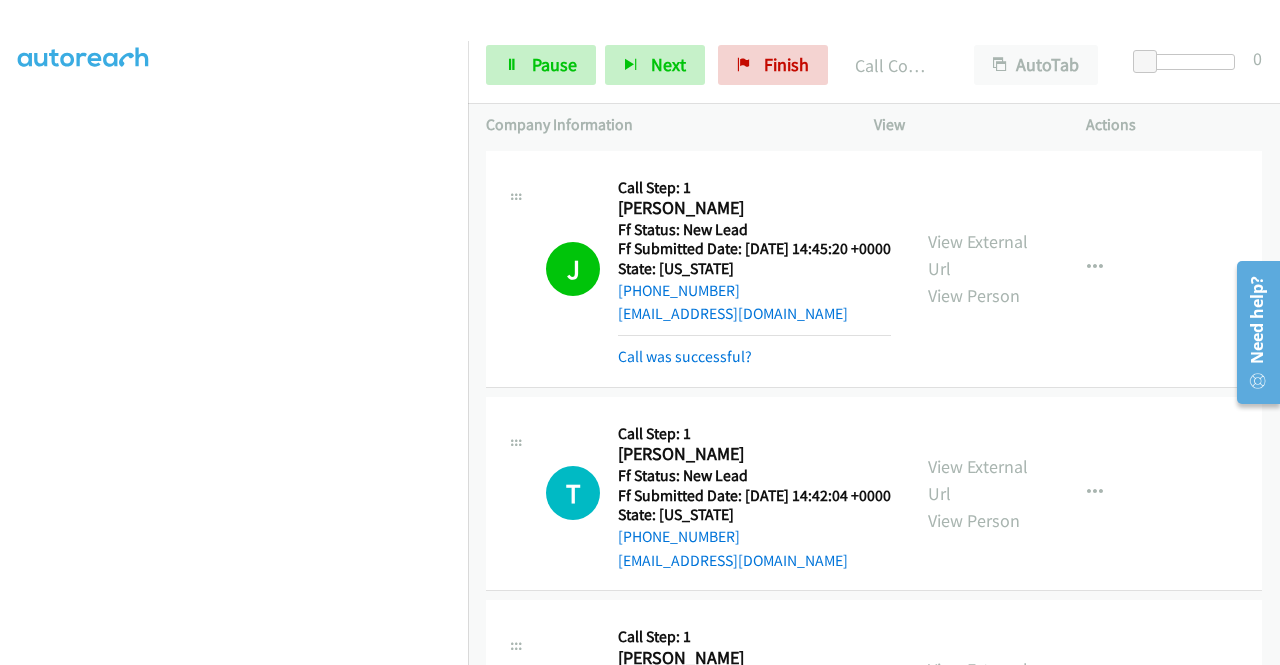 scroll, scrollTop: 413, scrollLeft: 0, axis: vertical 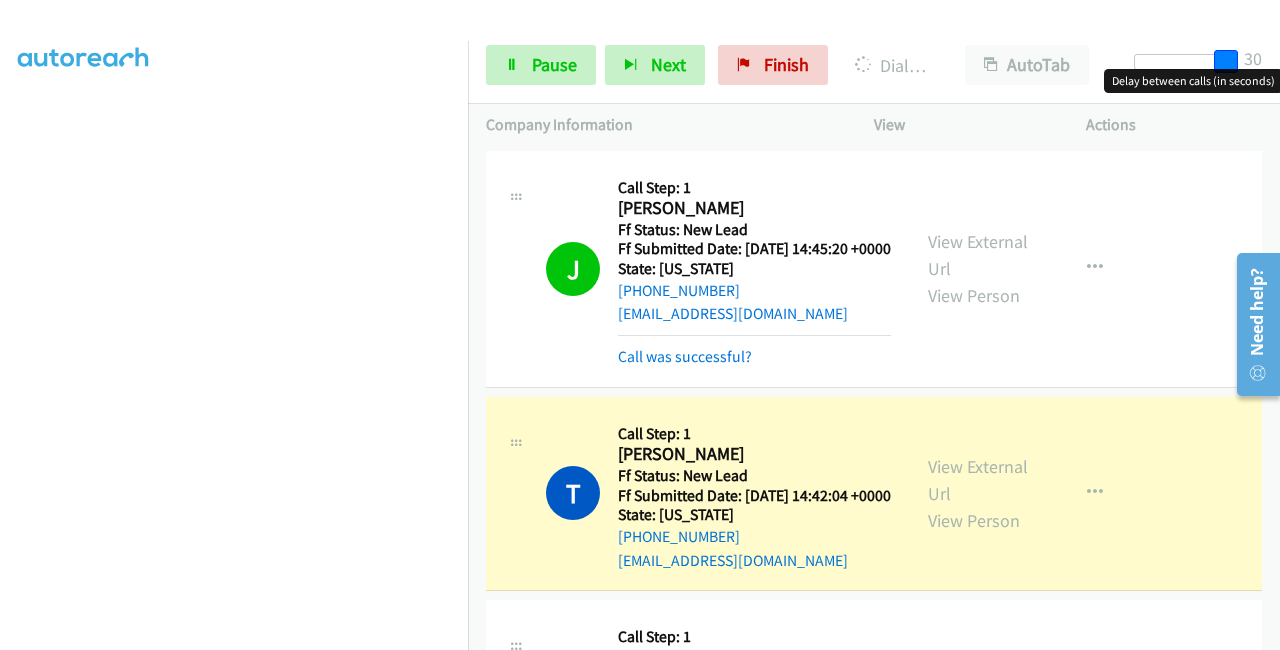 drag, startPoint x: 1144, startPoint y: 63, endPoint x: 1279, endPoint y: 96, distance: 138.97482 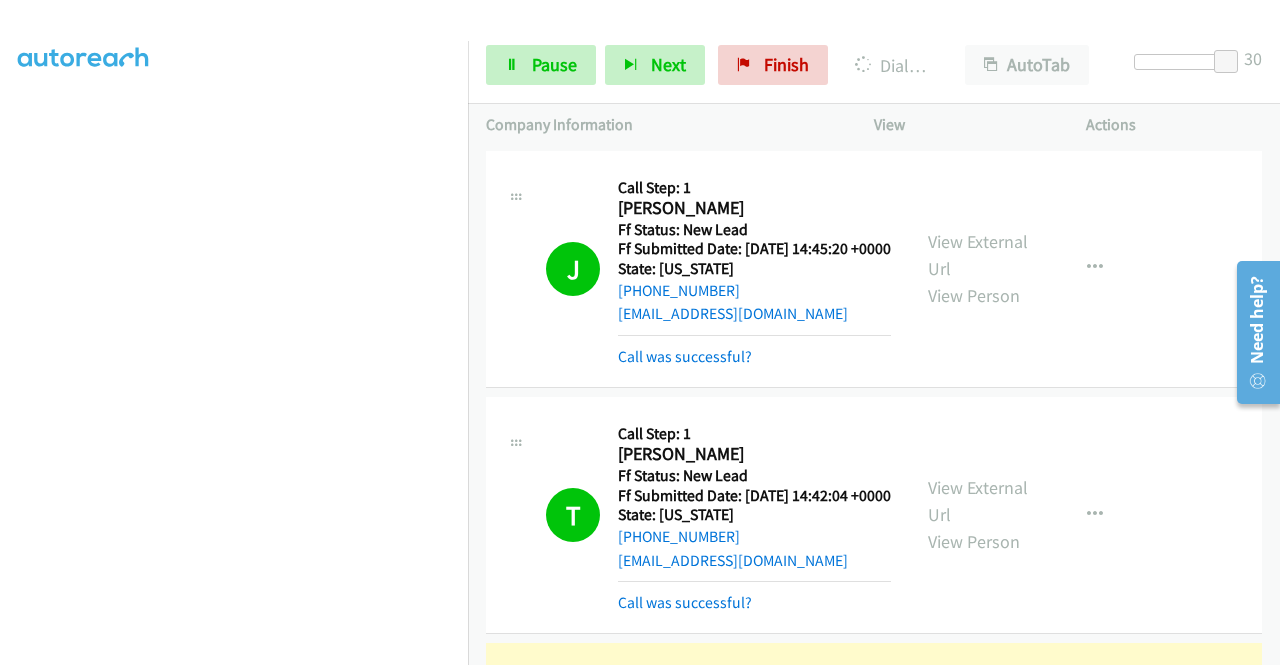 scroll, scrollTop: 413, scrollLeft: 0, axis: vertical 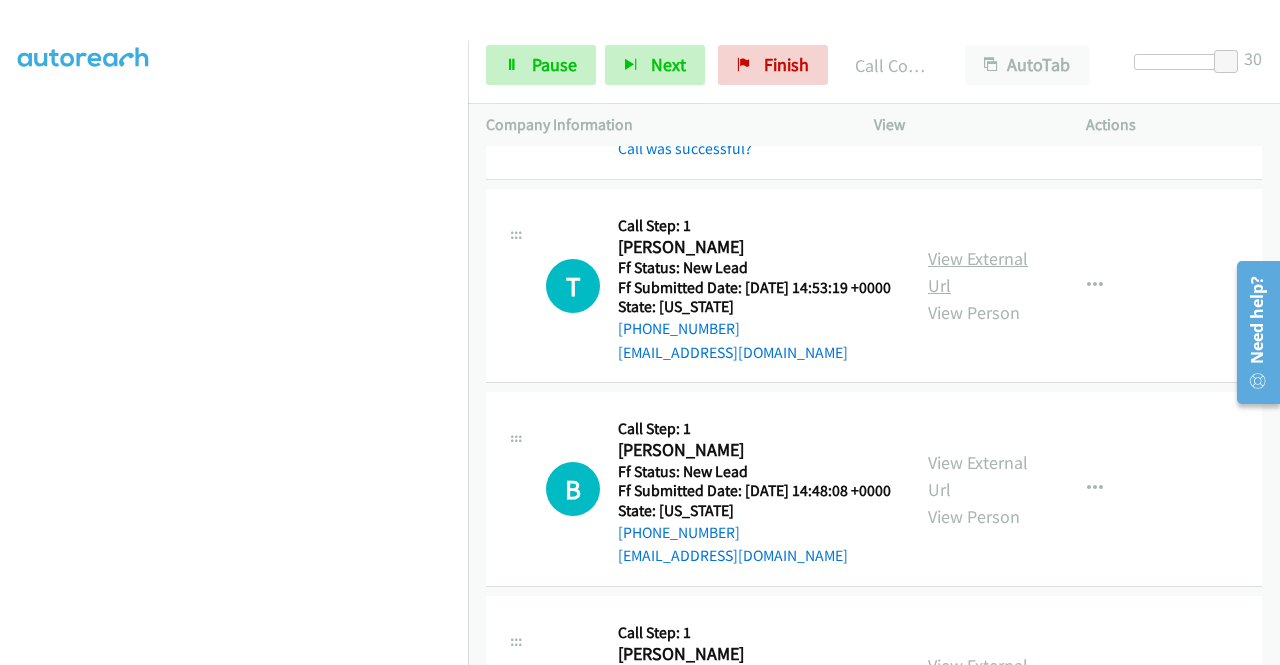 click on "View External Url" at bounding box center (978, 272) 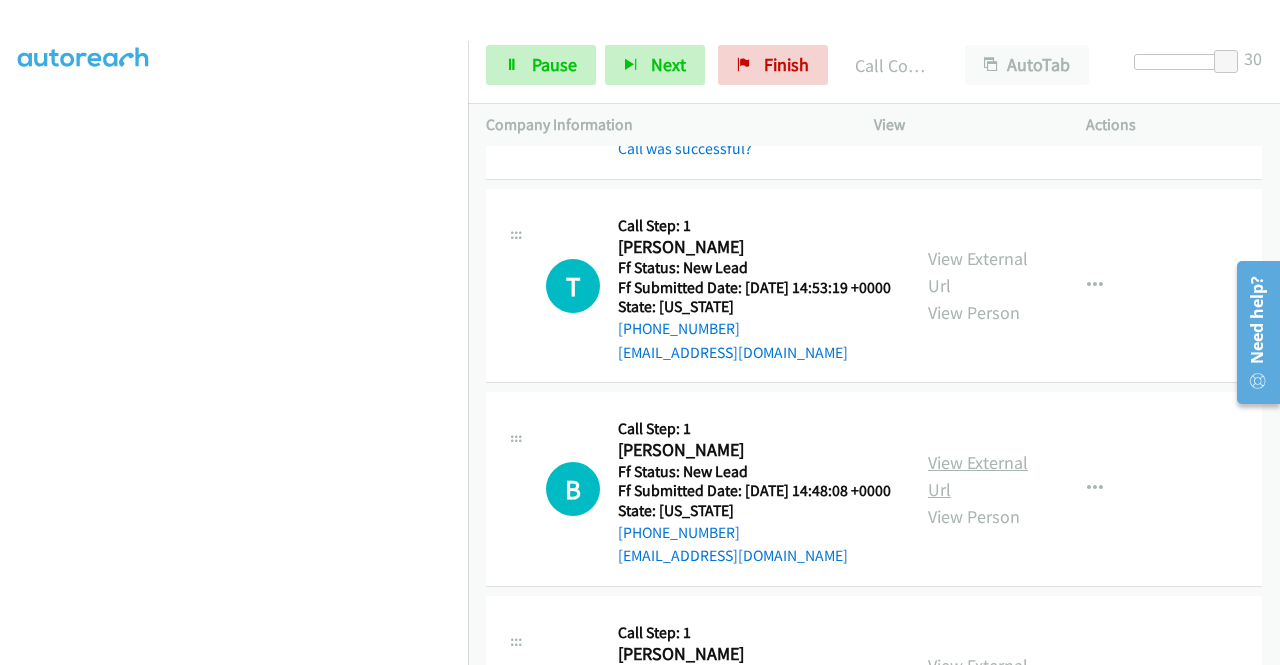 click on "View External Url" at bounding box center (978, 476) 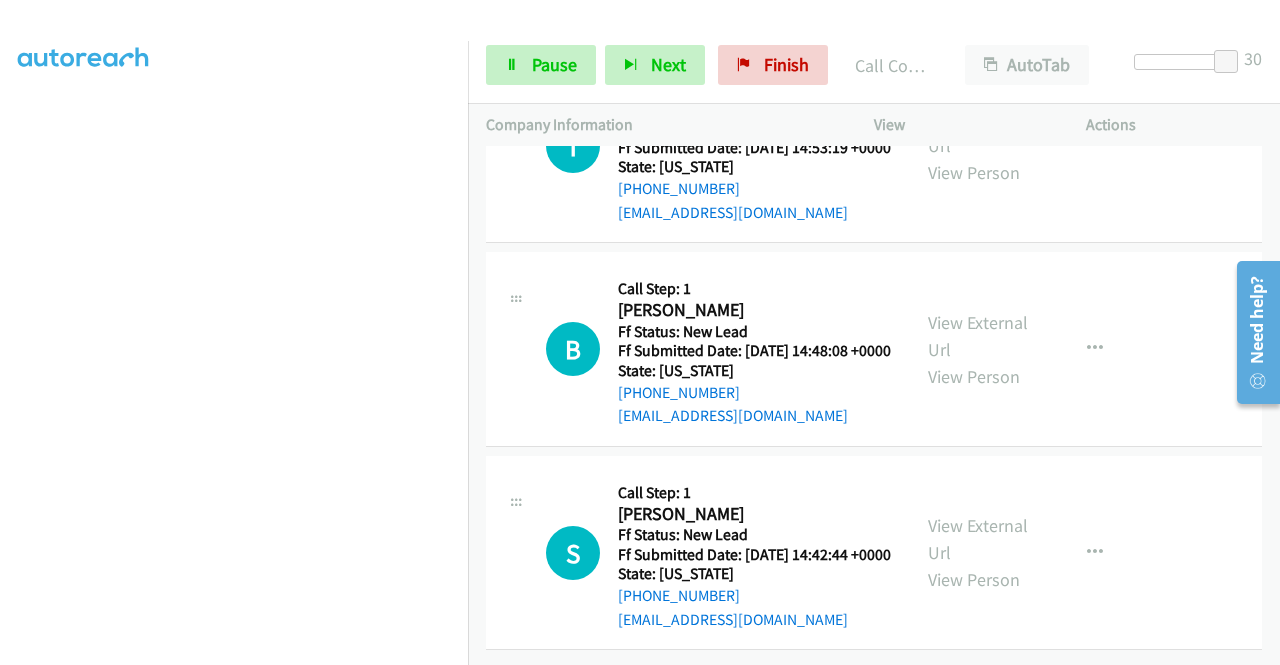 scroll, scrollTop: 900, scrollLeft: 0, axis: vertical 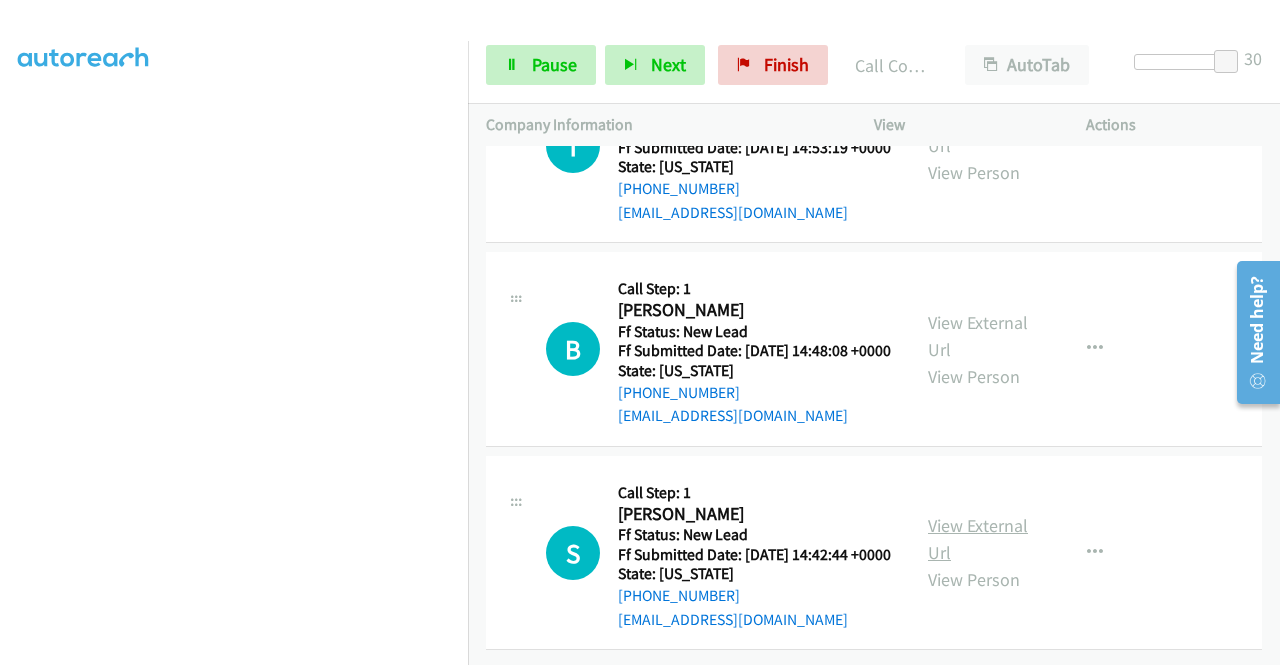 click on "View External Url" at bounding box center (978, 539) 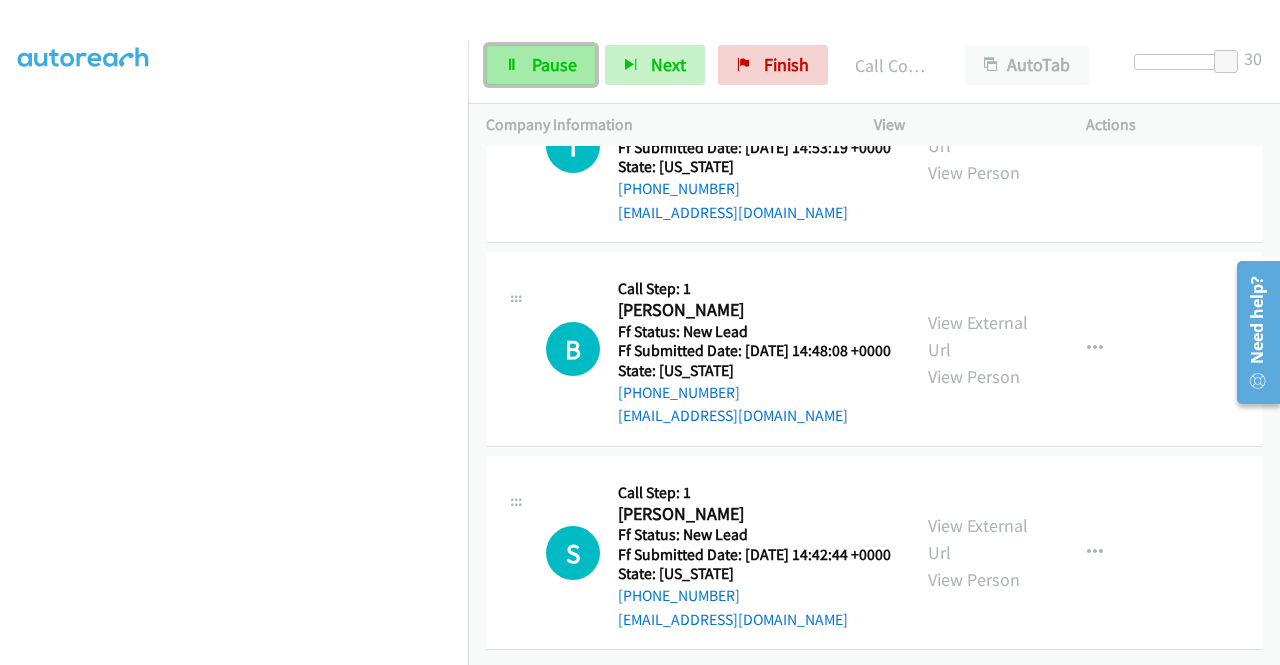 click on "Pause" at bounding box center [541, 65] 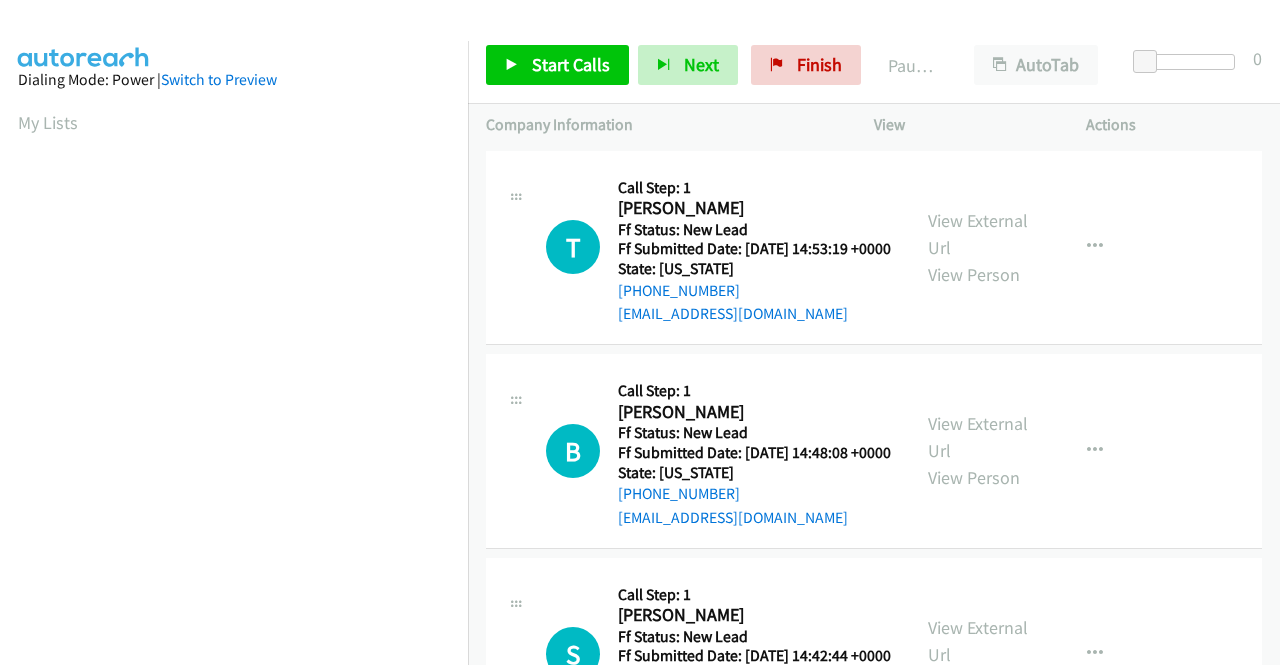 scroll, scrollTop: 0, scrollLeft: 0, axis: both 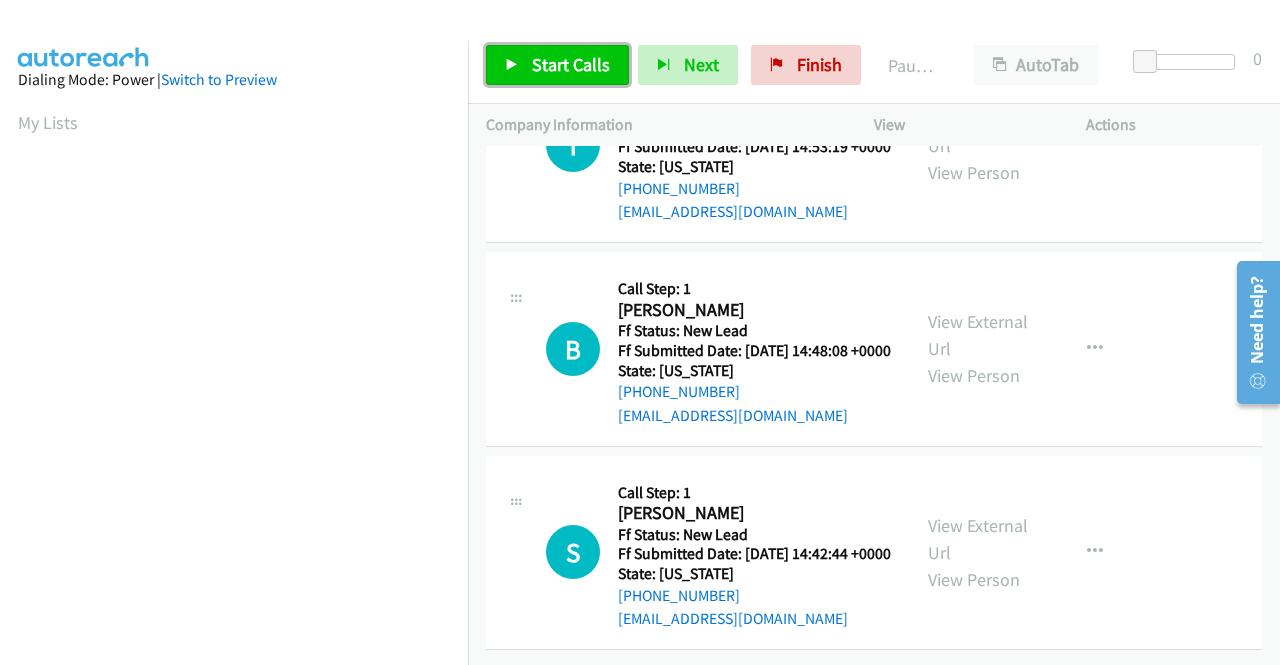 click on "Start Calls" at bounding box center [571, 64] 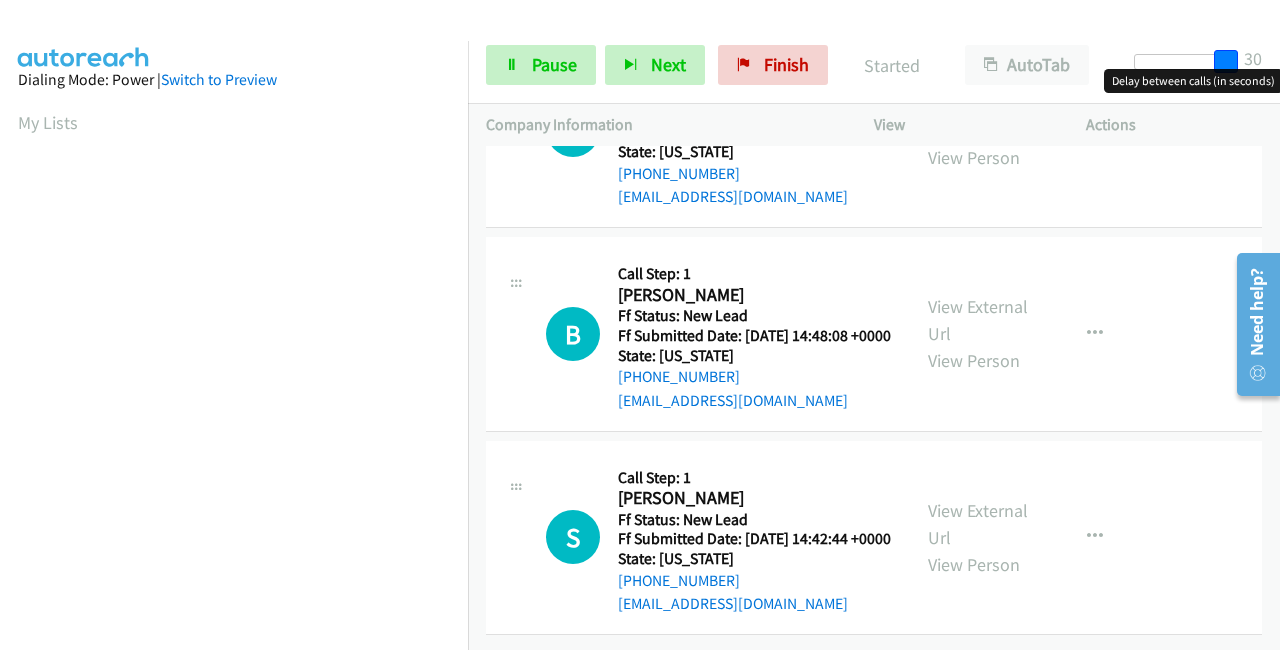 drag, startPoint x: 1143, startPoint y: 61, endPoint x: 1279, endPoint y: 57, distance: 136.0588 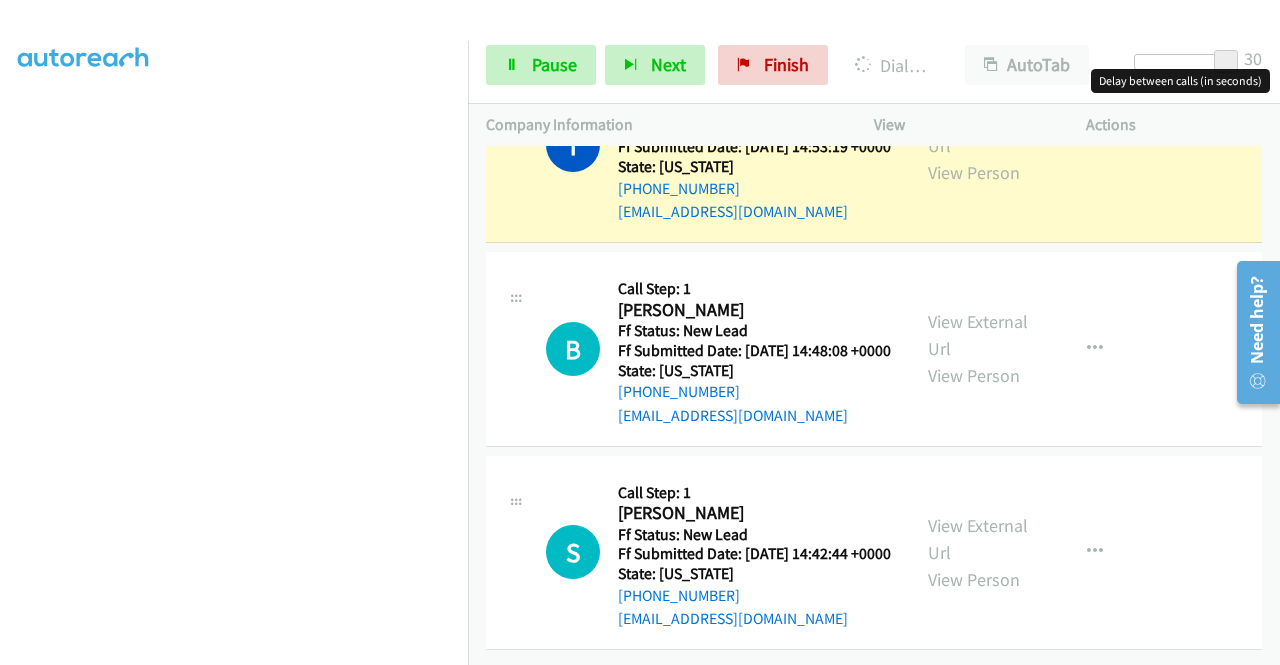scroll, scrollTop: 456, scrollLeft: 0, axis: vertical 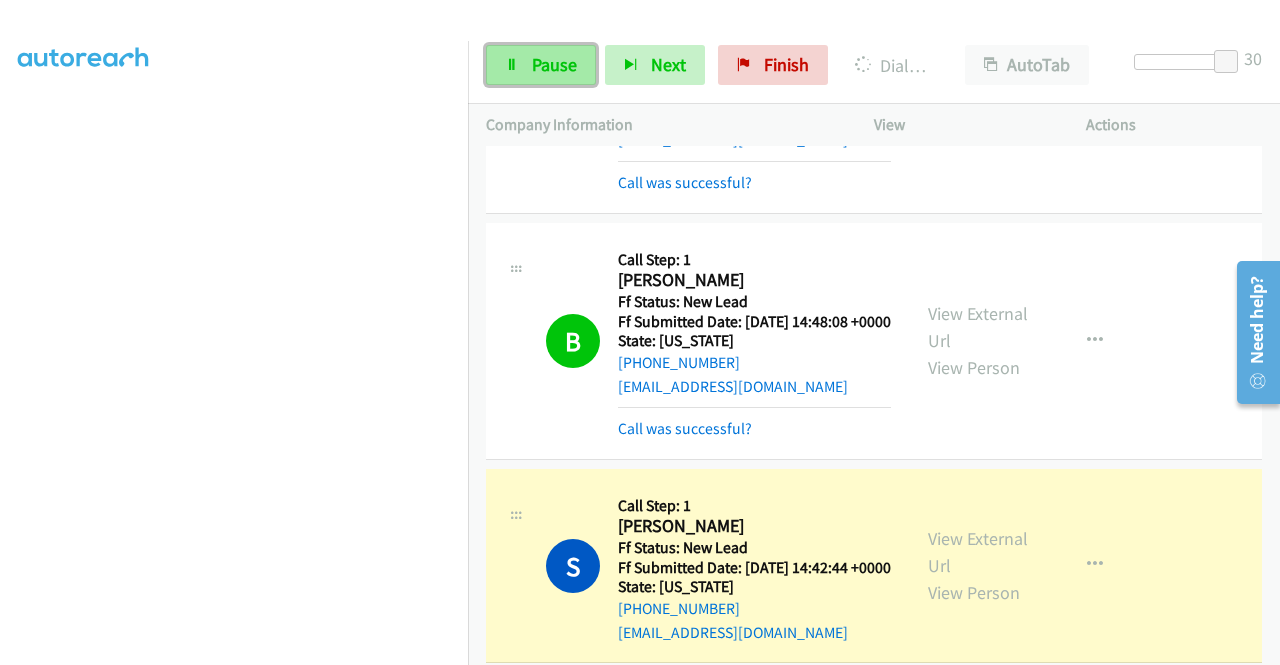 click on "Pause" at bounding box center (541, 65) 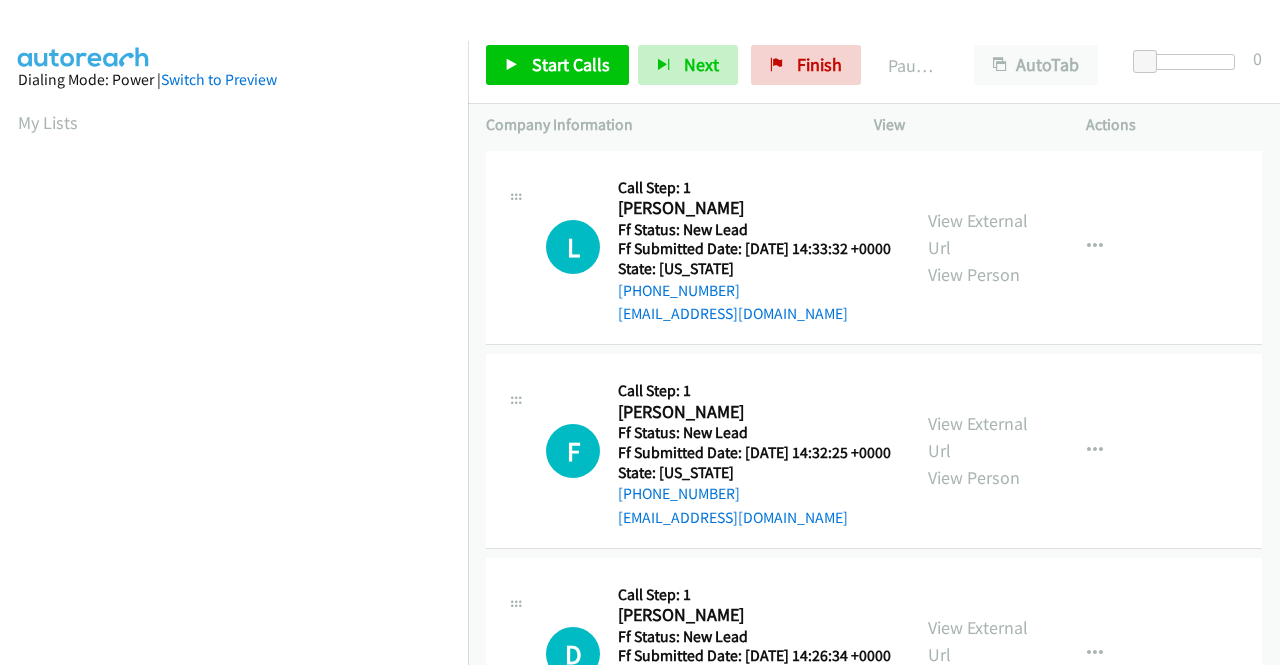scroll, scrollTop: 0, scrollLeft: 0, axis: both 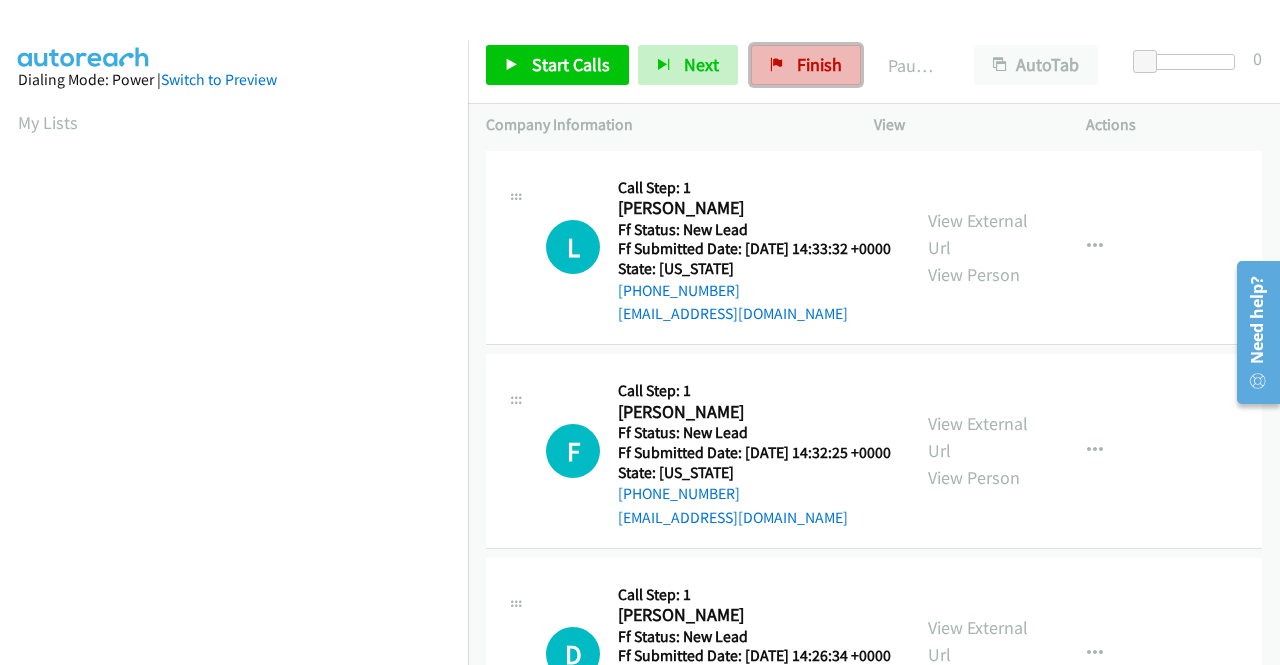click on "Finish" at bounding box center [819, 64] 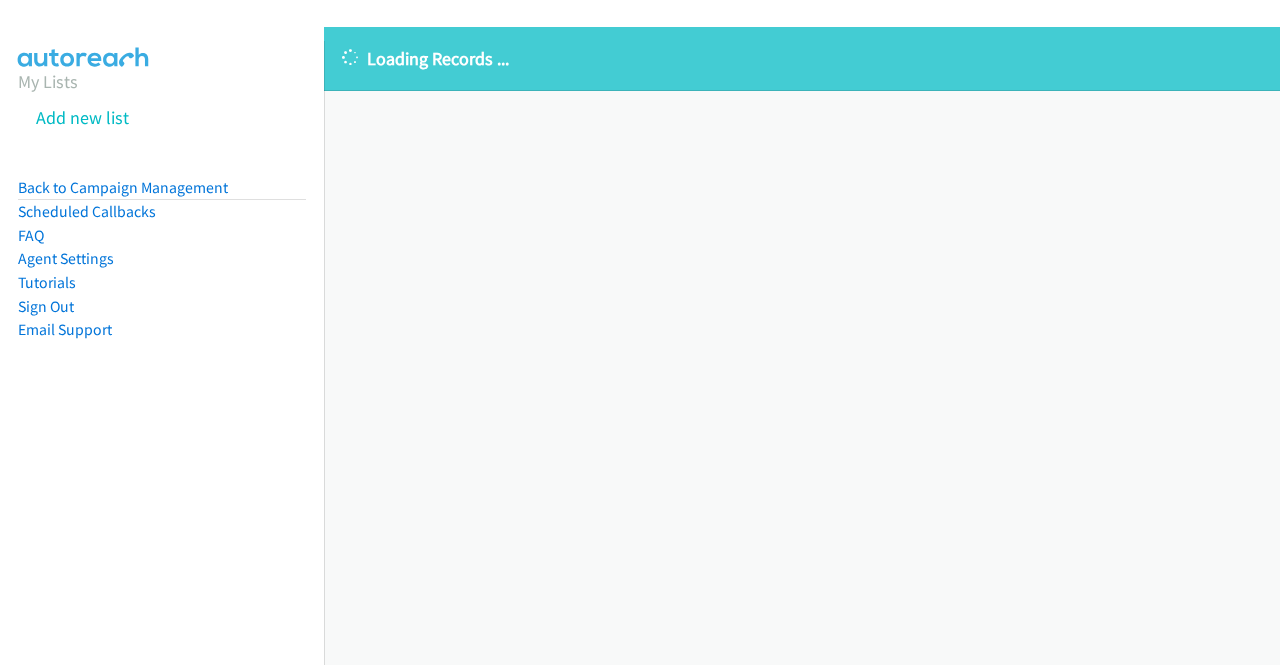 scroll, scrollTop: 0, scrollLeft: 0, axis: both 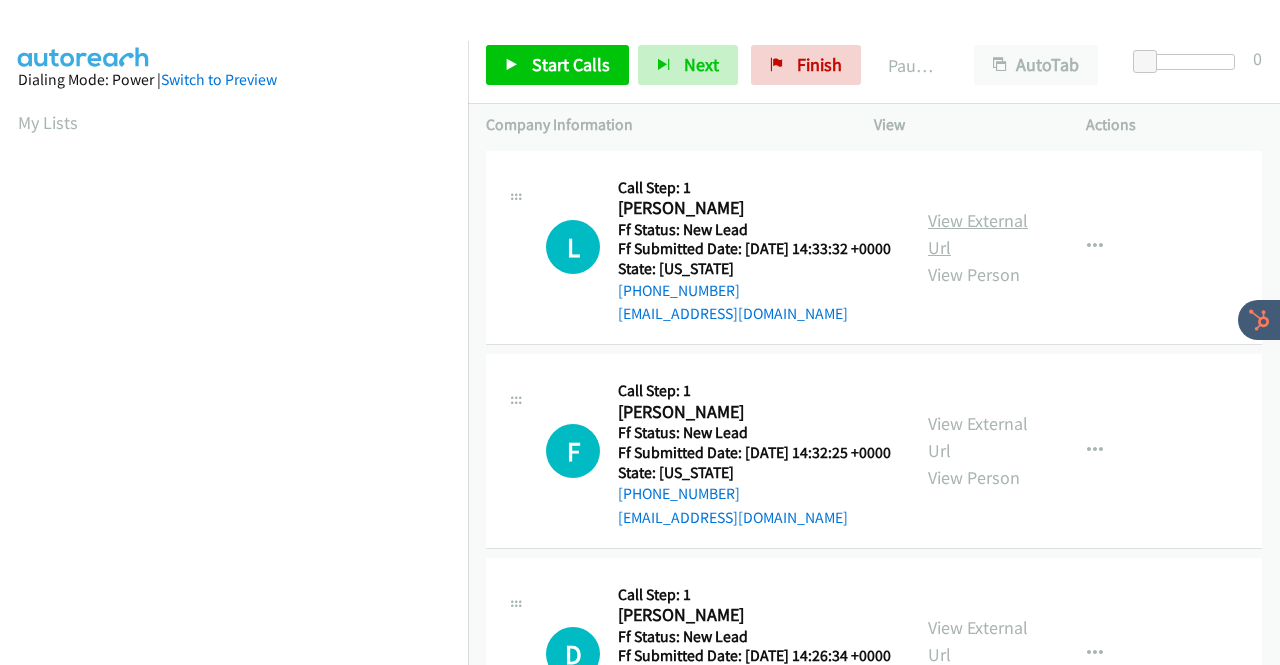 click on "View External Url" at bounding box center (978, 234) 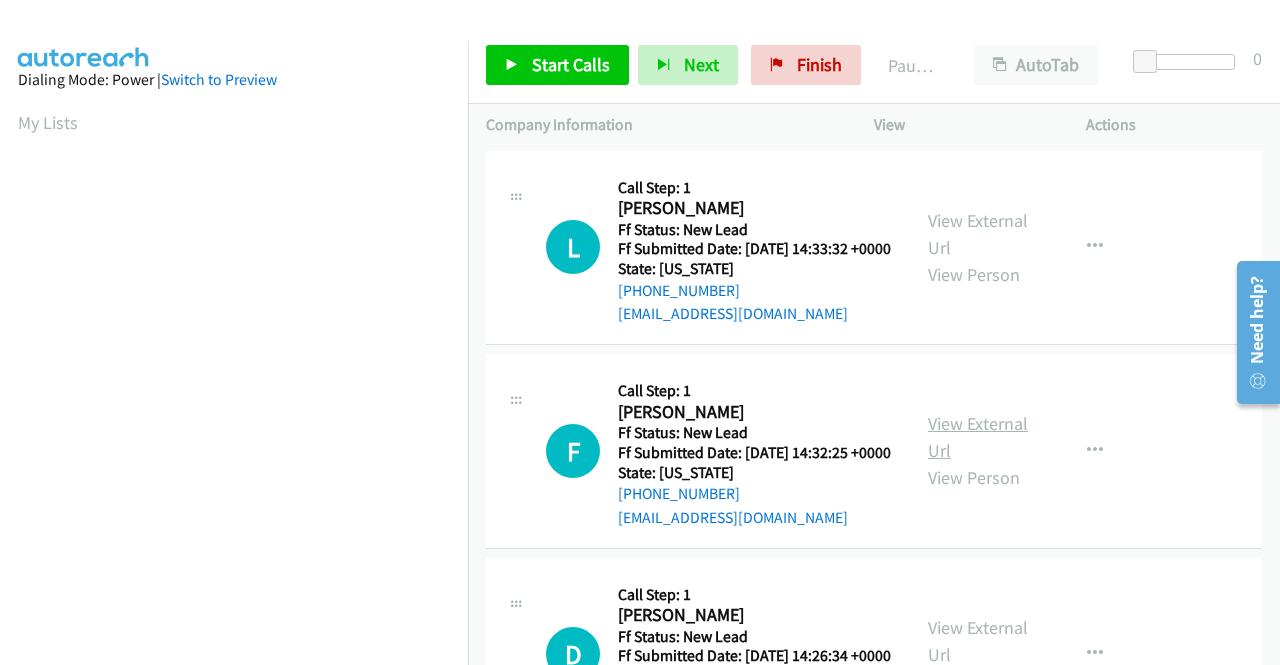 click on "View External Url" at bounding box center (978, 437) 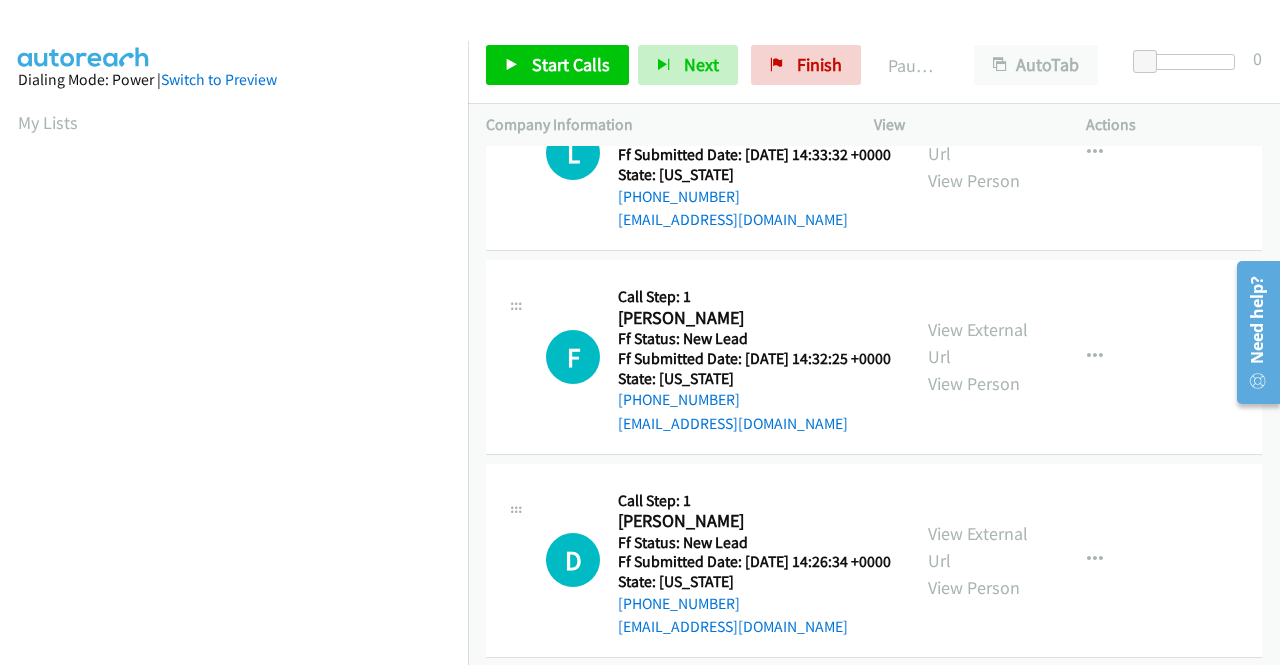 scroll, scrollTop: 200, scrollLeft: 0, axis: vertical 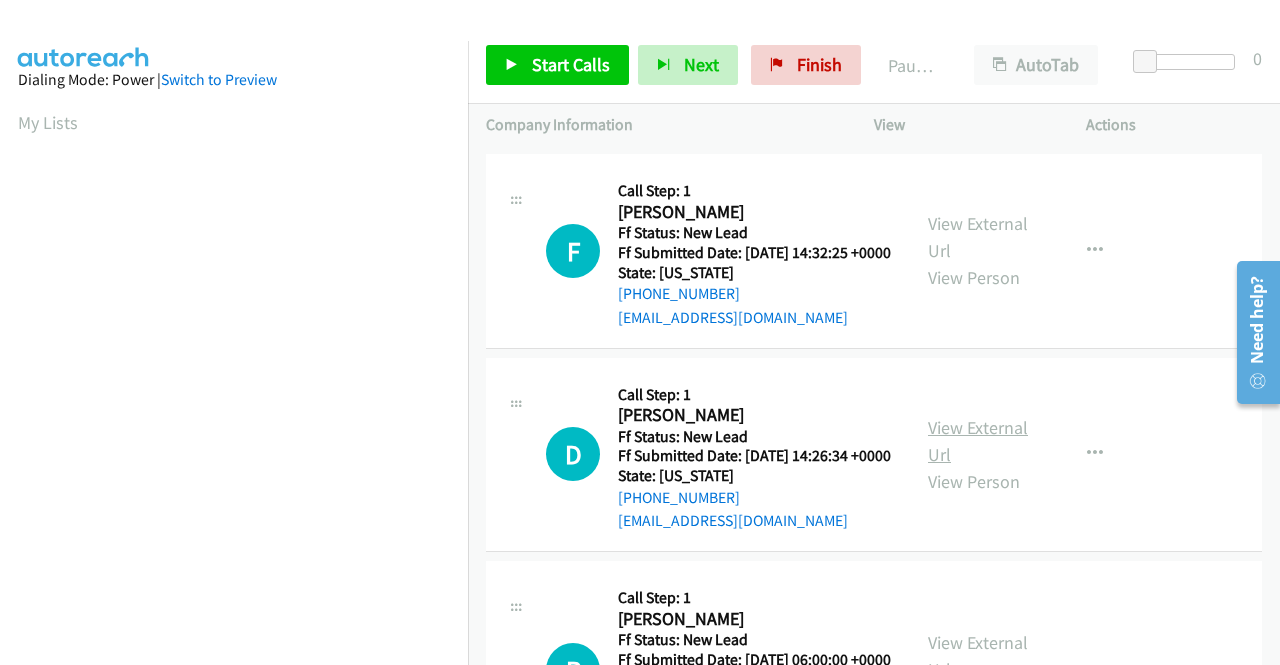 click on "View External Url" at bounding box center [978, 441] 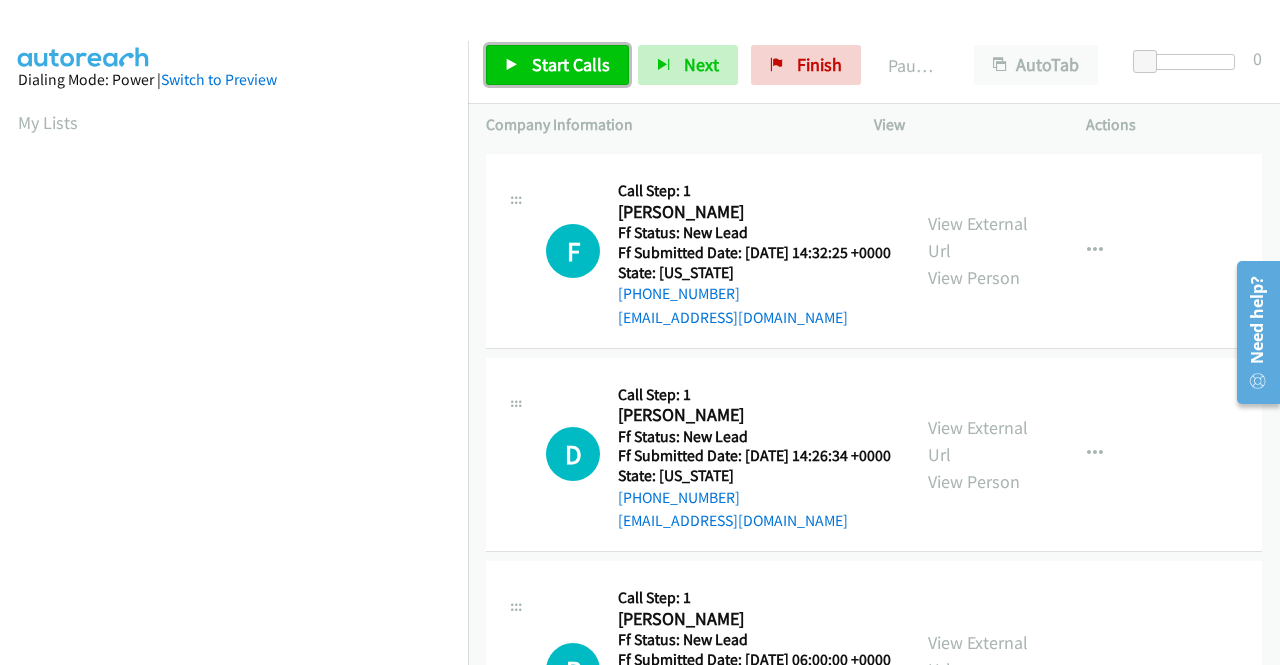 click on "Start Calls" at bounding box center (571, 64) 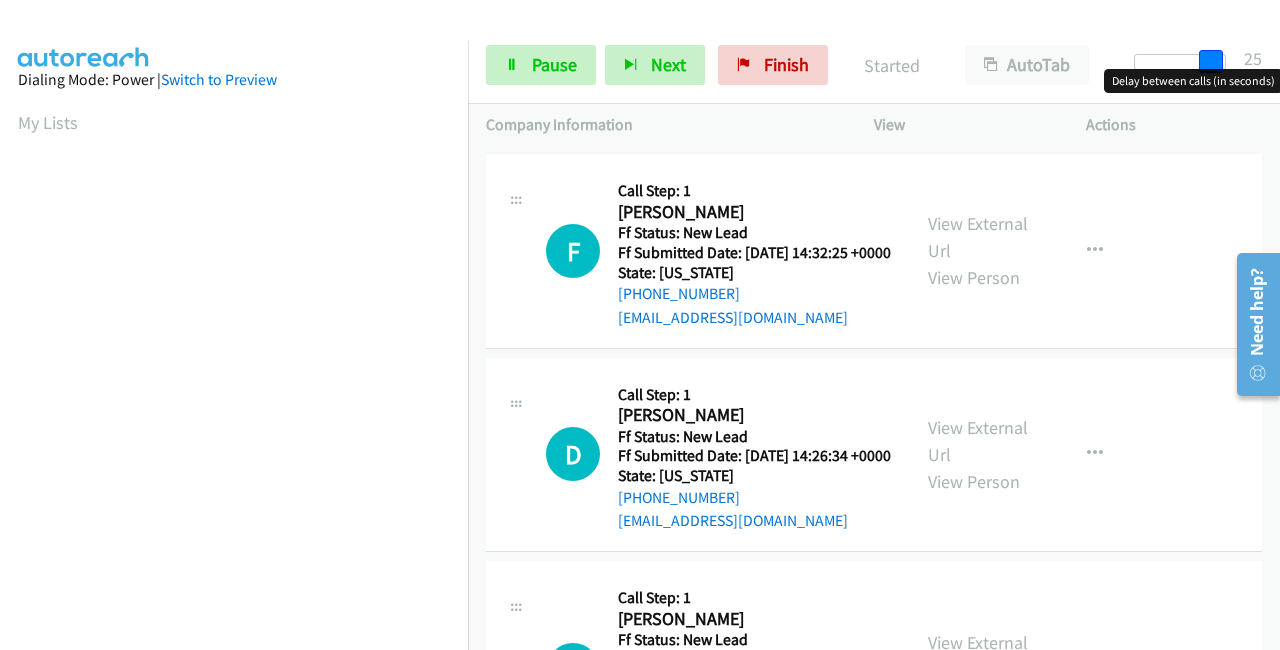 drag, startPoint x: 1160, startPoint y: 59, endPoint x: 1279, endPoint y: 53, distance: 119.15116 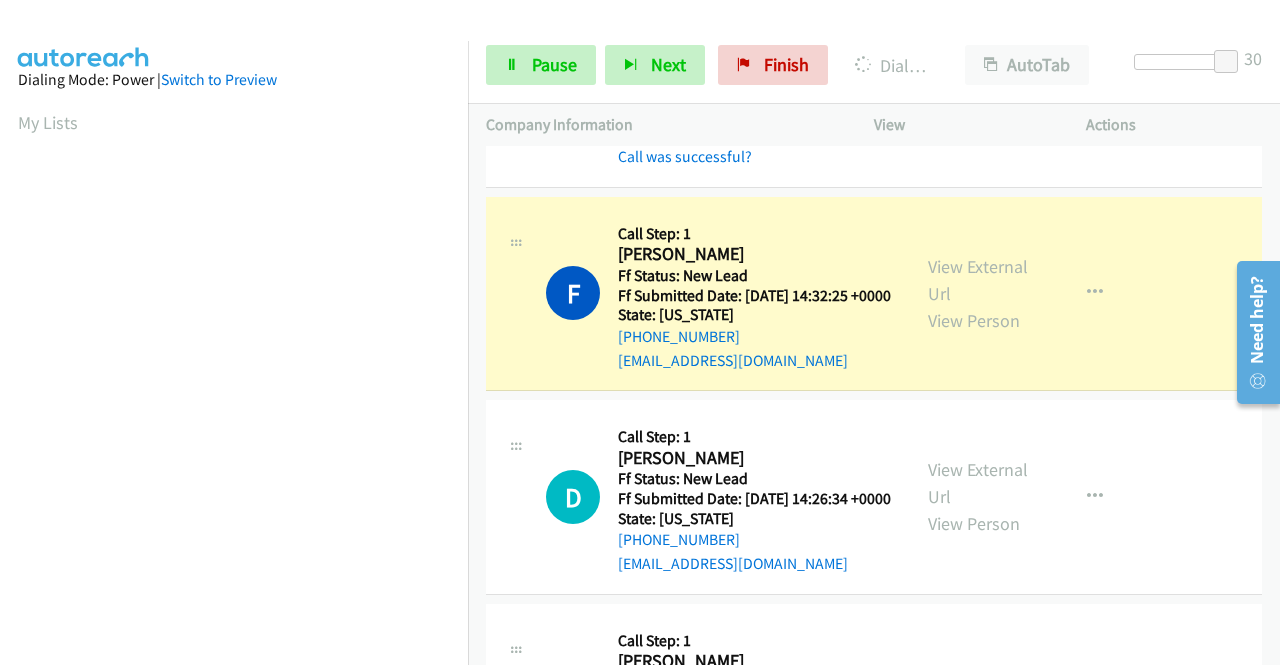 scroll, scrollTop: 456, scrollLeft: 0, axis: vertical 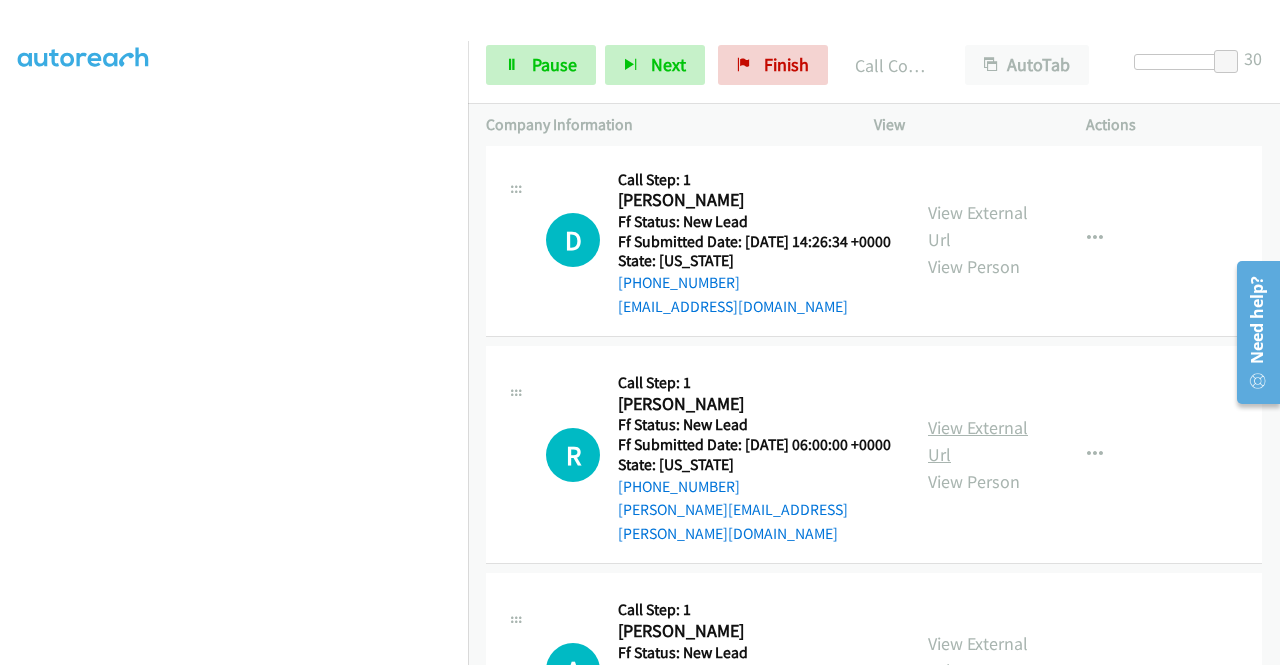 click on "View External Url" at bounding box center [978, 441] 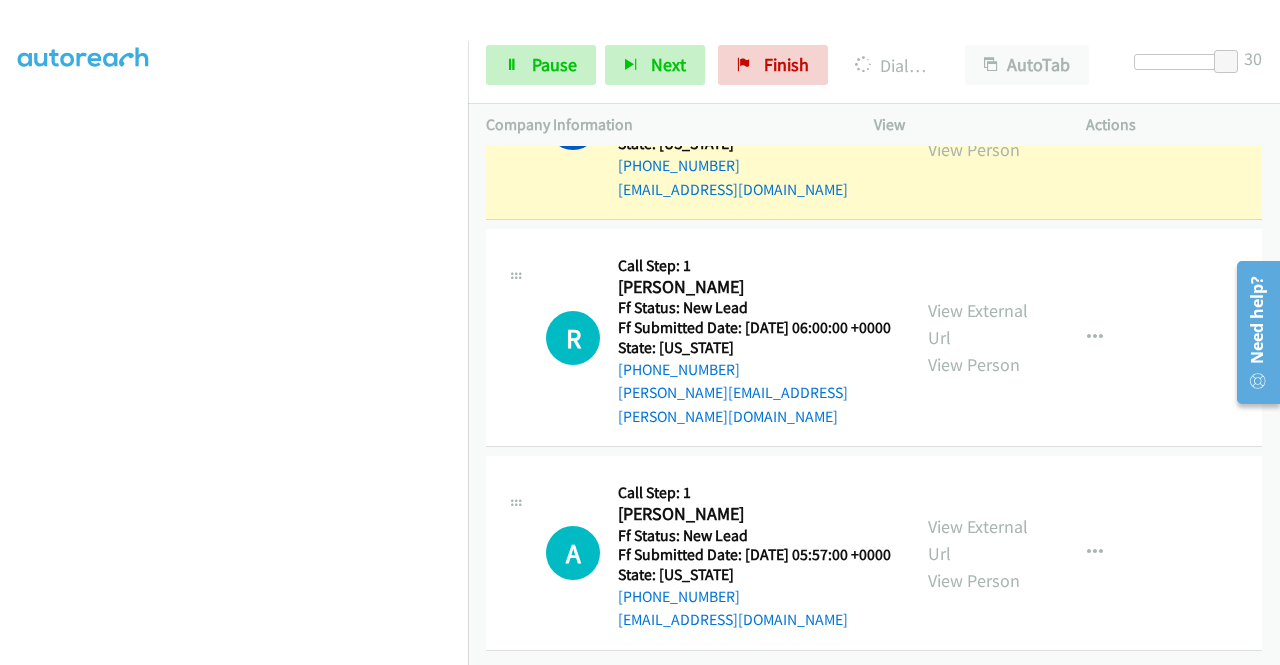 scroll, scrollTop: 704, scrollLeft: 0, axis: vertical 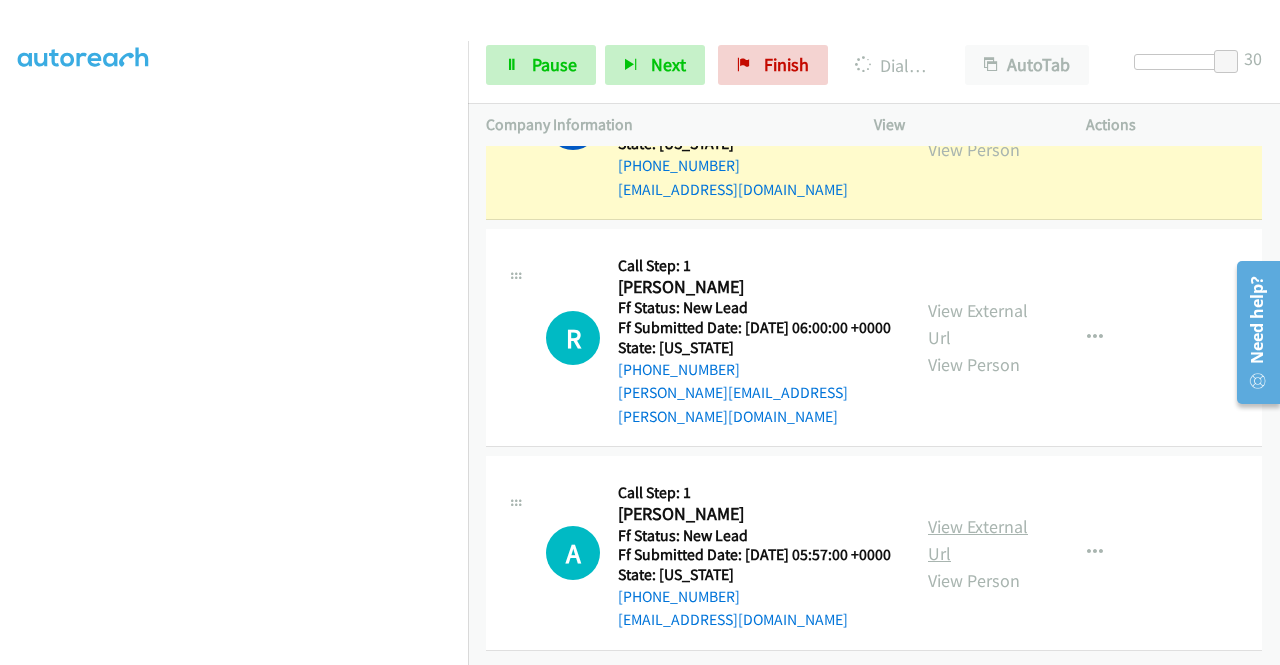 click on "View External Url" at bounding box center [978, 540] 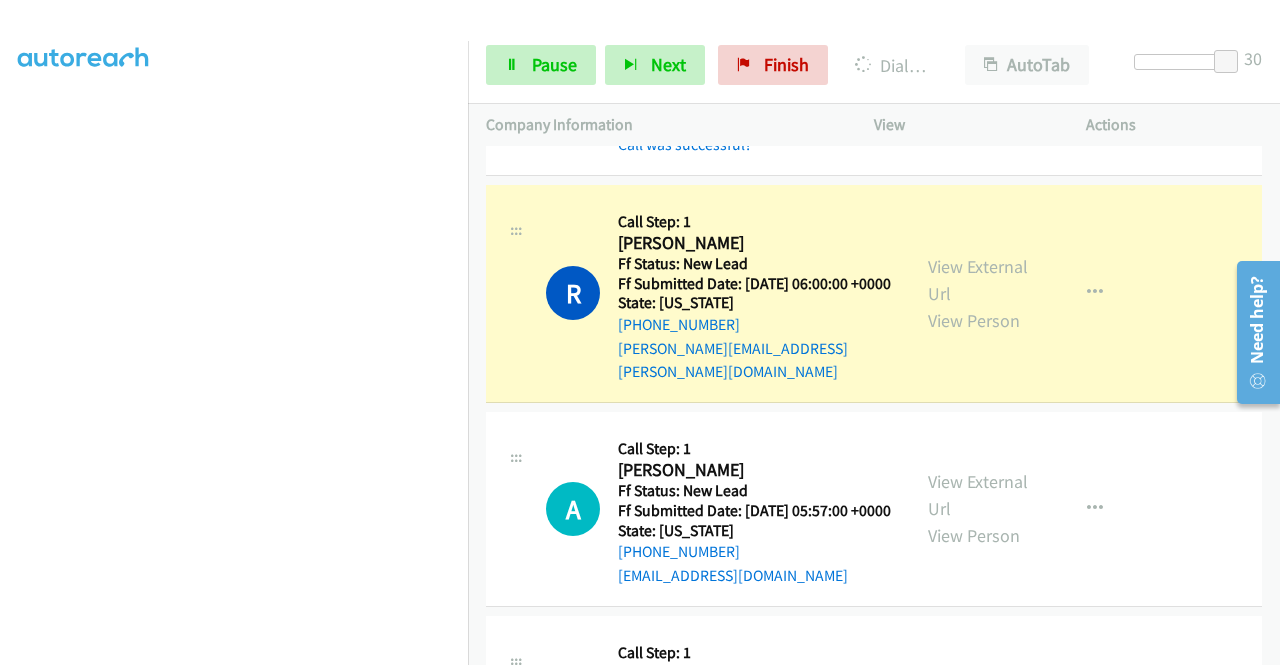 scroll, scrollTop: 156, scrollLeft: 0, axis: vertical 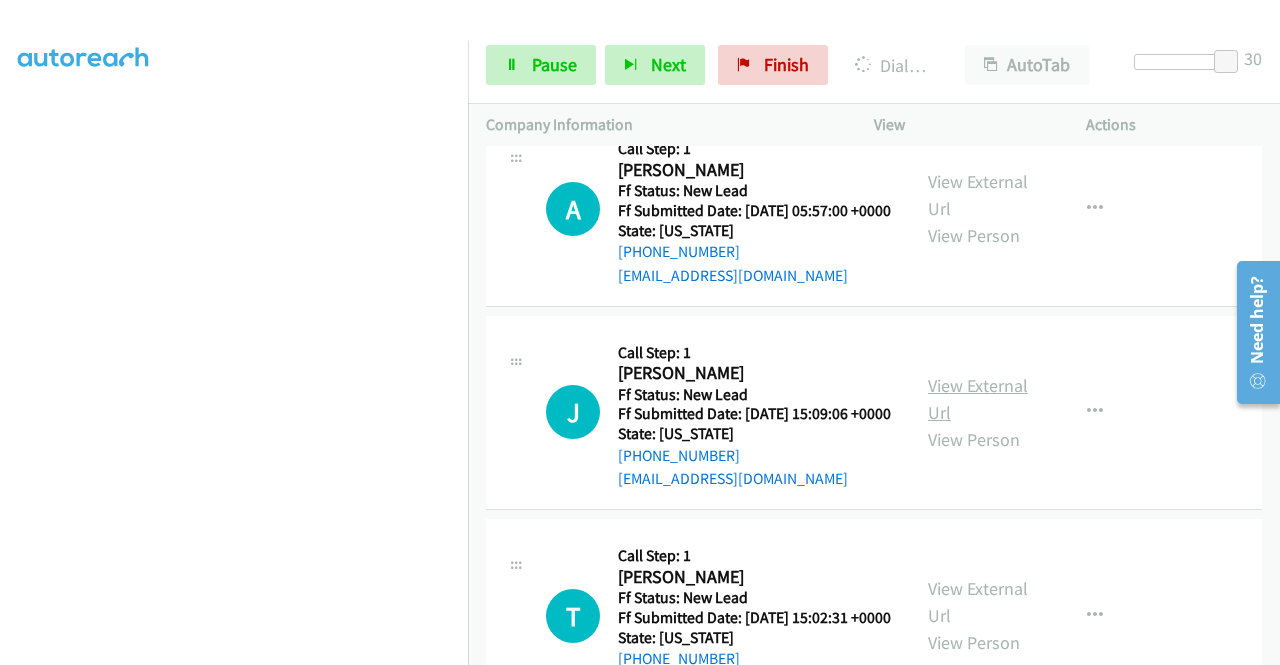 click on "View External Url" at bounding box center [978, 399] 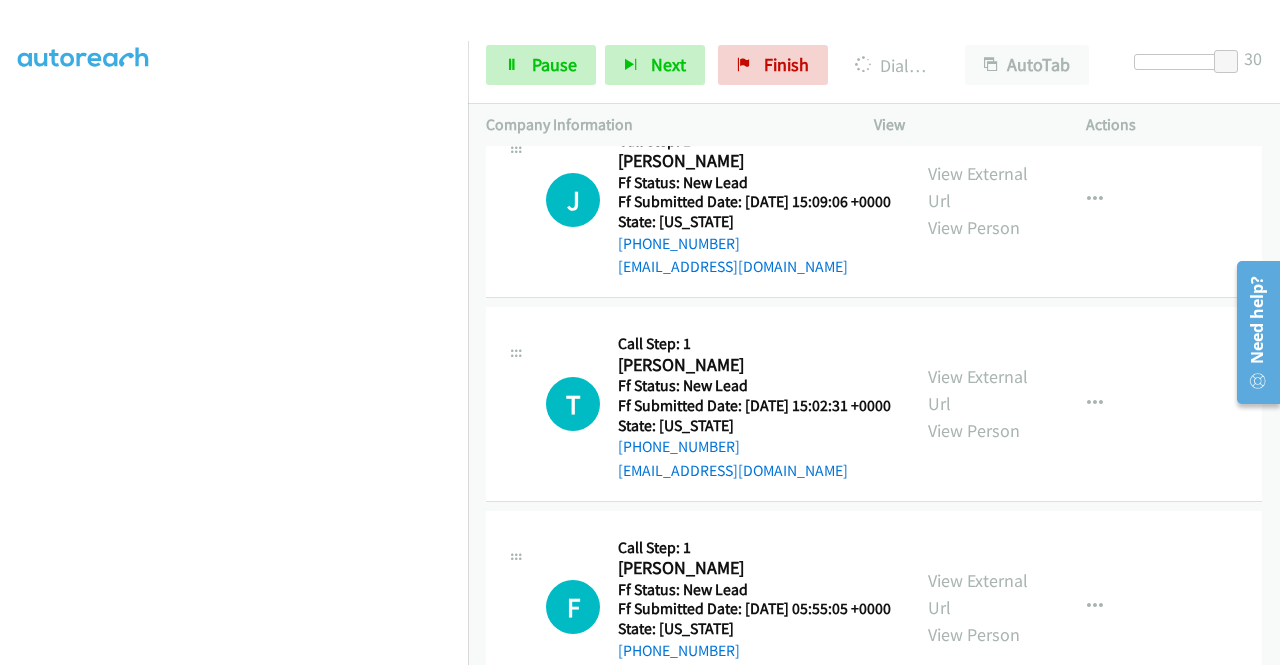 scroll, scrollTop: 1304, scrollLeft: 0, axis: vertical 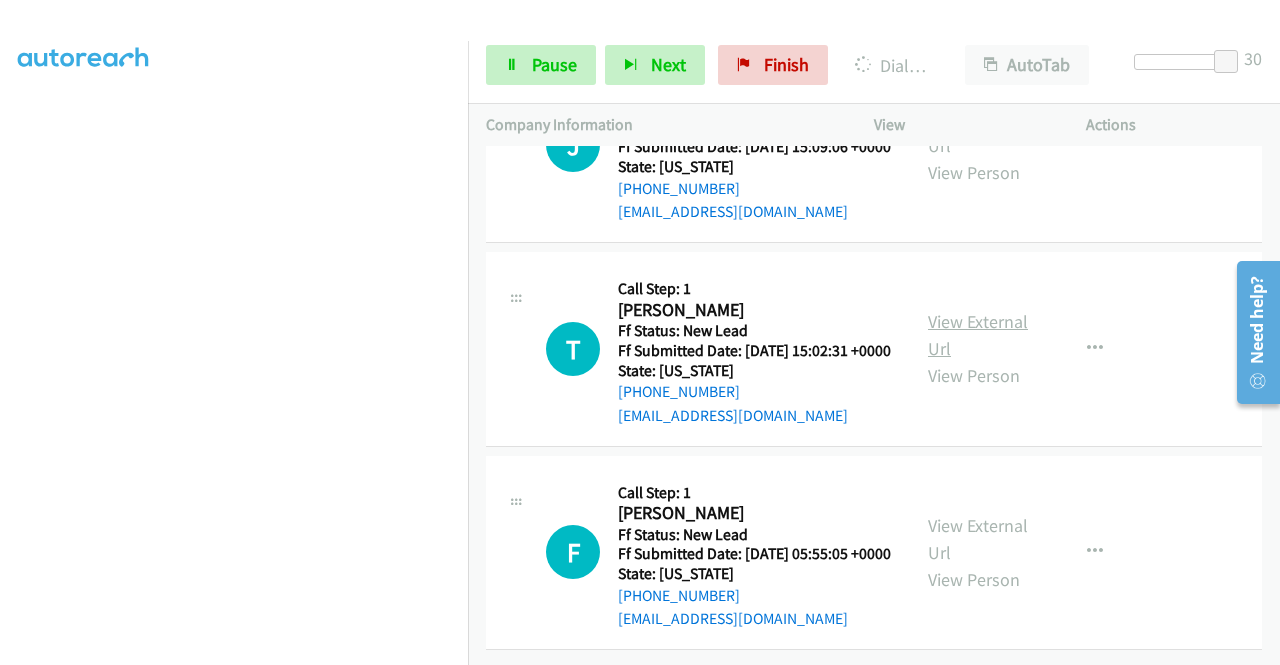 click on "View External Url" at bounding box center [978, 335] 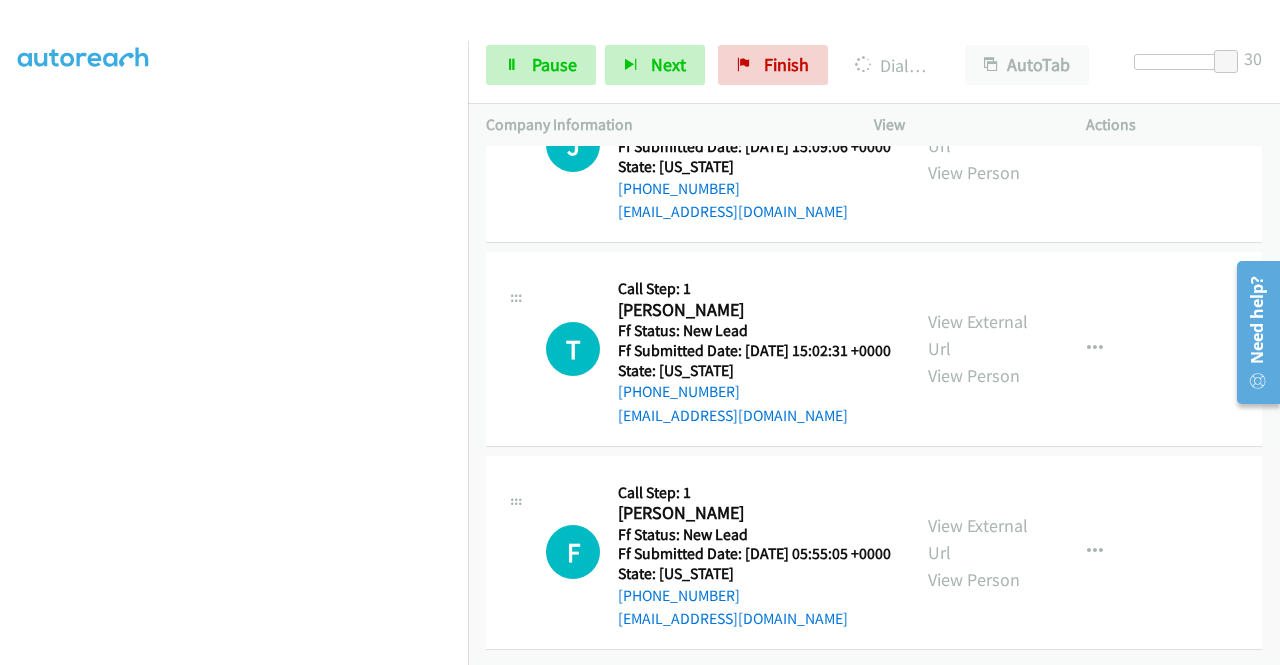 scroll, scrollTop: 1416, scrollLeft: 0, axis: vertical 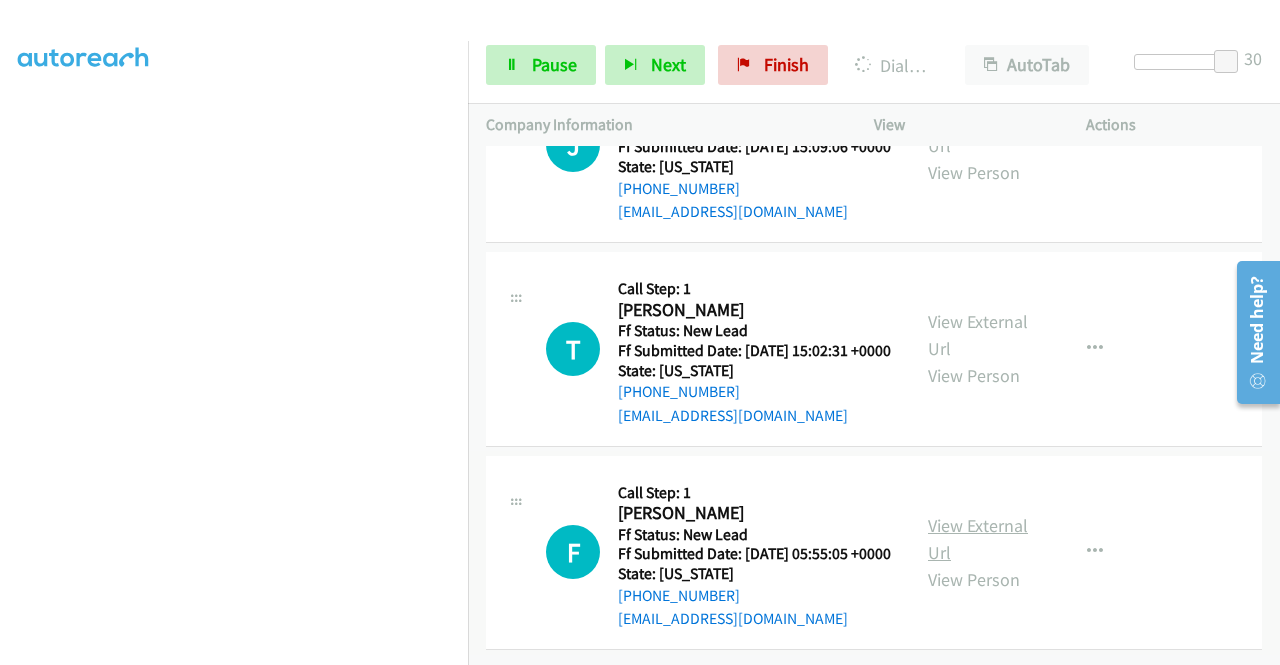 click on "View External Url" at bounding box center (978, 539) 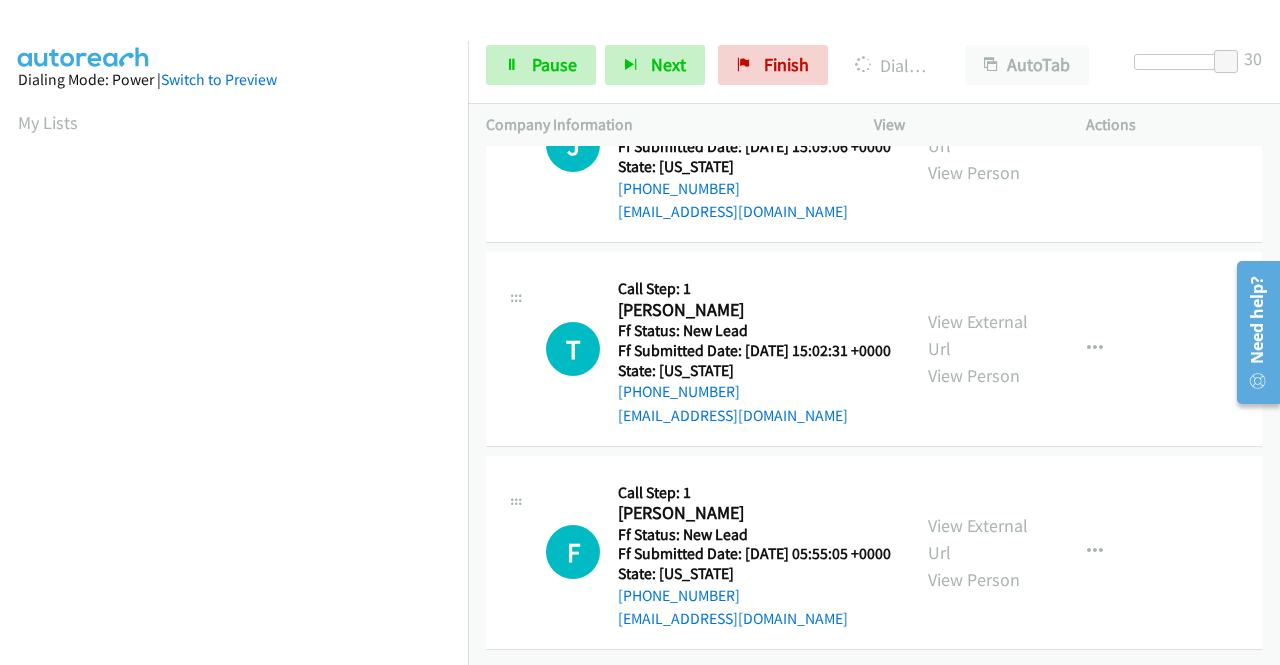 scroll, scrollTop: 456, scrollLeft: 0, axis: vertical 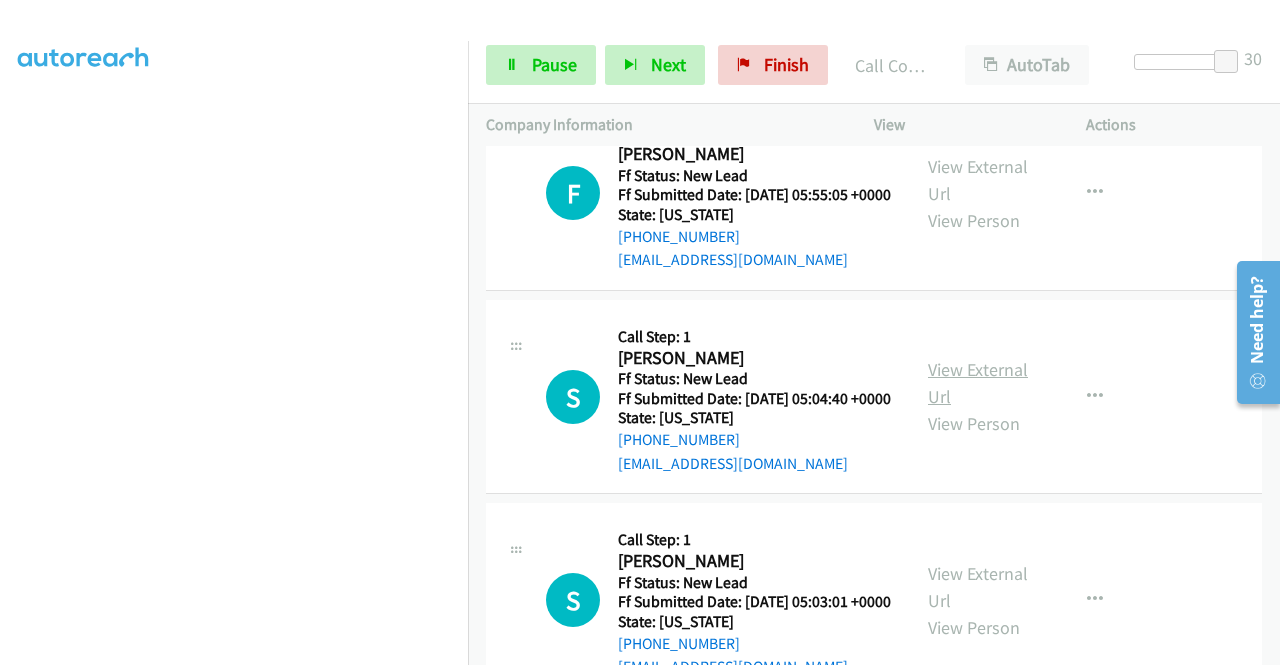 click on "View External Url" at bounding box center [978, 383] 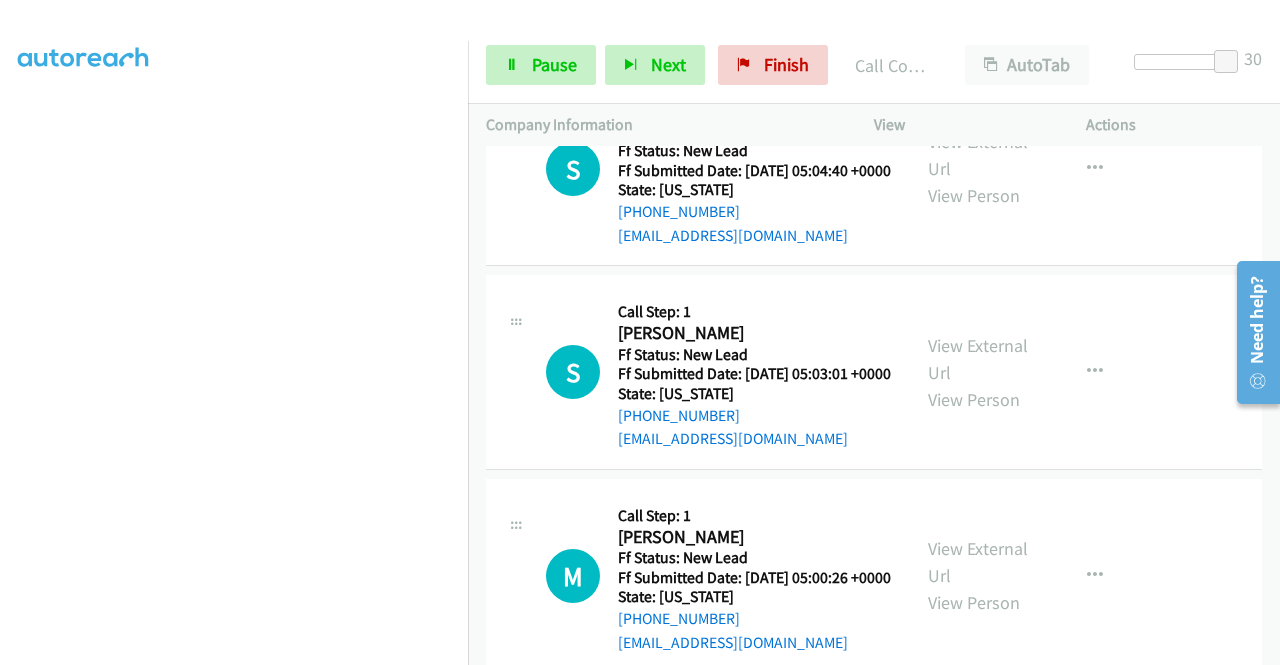 scroll, scrollTop: 2058, scrollLeft: 0, axis: vertical 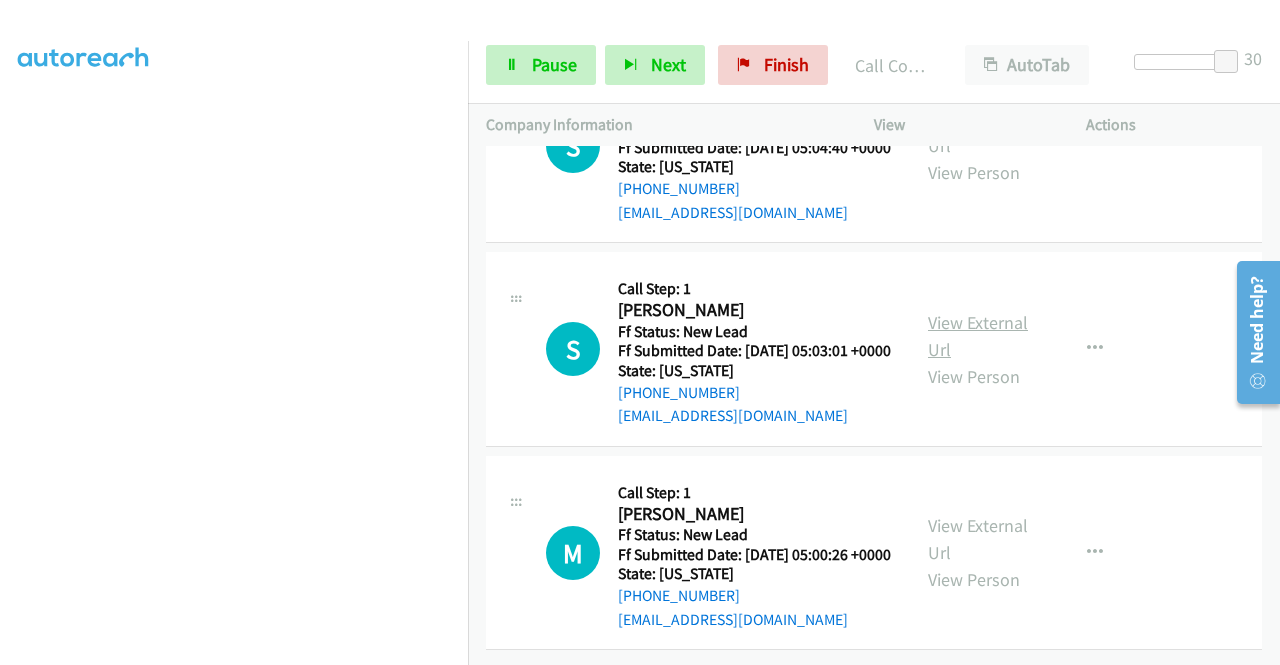 click on "View External Url" at bounding box center [978, 336] 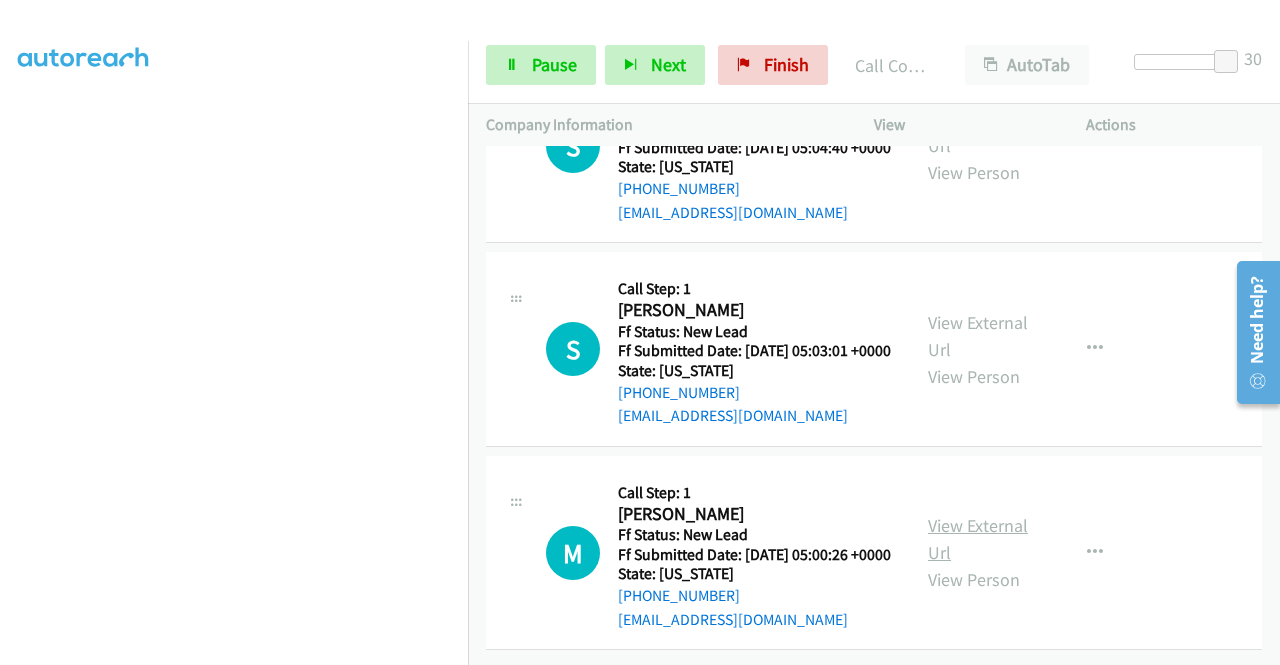 scroll, scrollTop: 2211, scrollLeft: 0, axis: vertical 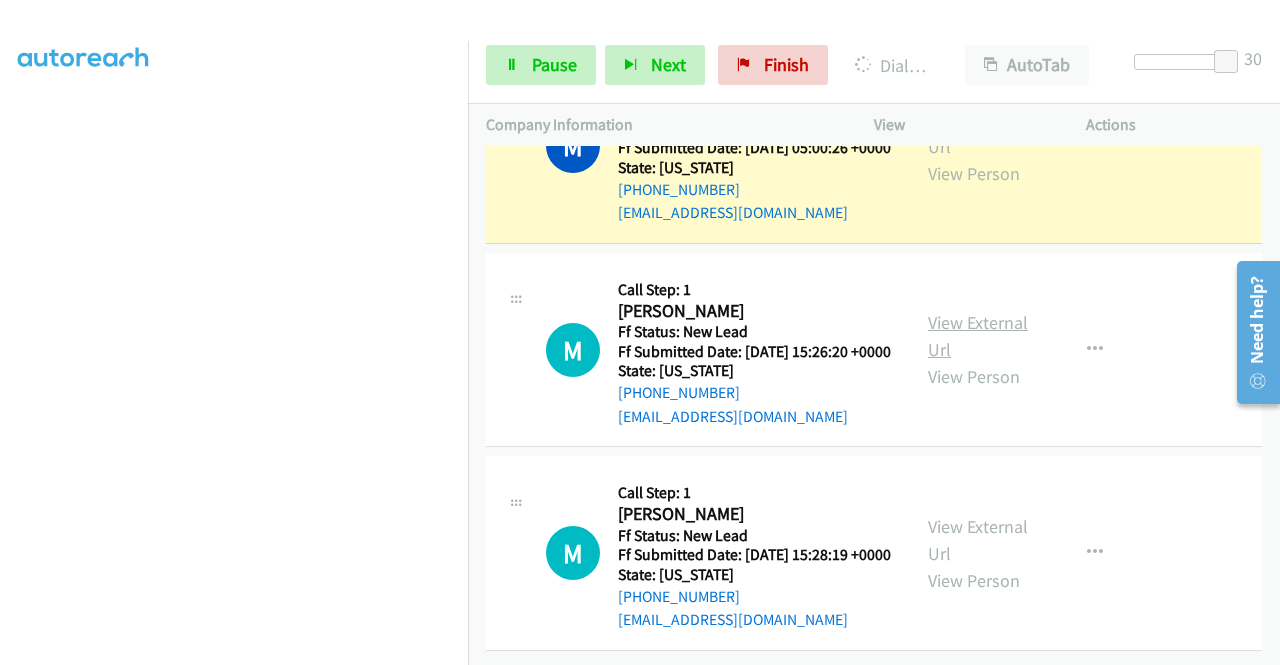 click on "View External Url" at bounding box center (978, 336) 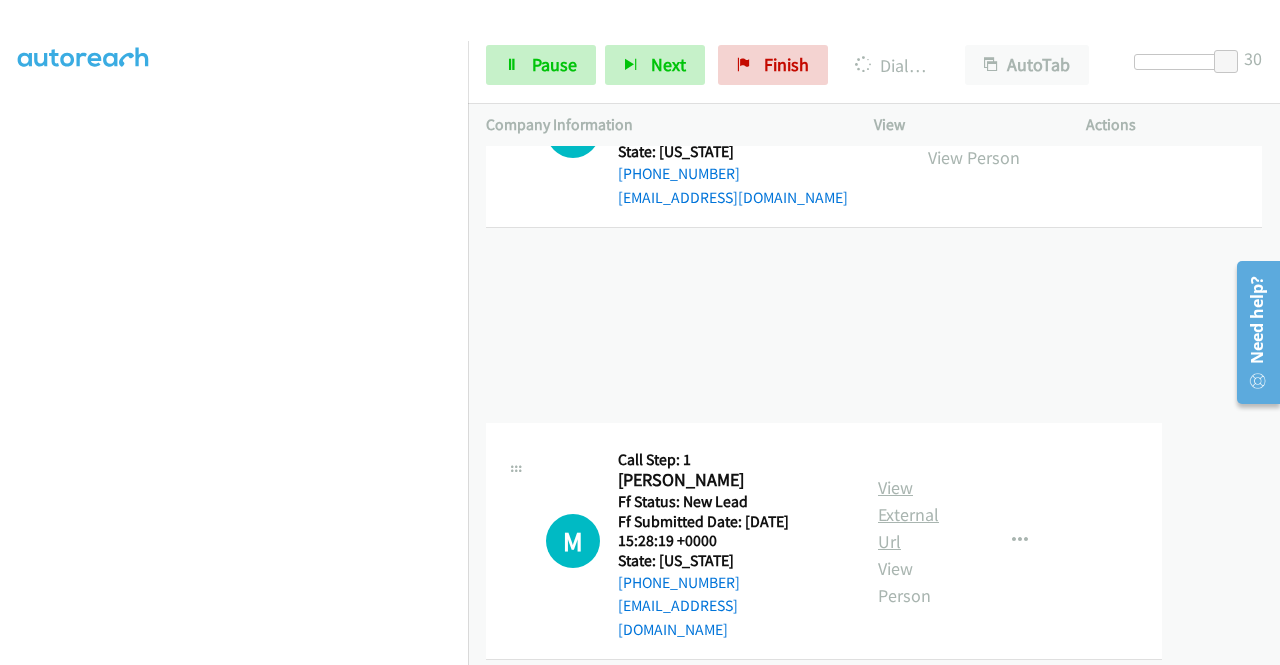 scroll, scrollTop: 2826, scrollLeft: 0, axis: vertical 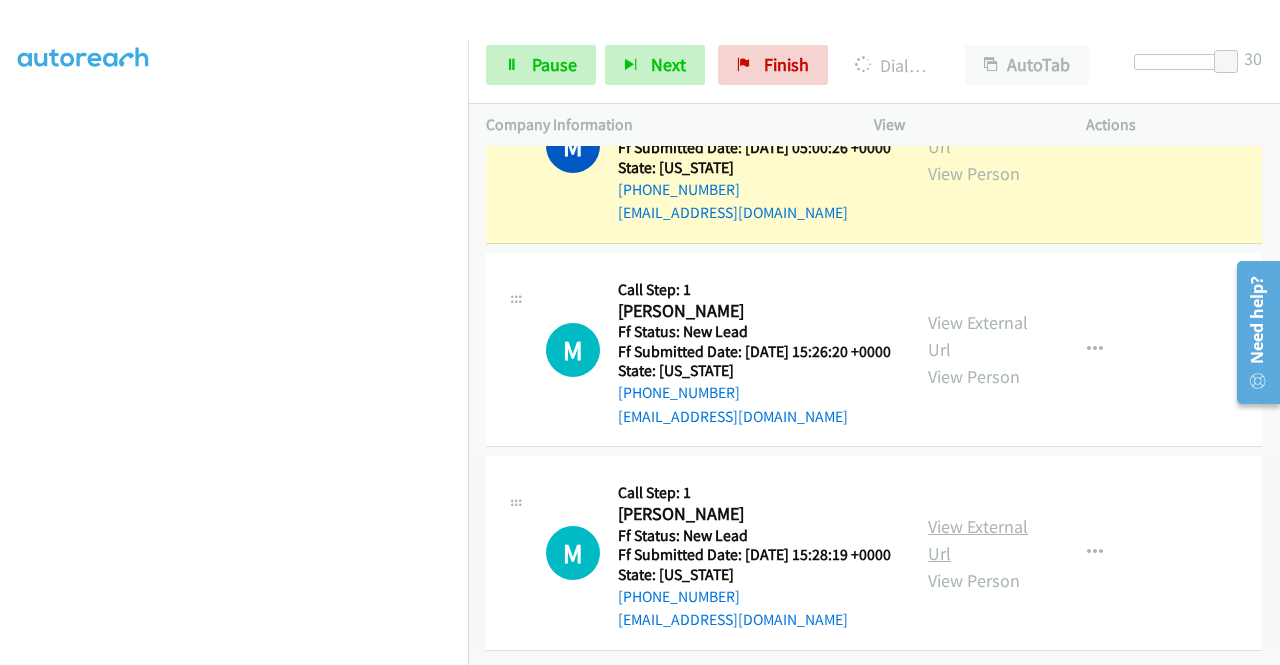 click on "View External Url" at bounding box center (978, 540) 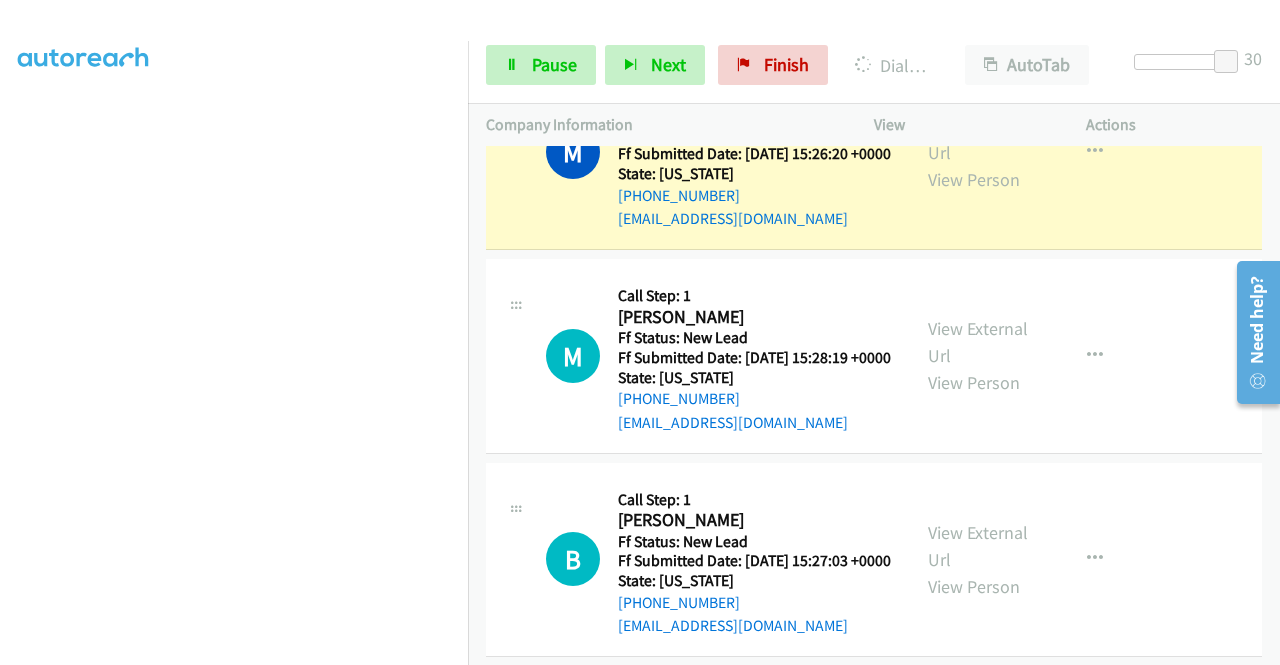 scroll, scrollTop: 456, scrollLeft: 0, axis: vertical 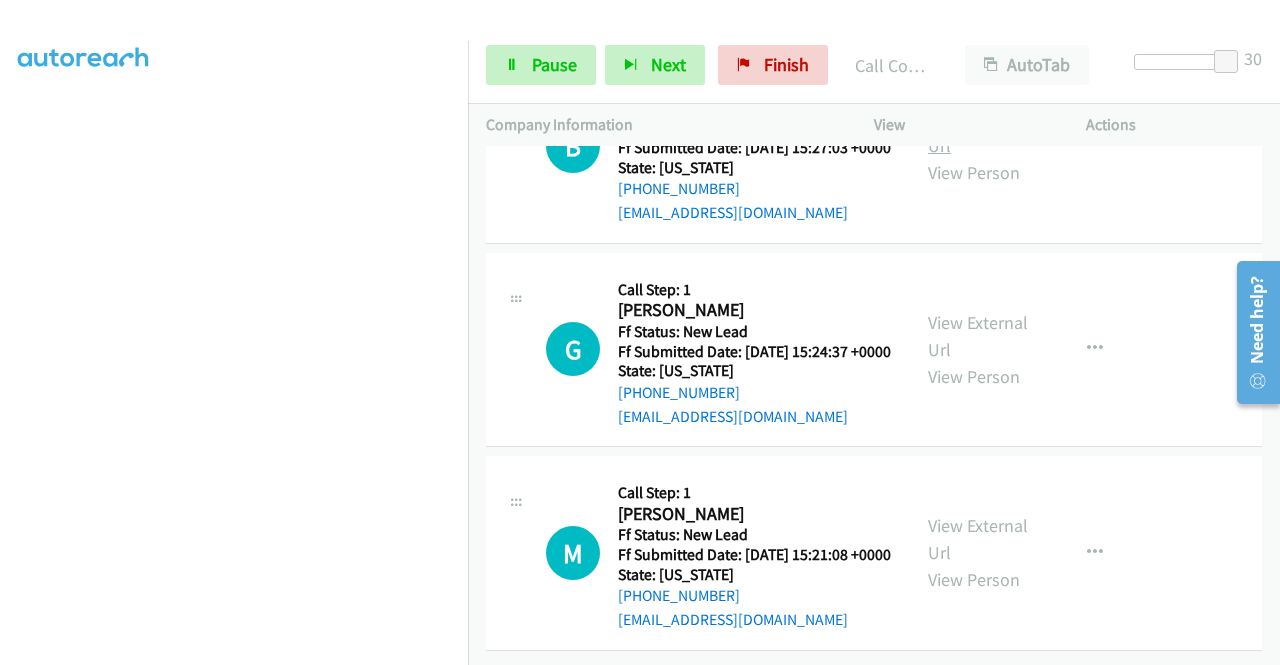 click on "View External Url" at bounding box center [978, 132] 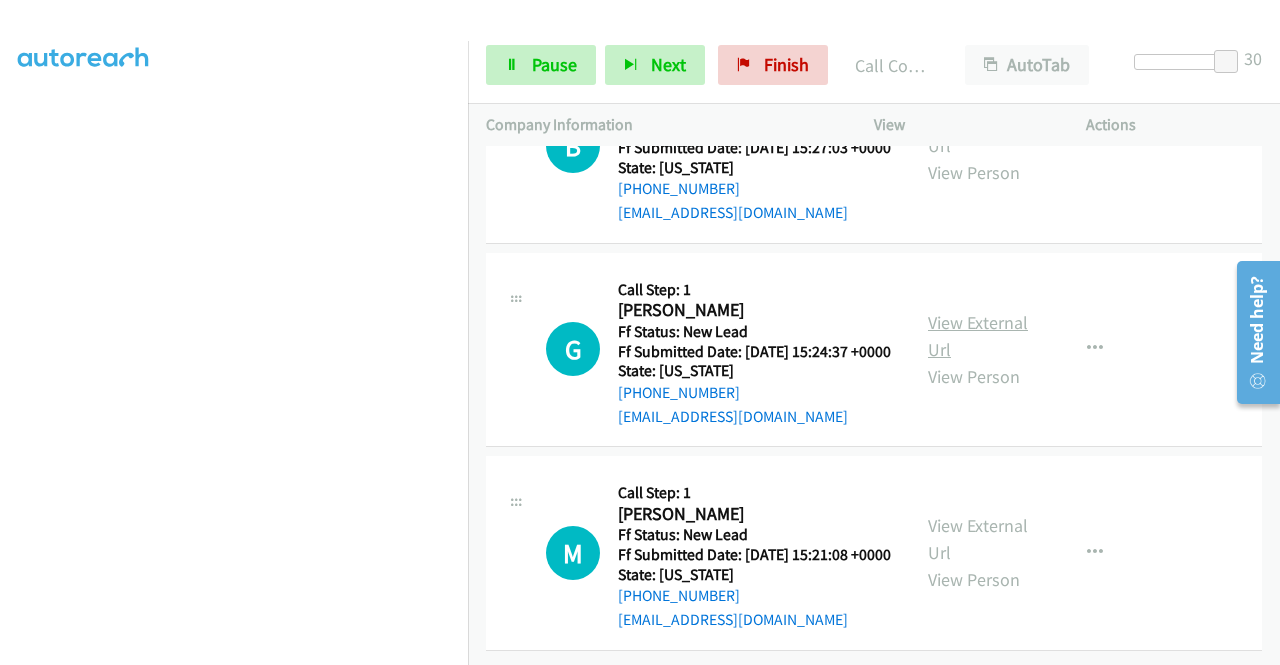 scroll, scrollTop: 3526, scrollLeft: 0, axis: vertical 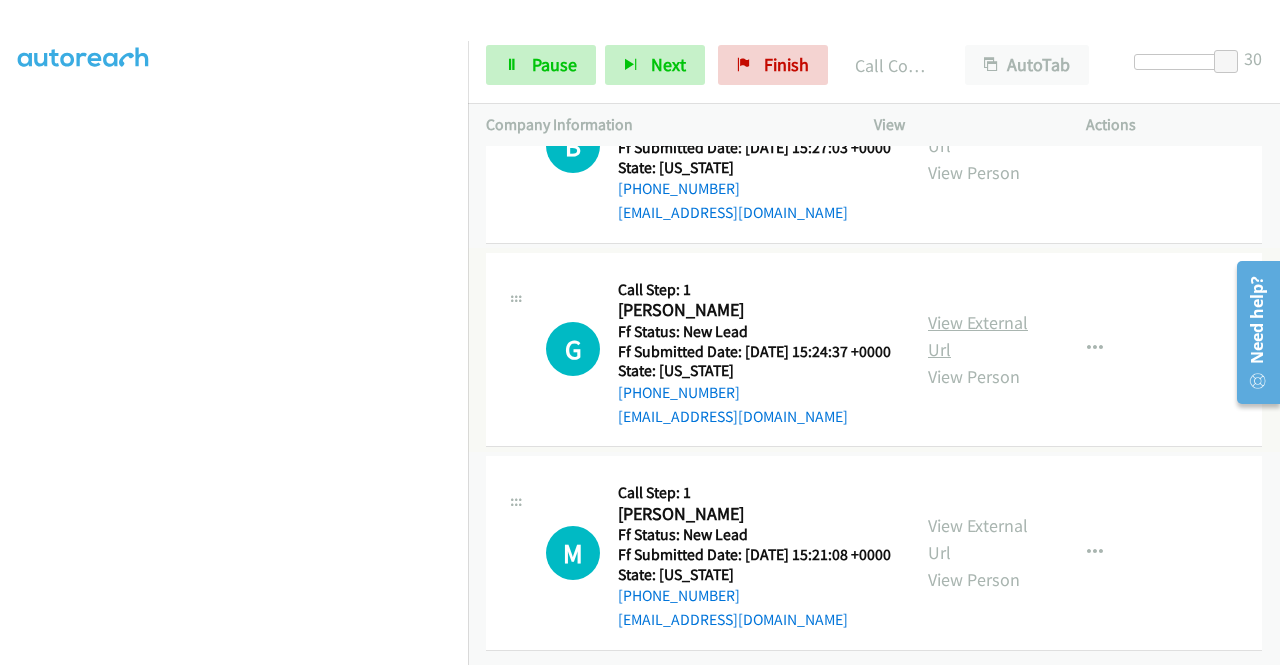 click on "View External Url" at bounding box center [978, 336] 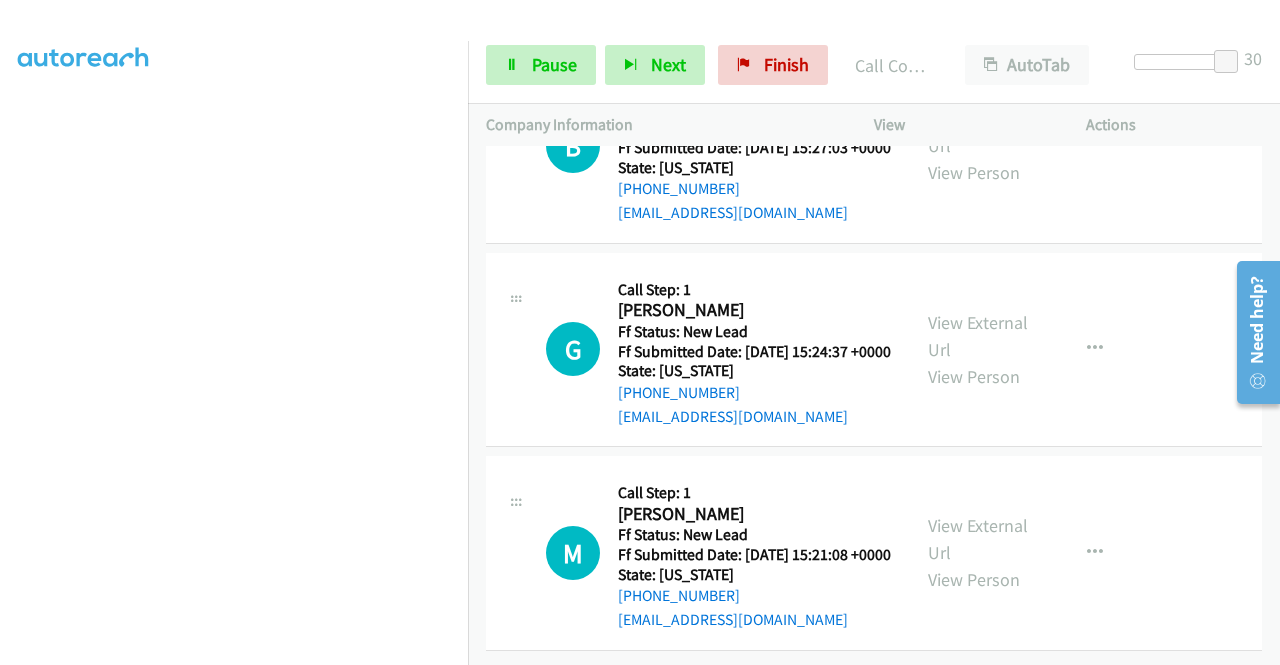 scroll, scrollTop: 3579, scrollLeft: 0, axis: vertical 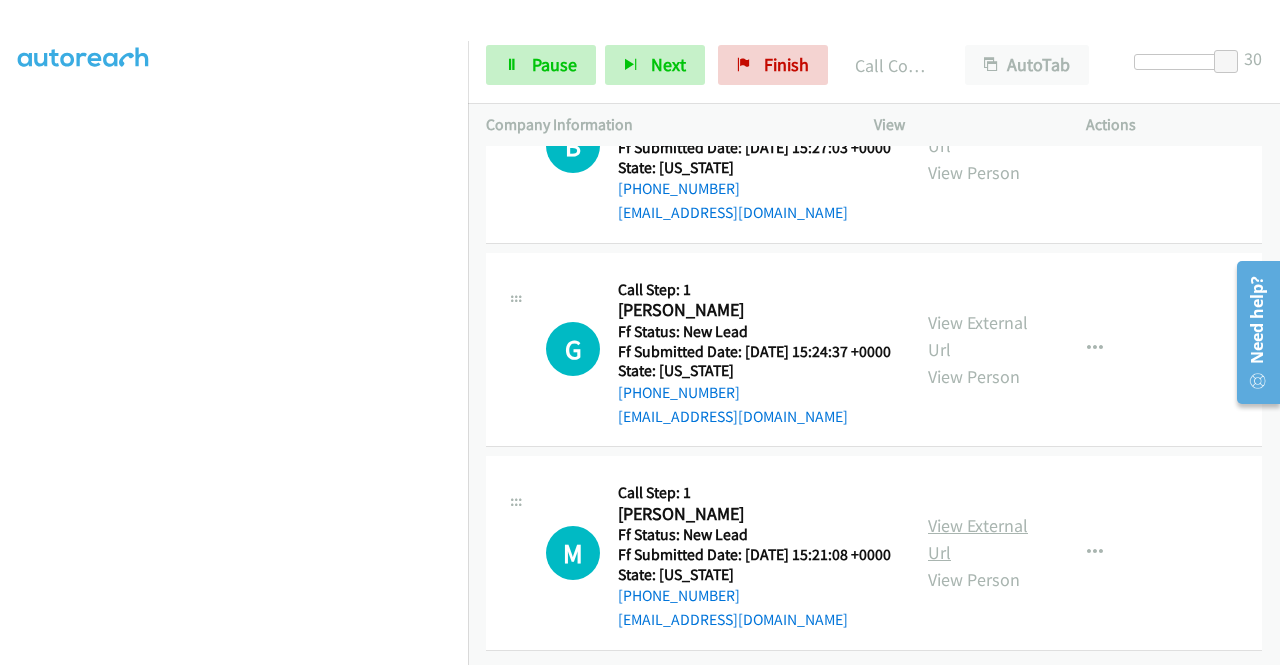 click on "View External Url" at bounding box center (978, 539) 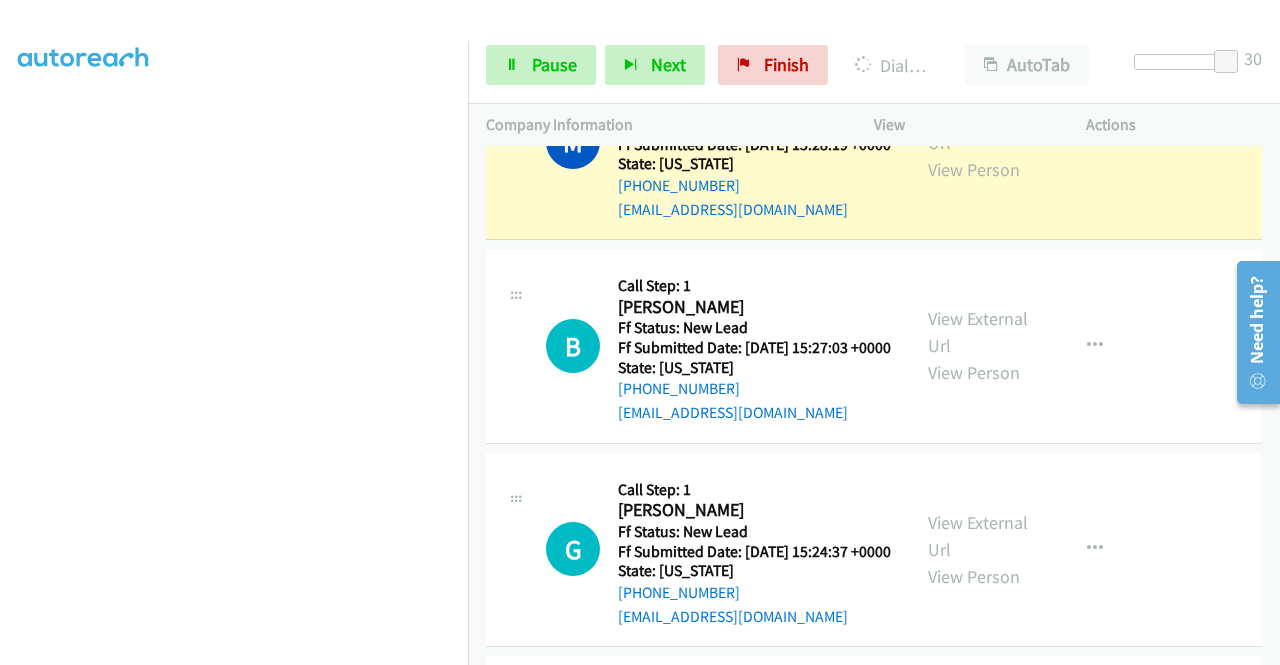 scroll, scrollTop: 3079, scrollLeft: 0, axis: vertical 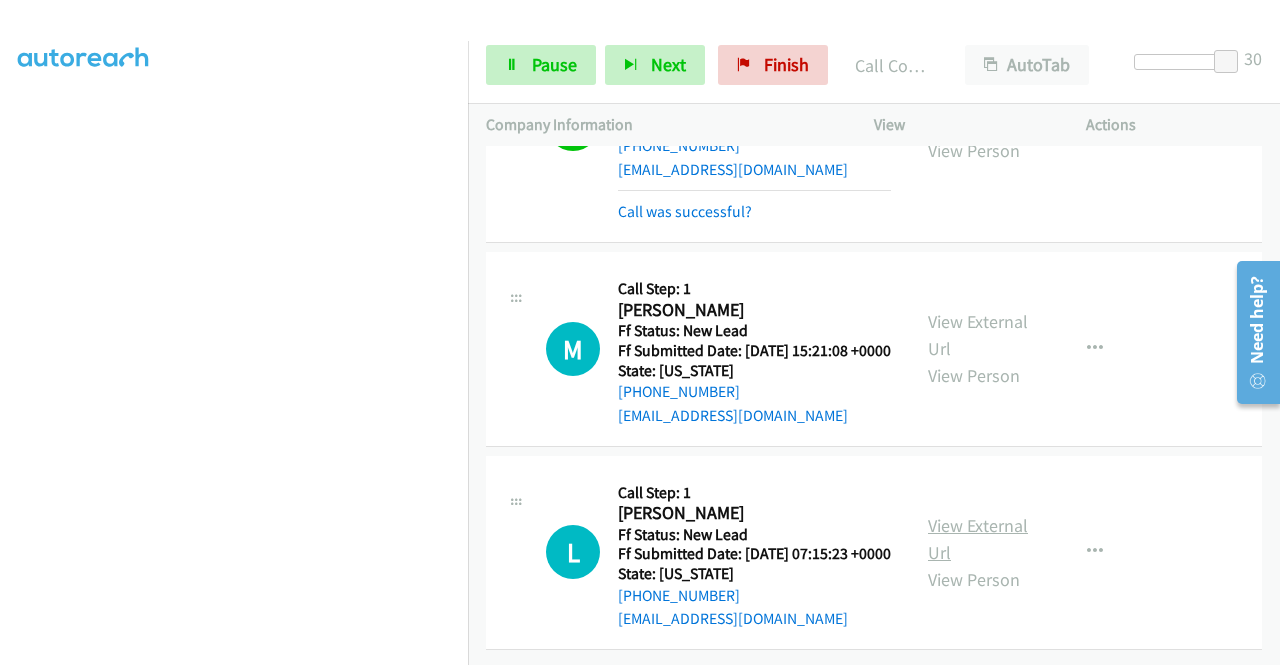 click on "View External Url" at bounding box center [978, 539] 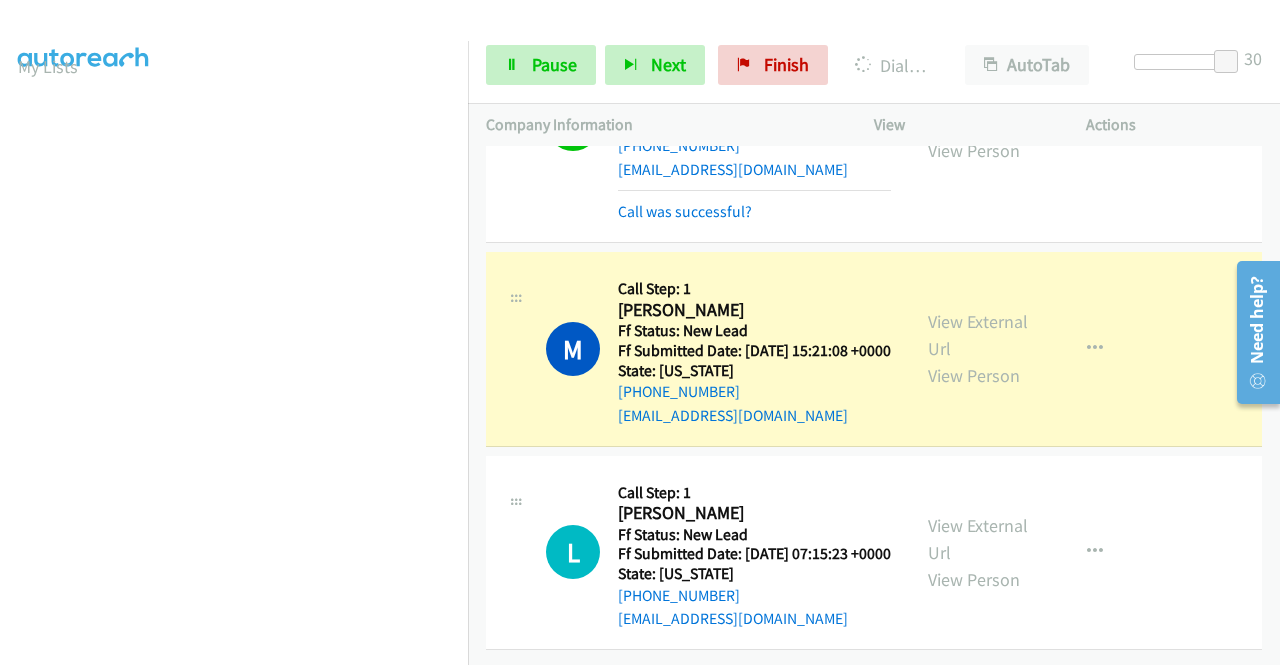 scroll, scrollTop: 456, scrollLeft: 0, axis: vertical 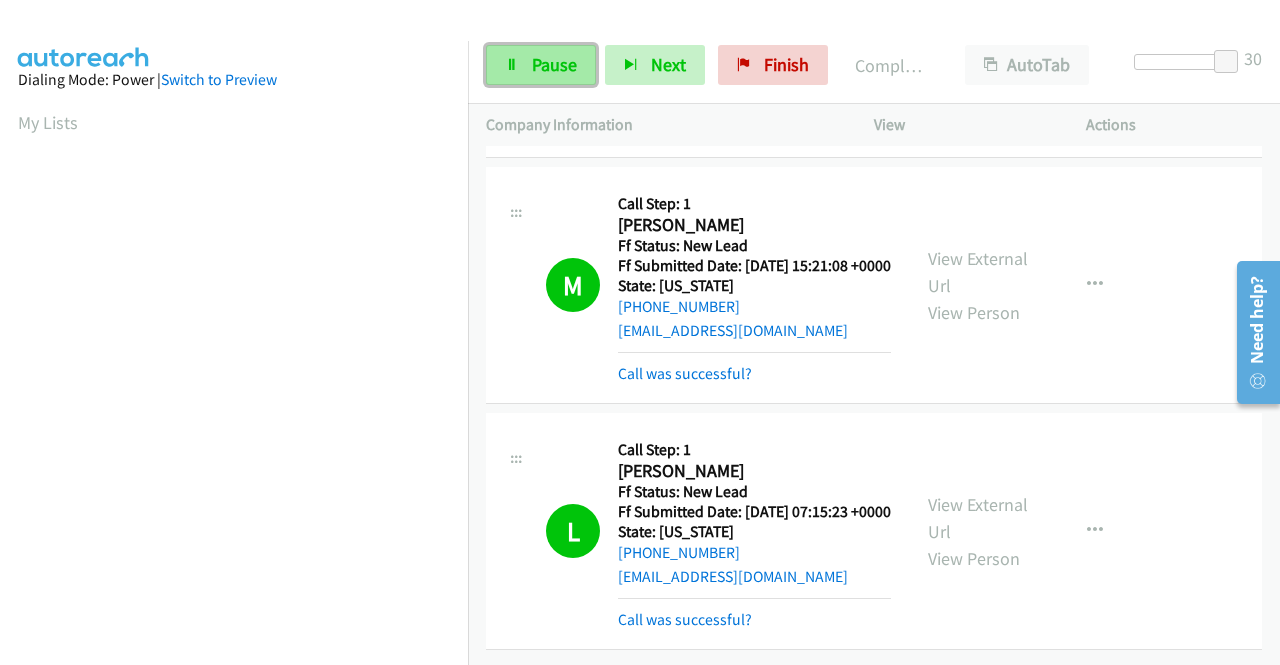 click on "Pause" at bounding box center (541, 65) 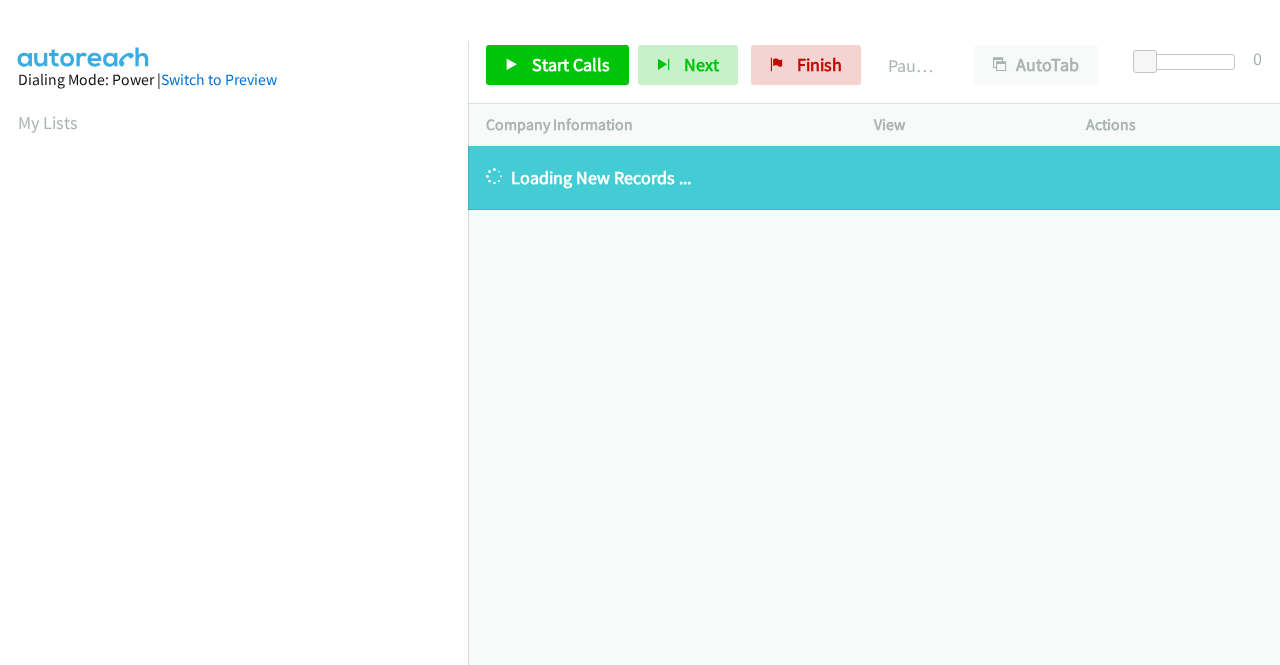 scroll, scrollTop: 0, scrollLeft: 0, axis: both 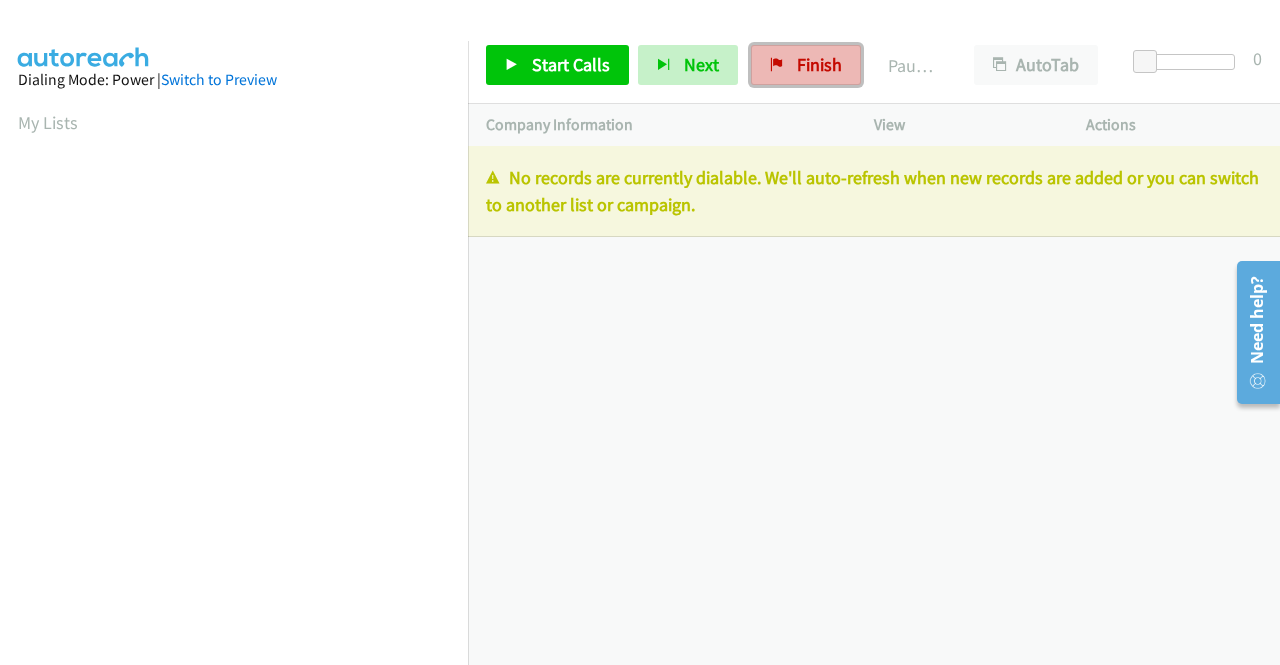 click on "Finish" at bounding box center (819, 64) 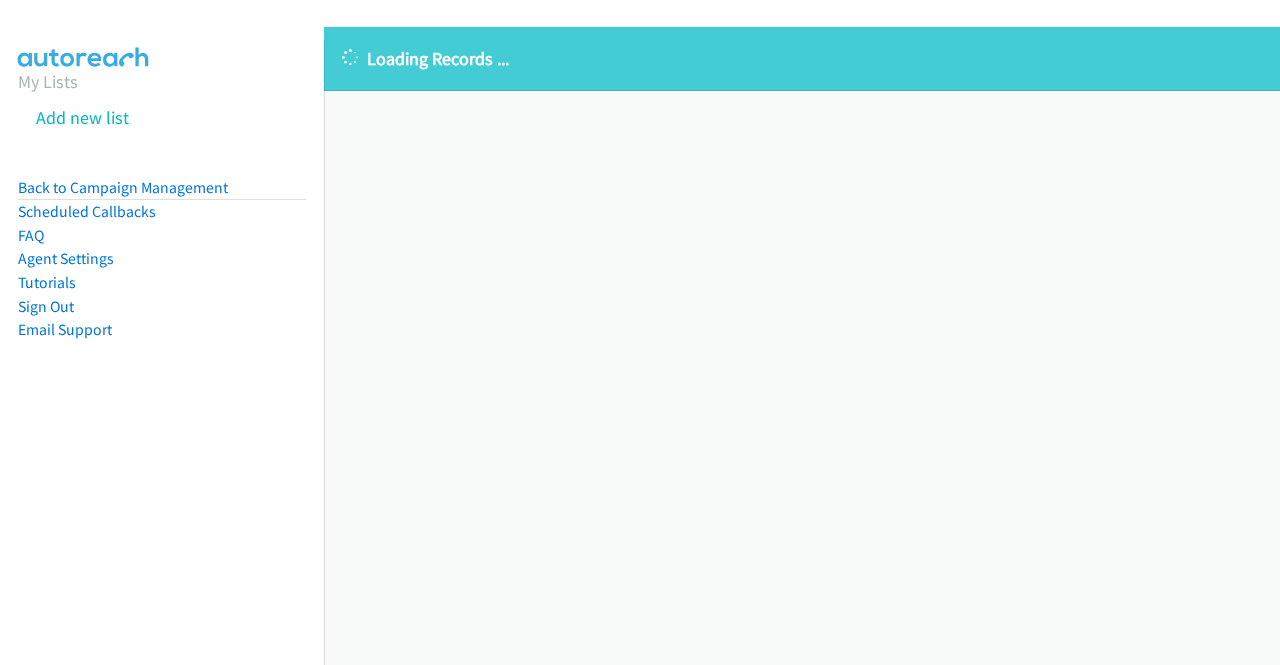 scroll, scrollTop: 0, scrollLeft: 0, axis: both 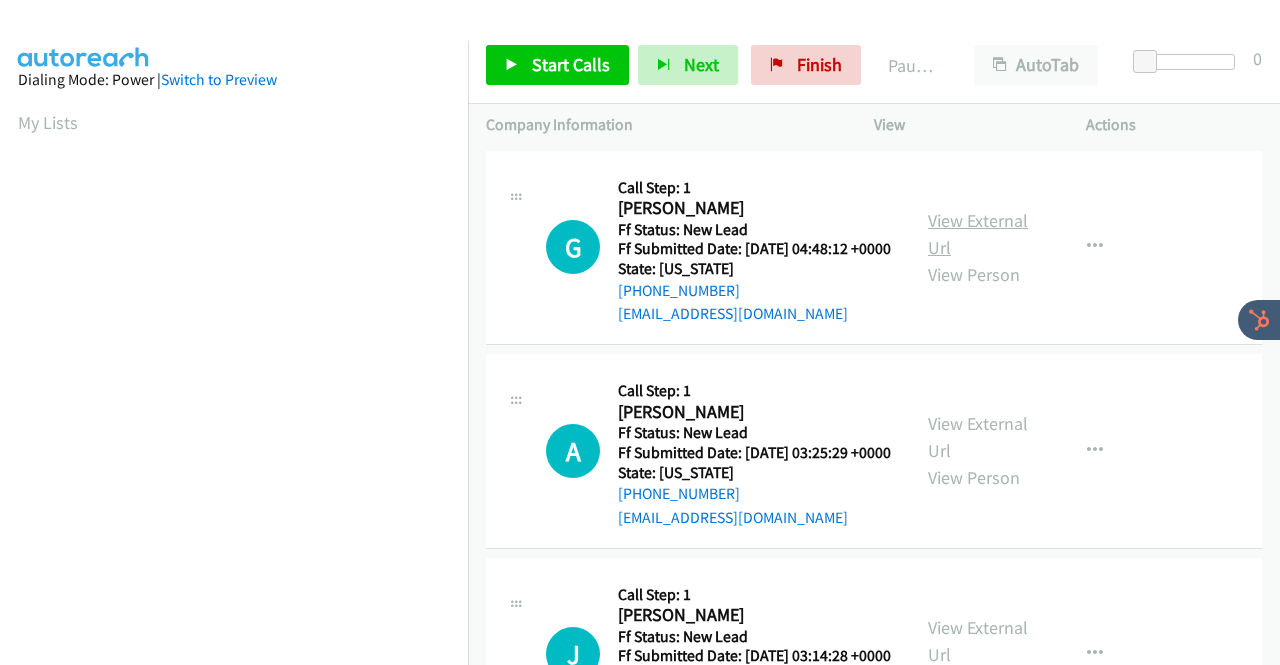 click on "View External Url" at bounding box center (978, 234) 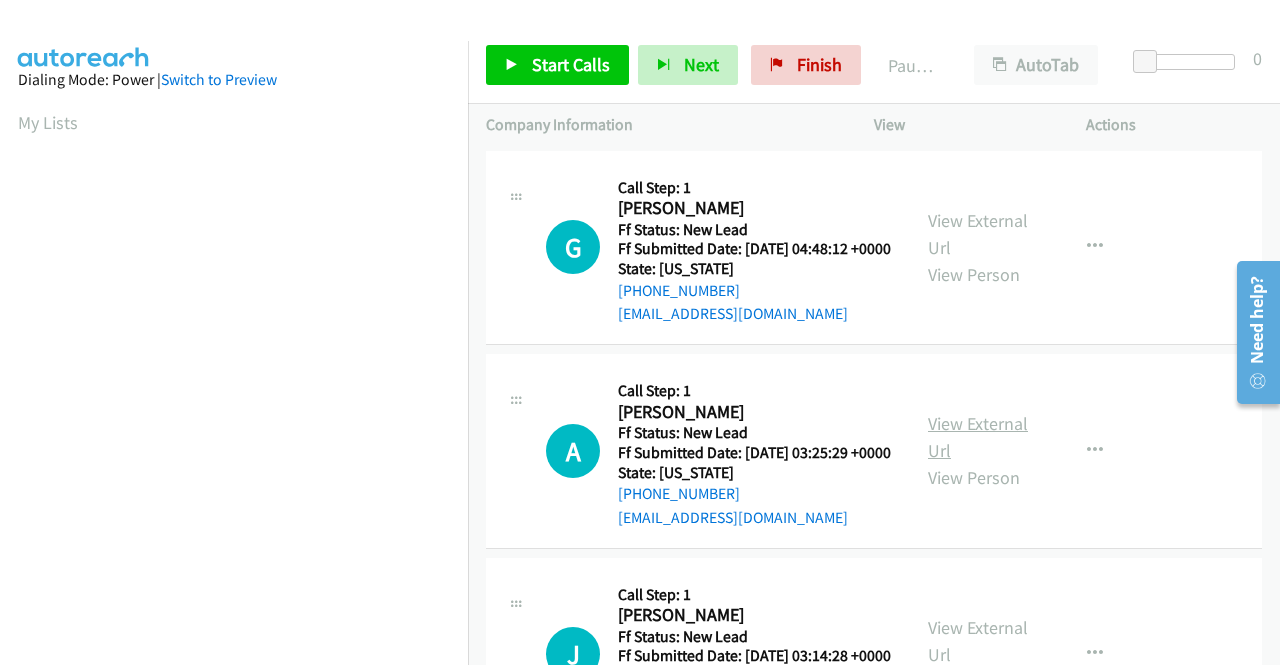 click on "View External Url" at bounding box center (978, 437) 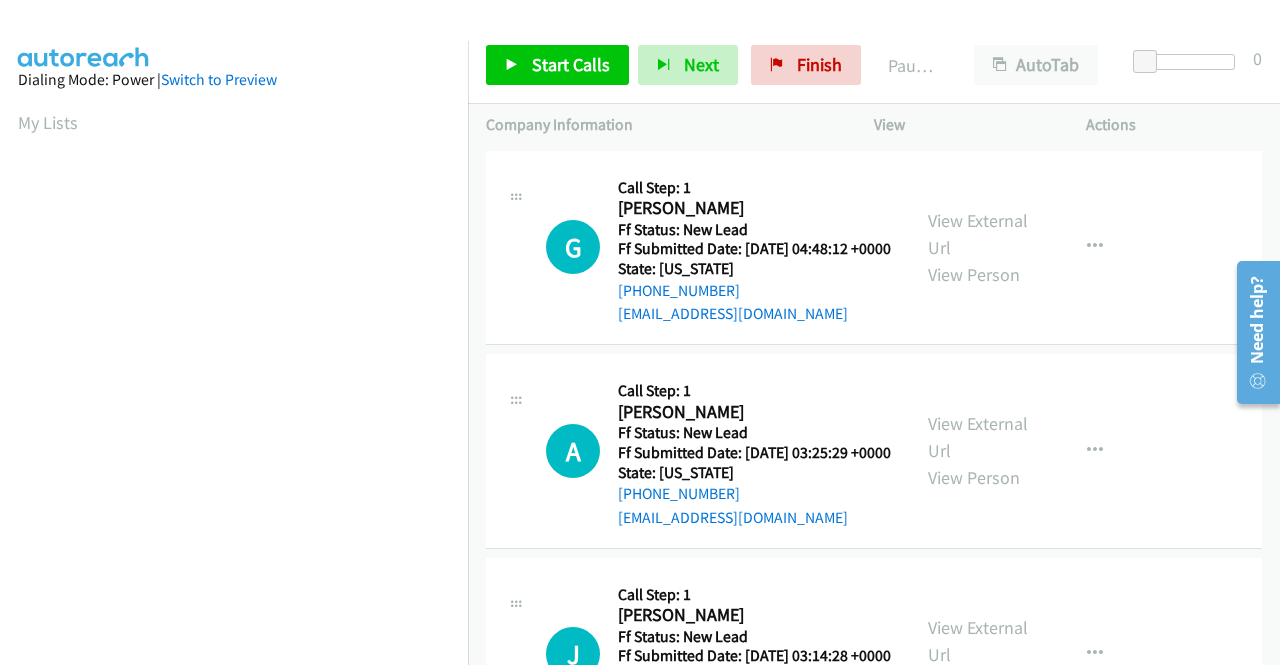 scroll, scrollTop: 100, scrollLeft: 0, axis: vertical 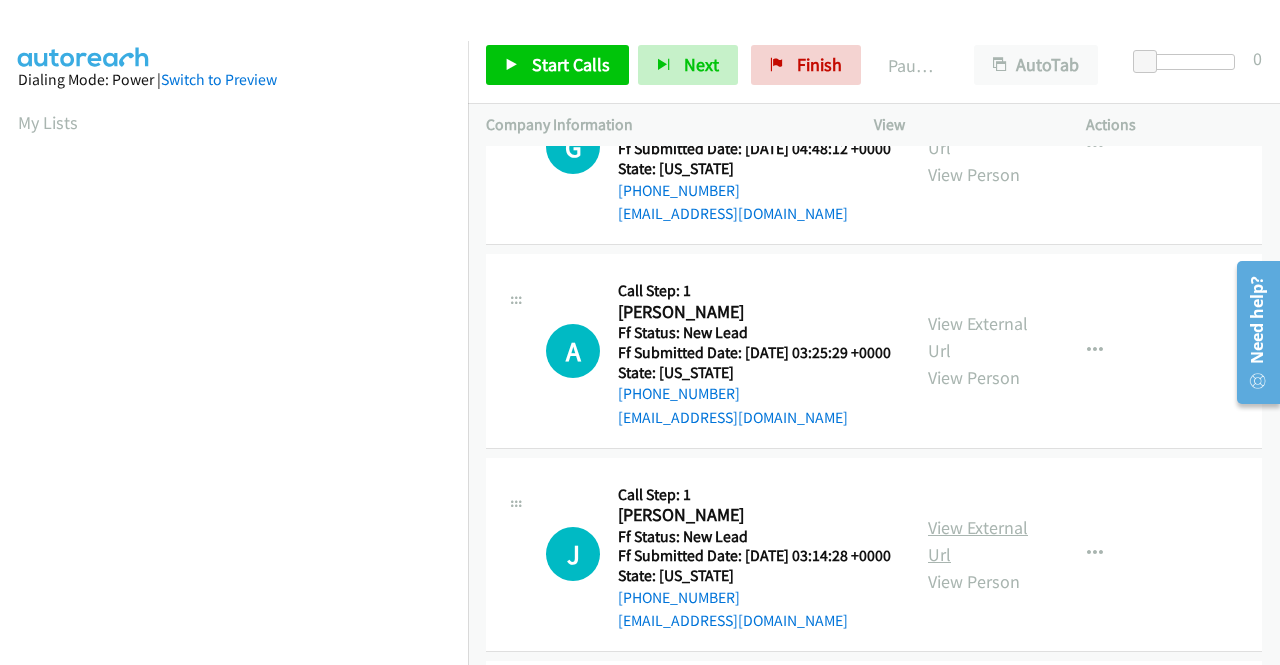 click on "View External Url" at bounding box center [978, 541] 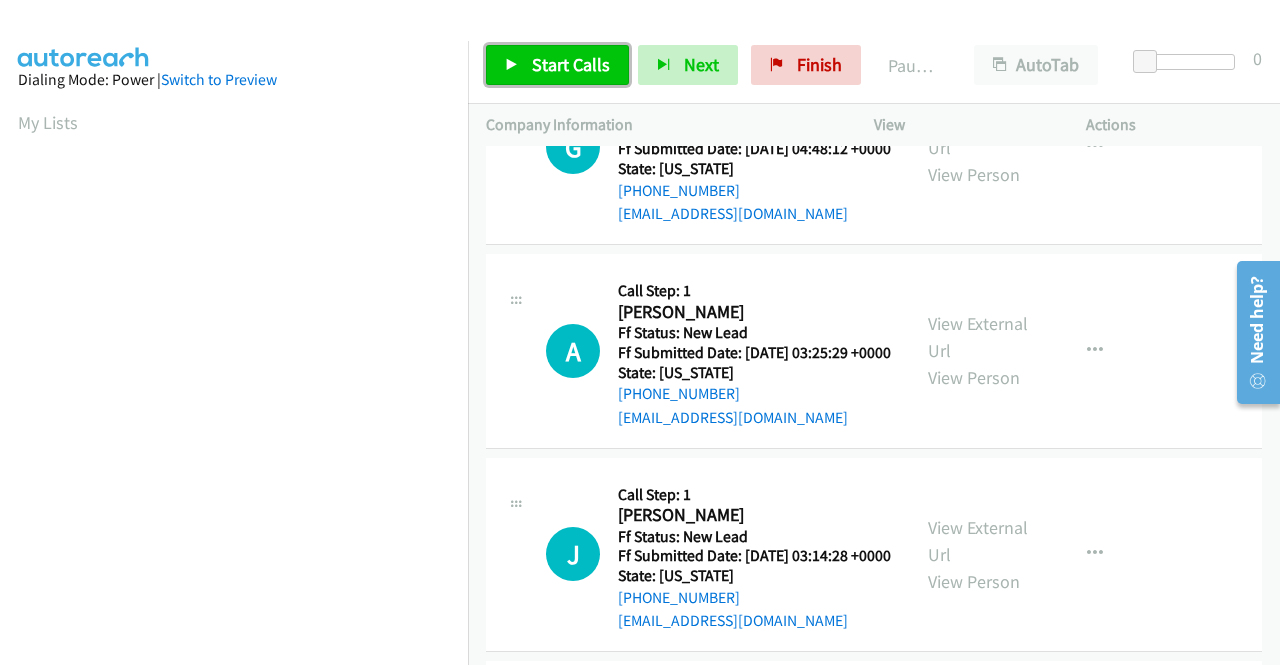click on "Start Calls" at bounding box center (571, 64) 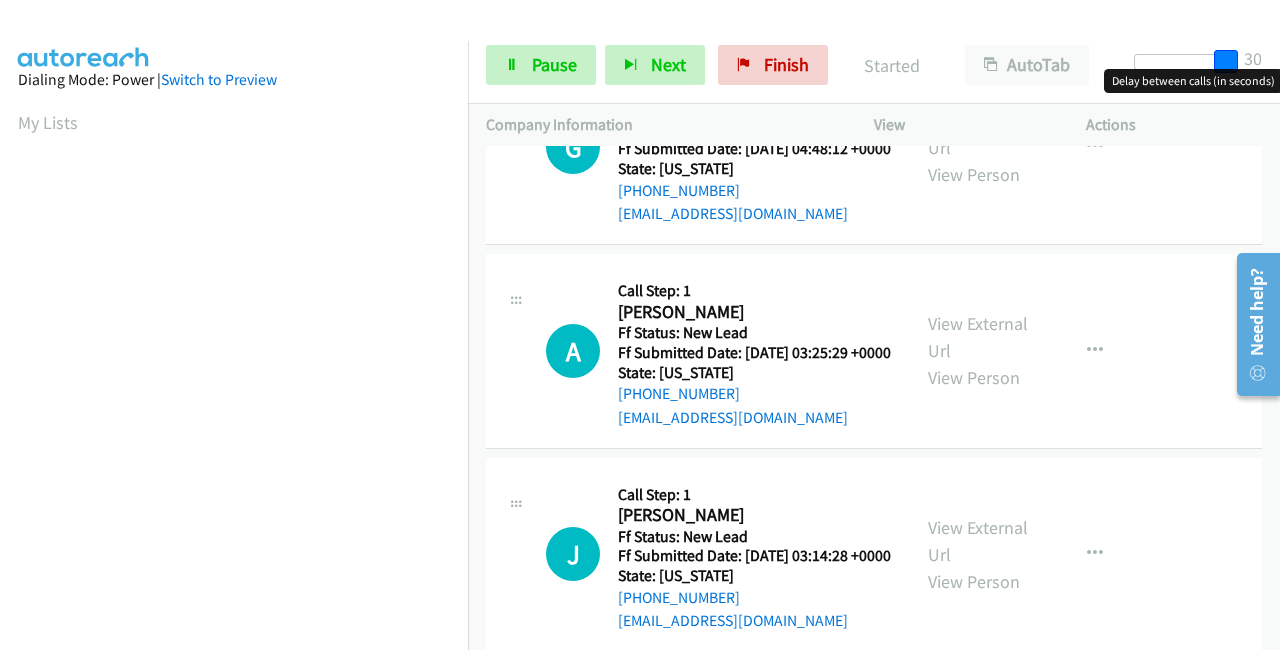 drag, startPoint x: 1144, startPoint y: 57, endPoint x: 1279, endPoint y: 57, distance: 135 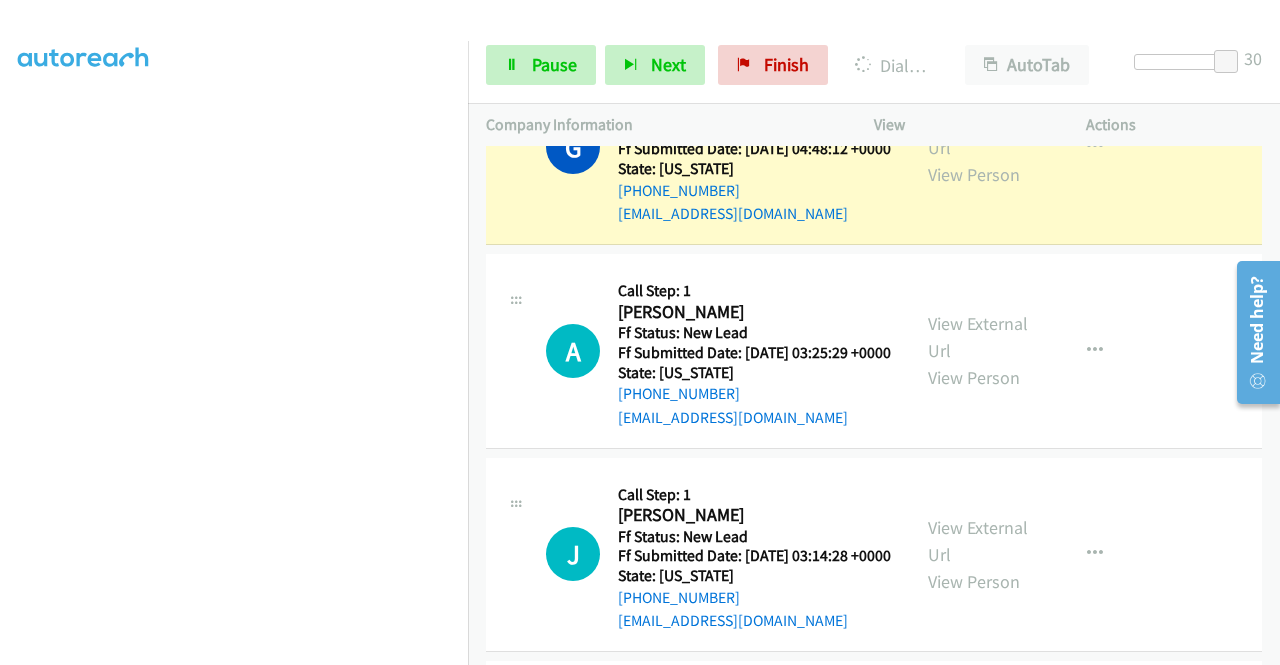 scroll, scrollTop: 456, scrollLeft: 0, axis: vertical 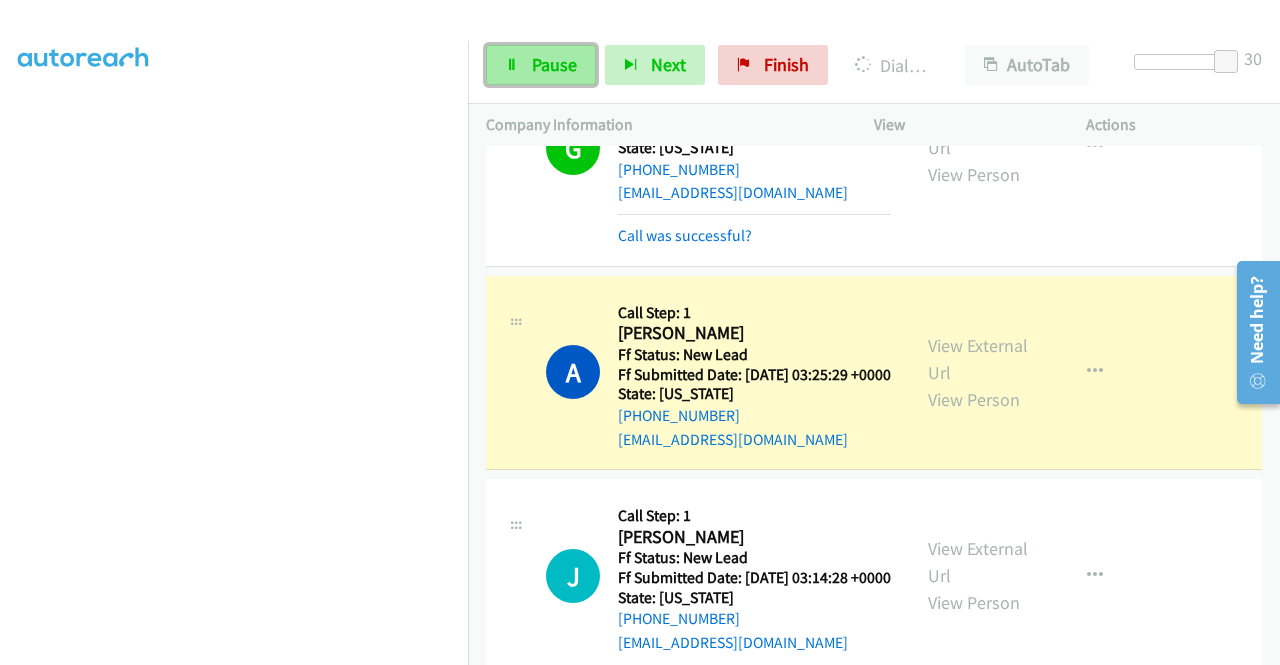 click on "Pause" at bounding box center [554, 64] 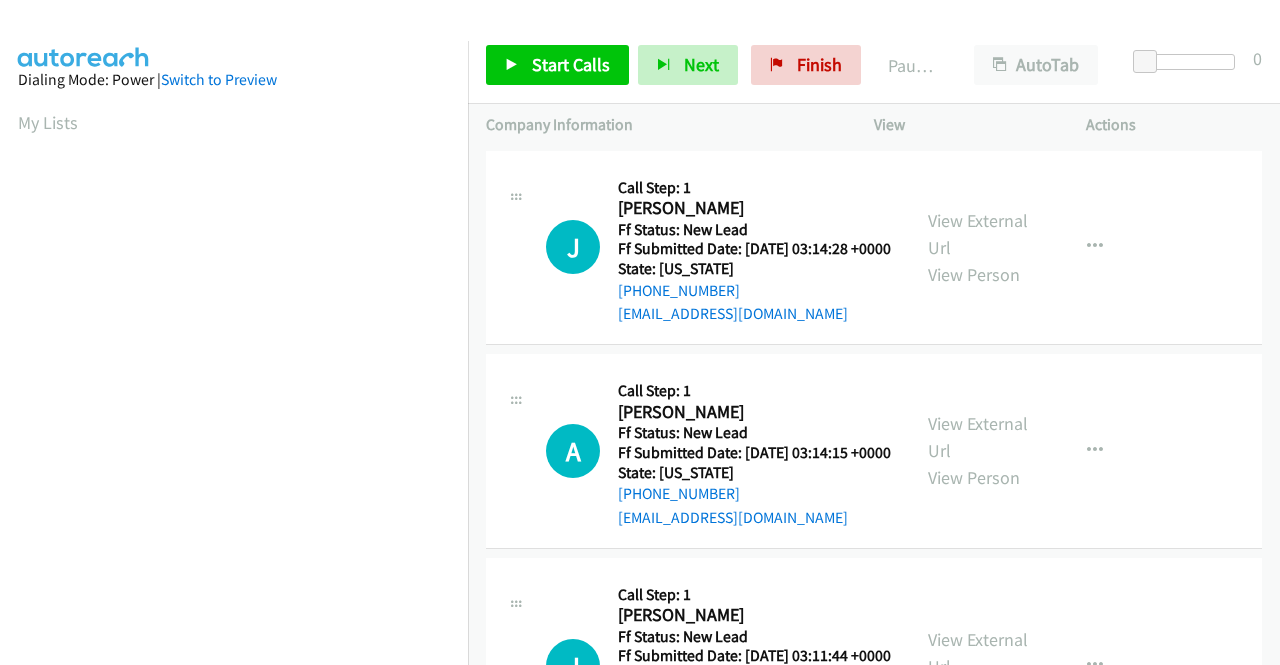 scroll, scrollTop: 0, scrollLeft: 0, axis: both 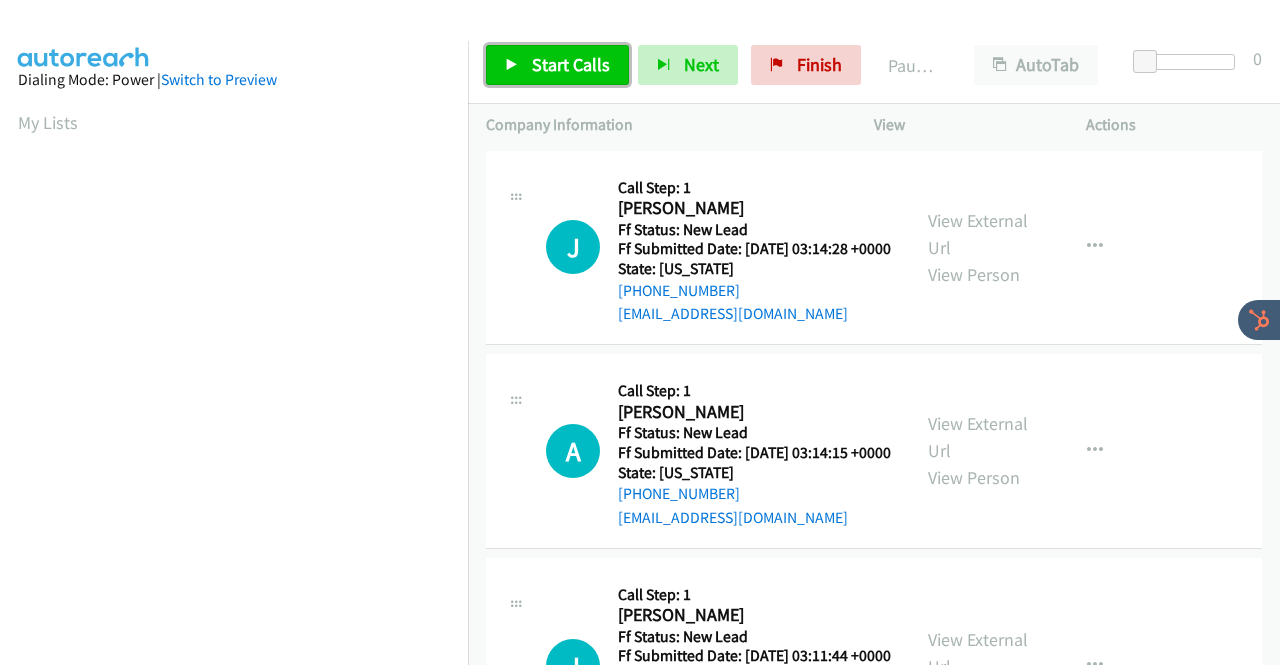 click on "Start Calls" at bounding box center (571, 64) 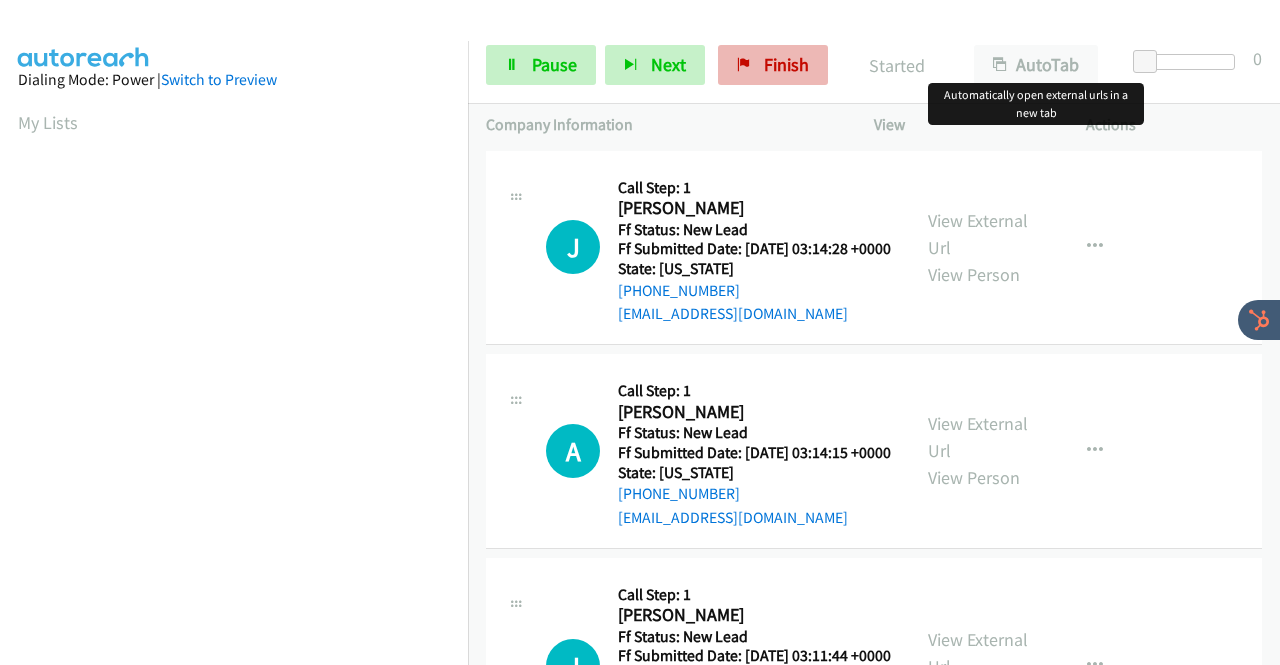 scroll, scrollTop: 0, scrollLeft: 0, axis: both 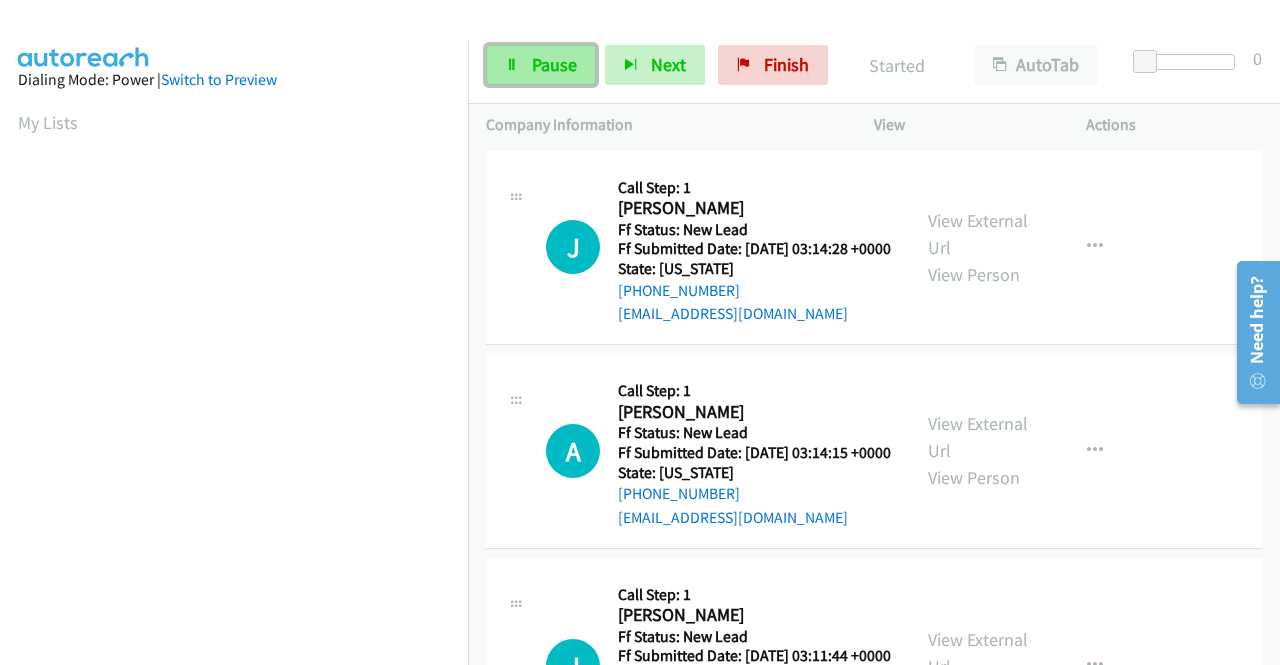 click on "Pause" at bounding box center (554, 64) 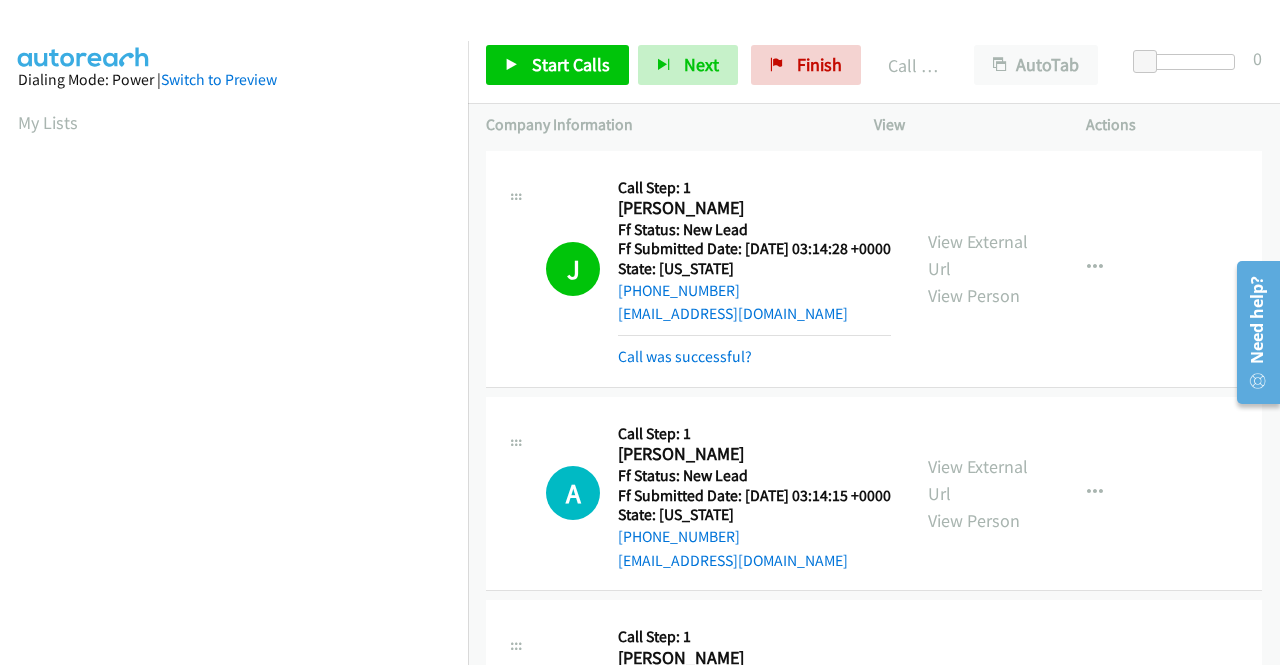 scroll, scrollTop: 456, scrollLeft: 0, axis: vertical 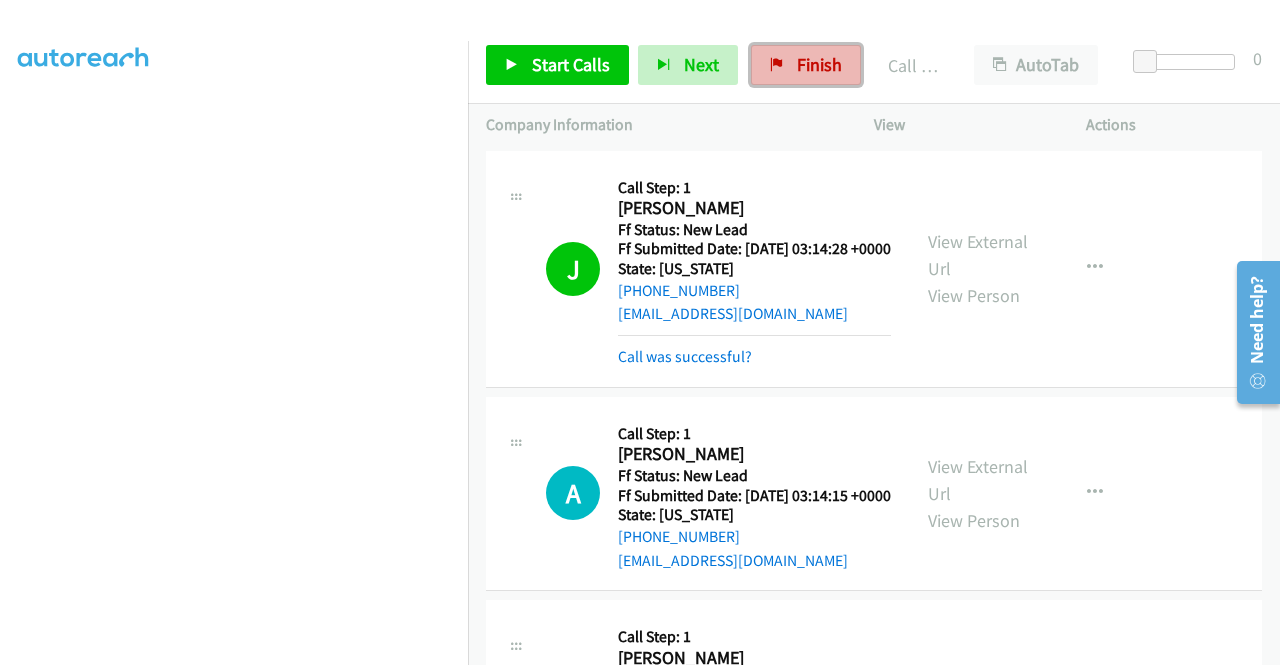 click on "Finish" at bounding box center [806, 65] 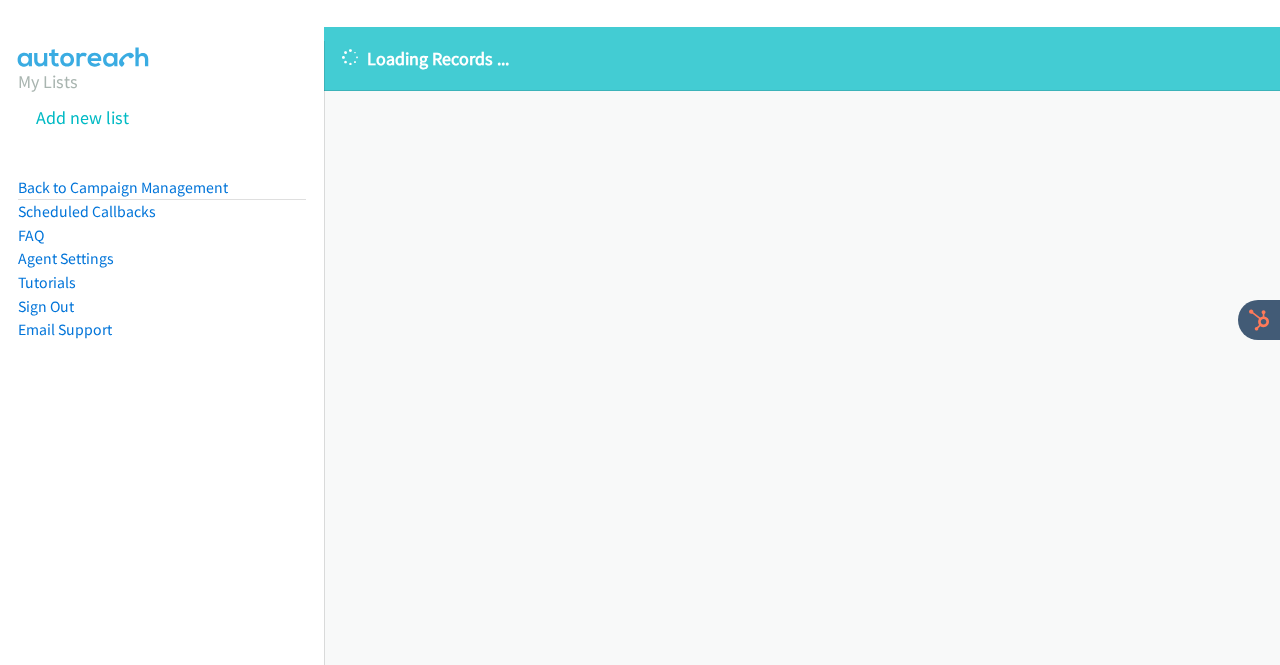 scroll, scrollTop: 0, scrollLeft: 0, axis: both 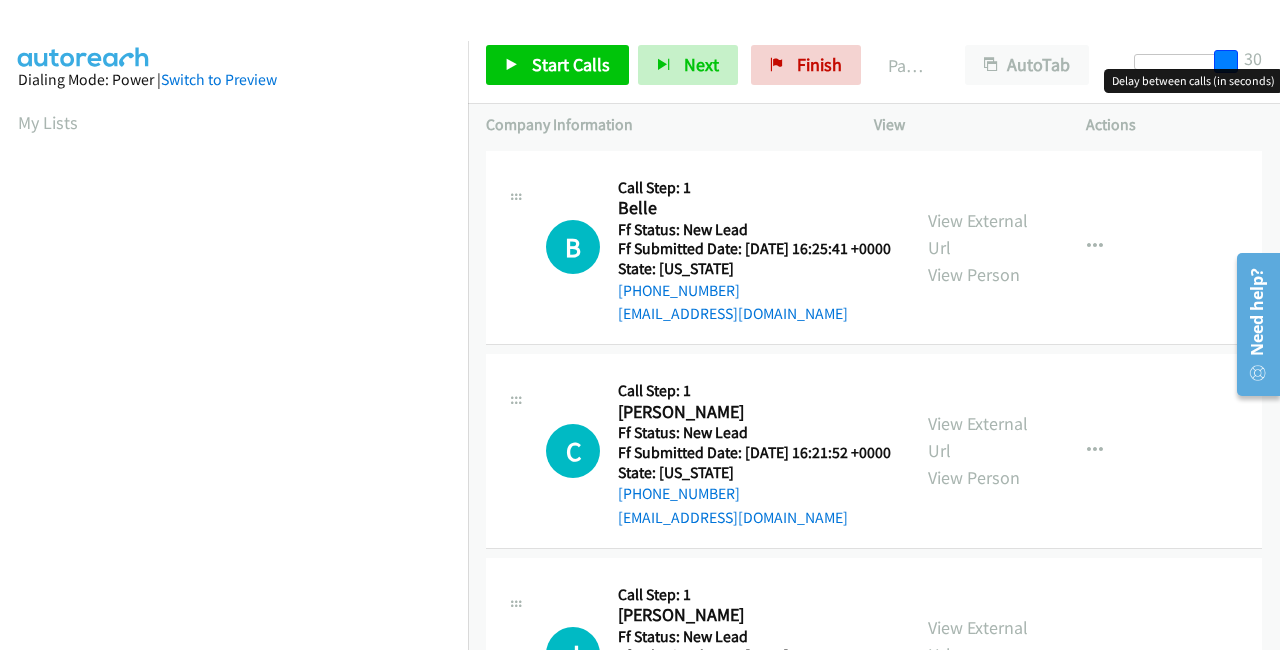 drag, startPoint x: 1148, startPoint y: 57, endPoint x: 1035, endPoint y: 92, distance: 118.29624 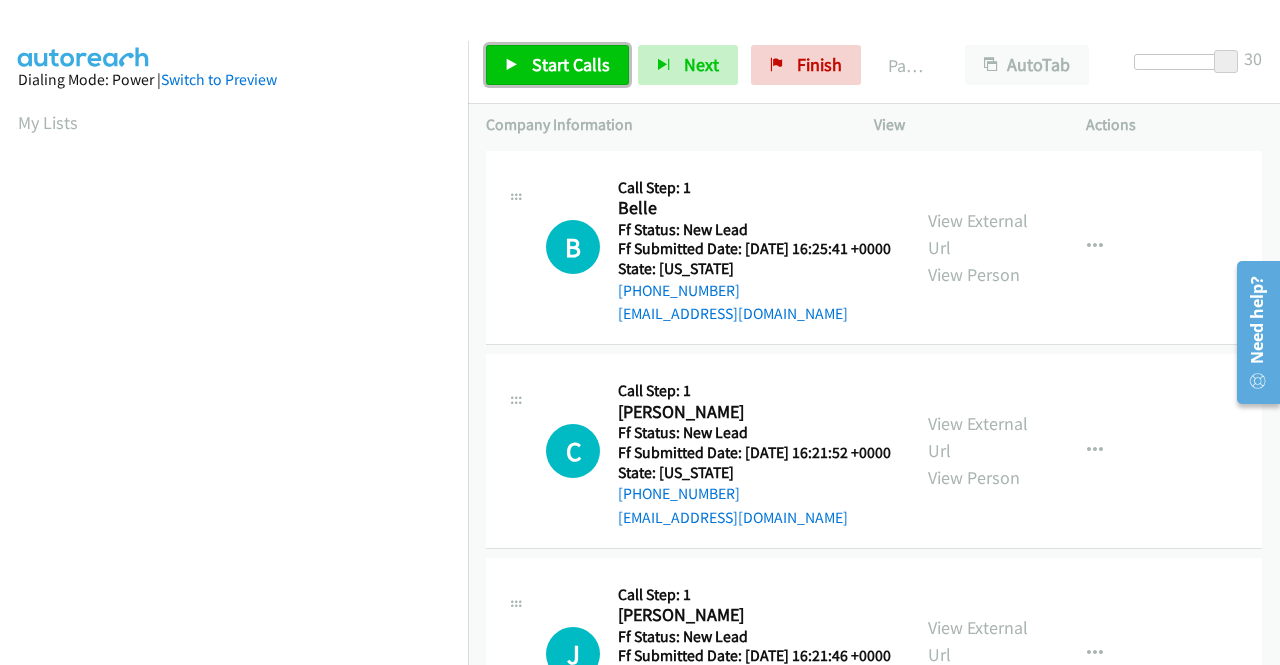 click at bounding box center [512, 66] 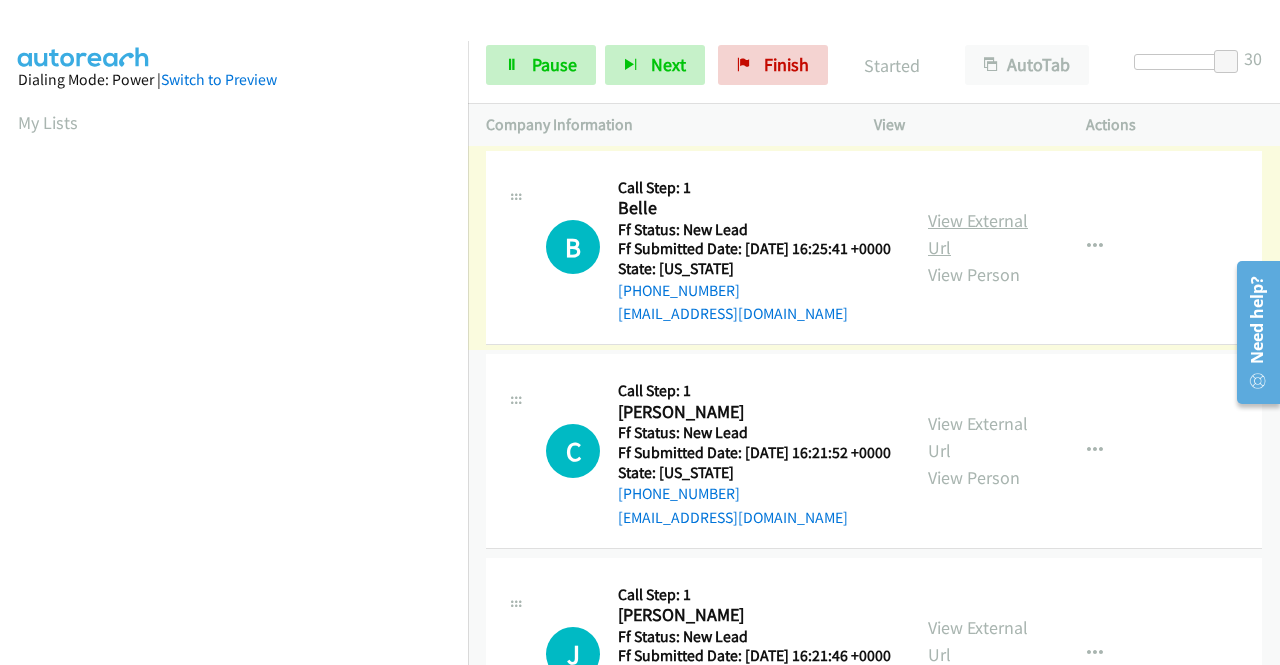click on "View External Url" at bounding box center (978, 234) 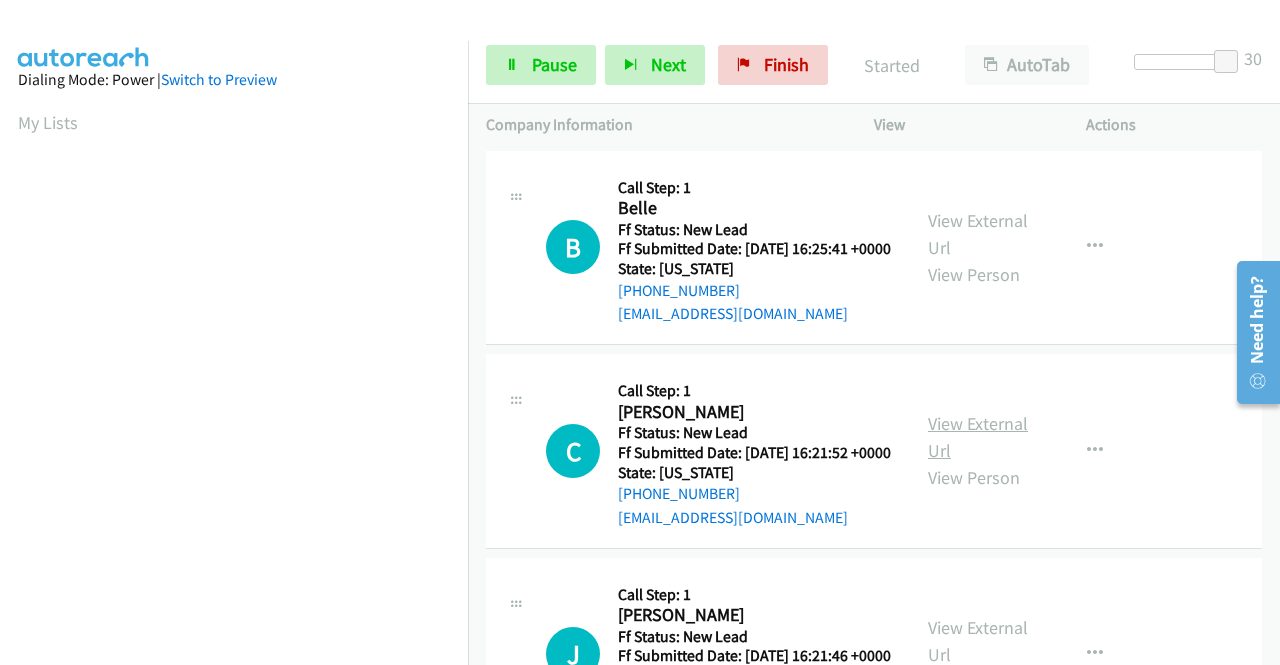 click on "View External Url" at bounding box center [978, 437] 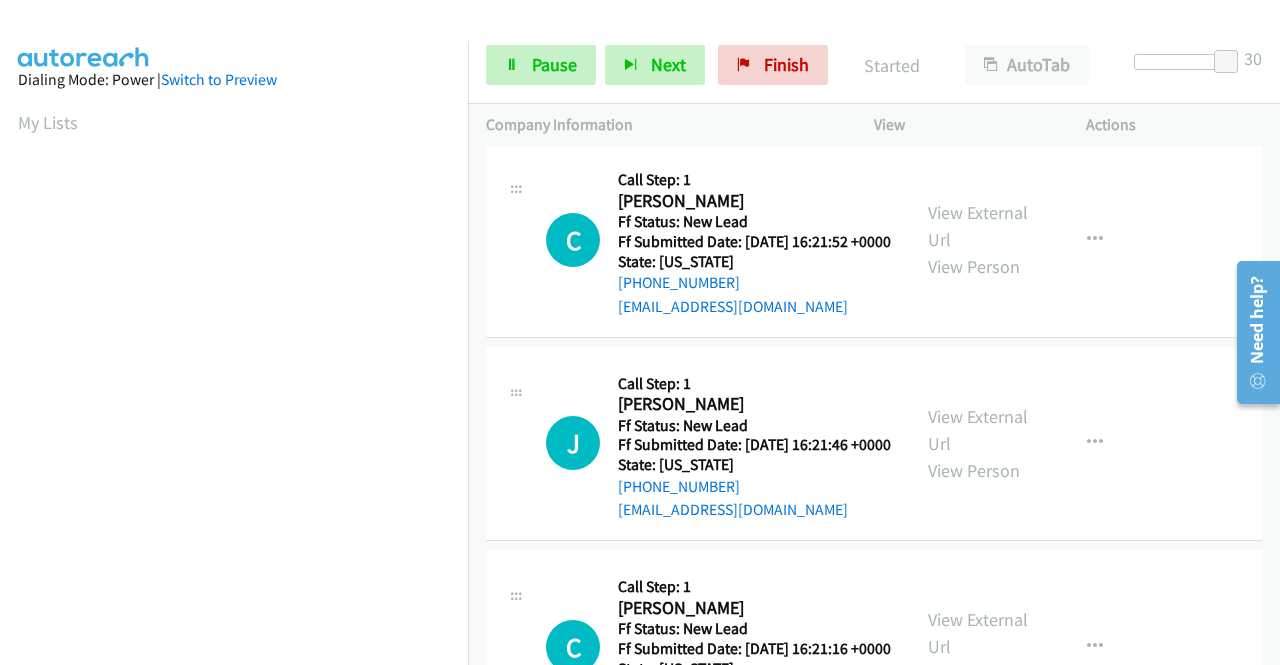 scroll, scrollTop: 300, scrollLeft: 0, axis: vertical 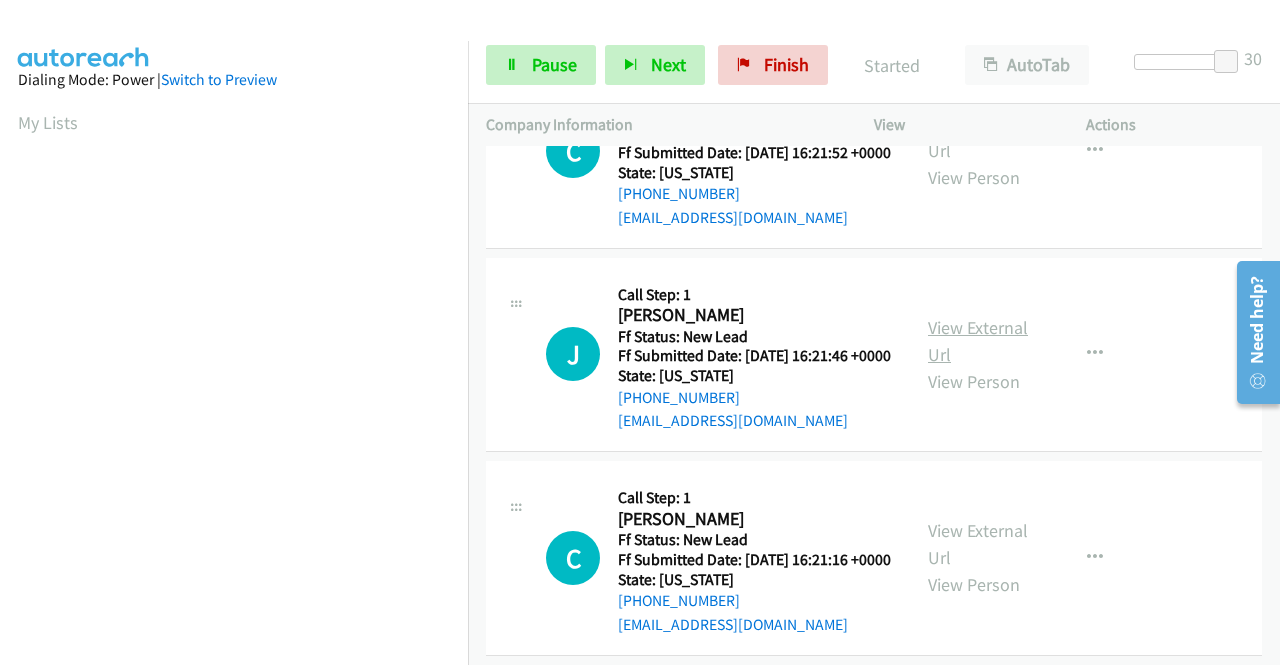 click on "View External Url" at bounding box center [978, 341] 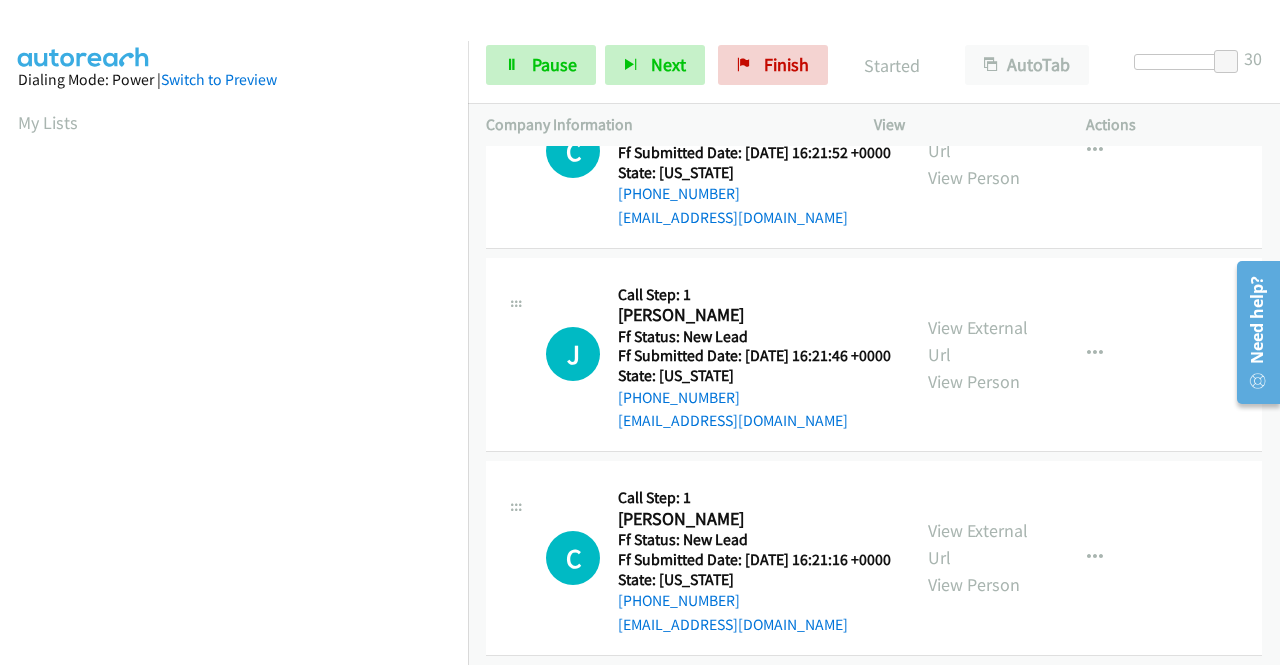 scroll, scrollTop: 500, scrollLeft: 0, axis: vertical 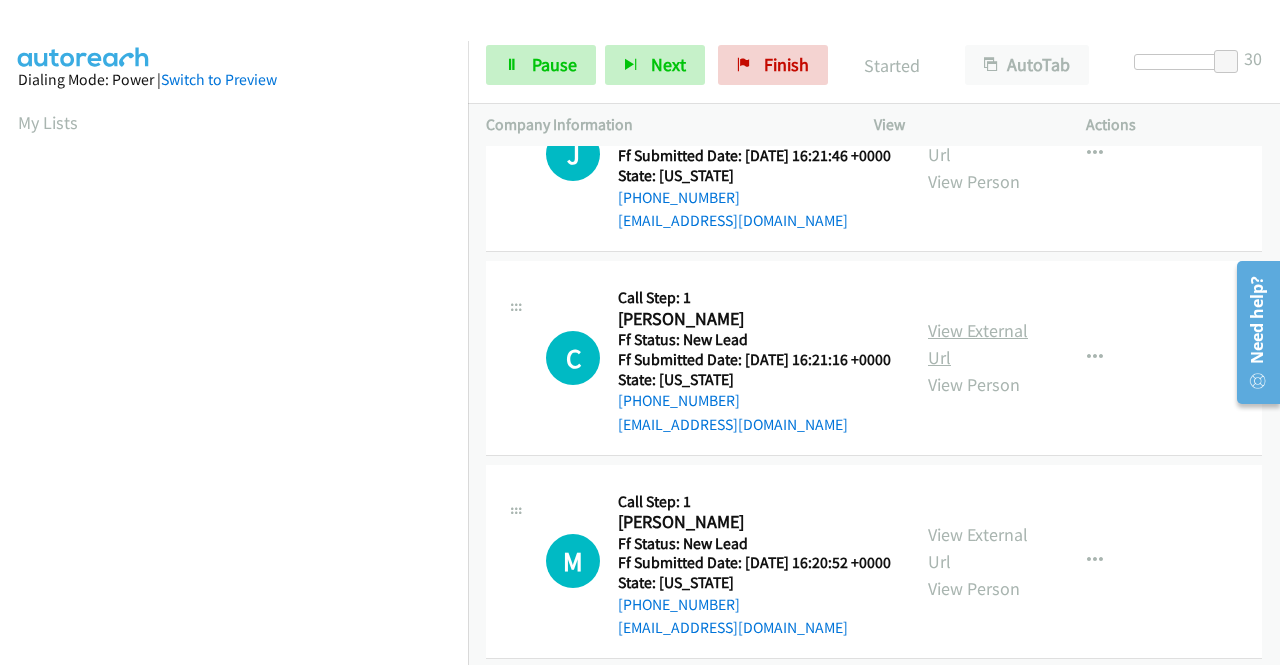 click on "View External Url" at bounding box center [978, 344] 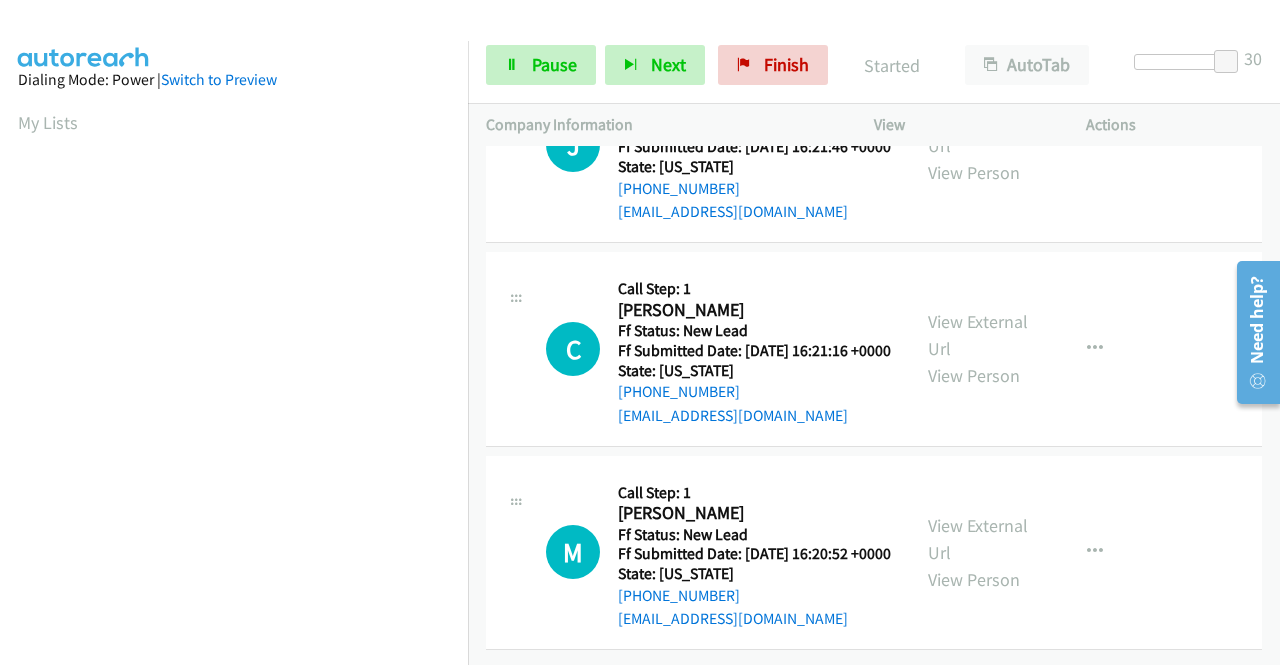 scroll, scrollTop: 620, scrollLeft: 0, axis: vertical 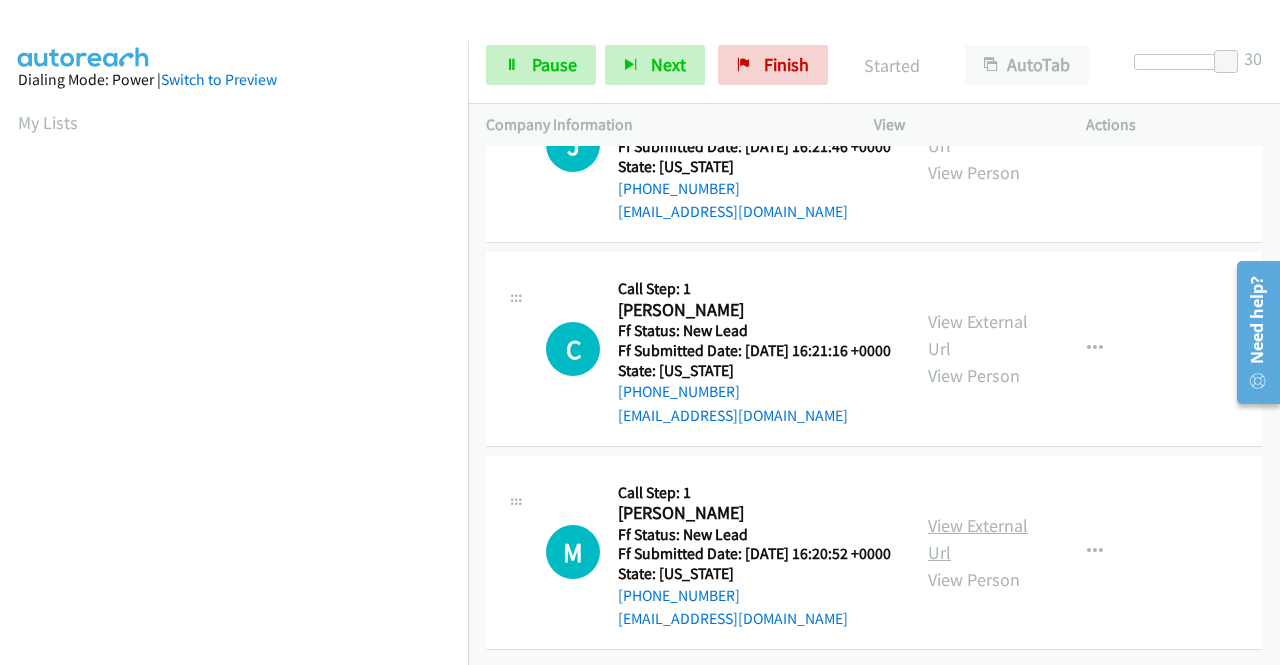 click on "View External Url" at bounding box center (978, 539) 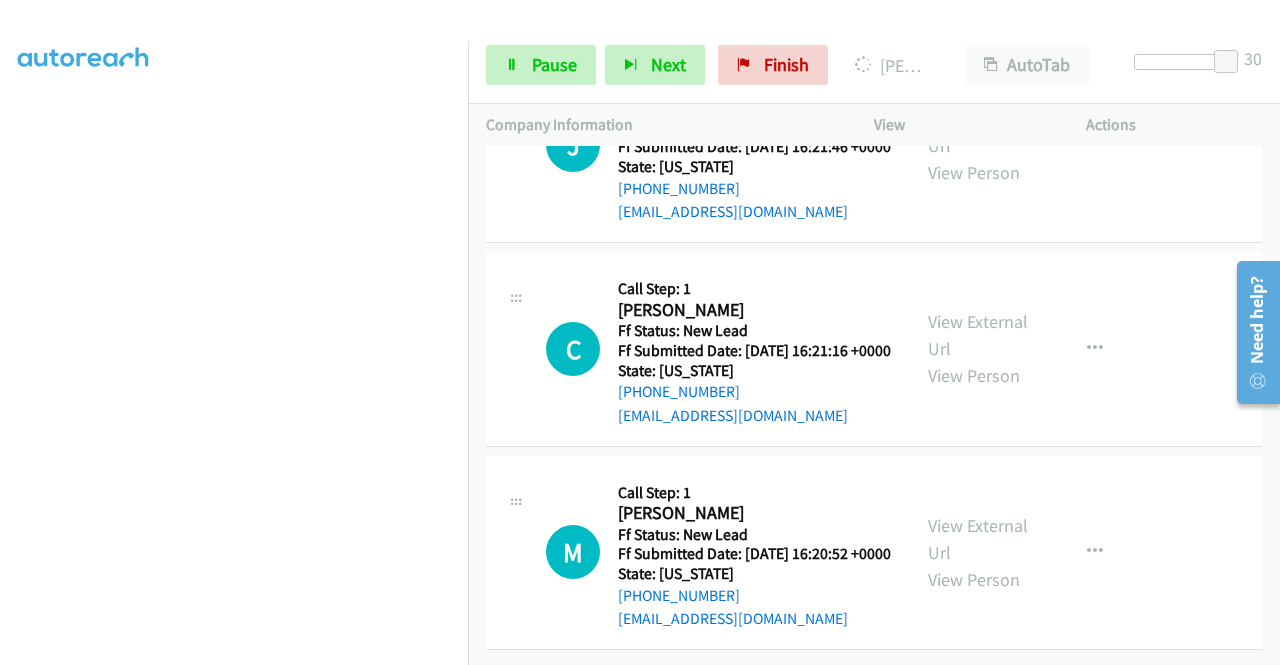 scroll, scrollTop: 456, scrollLeft: 0, axis: vertical 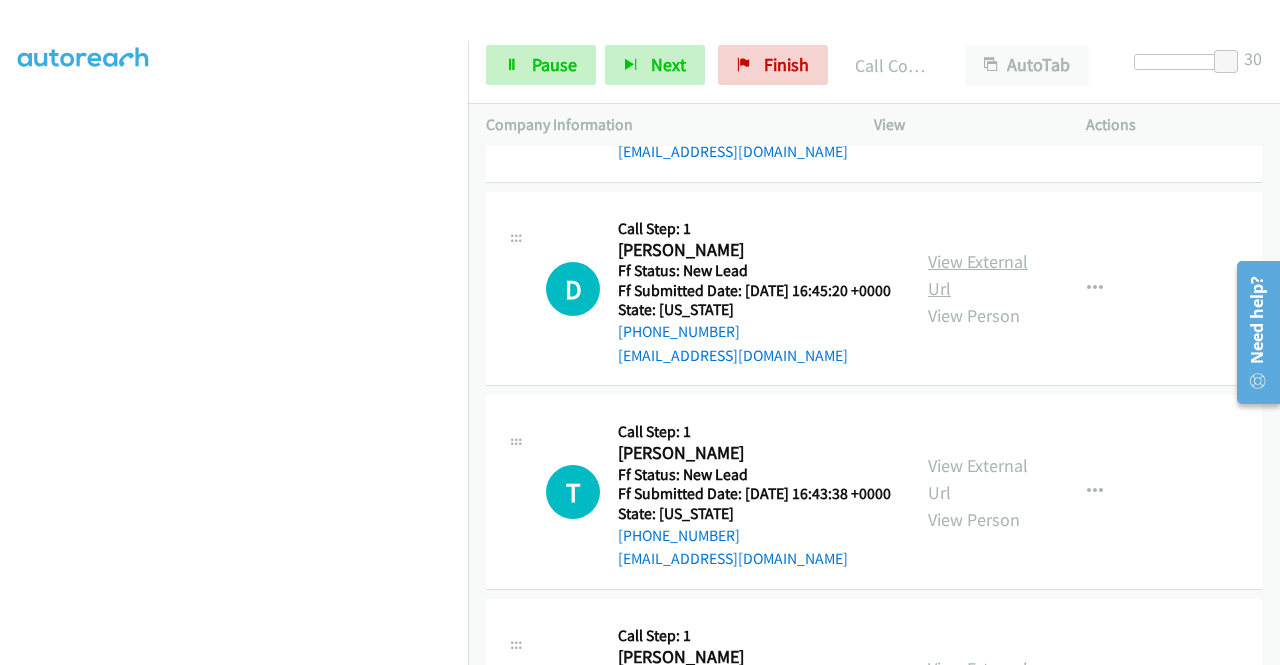 click on "View External Url" at bounding box center (978, 275) 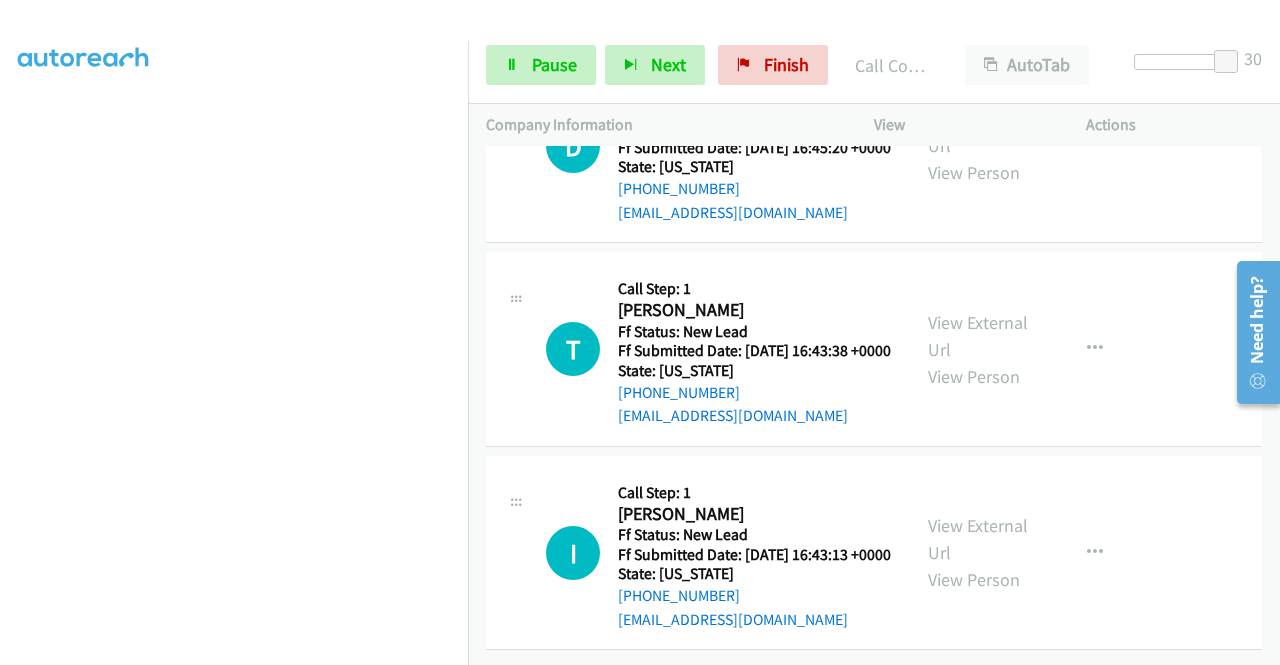 scroll, scrollTop: 1304, scrollLeft: 0, axis: vertical 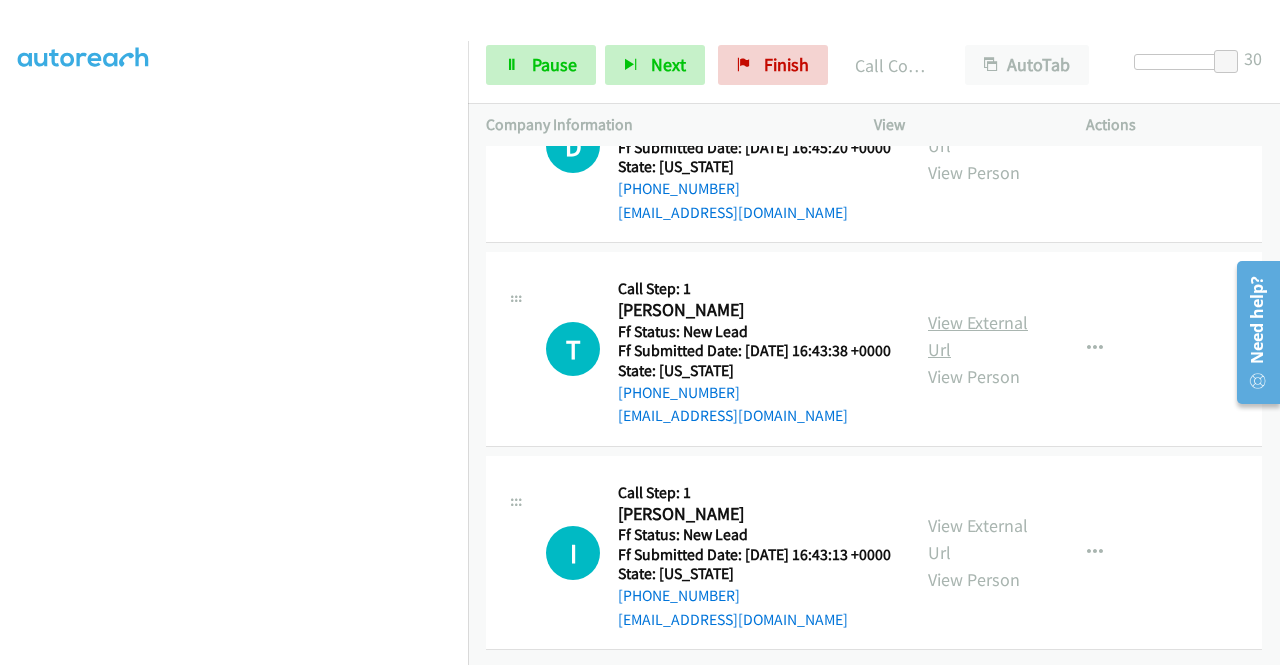 click on "View External Url" at bounding box center (978, 336) 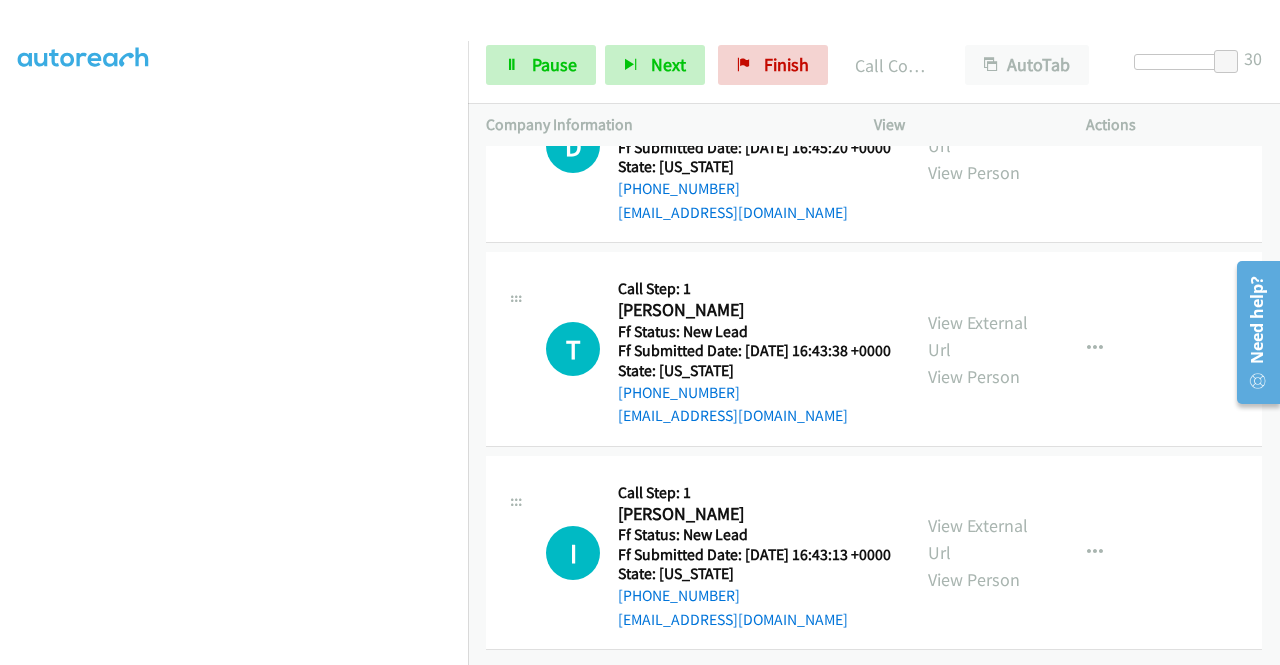 scroll, scrollTop: 1416, scrollLeft: 0, axis: vertical 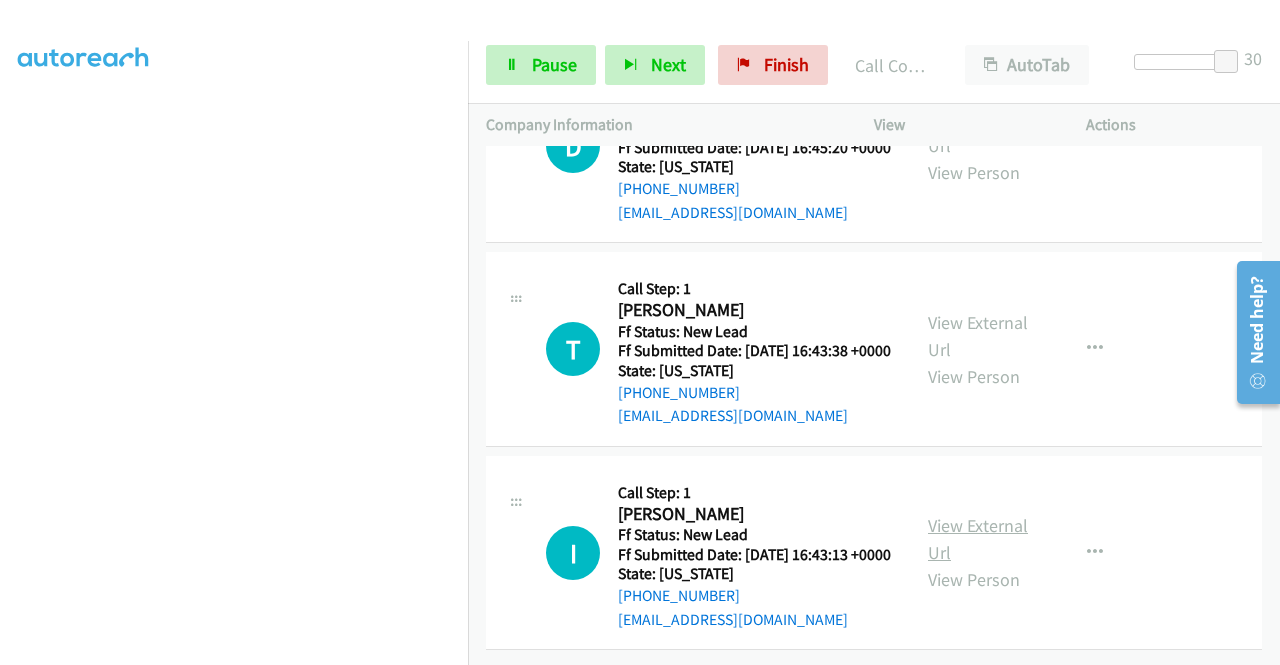 click on "View External Url" at bounding box center [978, 539] 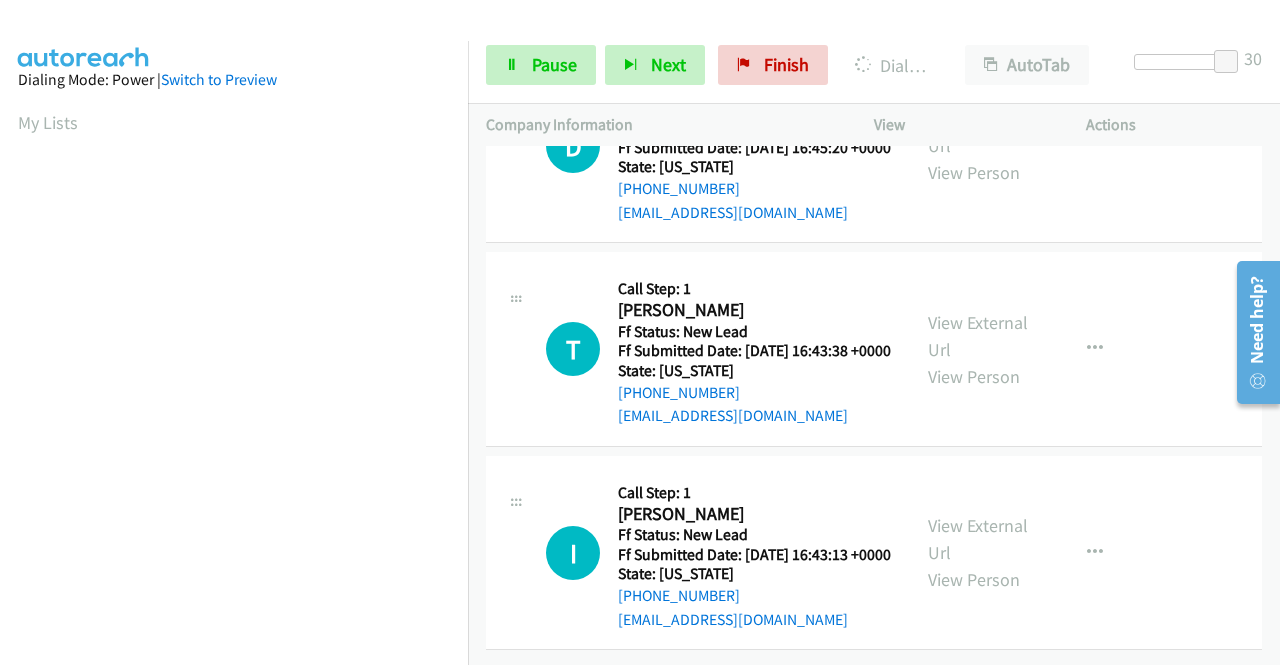 scroll, scrollTop: 456, scrollLeft: 0, axis: vertical 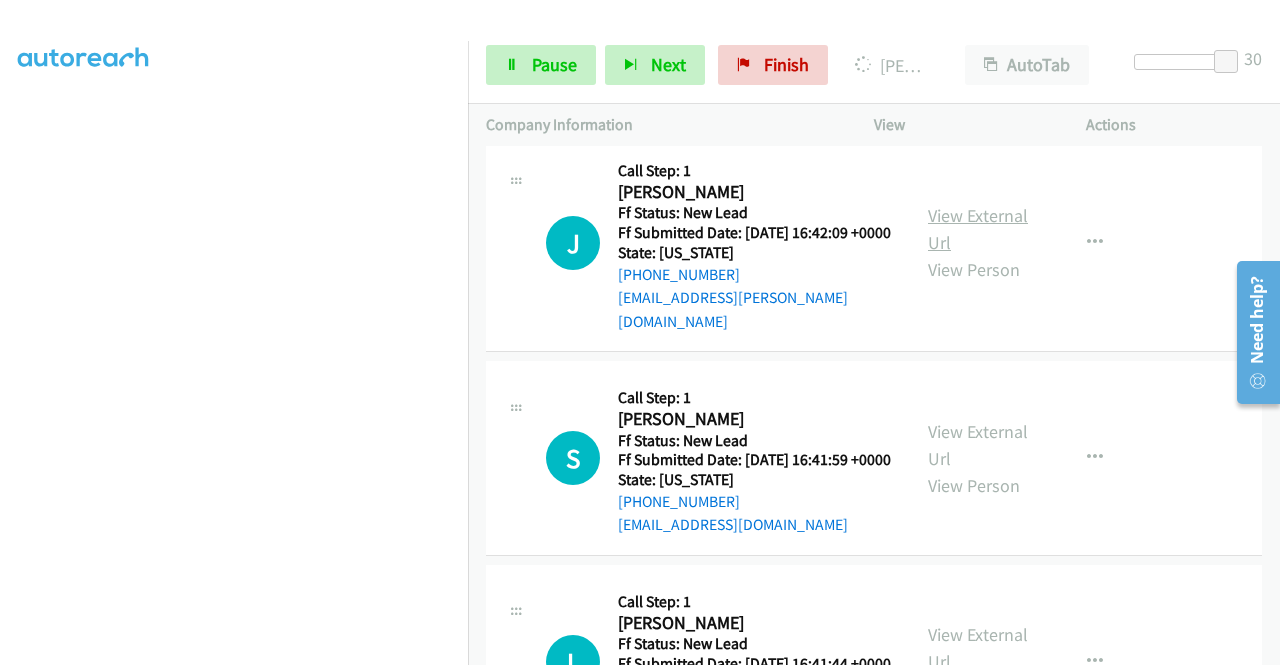 click on "View External Url" at bounding box center [978, 229] 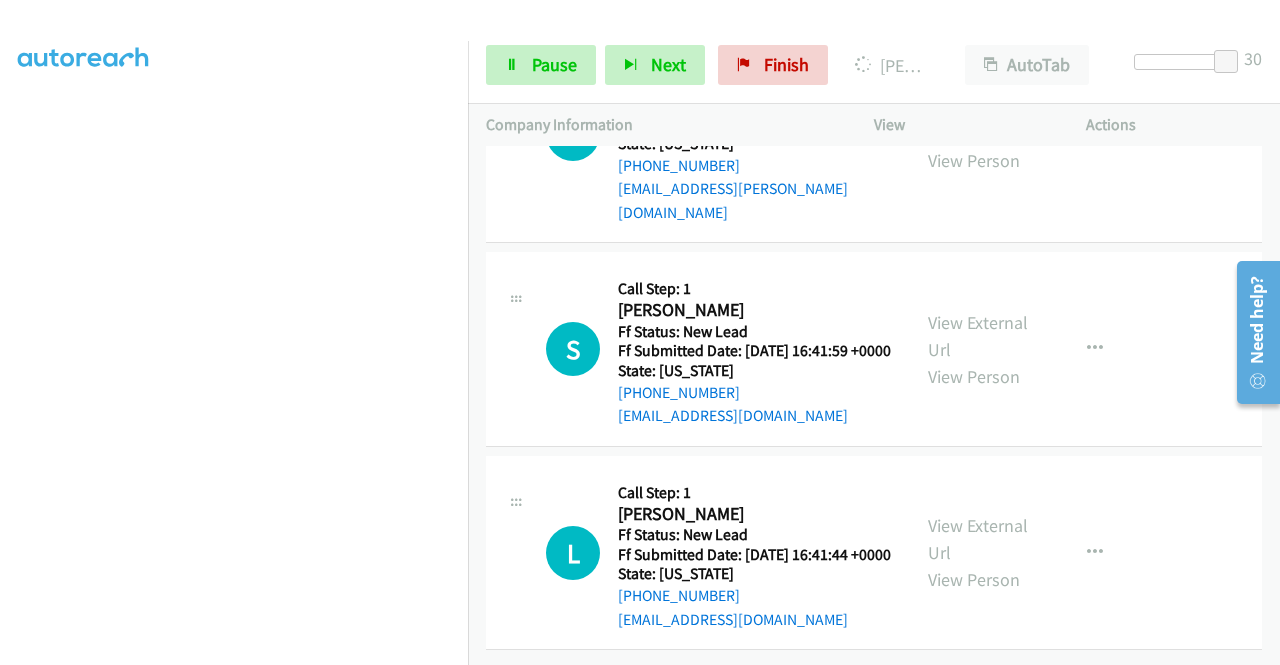 scroll, scrollTop: 2200, scrollLeft: 0, axis: vertical 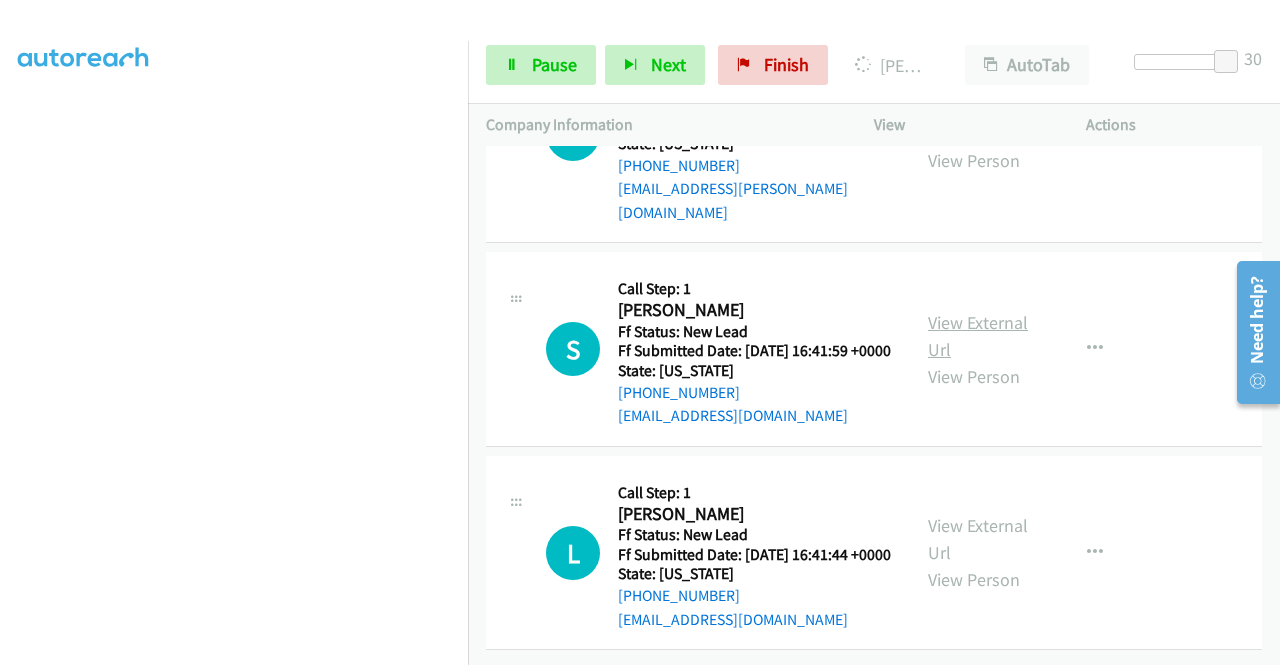 click on "View External Url" at bounding box center [978, 336] 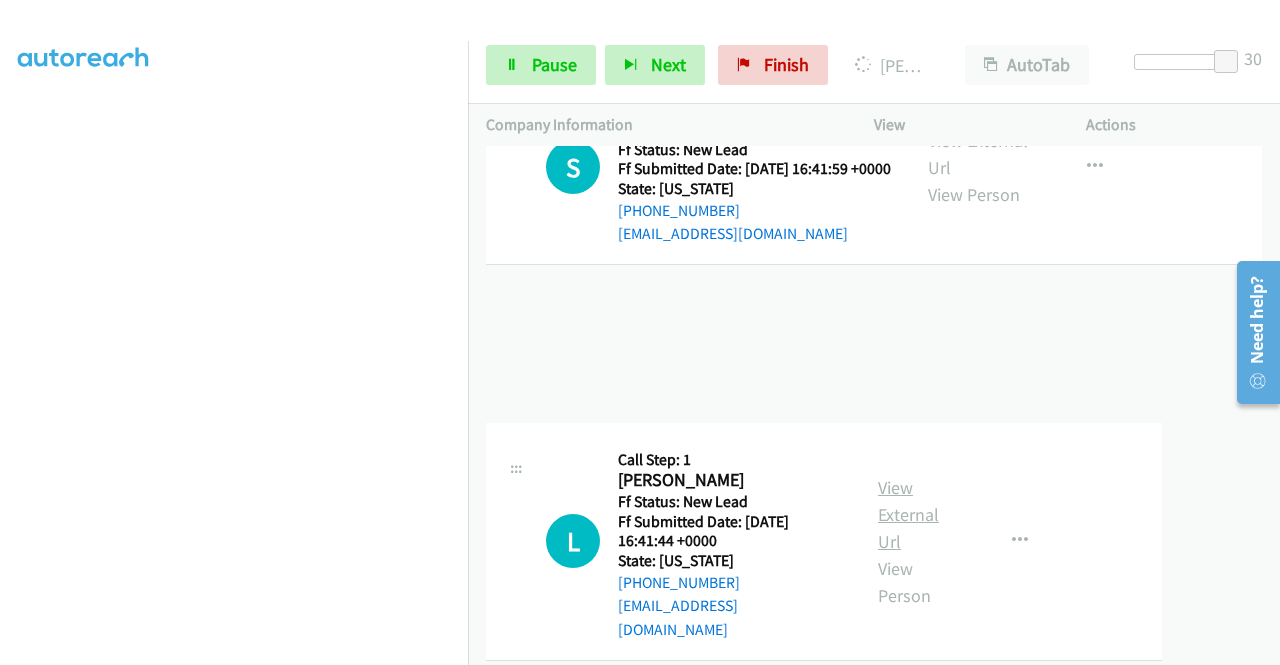 scroll, scrollTop: 2211, scrollLeft: 0, axis: vertical 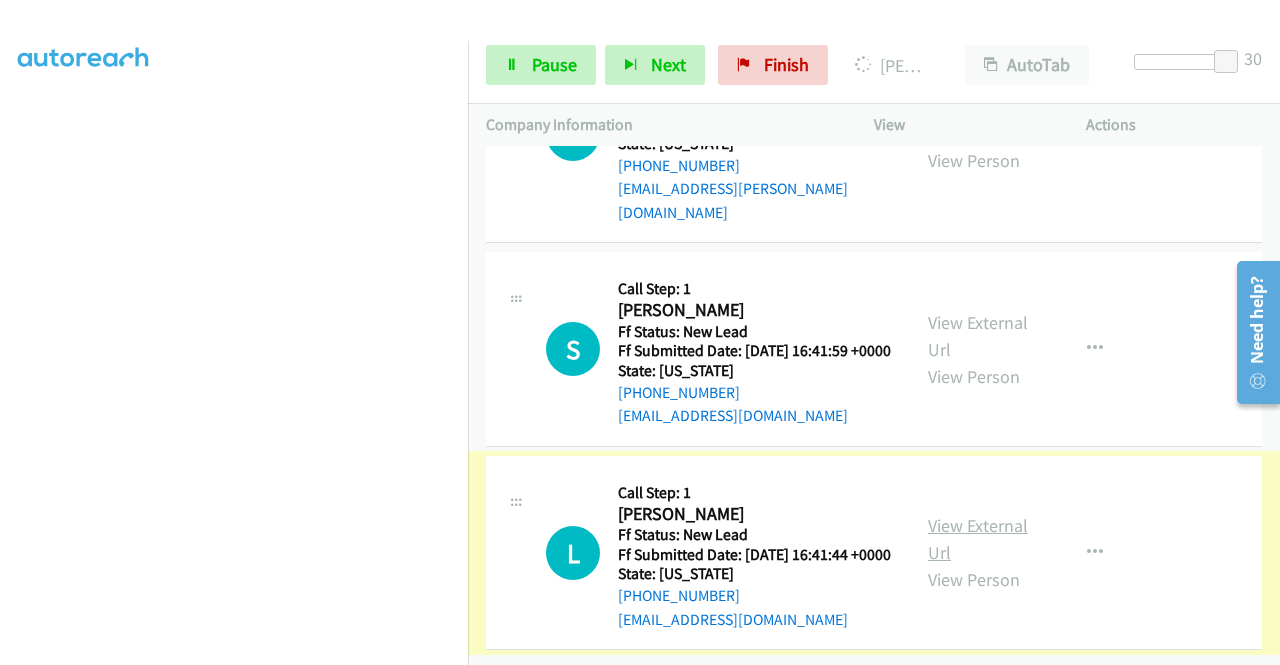 click on "View External Url" at bounding box center [978, 539] 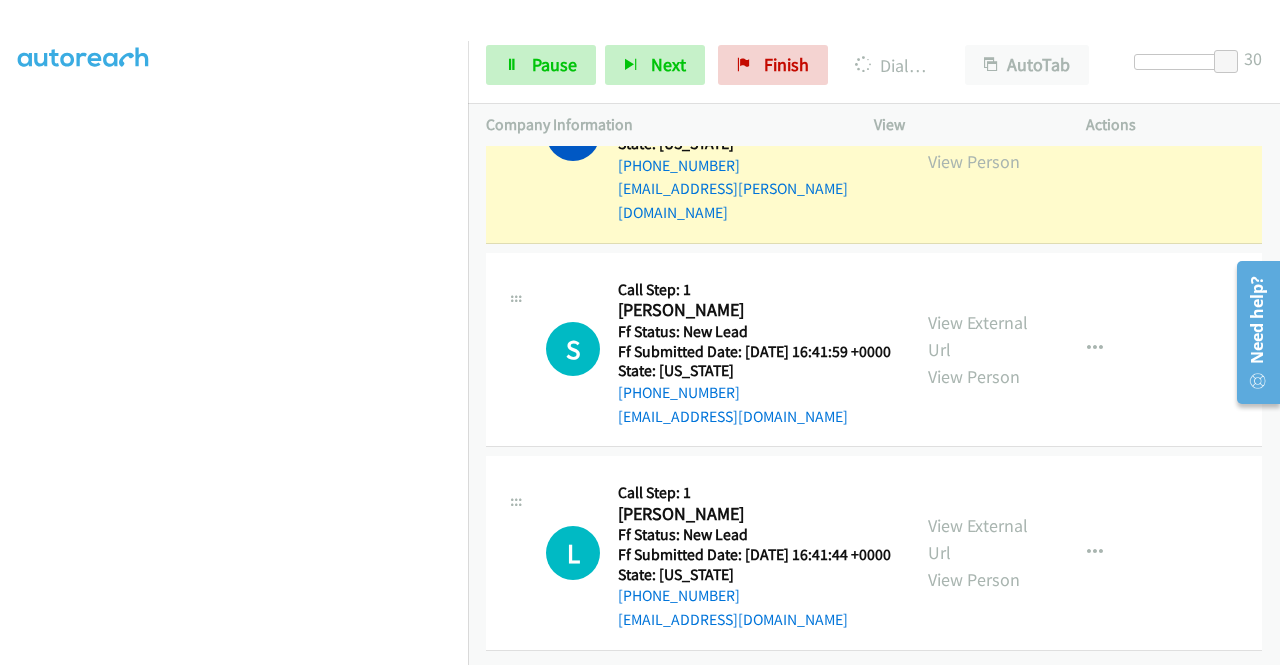 scroll, scrollTop: 2296, scrollLeft: 0, axis: vertical 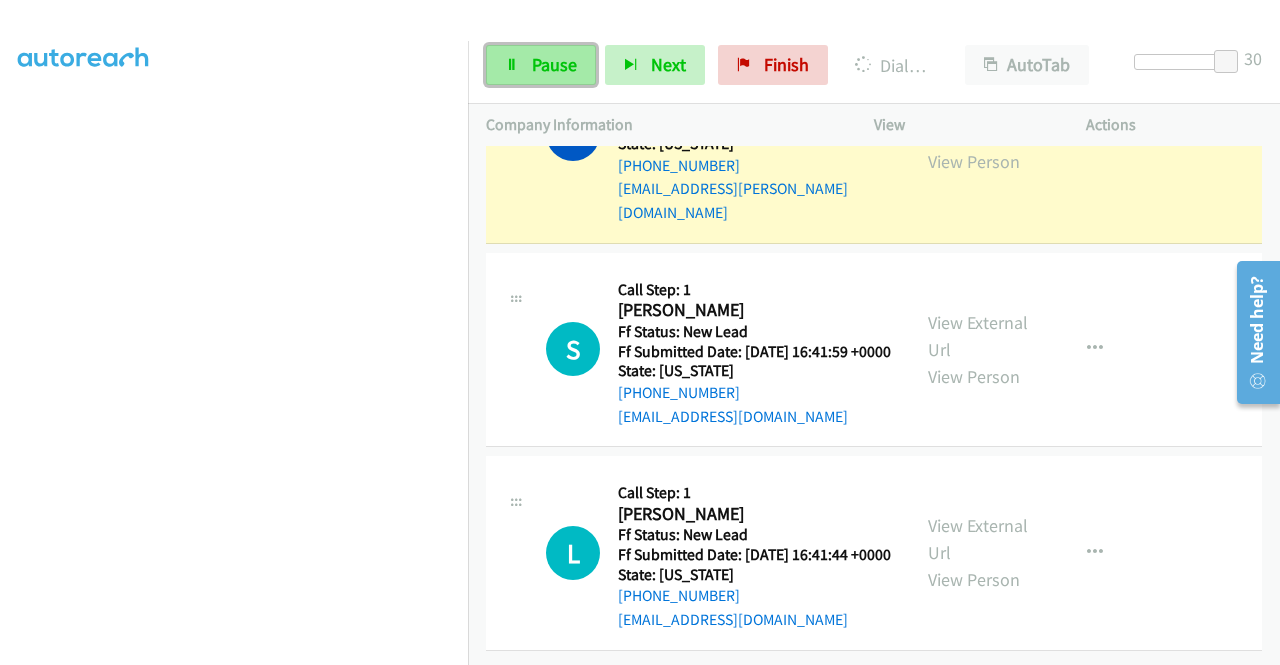 click on "Pause" at bounding box center [554, 64] 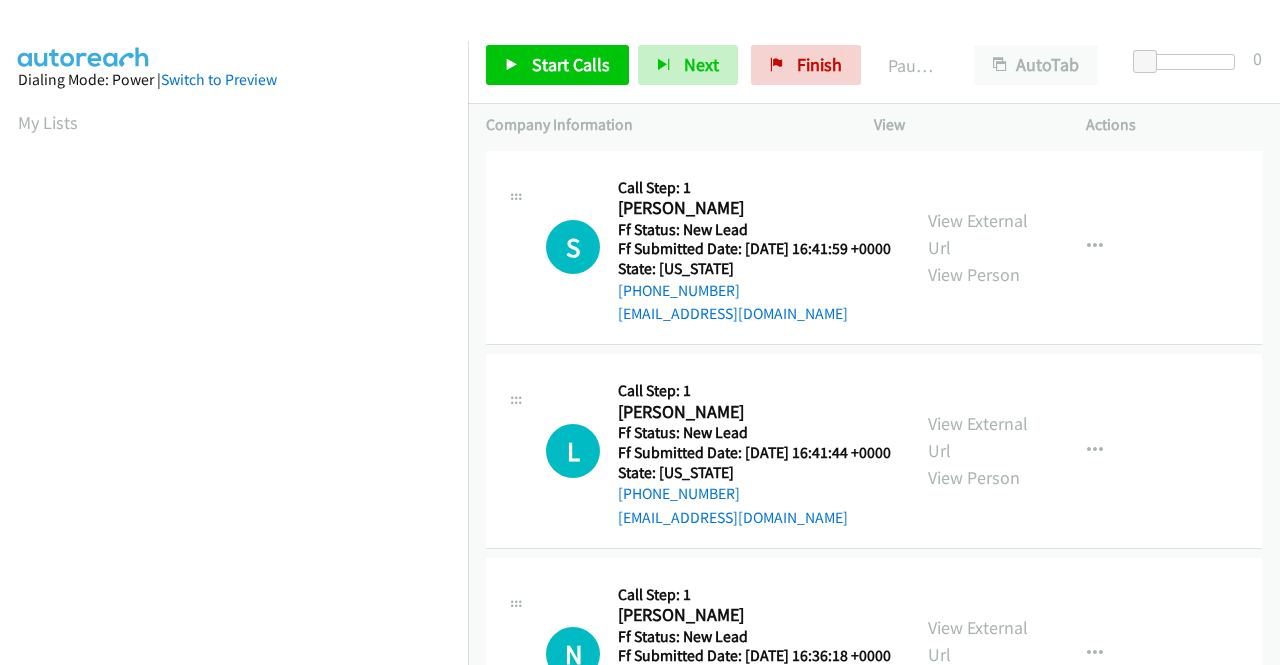 scroll, scrollTop: 0, scrollLeft: 0, axis: both 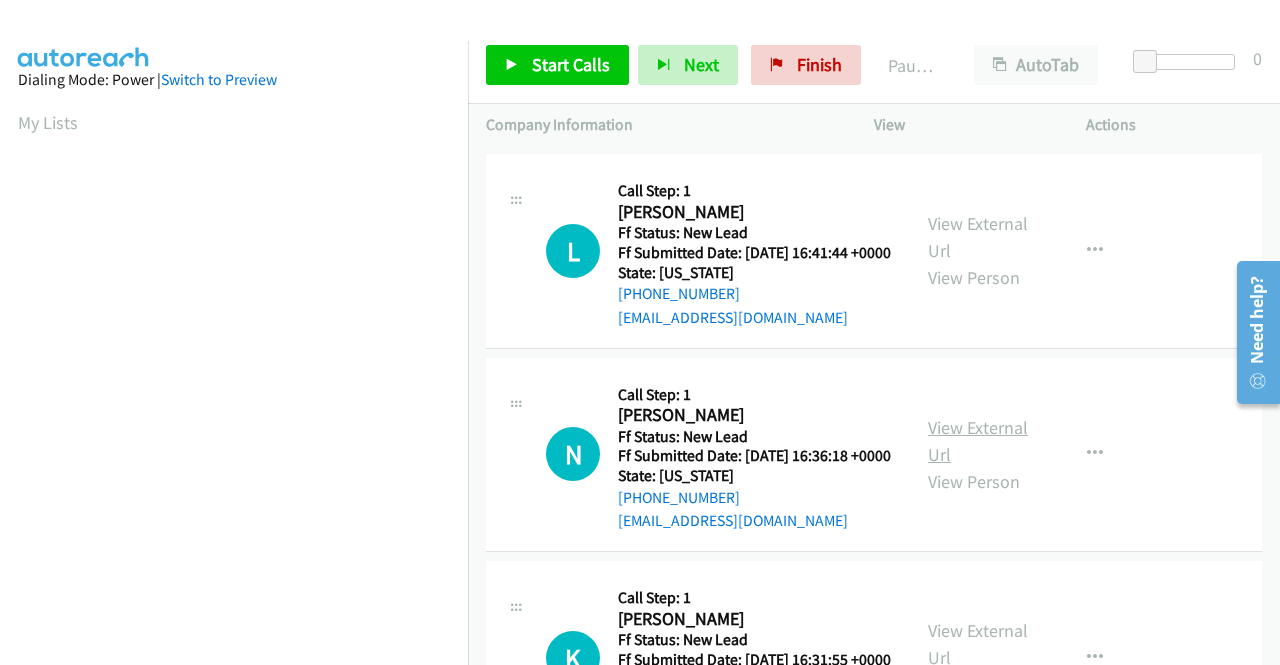 click on "View External Url" at bounding box center (978, 441) 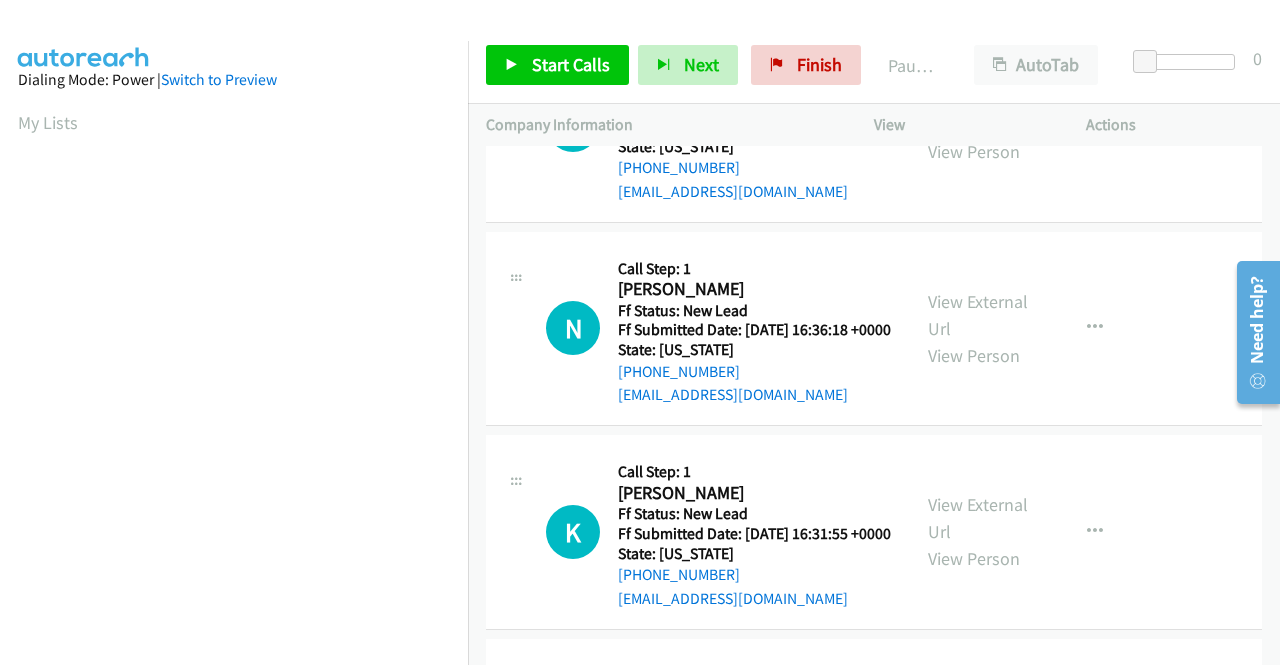 scroll, scrollTop: 400, scrollLeft: 0, axis: vertical 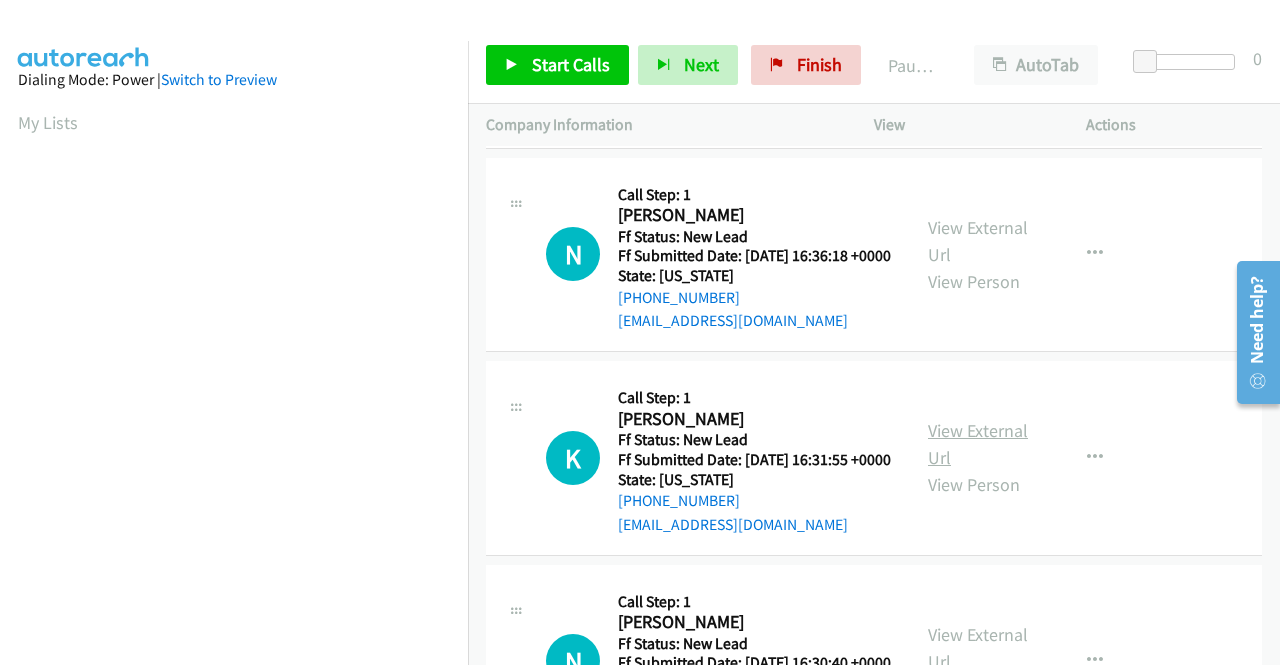 click on "View External Url" at bounding box center [978, 444] 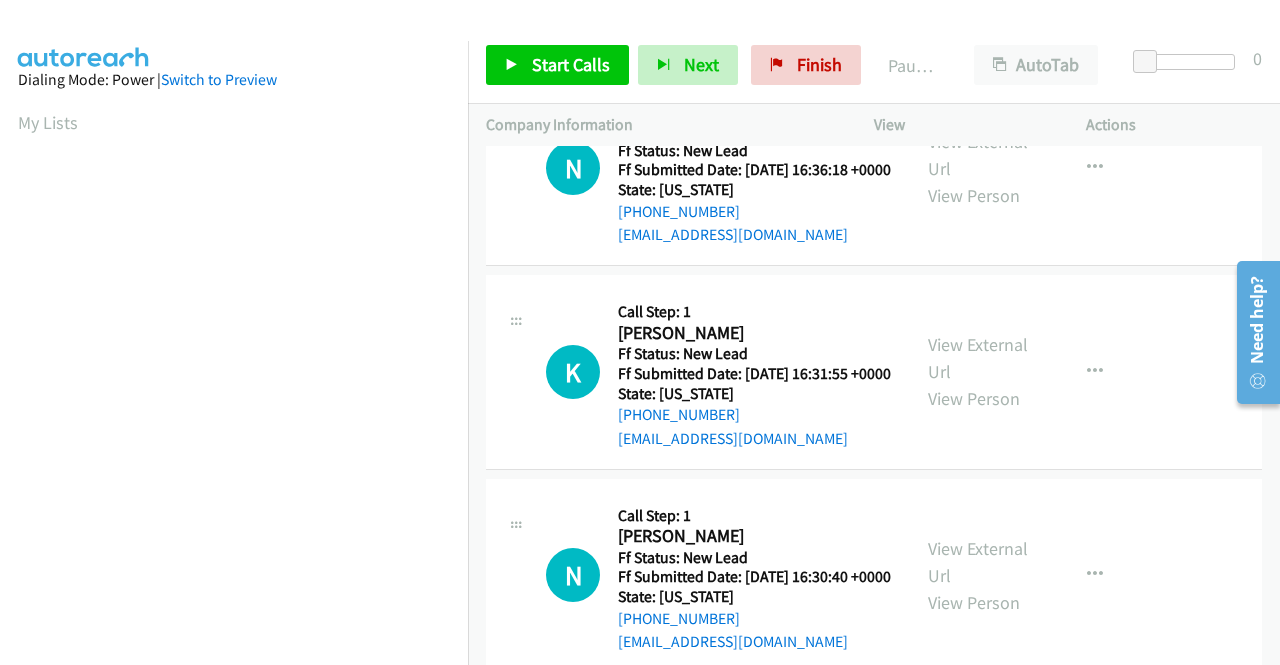 scroll, scrollTop: 600, scrollLeft: 0, axis: vertical 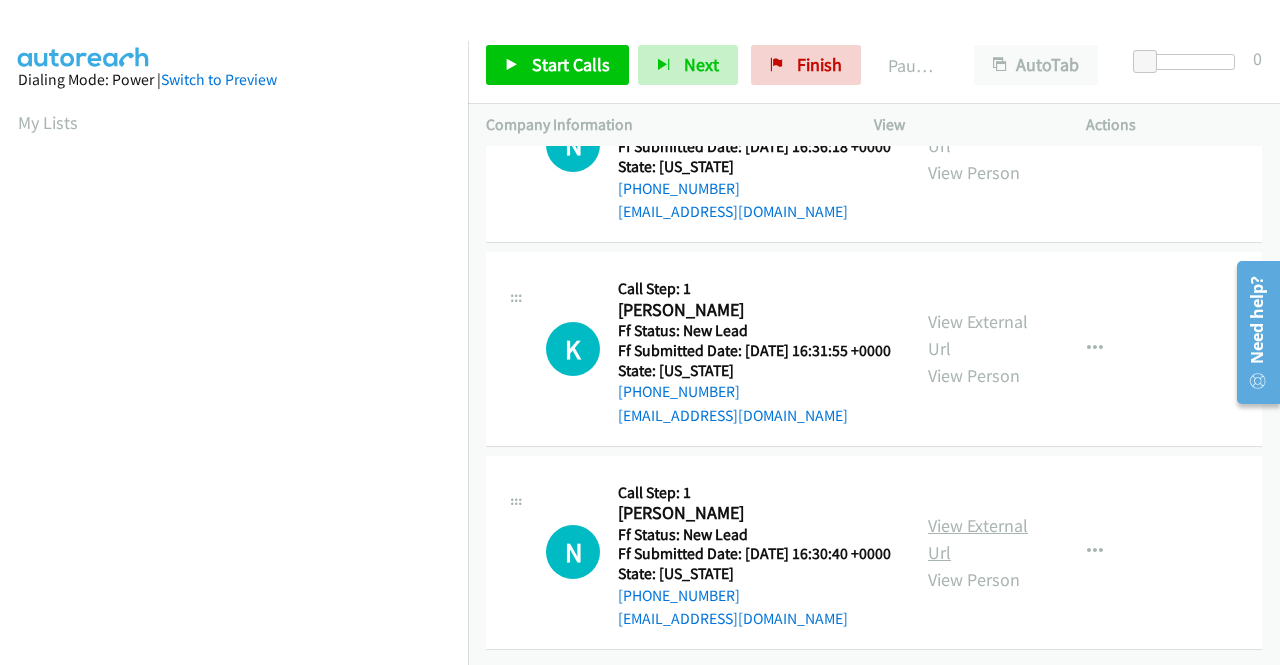 click on "View External Url" at bounding box center (978, 539) 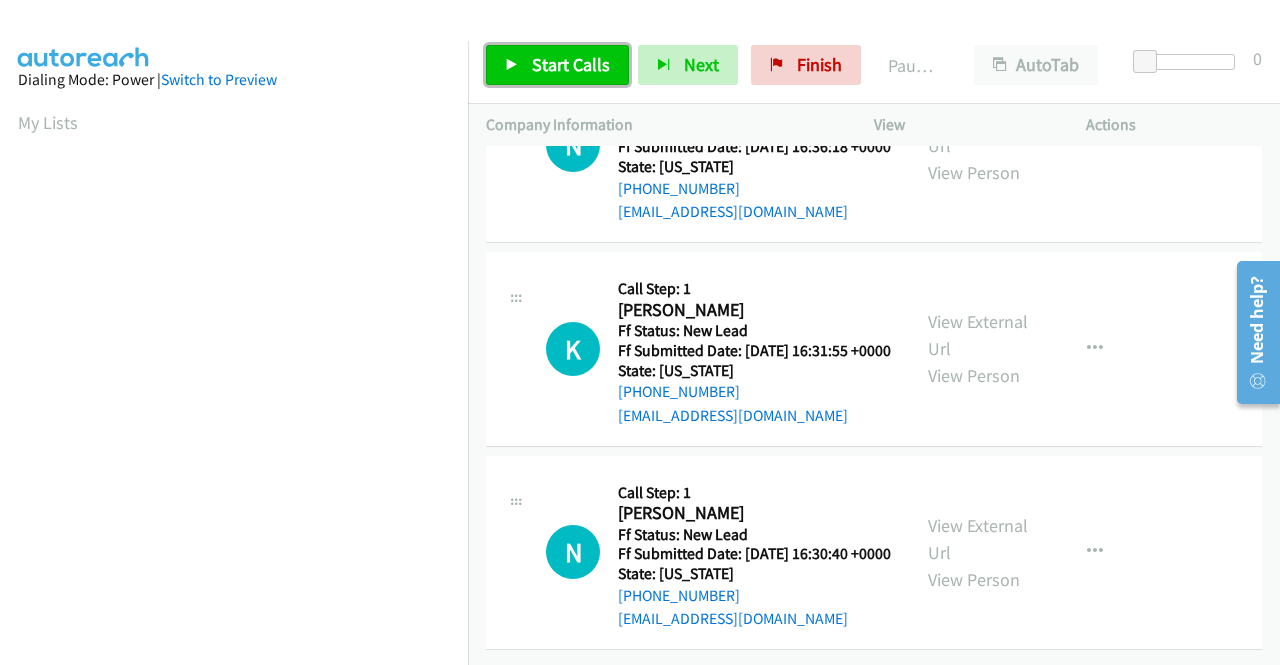 click on "Start Calls" at bounding box center (571, 64) 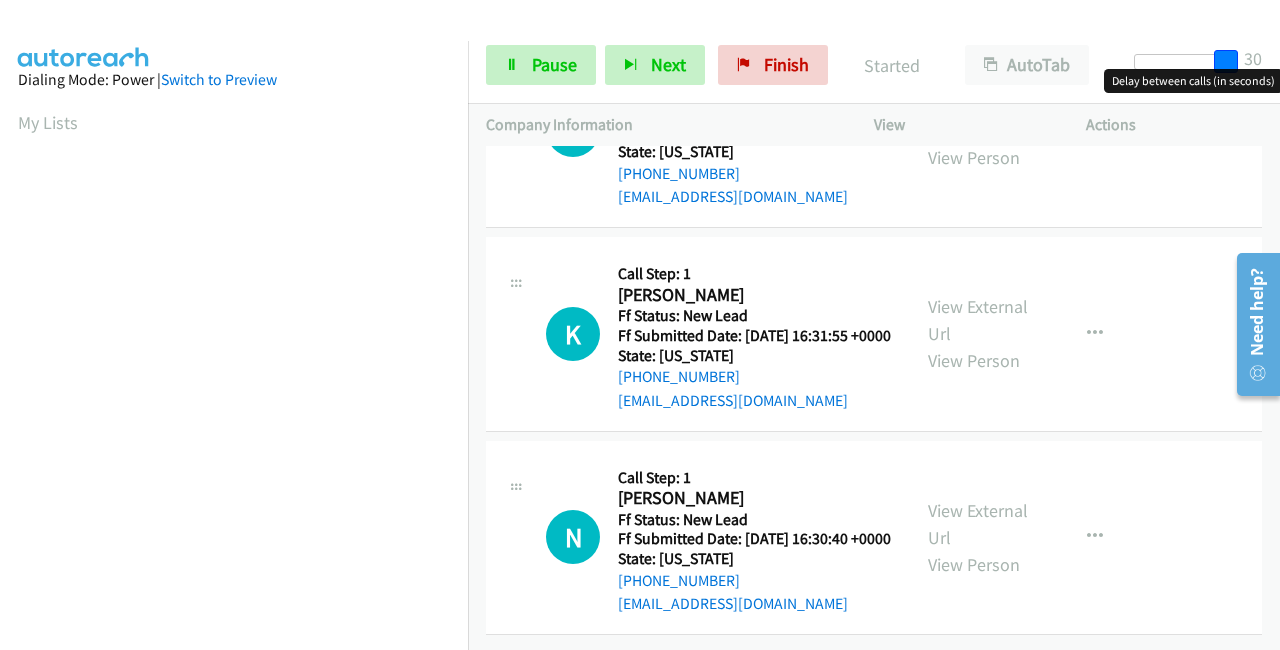 drag, startPoint x: 1144, startPoint y: 61, endPoint x: 1279, endPoint y: 65, distance: 135.05925 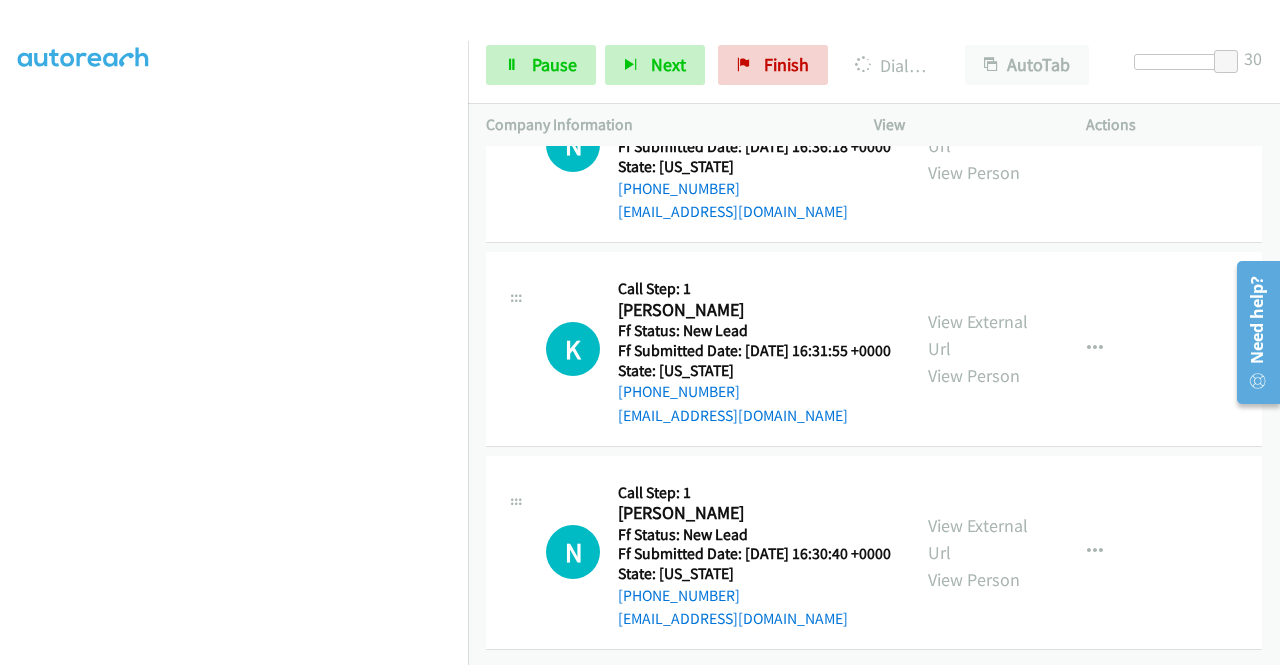scroll, scrollTop: 456, scrollLeft: 0, axis: vertical 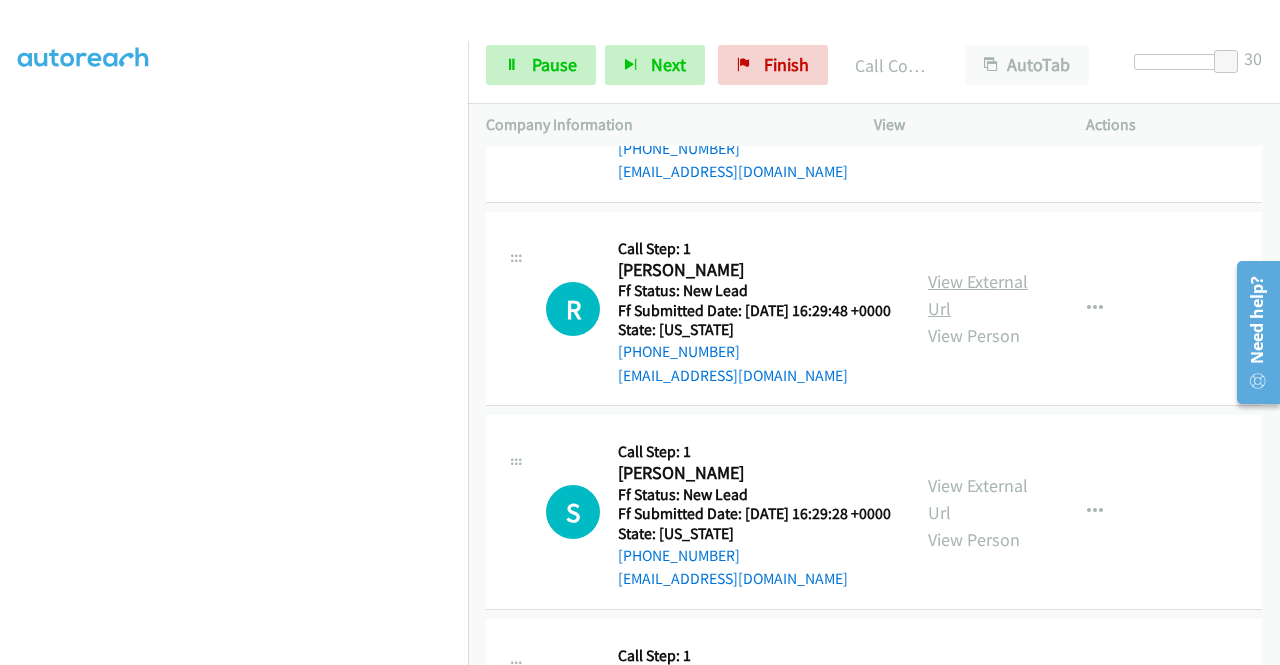 click on "View External Url" at bounding box center [978, 295] 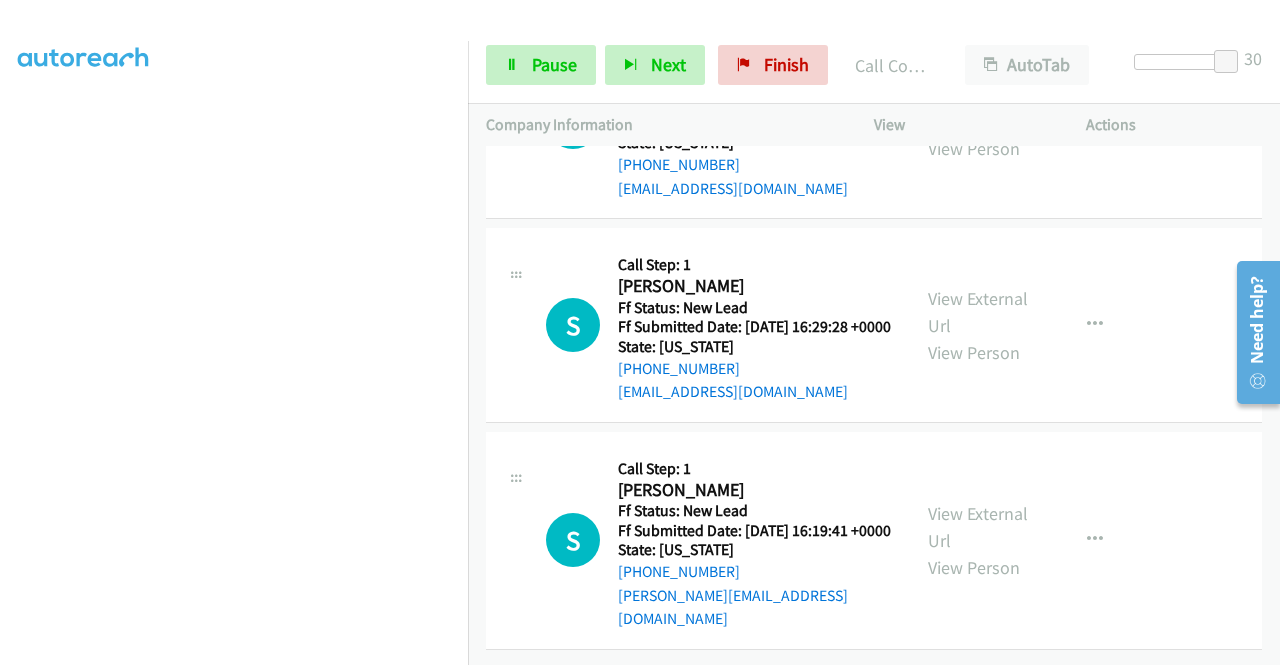 scroll, scrollTop: 1416, scrollLeft: 0, axis: vertical 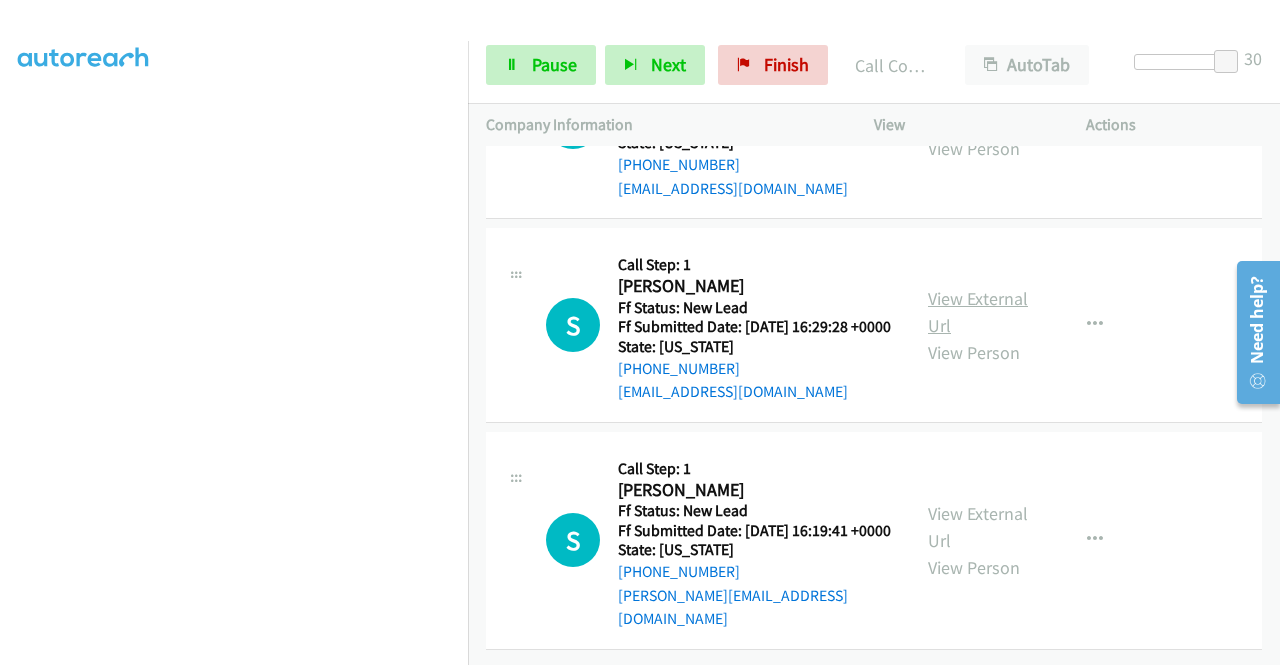 click on "View External Url" at bounding box center [978, 312] 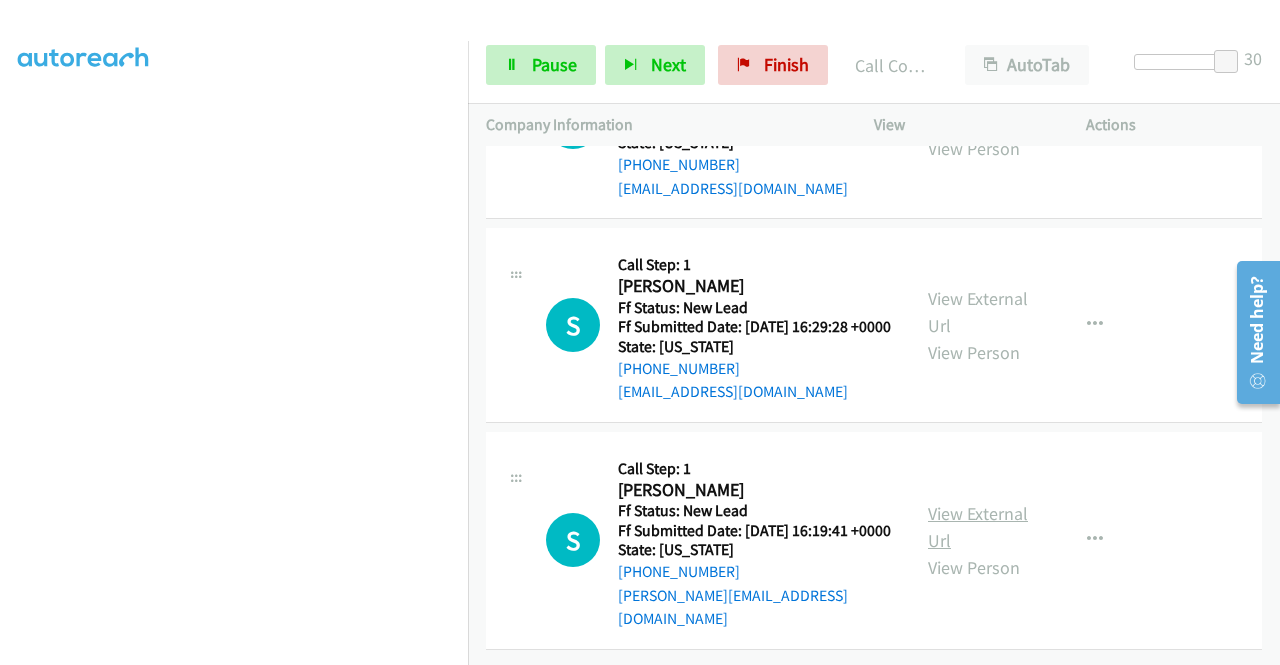 scroll, scrollTop: 1416, scrollLeft: 0, axis: vertical 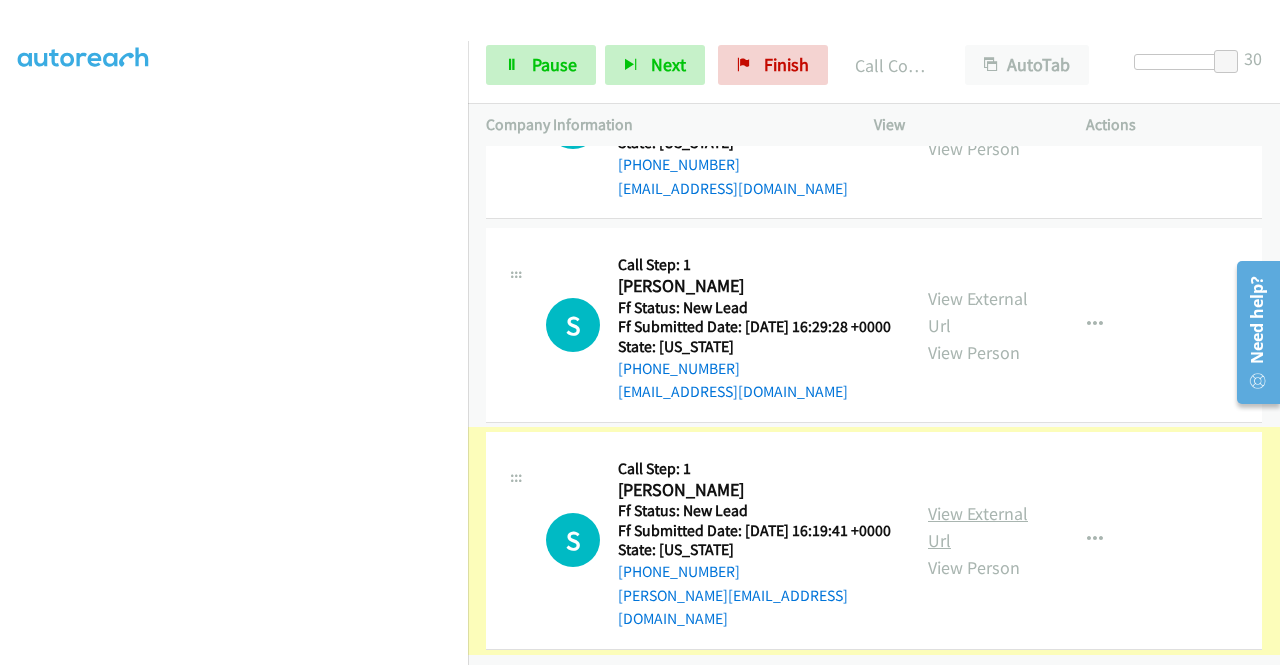 click on "View External Url" at bounding box center [978, 527] 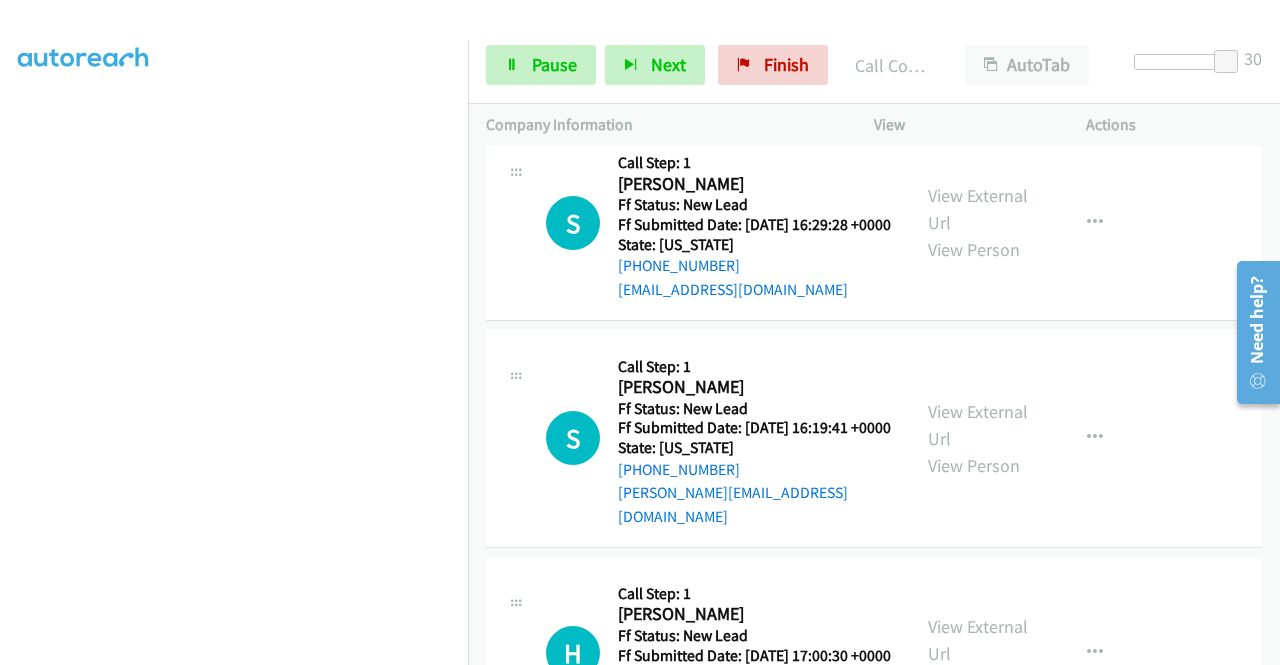 scroll, scrollTop: 1458, scrollLeft: 0, axis: vertical 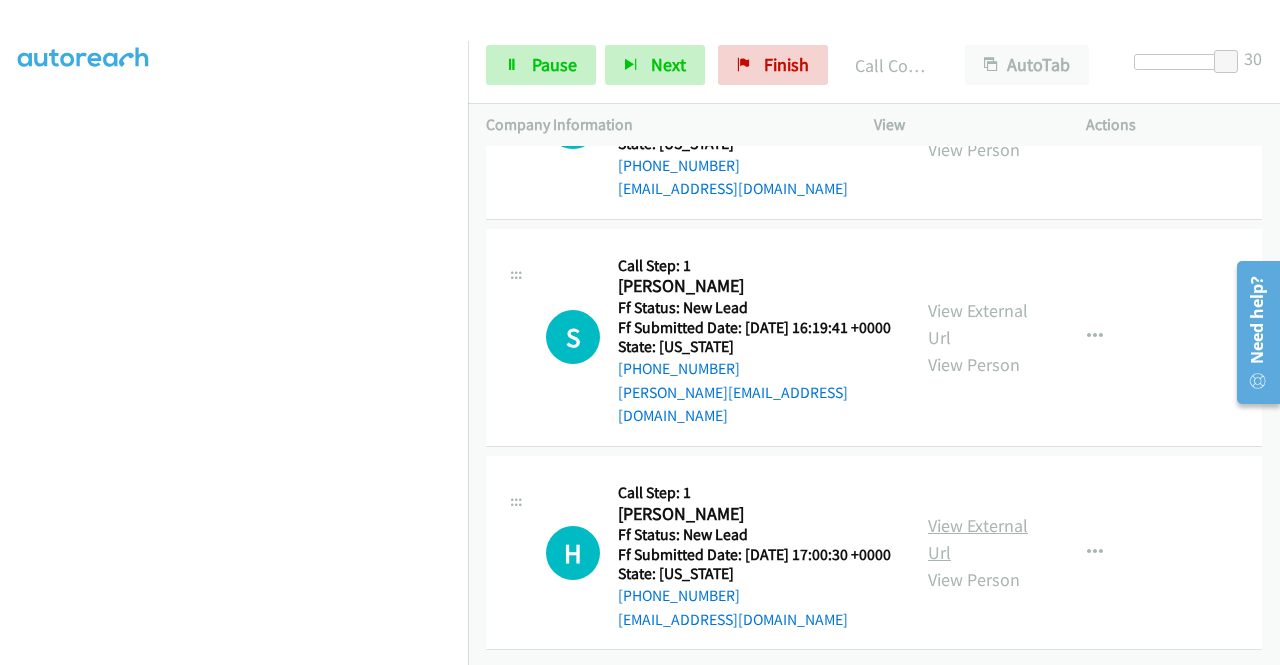 click on "View External Url" at bounding box center [978, 539] 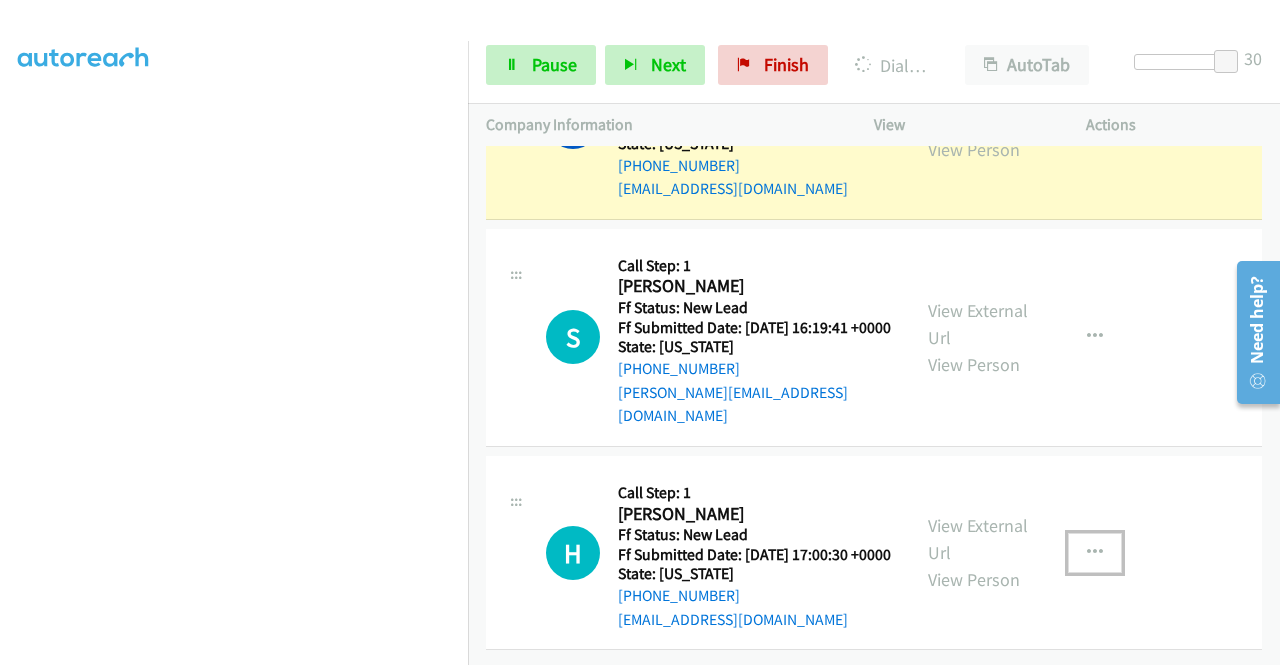click at bounding box center (1095, 553) 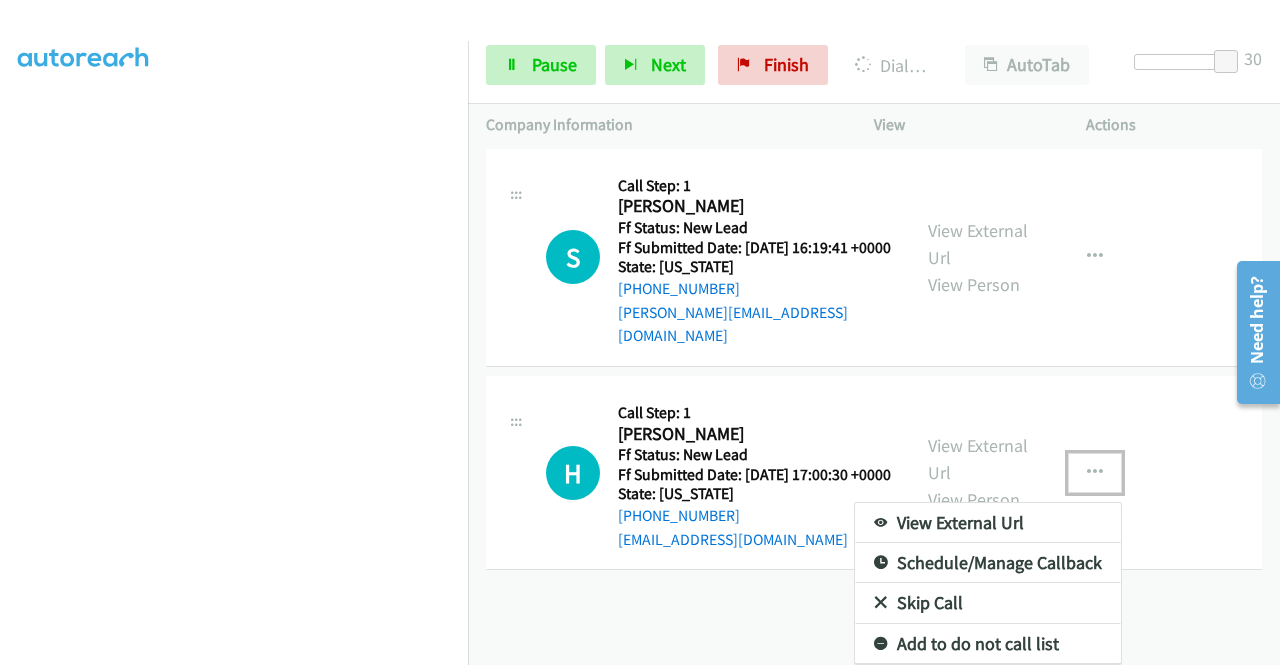click on "Skip Call" at bounding box center (988, 603) 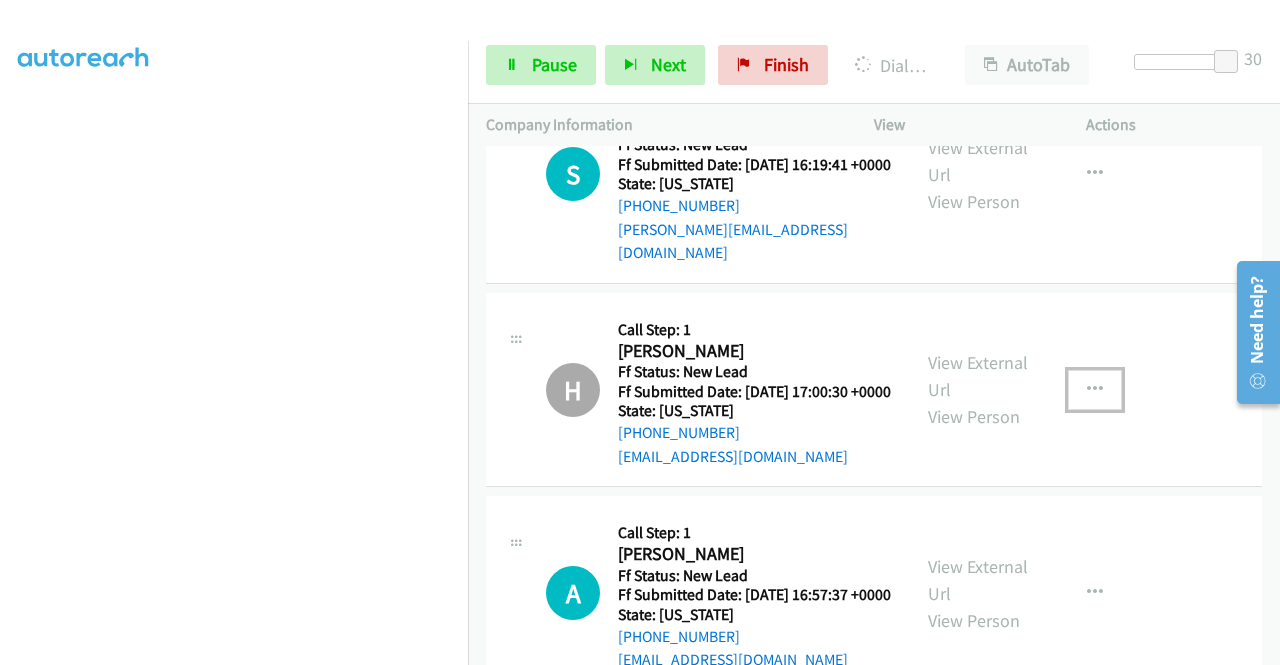 scroll, scrollTop: 1832, scrollLeft: 0, axis: vertical 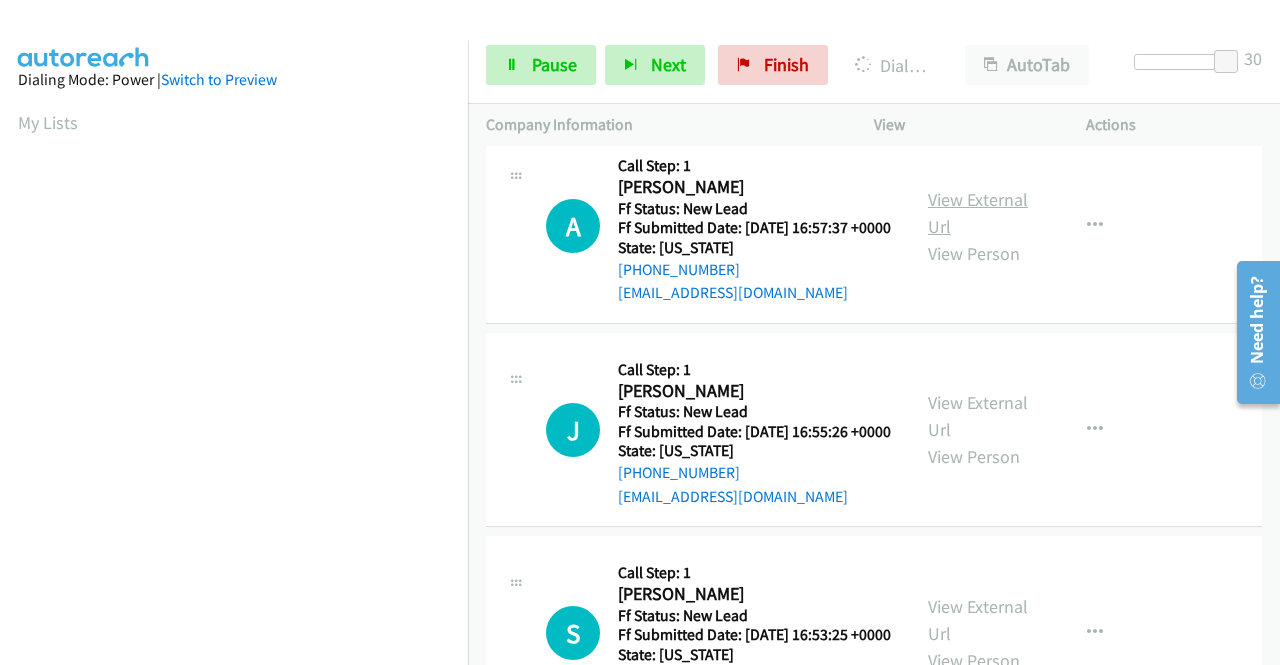 click on "View External Url" at bounding box center (978, 213) 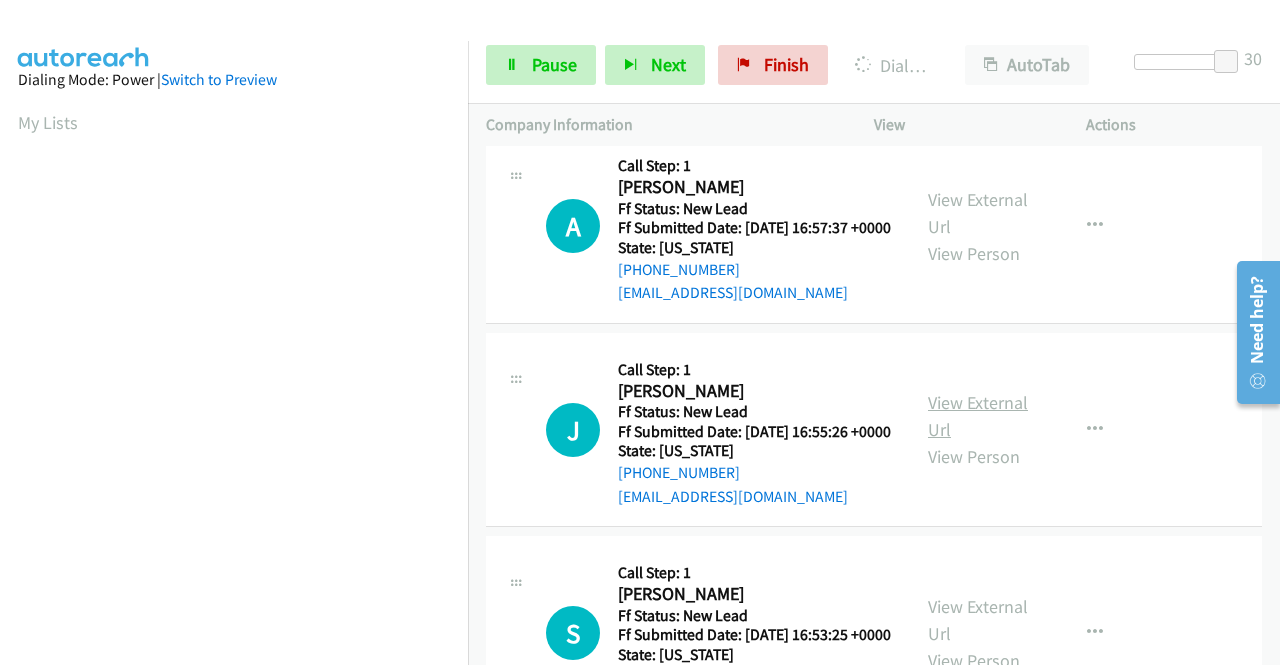click on "View External Url" at bounding box center (978, 416) 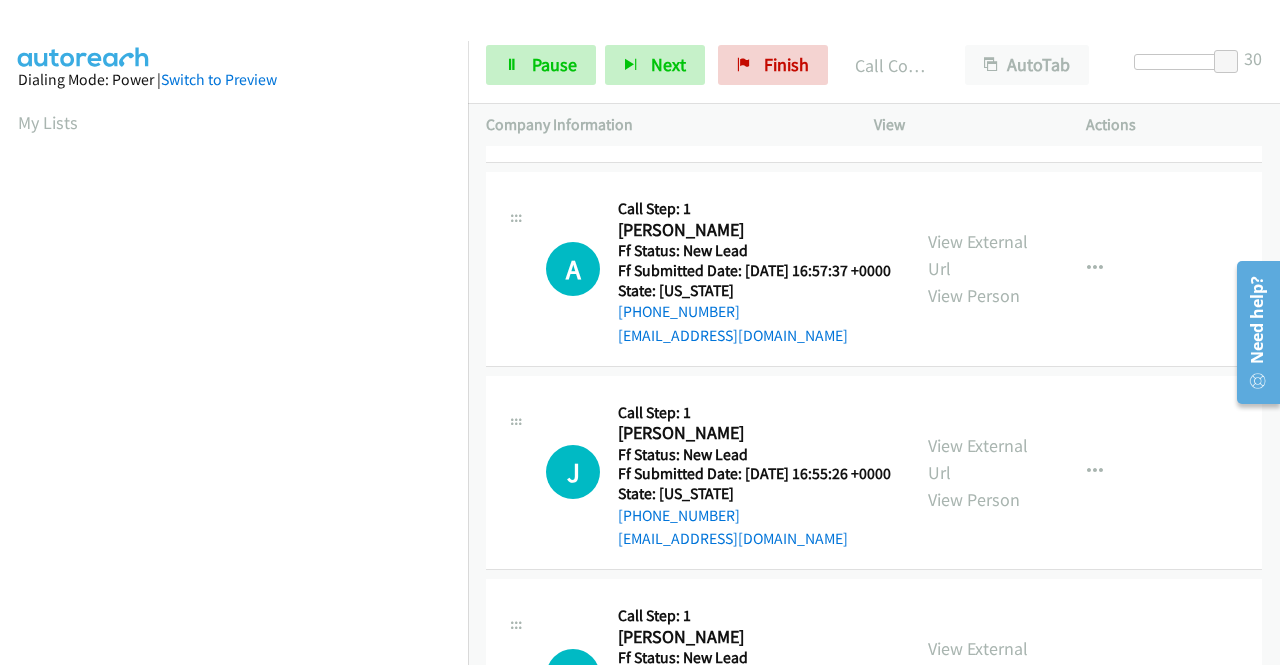 scroll, scrollTop: 456, scrollLeft: 0, axis: vertical 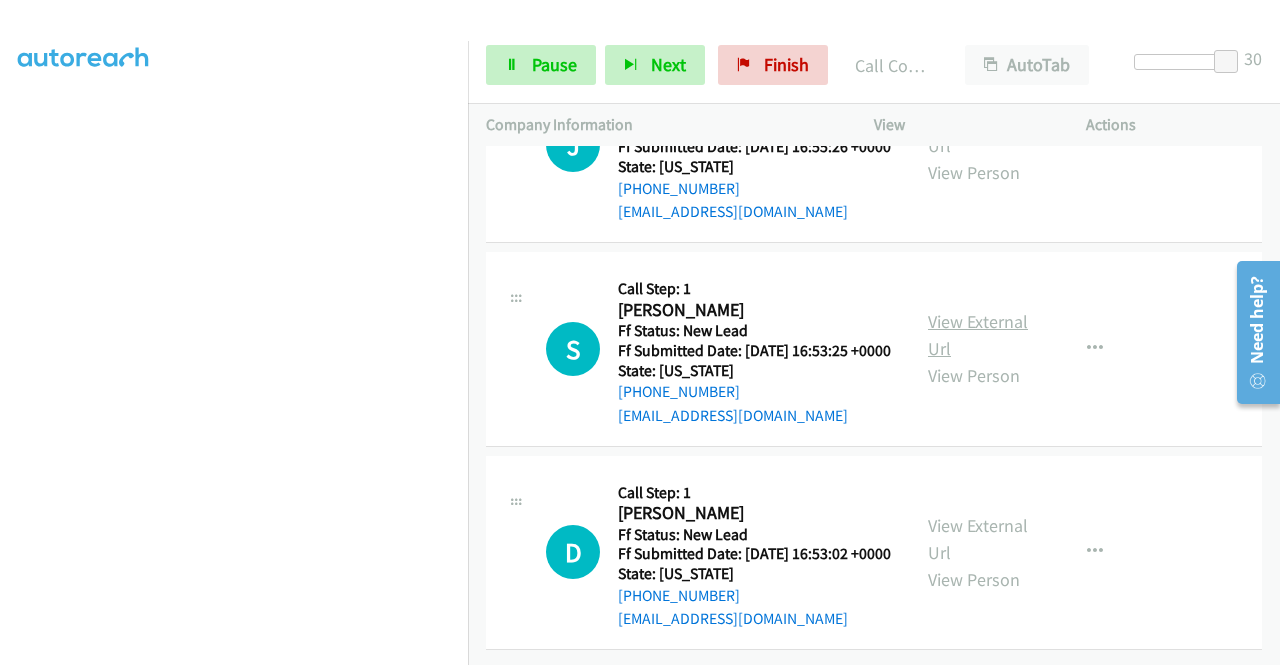 click on "View External Url" at bounding box center (978, 335) 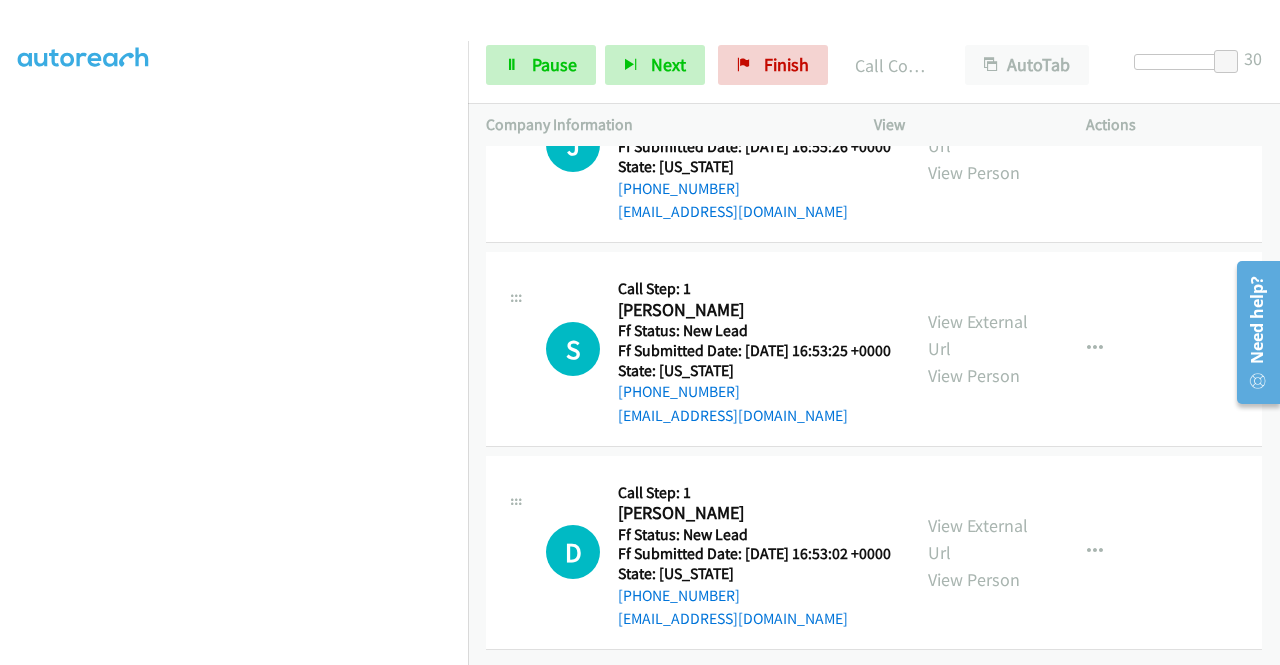 scroll, scrollTop: 2699, scrollLeft: 0, axis: vertical 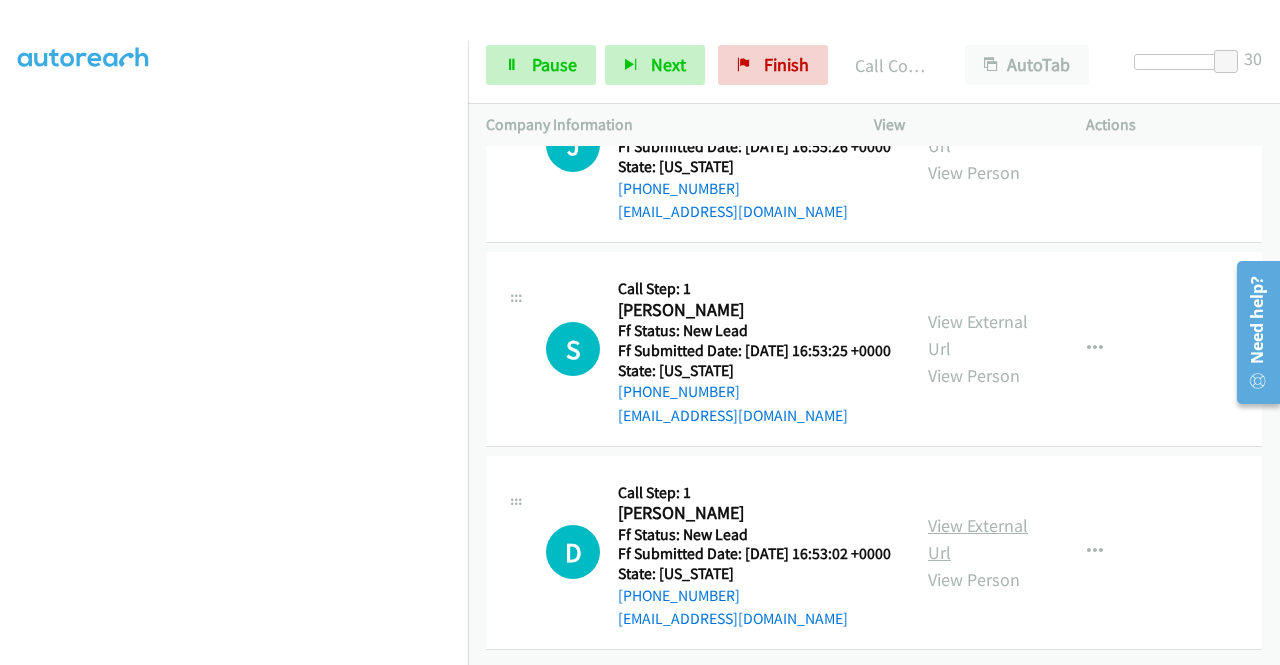 click on "View External Url" at bounding box center (978, 539) 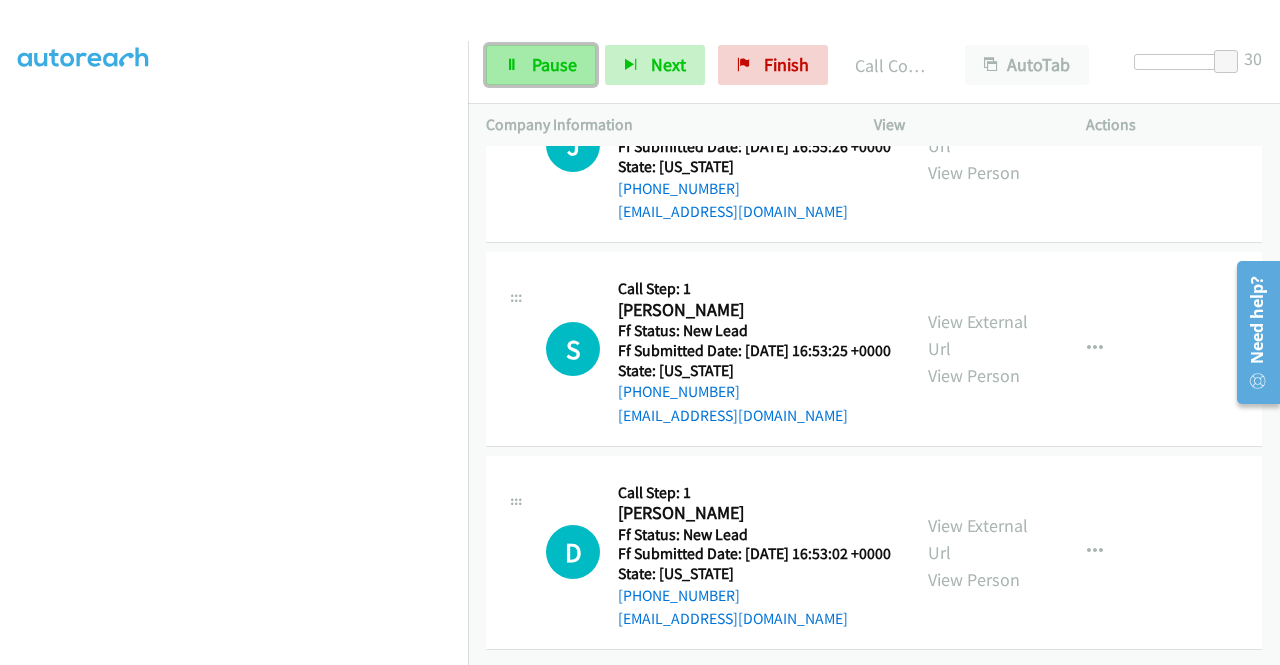 click on "Pause" at bounding box center (541, 65) 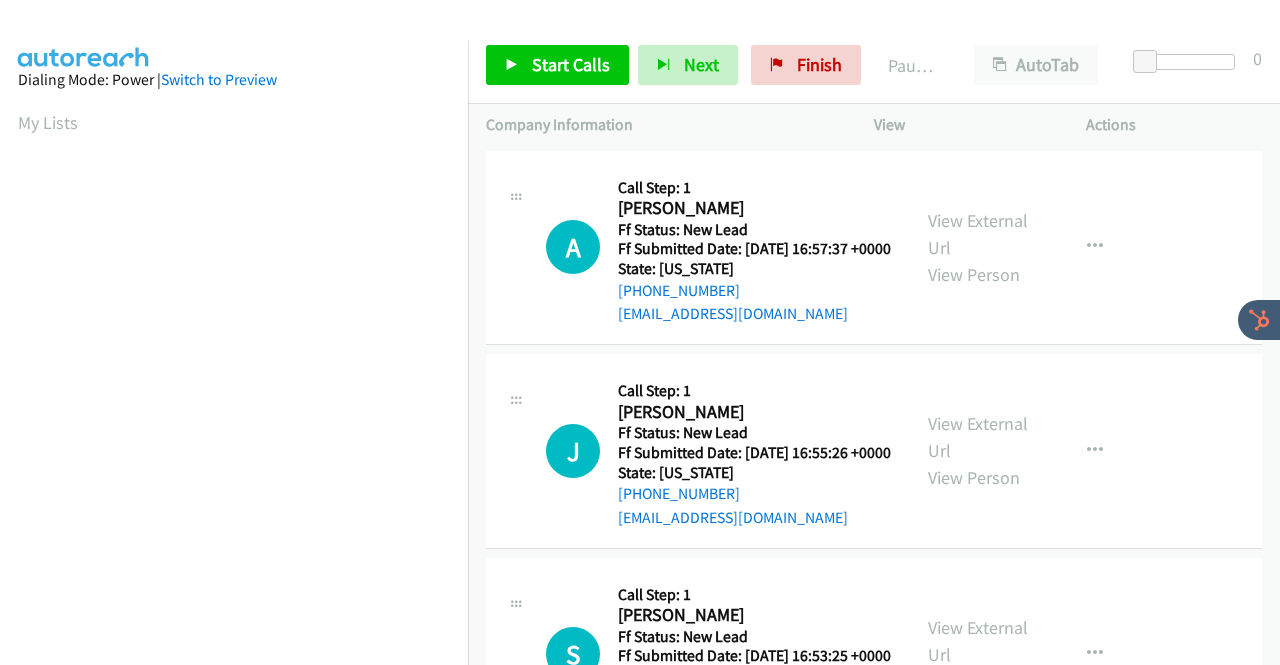 scroll, scrollTop: 0, scrollLeft: 0, axis: both 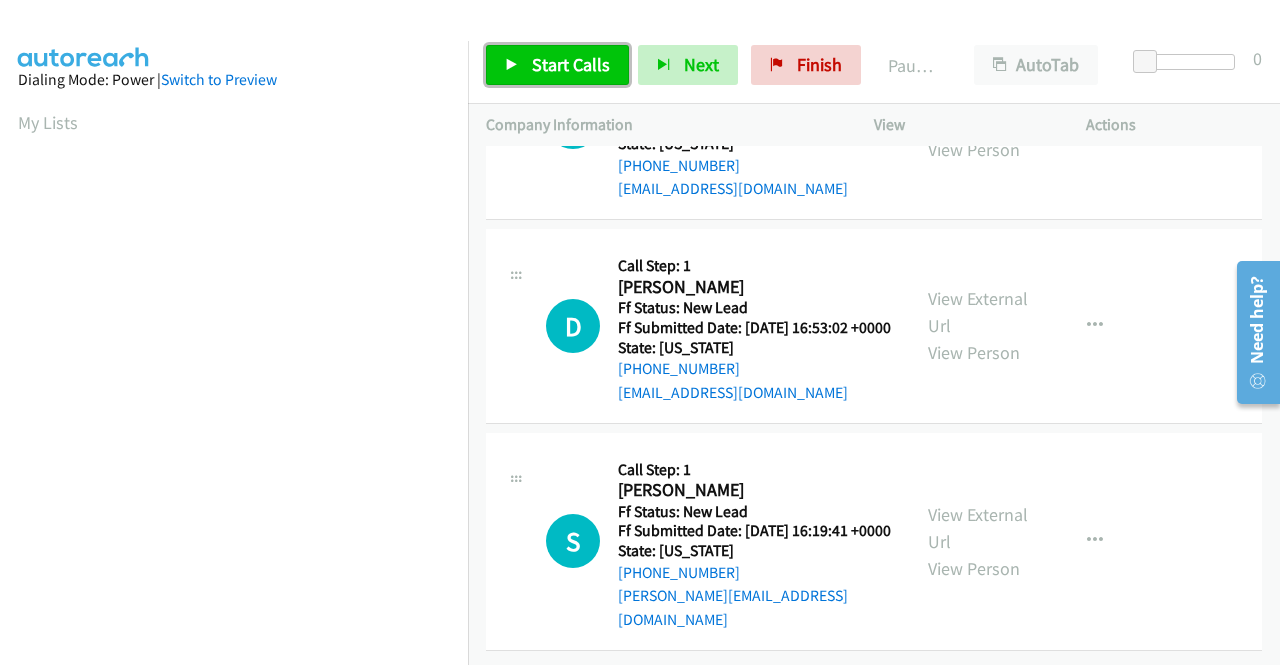click on "Start Calls" at bounding box center [557, 65] 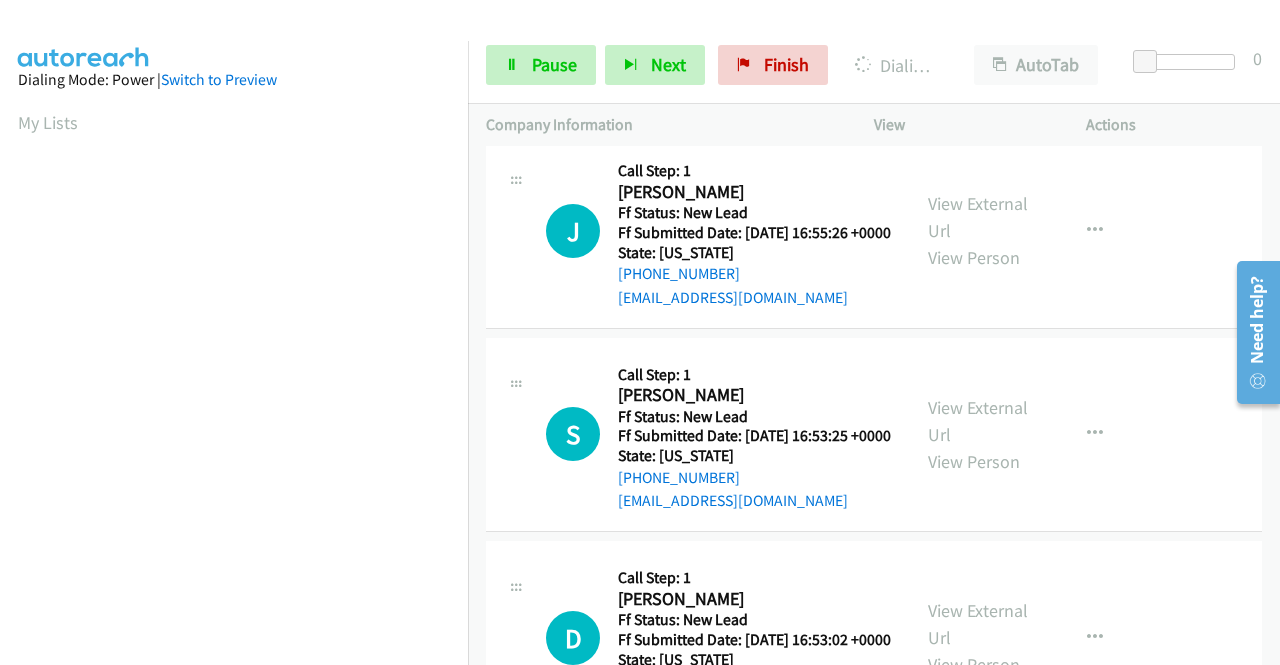 scroll, scrollTop: 0, scrollLeft: 0, axis: both 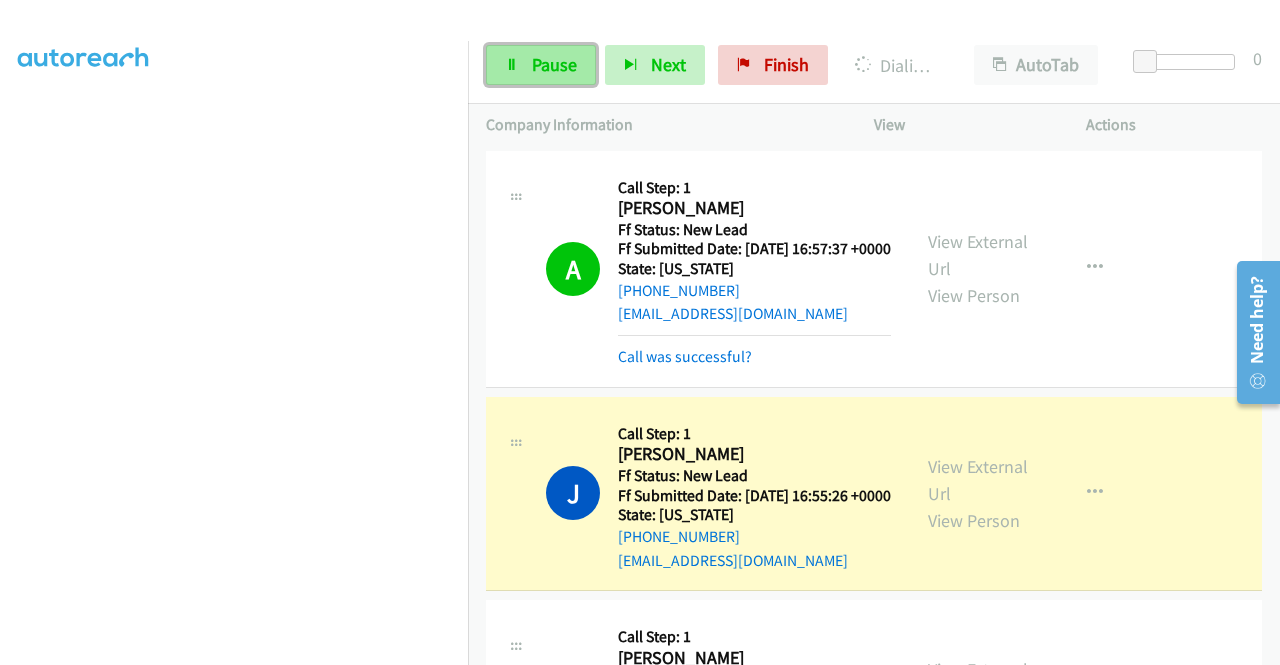 click on "Pause" at bounding box center (554, 64) 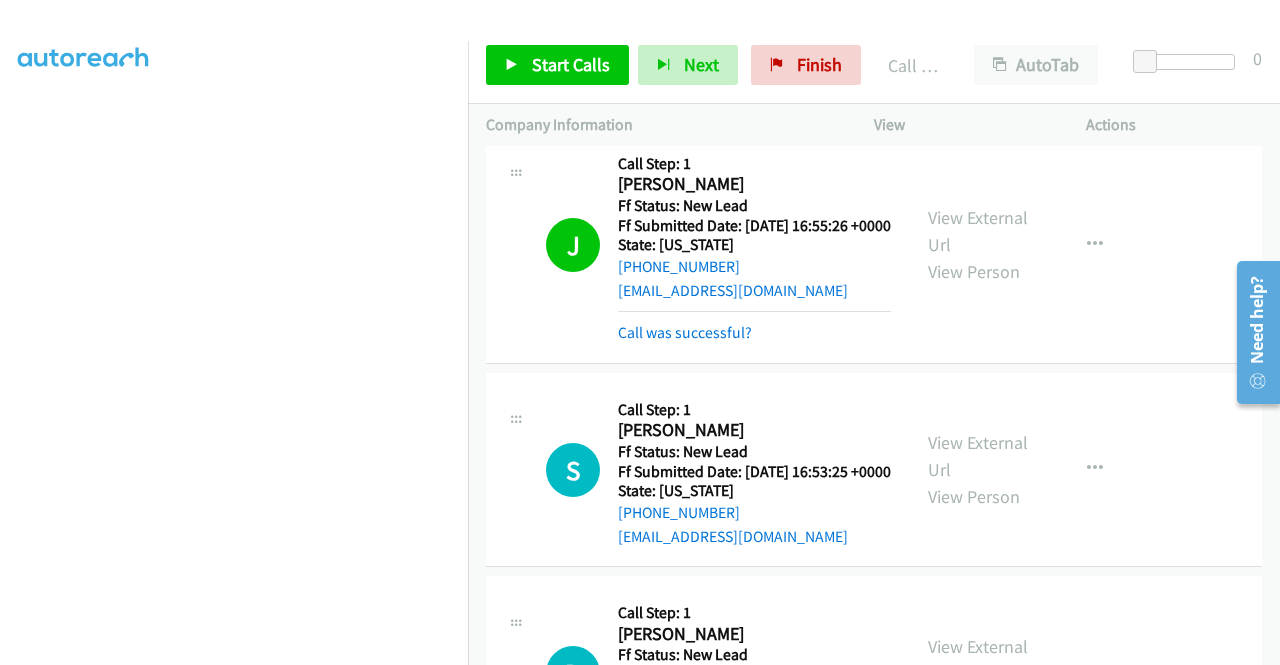 scroll, scrollTop: 300, scrollLeft: 0, axis: vertical 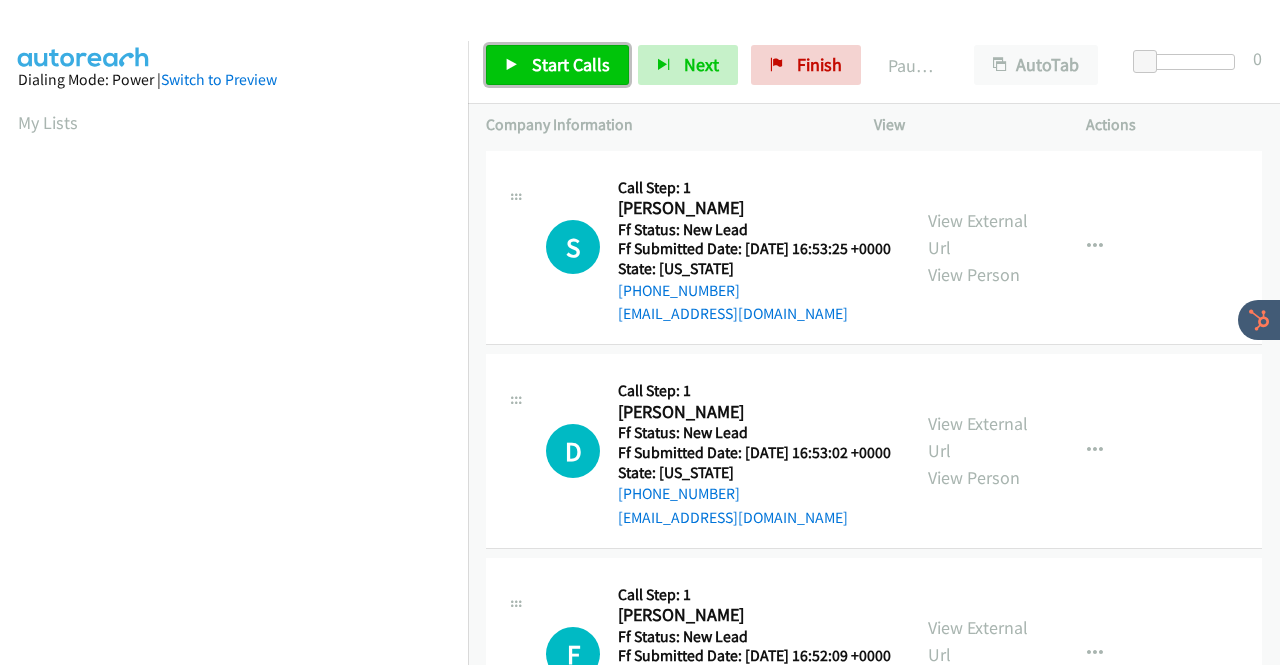 click on "Start Calls" at bounding box center (571, 64) 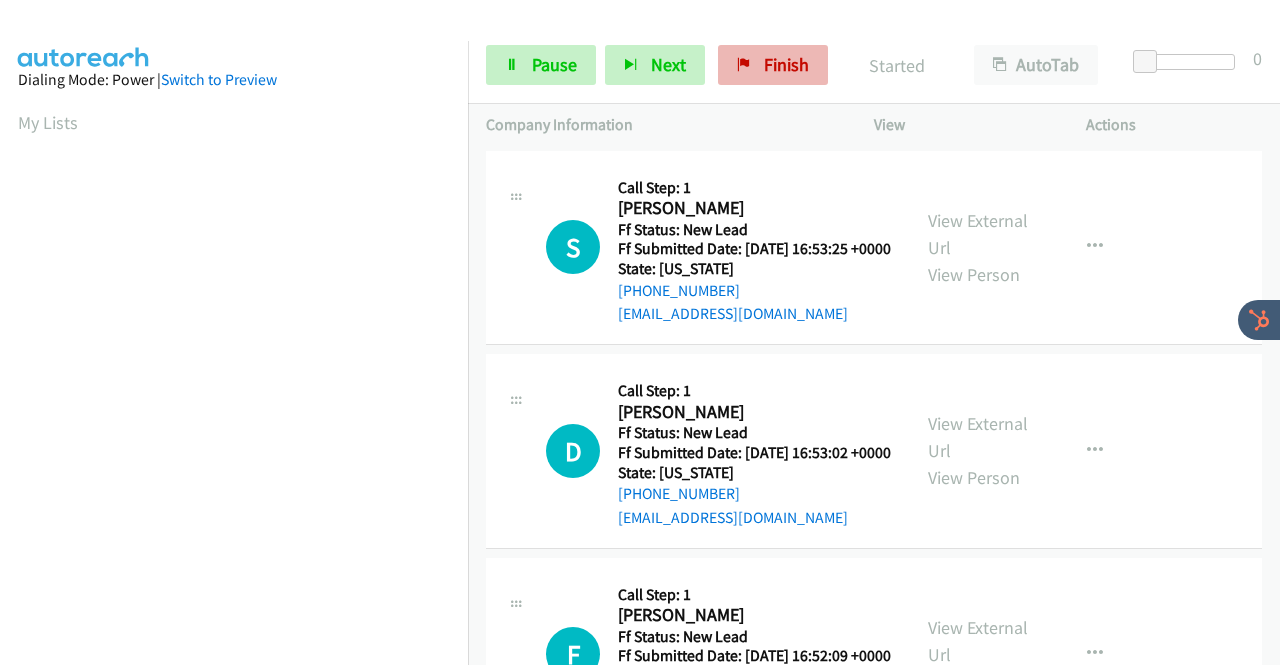 scroll, scrollTop: 0, scrollLeft: 0, axis: both 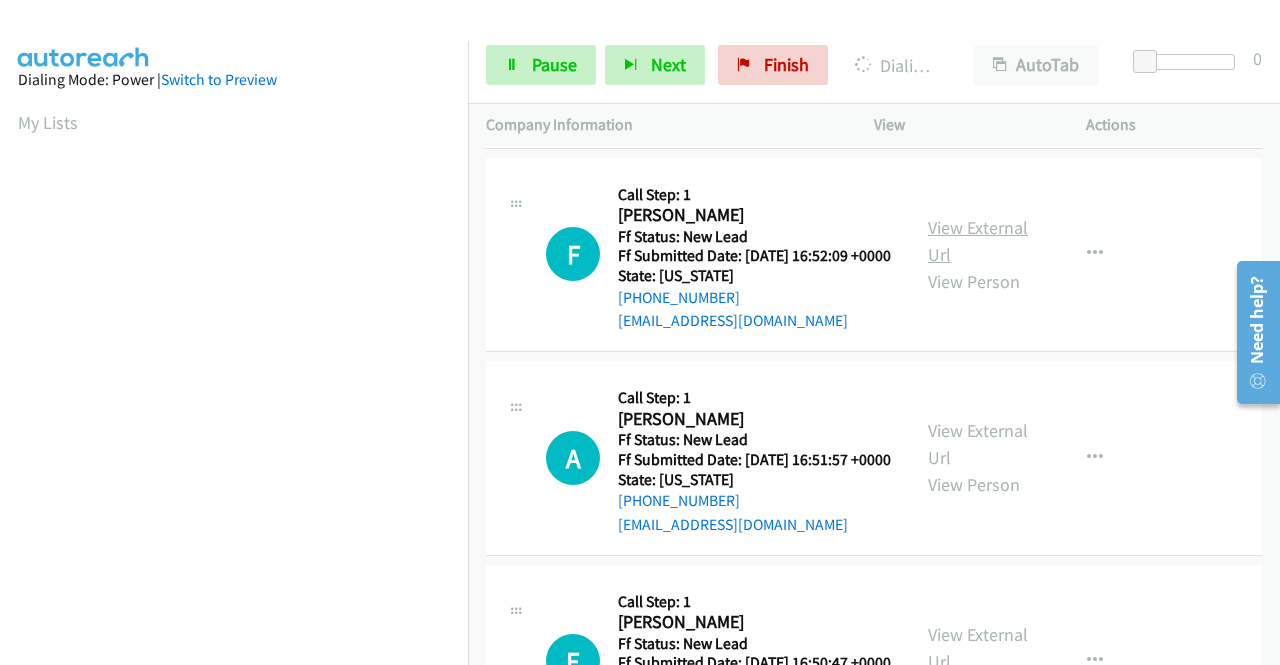 click on "View External Url" at bounding box center [978, 241] 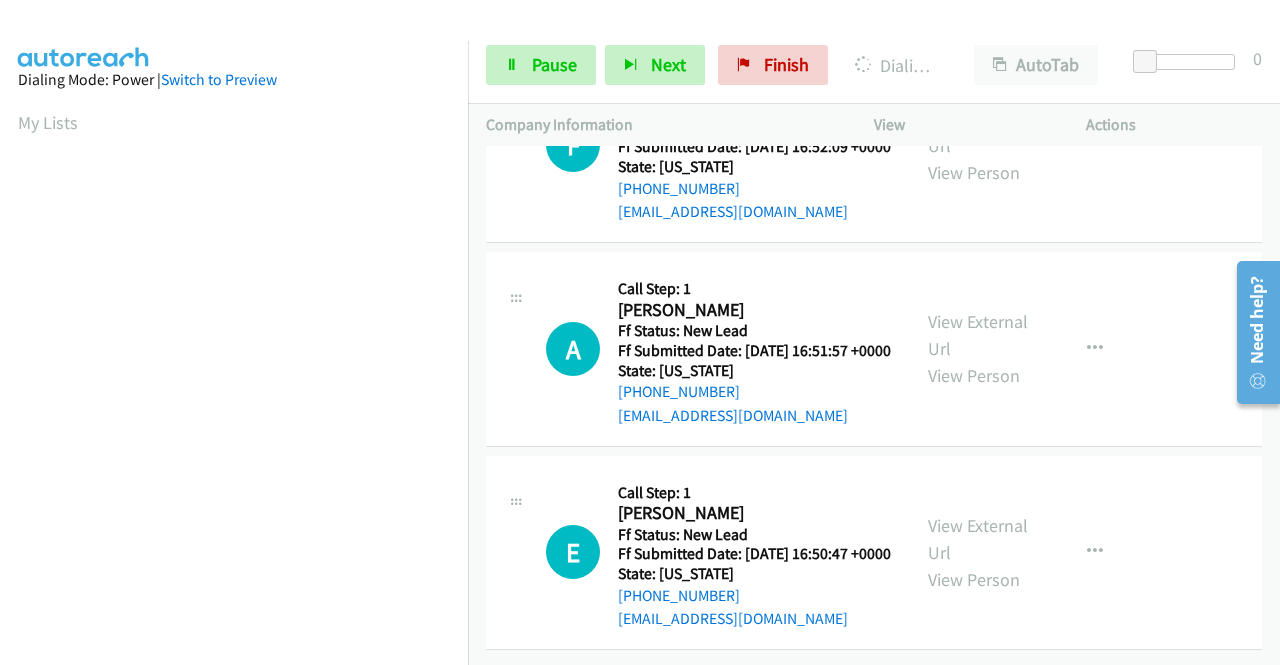 scroll, scrollTop: 600, scrollLeft: 0, axis: vertical 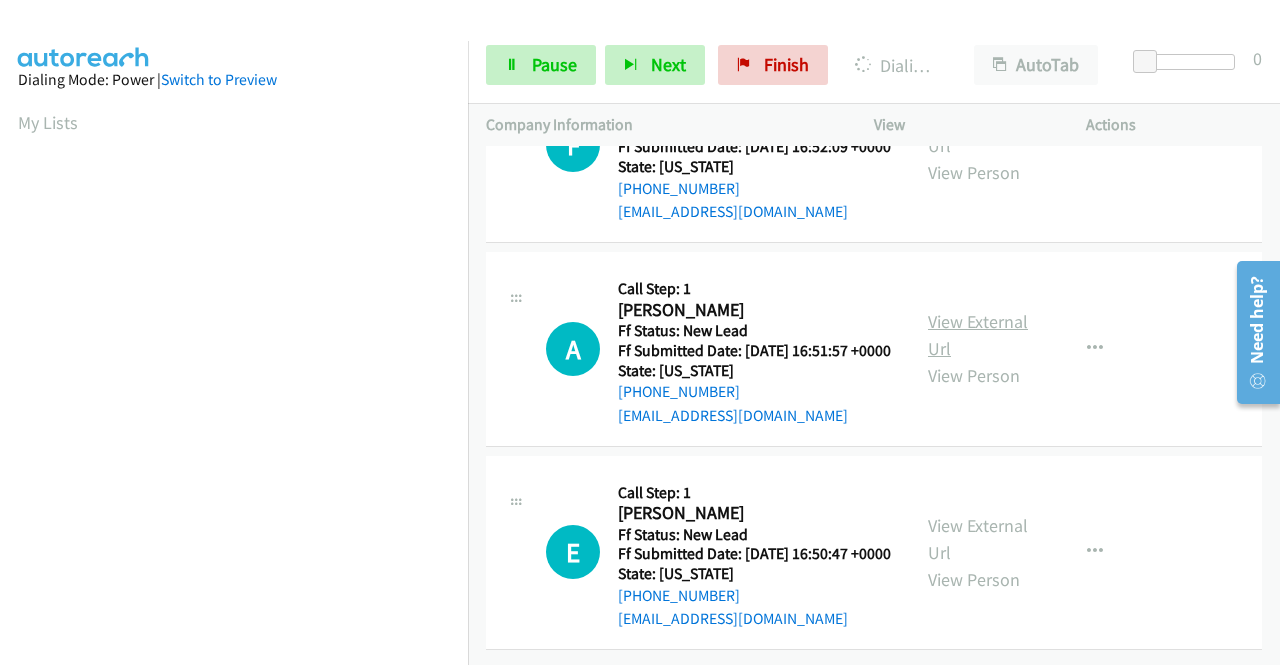 click on "View External Url" at bounding box center (978, 335) 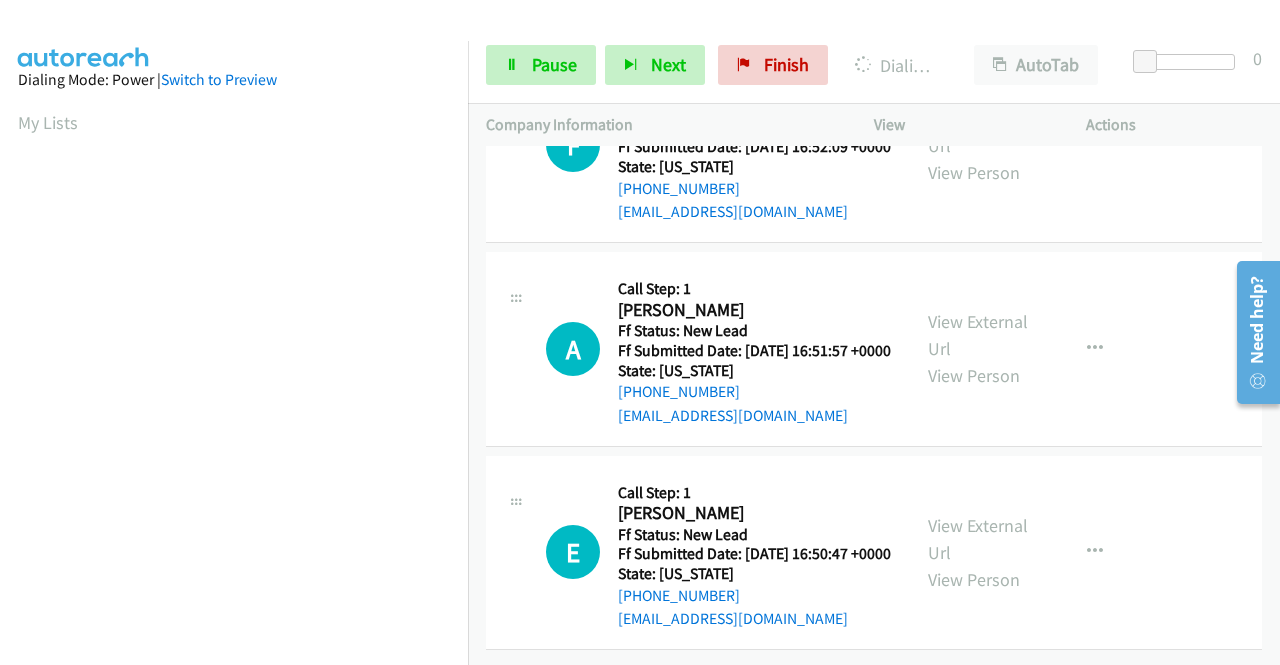 scroll, scrollTop: 620, scrollLeft: 0, axis: vertical 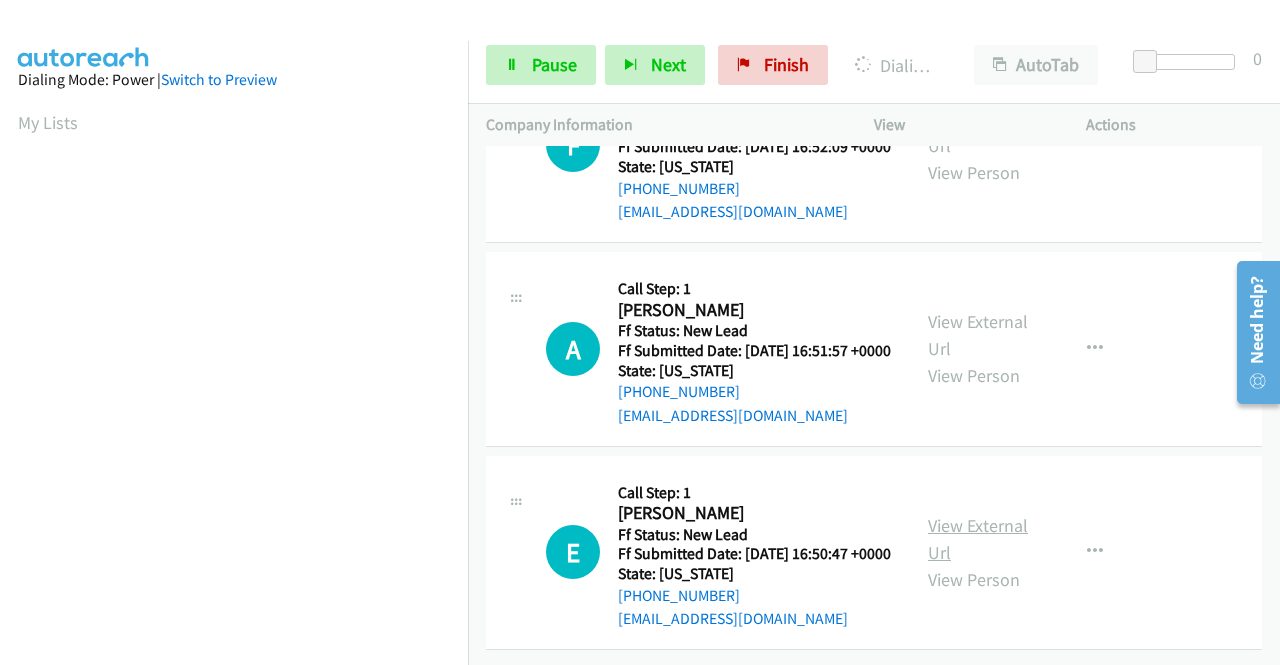click on "View External Url" at bounding box center [978, 539] 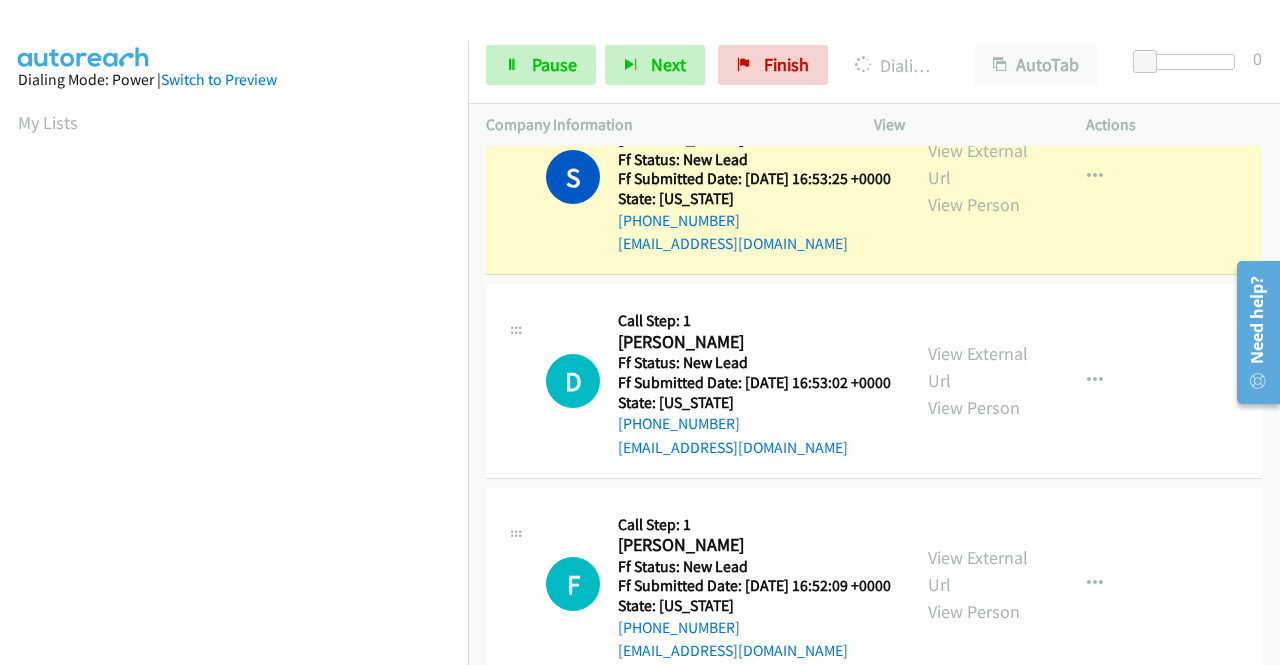 scroll, scrollTop: 0, scrollLeft: 0, axis: both 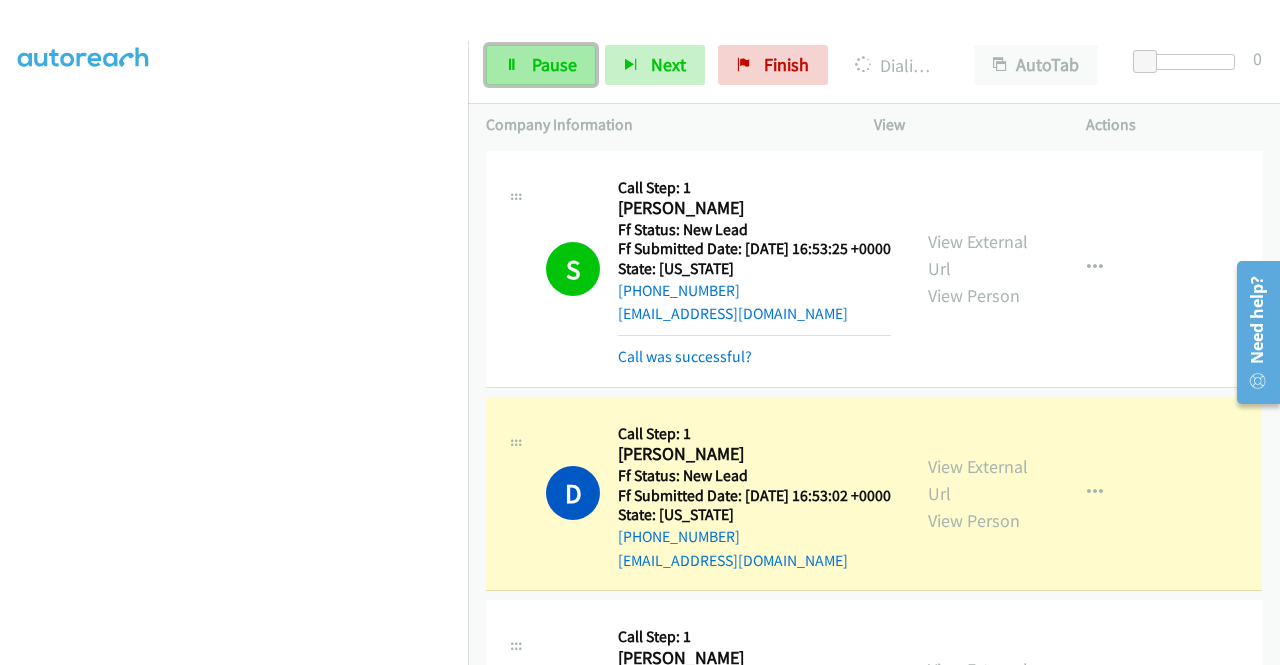 click on "Pause" at bounding box center [541, 65] 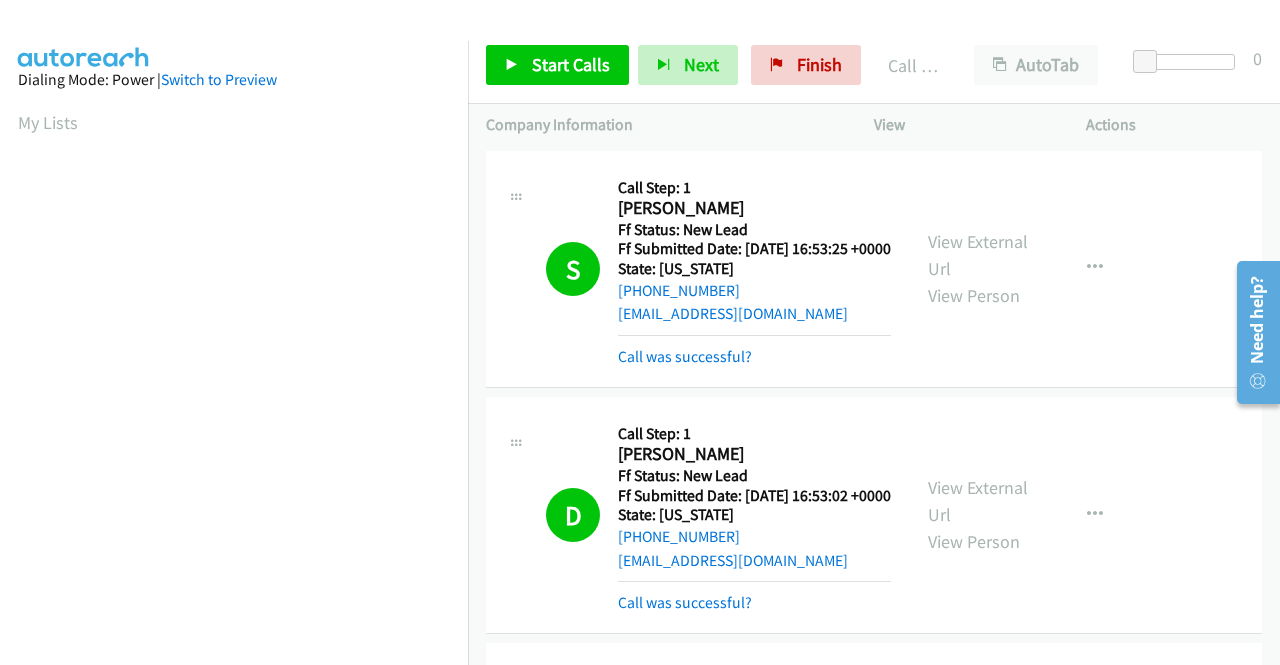 scroll, scrollTop: 456, scrollLeft: 0, axis: vertical 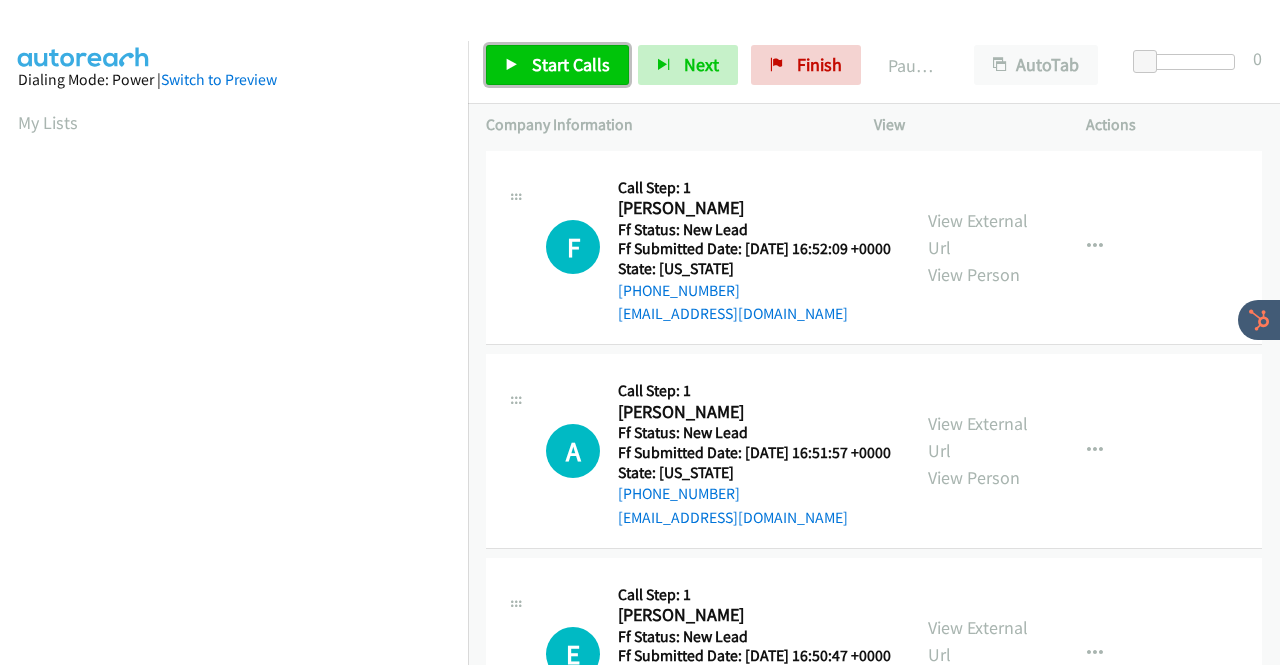 drag, startPoint x: 554, startPoint y: 67, endPoint x: 568, endPoint y: 58, distance: 16.643316 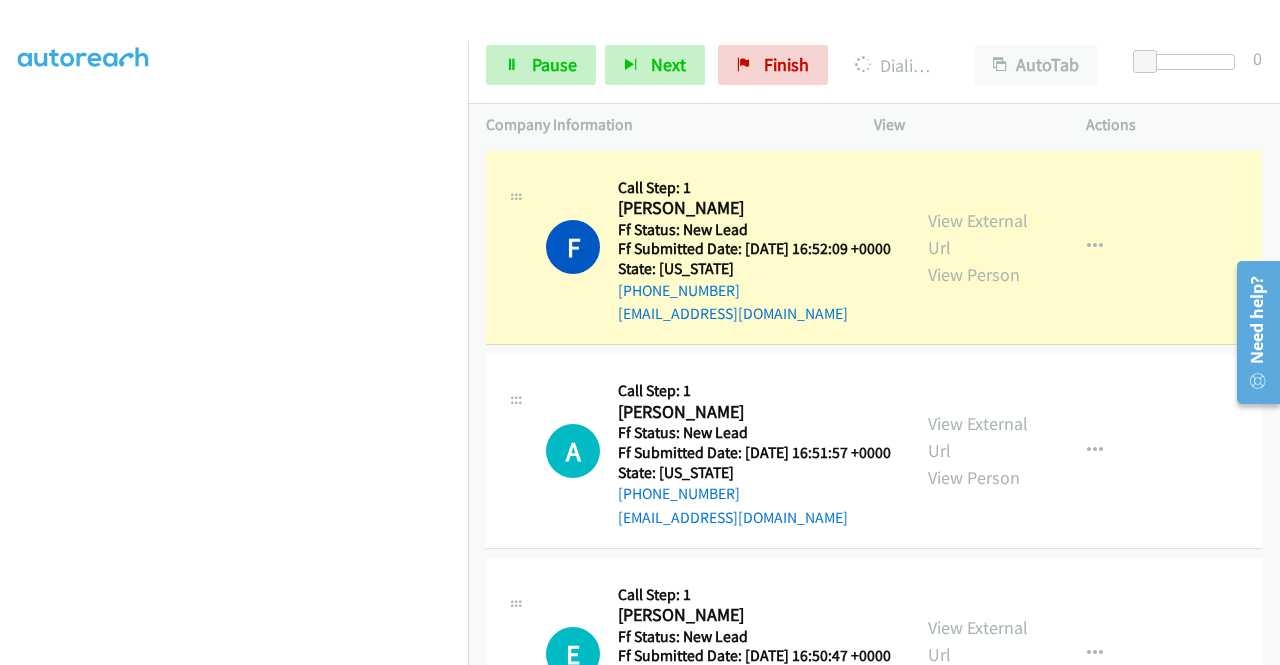 scroll, scrollTop: 456, scrollLeft: 0, axis: vertical 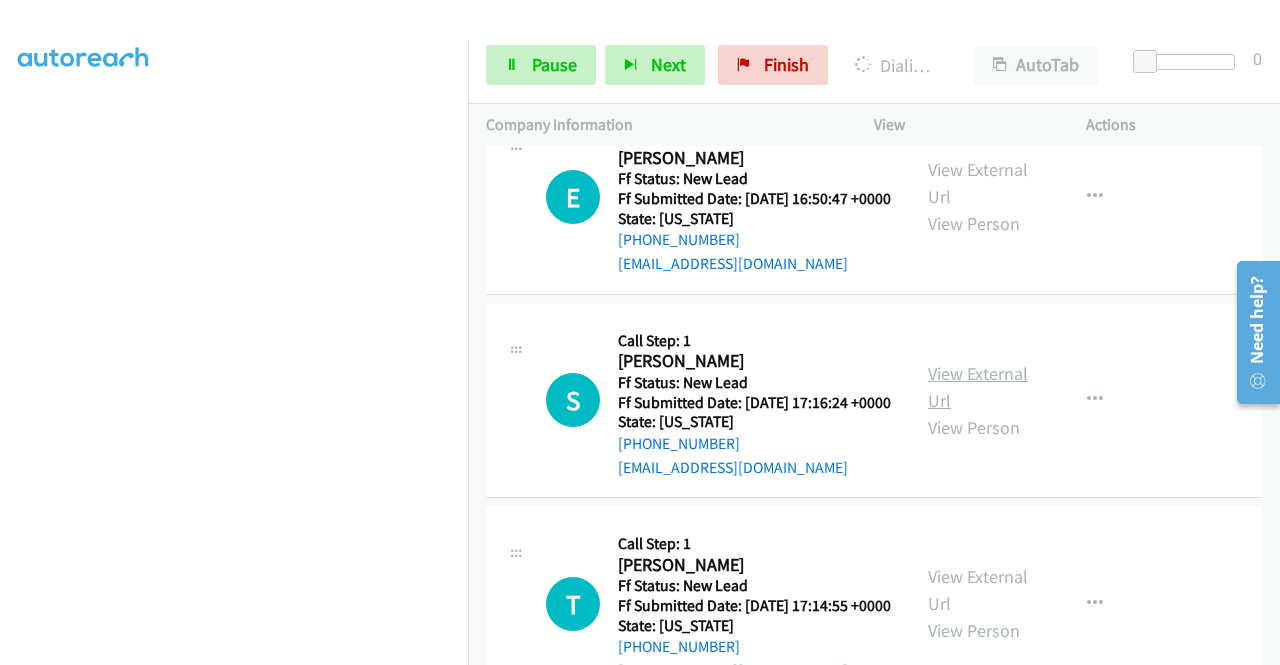 click on "View External Url" at bounding box center [978, 387] 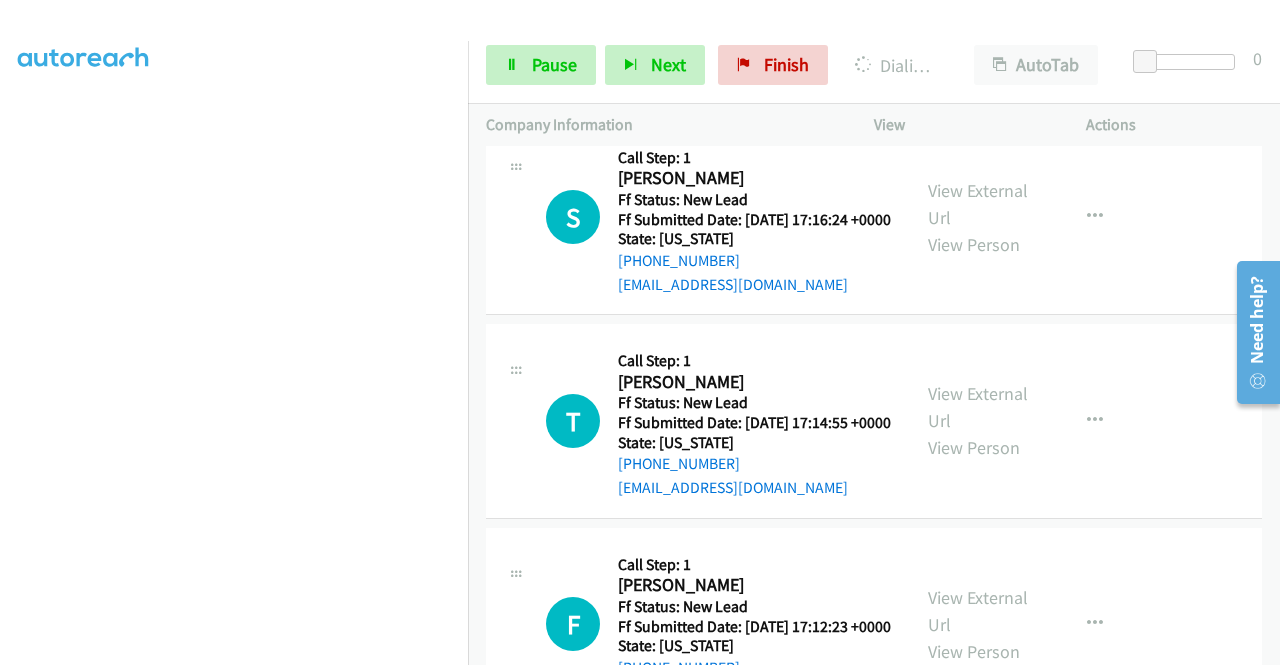 scroll, scrollTop: 700, scrollLeft: 0, axis: vertical 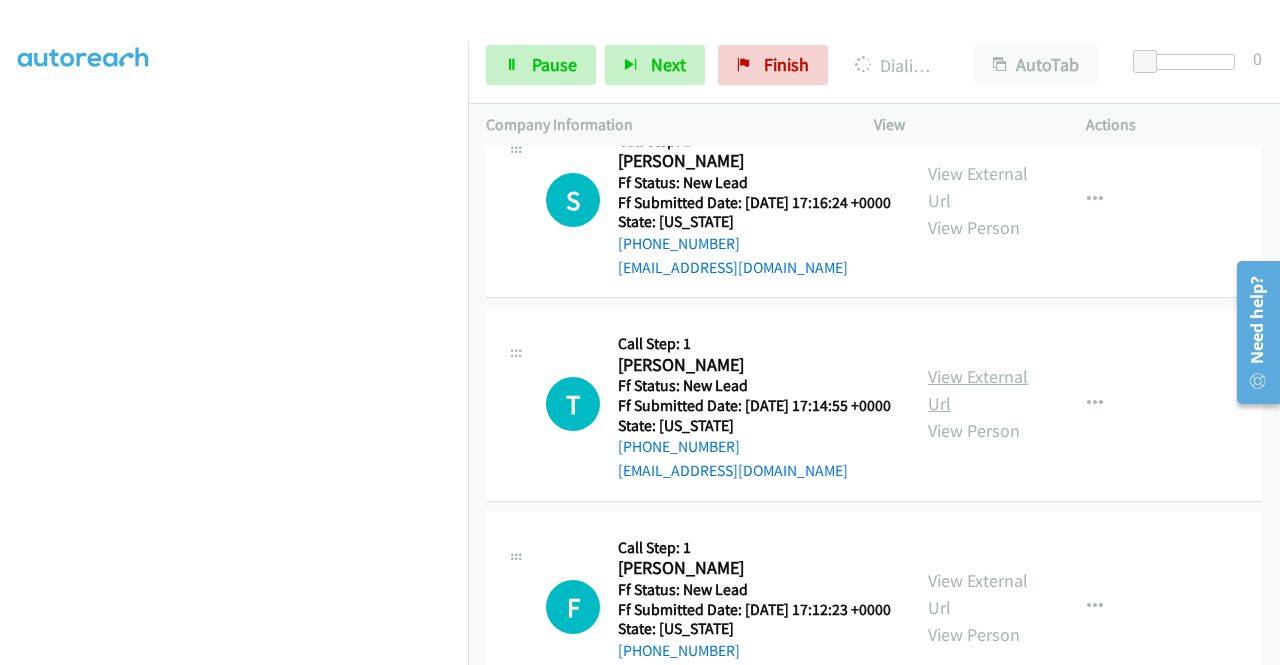 click on "View External Url" at bounding box center (978, 390) 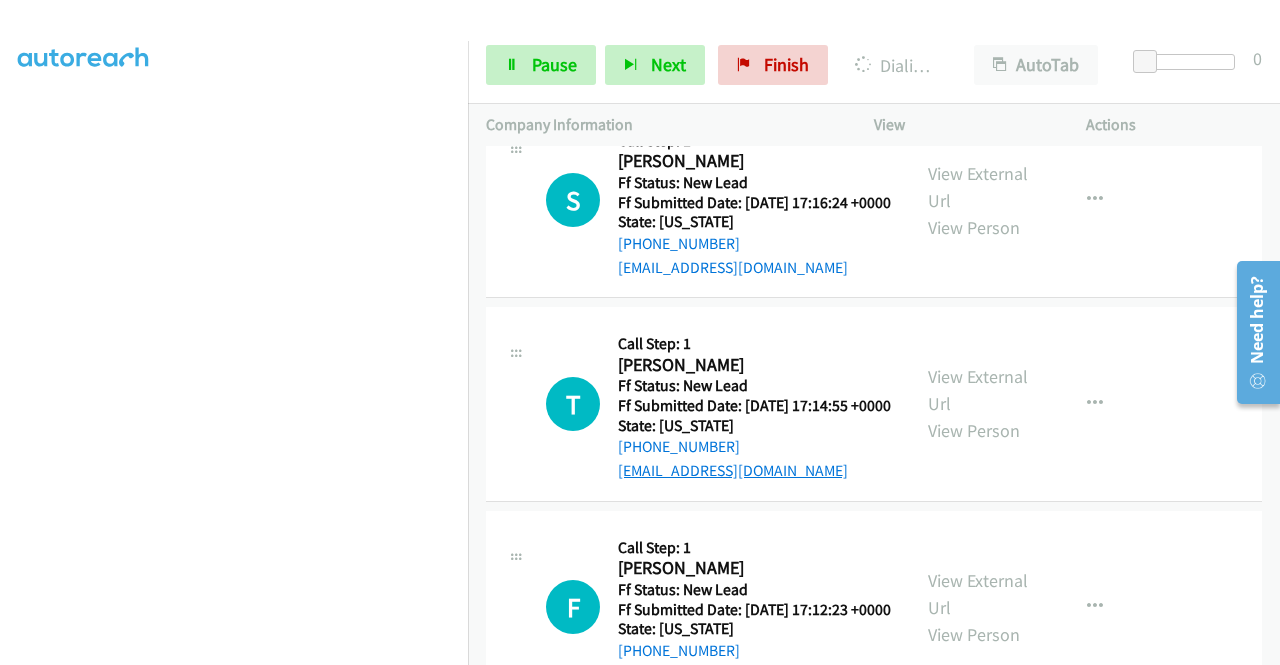 scroll, scrollTop: 885, scrollLeft: 0, axis: vertical 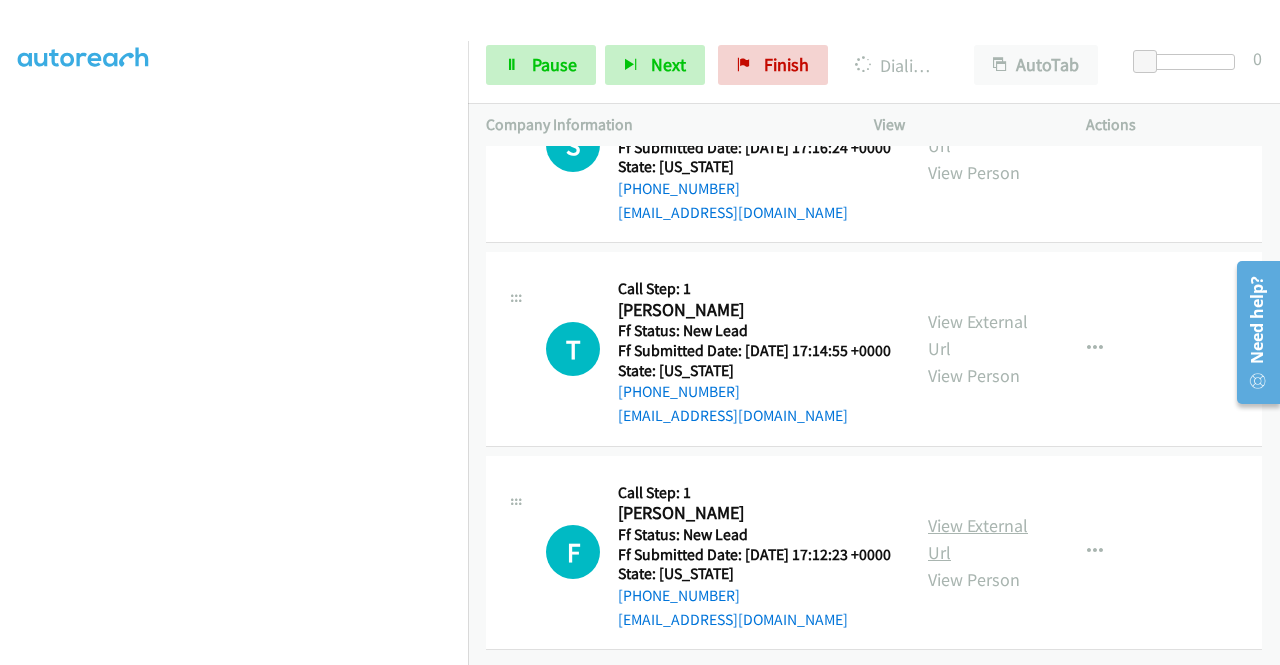 click on "View External Url" at bounding box center (978, 539) 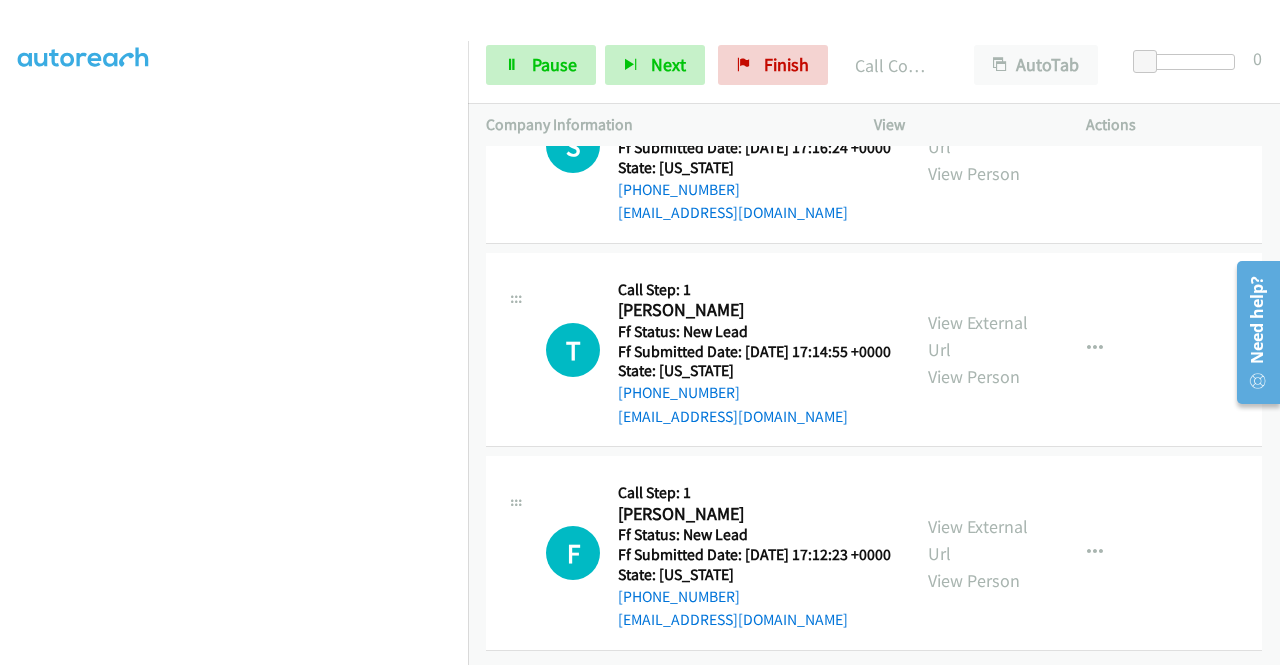 scroll, scrollTop: 627, scrollLeft: 0, axis: vertical 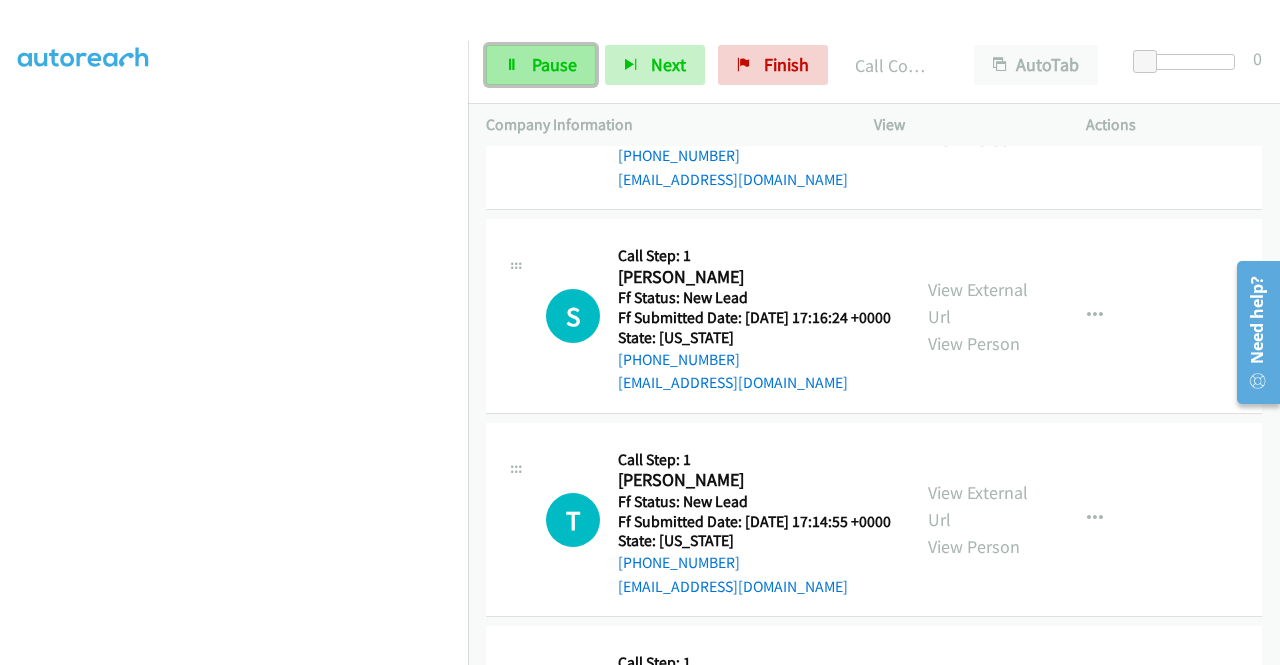 click on "Pause" at bounding box center (554, 64) 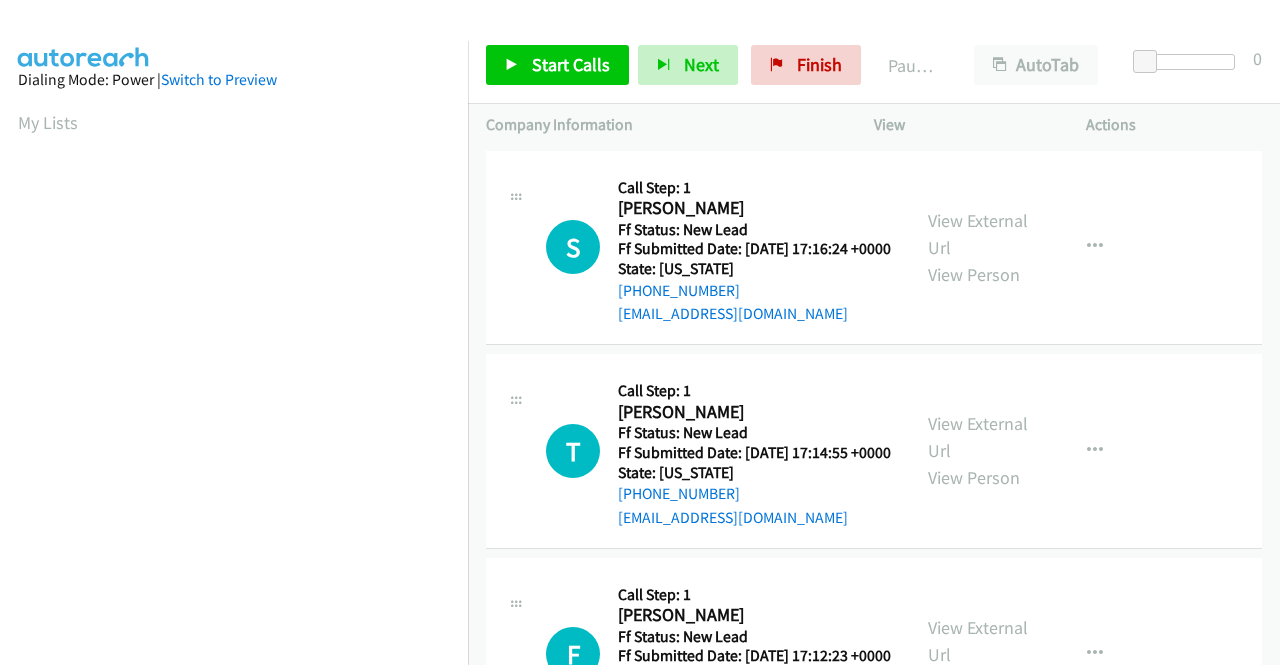scroll, scrollTop: 0, scrollLeft: 0, axis: both 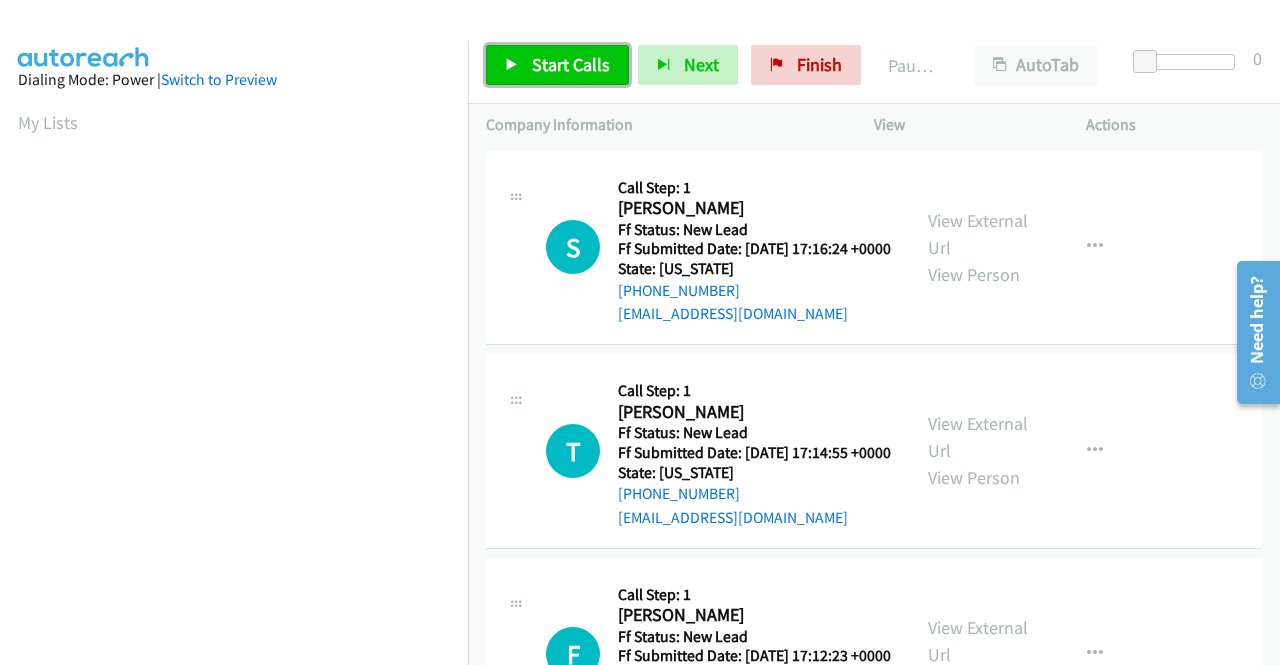 click on "Start Calls" at bounding box center [557, 65] 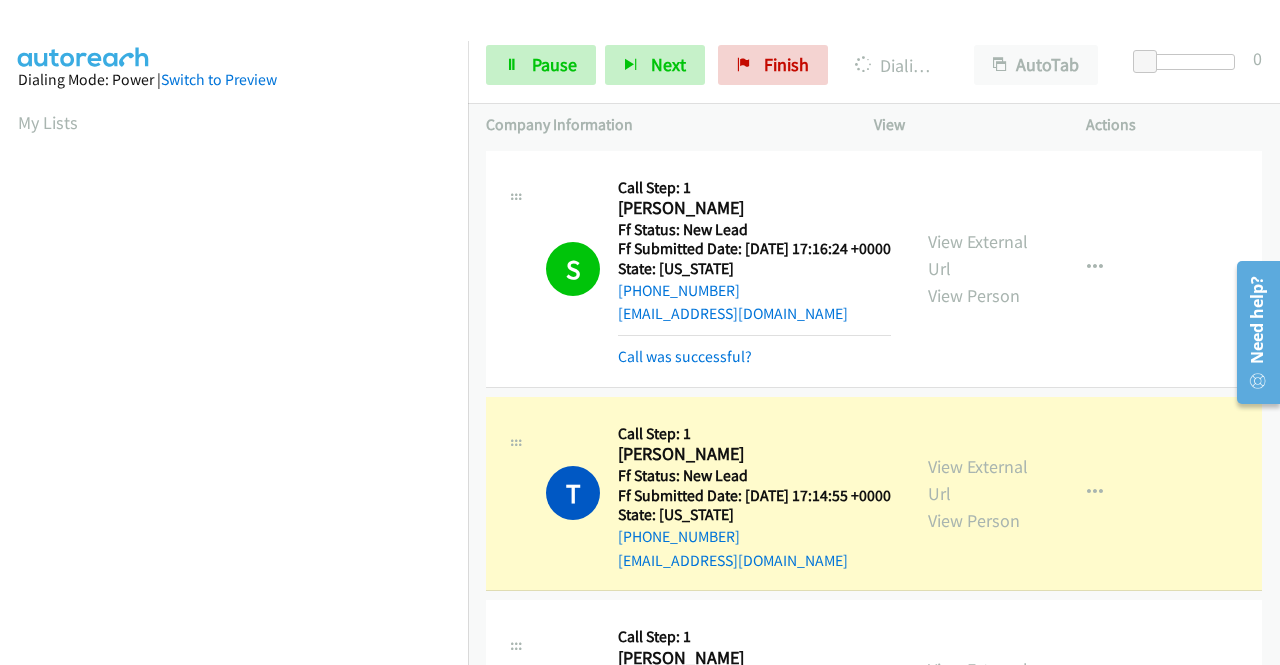 scroll, scrollTop: 456, scrollLeft: 0, axis: vertical 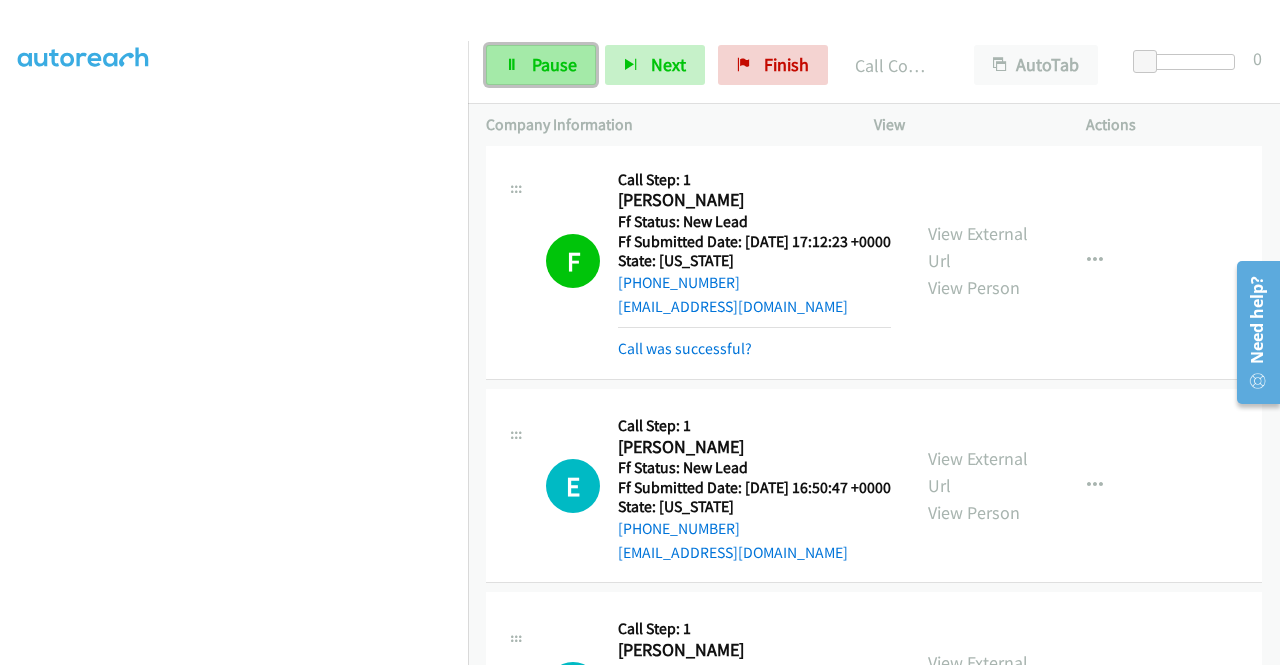 click on "Pause" at bounding box center [554, 64] 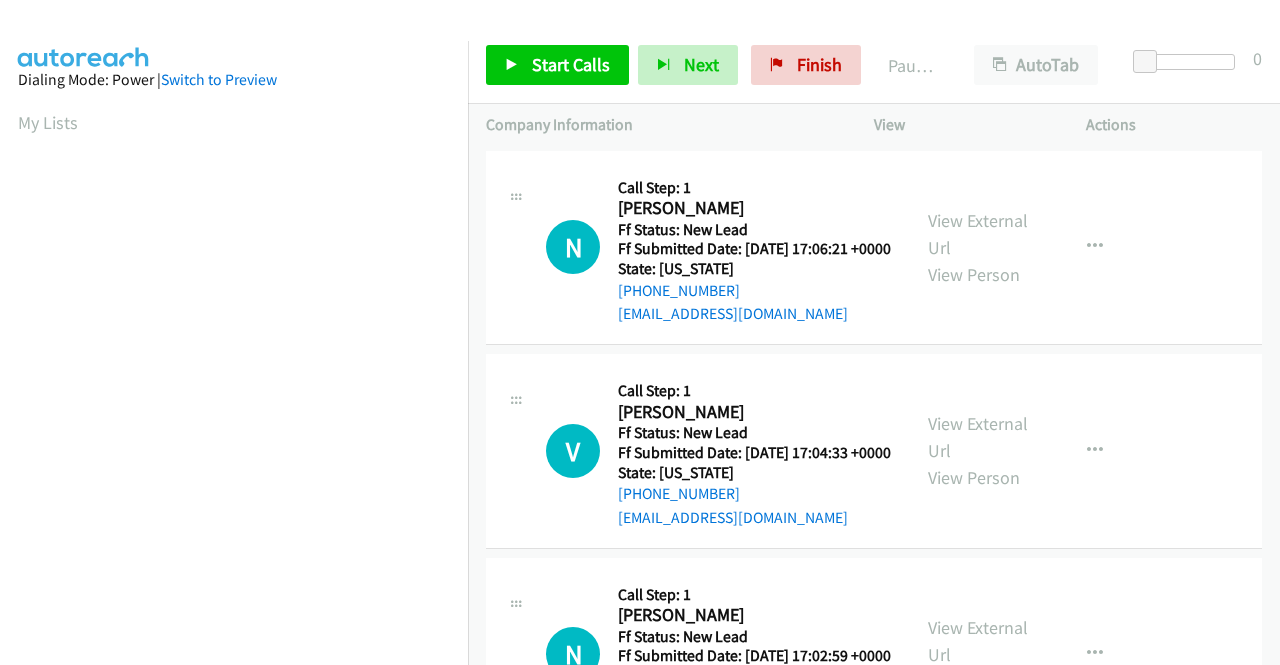 scroll, scrollTop: 0, scrollLeft: 0, axis: both 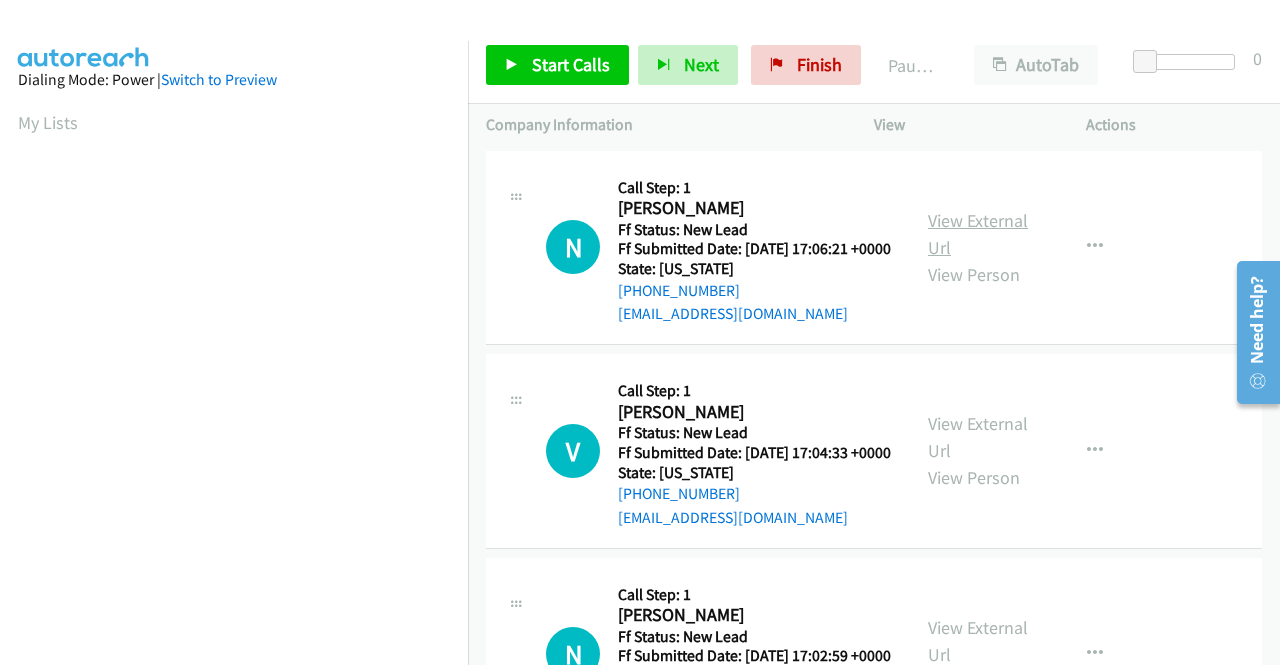 click on "View External Url" at bounding box center (978, 234) 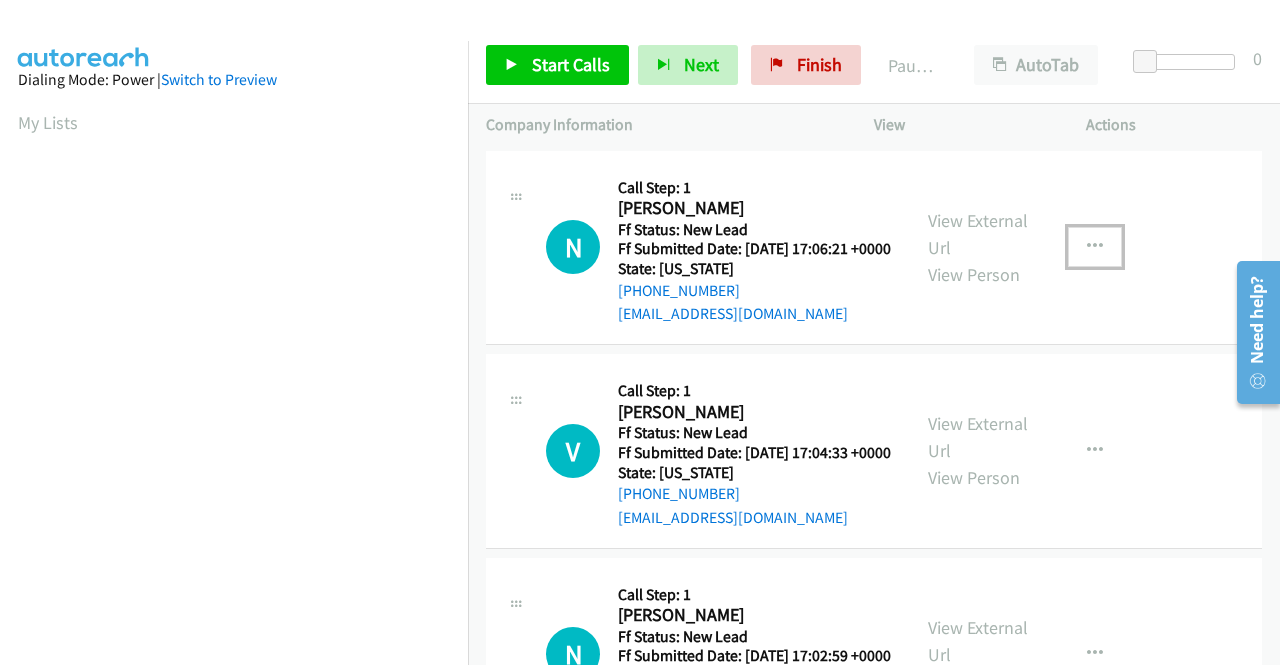 click at bounding box center (1095, 247) 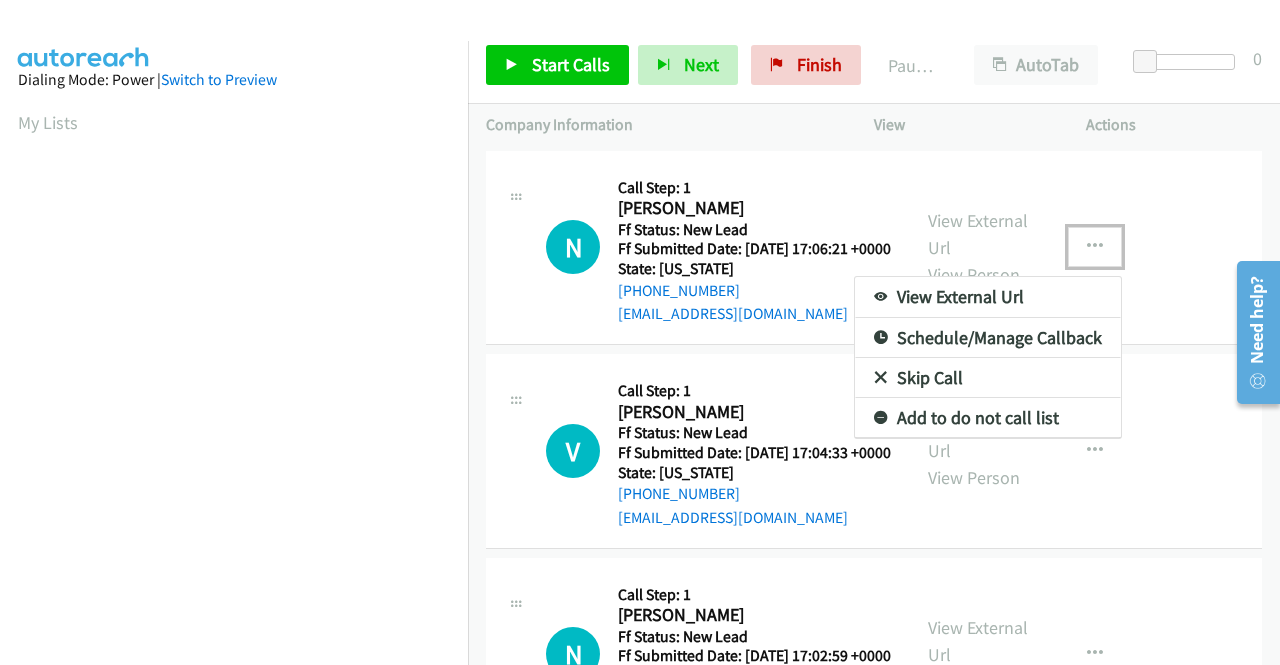 click on "Skip Call" at bounding box center [988, 378] 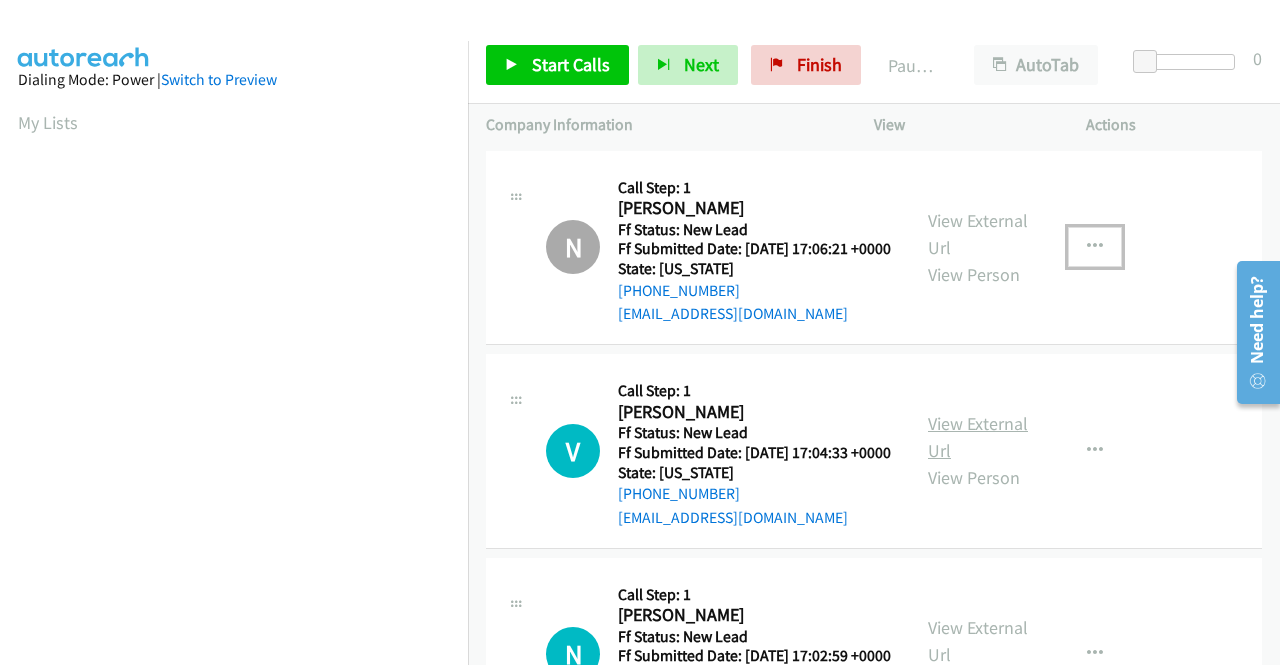 click on "View External Url" at bounding box center [978, 437] 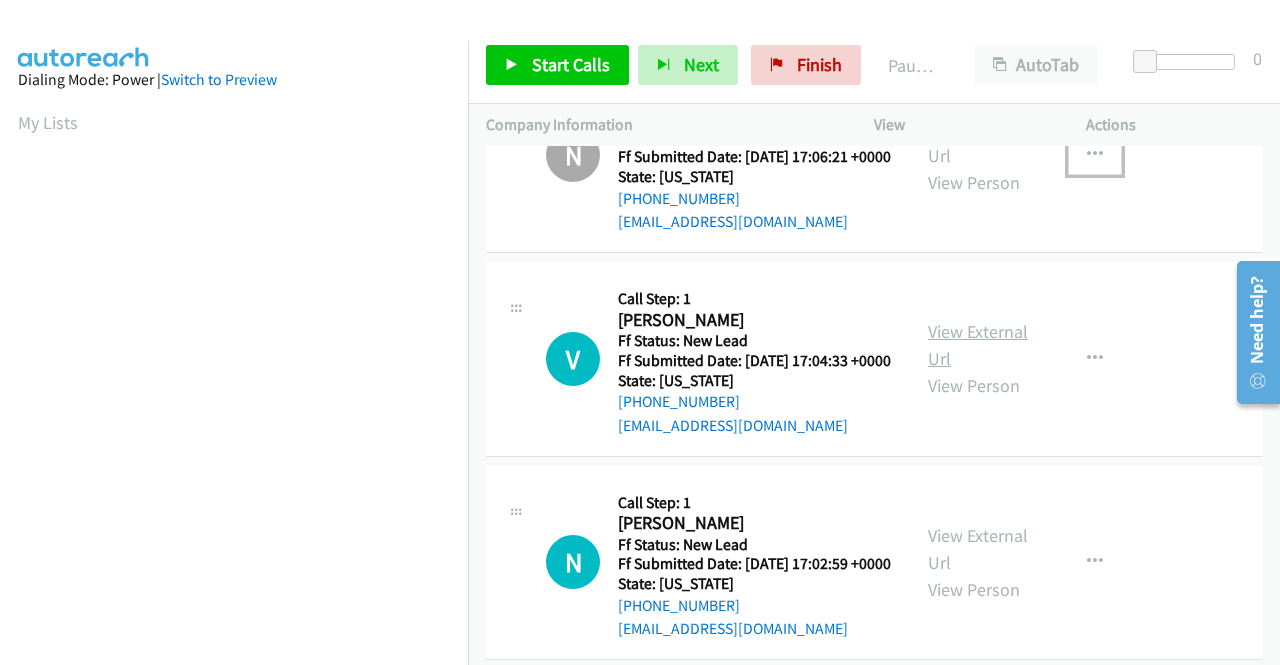 scroll, scrollTop: 200, scrollLeft: 0, axis: vertical 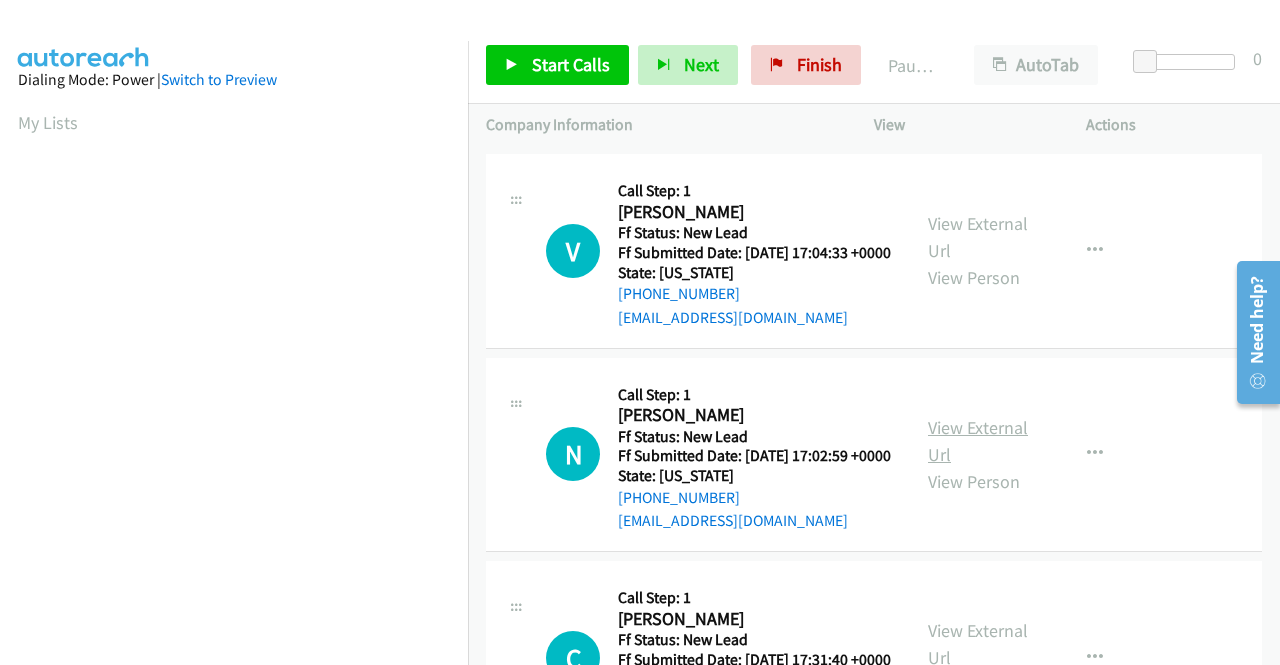 click on "View External Url" at bounding box center [978, 441] 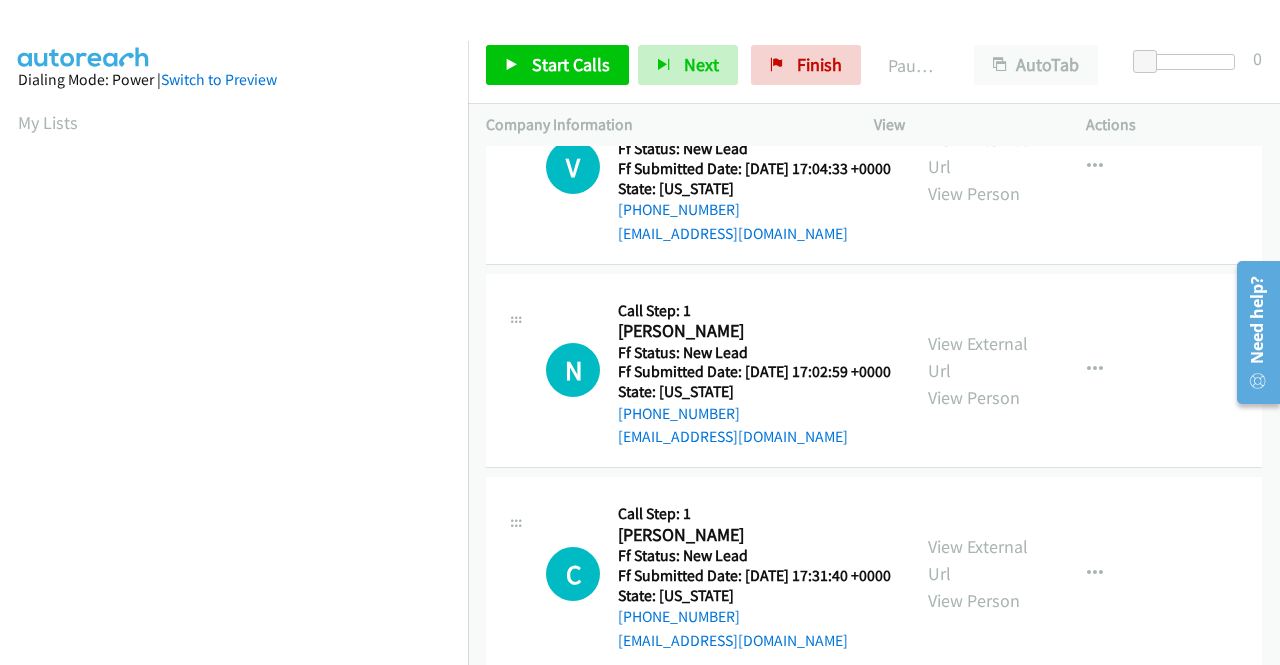 scroll, scrollTop: 500, scrollLeft: 0, axis: vertical 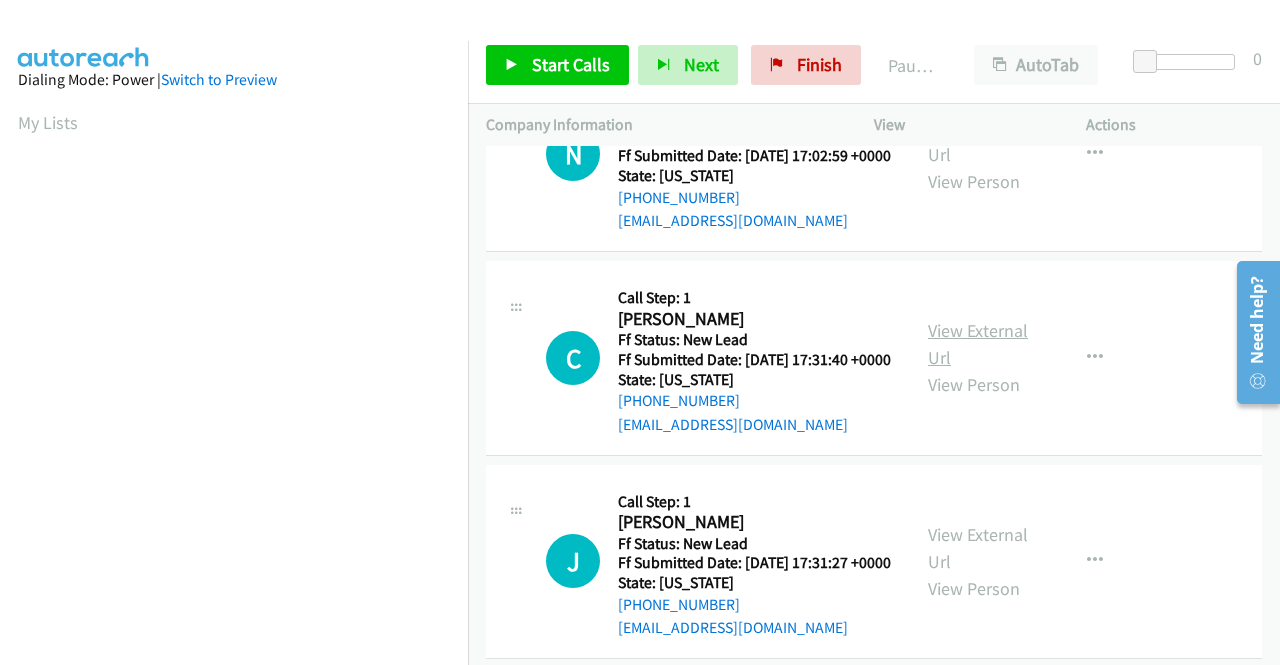 click on "View External Url" at bounding box center [978, 344] 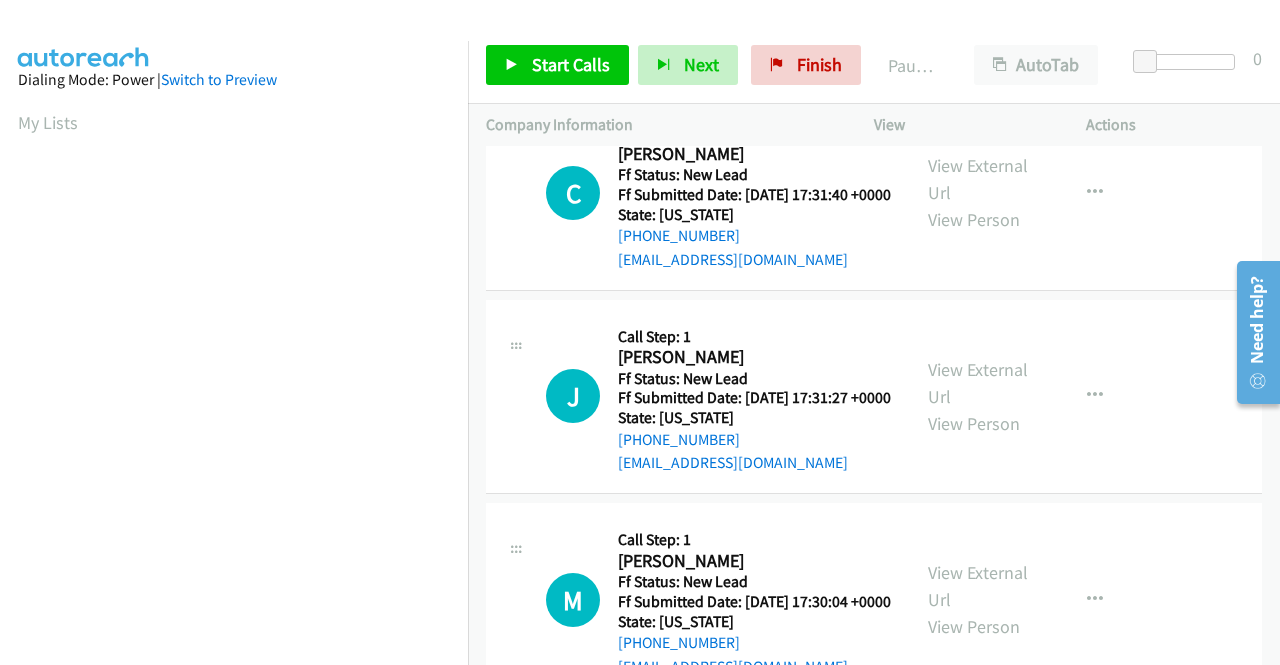 scroll, scrollTop: 800, scrollLeft: 0, axis: vertical 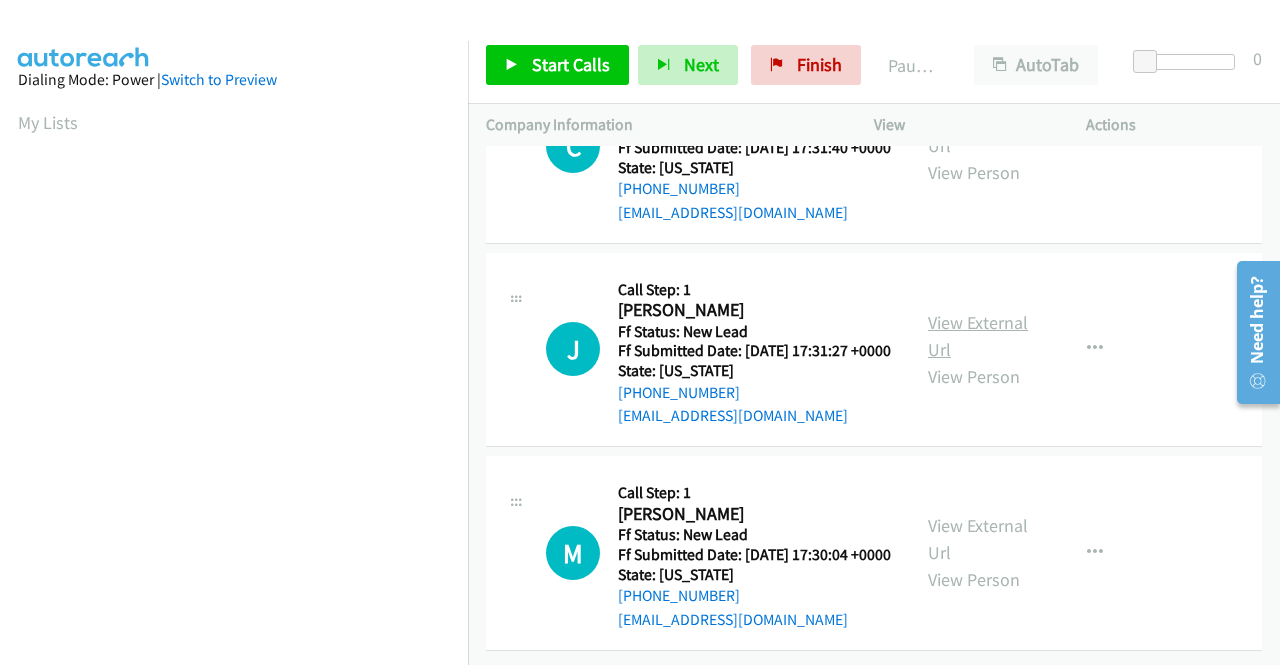 click on "View External Url" at bounding box center (978, 336) 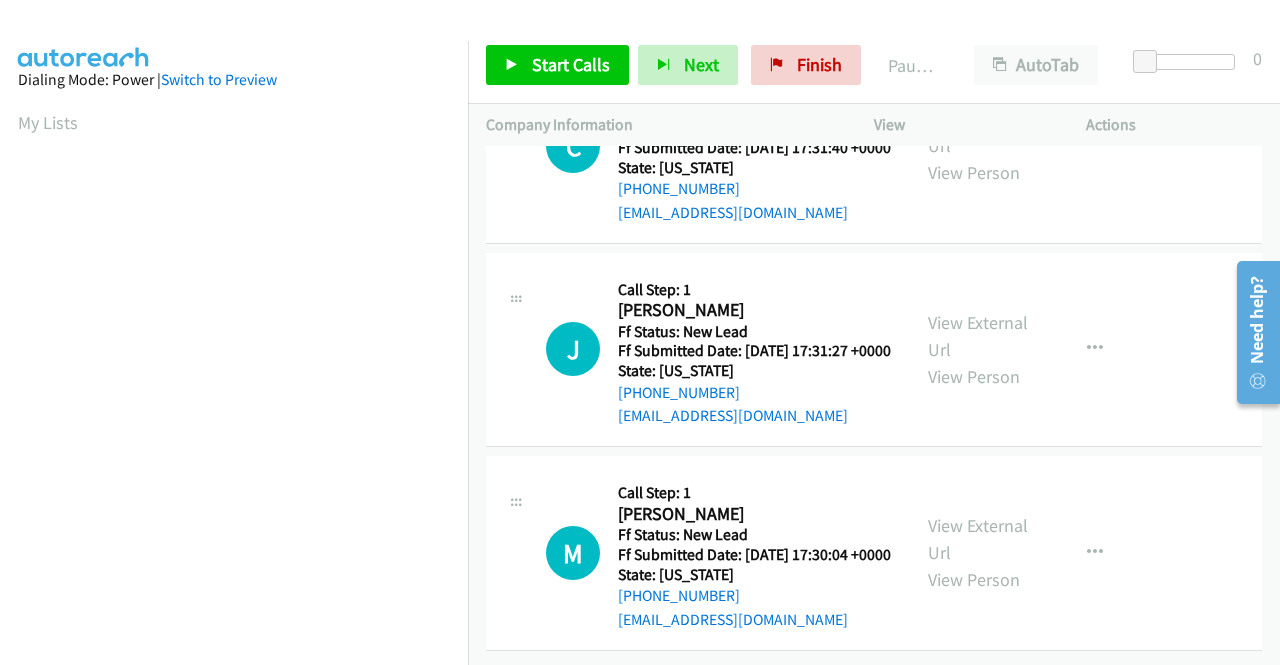 scroll, scrollTop: 843, scrollLeft: 0, axis: vertical 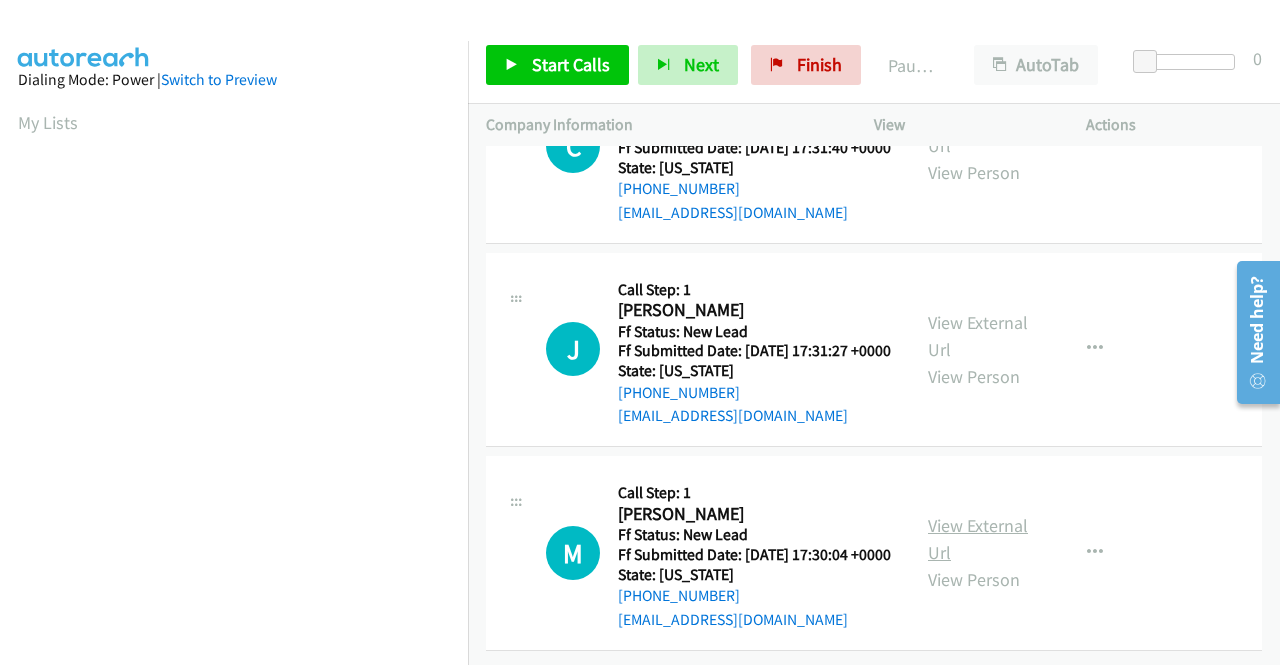 click on "View External Url" at bounding box center [978, 539] 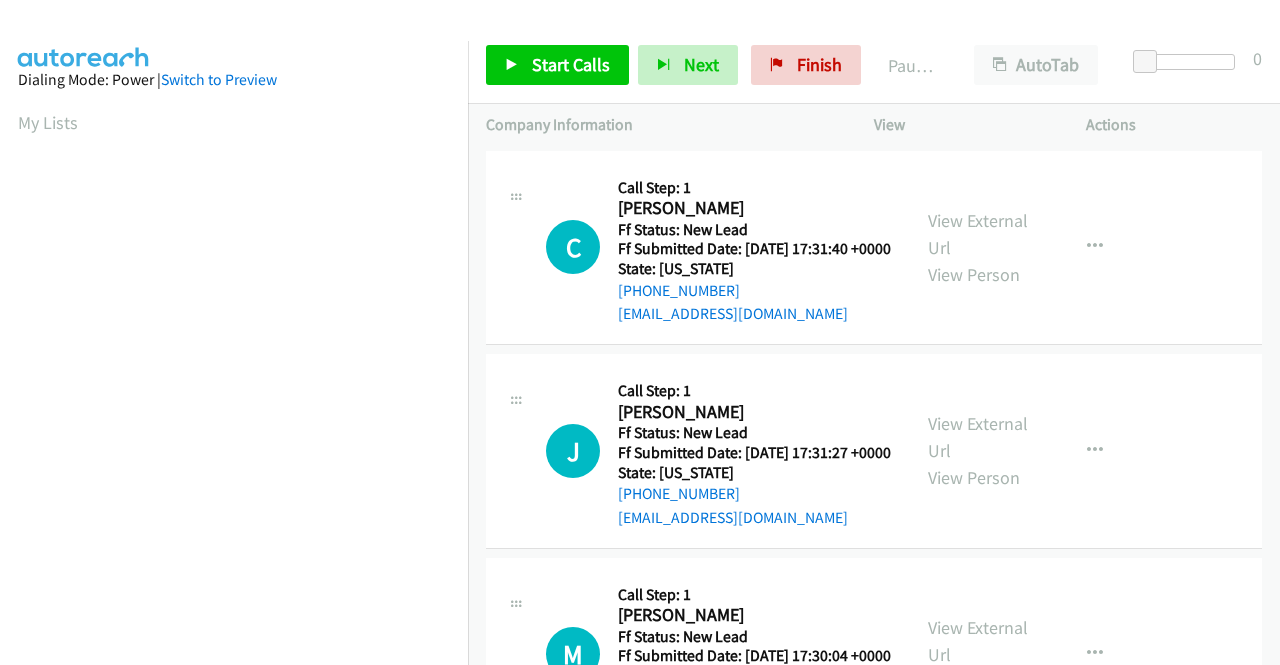 scroll, scrollTop: 0, scrollLeft: 0, axis: both 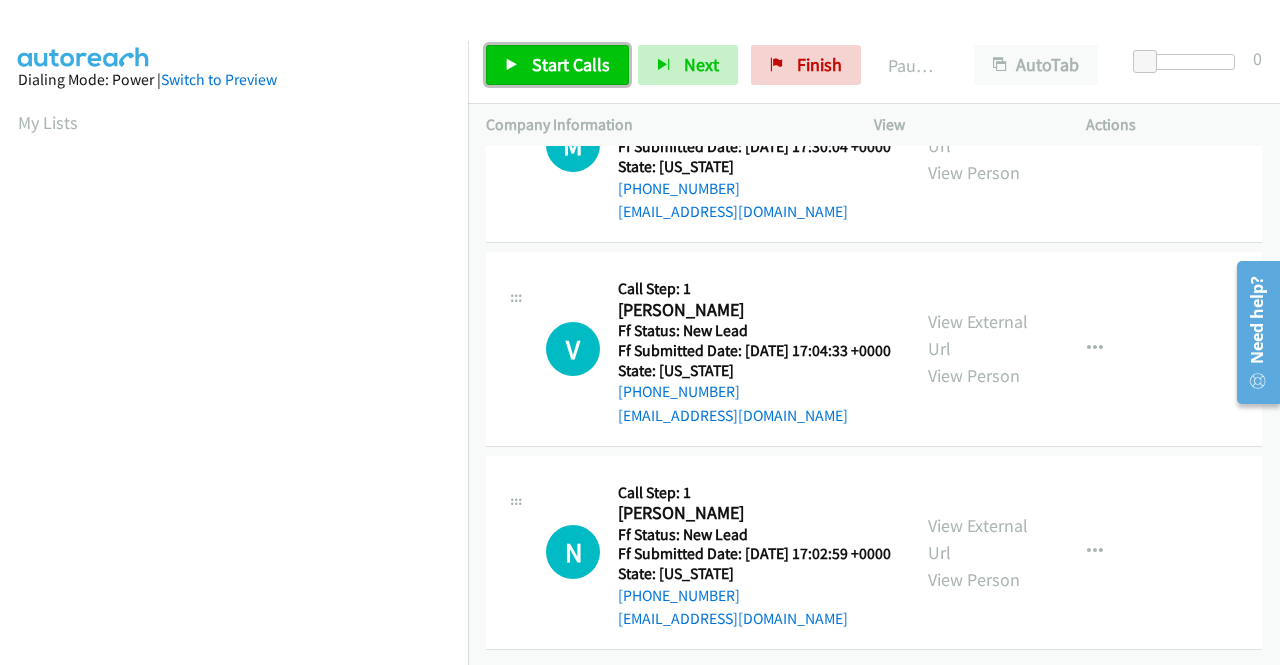 click on "Start Calls" at bounding box center [571, 64] 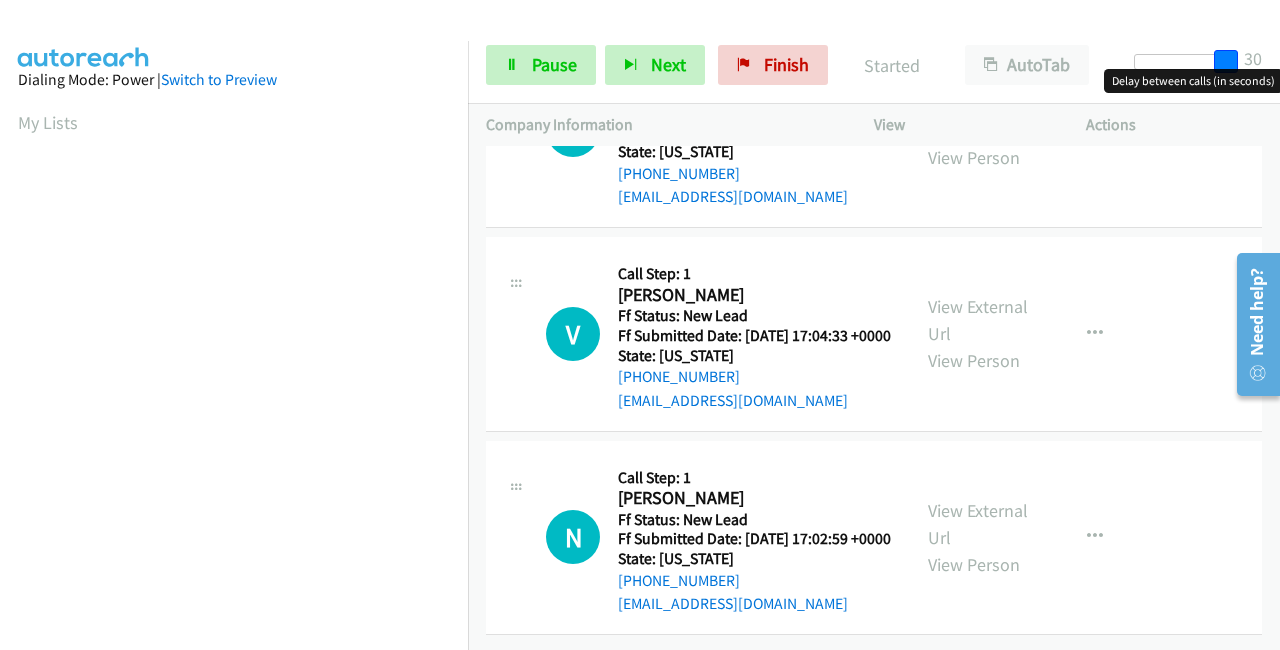 drag, startPoint x: 1147, startPoint y: 57, endPoint x: 1279, endPoint y: 25, distance: 135.82341 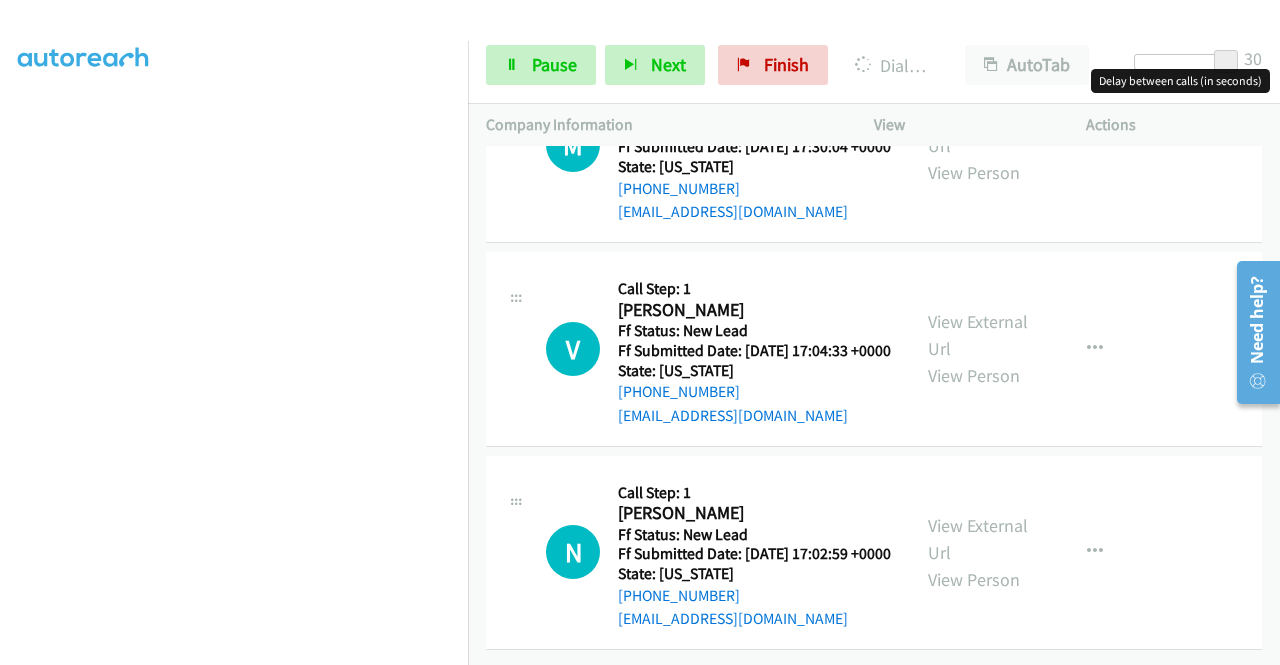 scroll, scrollTop: 456, scrollLeft: 0, axis: vertical 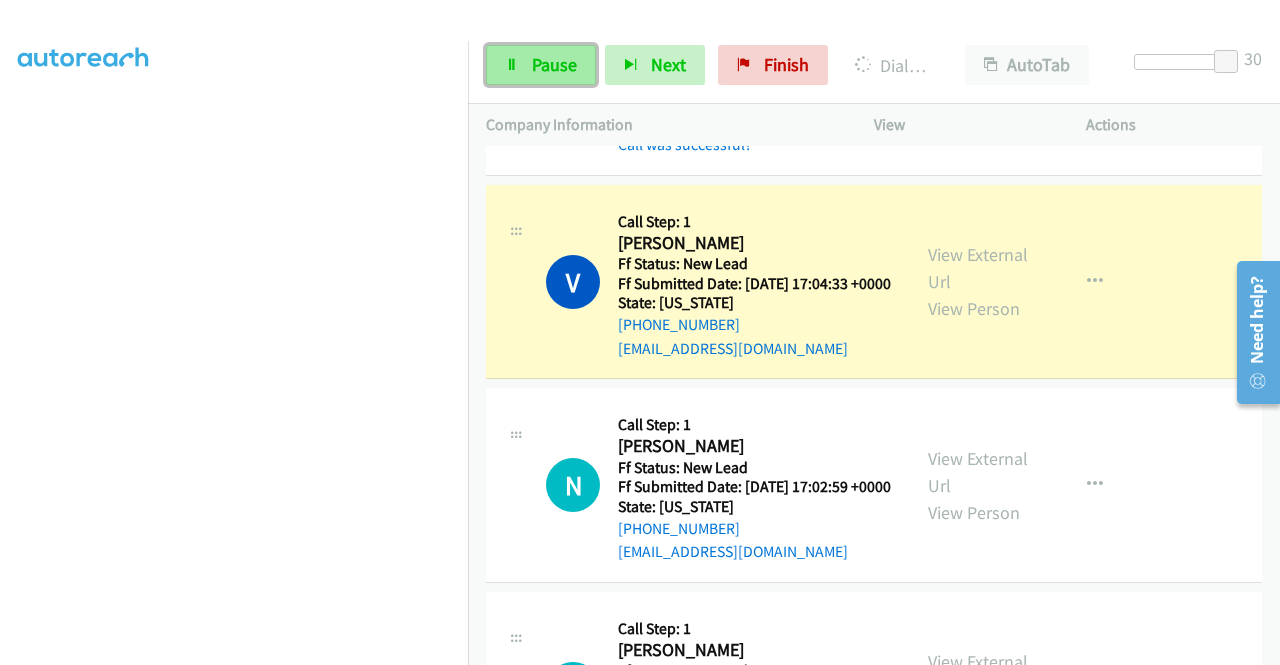 click on "Pause" at bounding box center [554, 64] 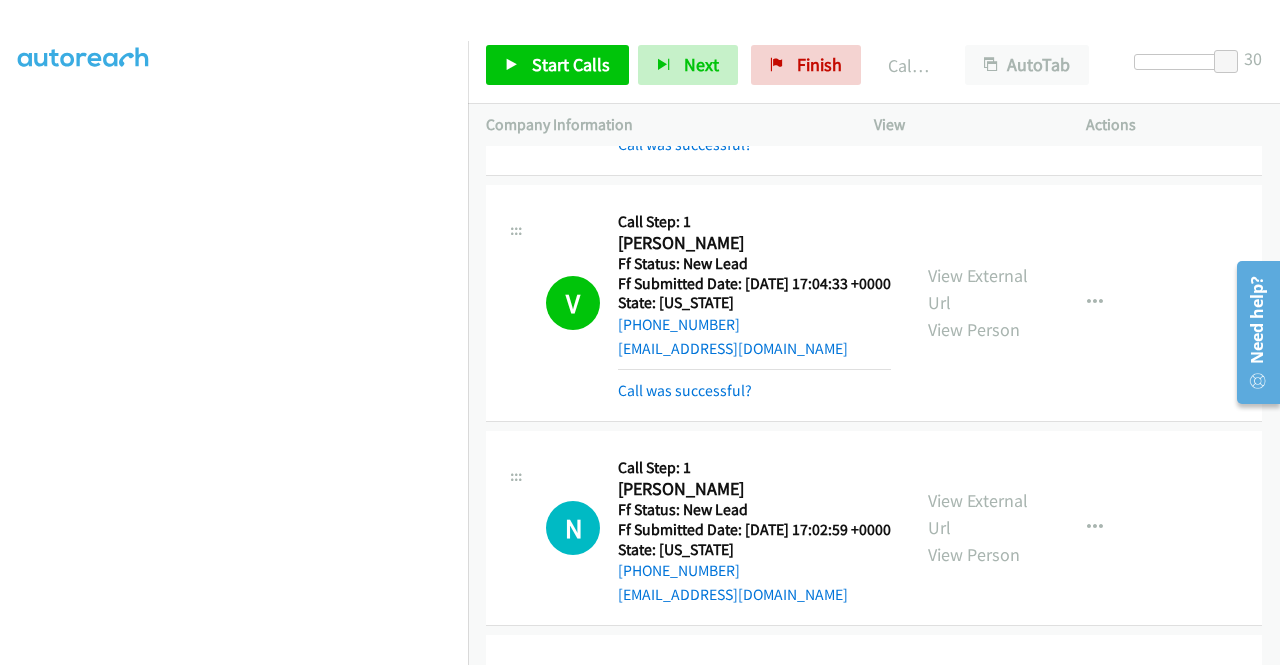 scroll, scrollTop: 1004, scrollLeft: 0, axis: vertical 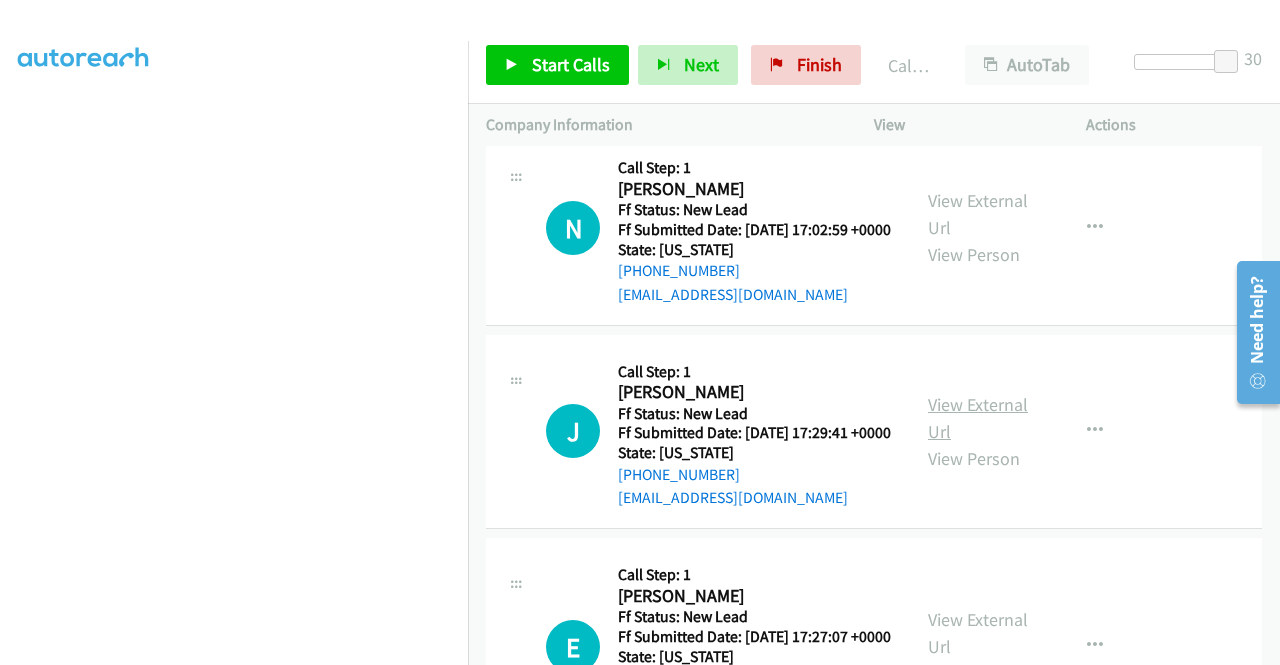 click on "View External Url" at bounding box center [978, 418] 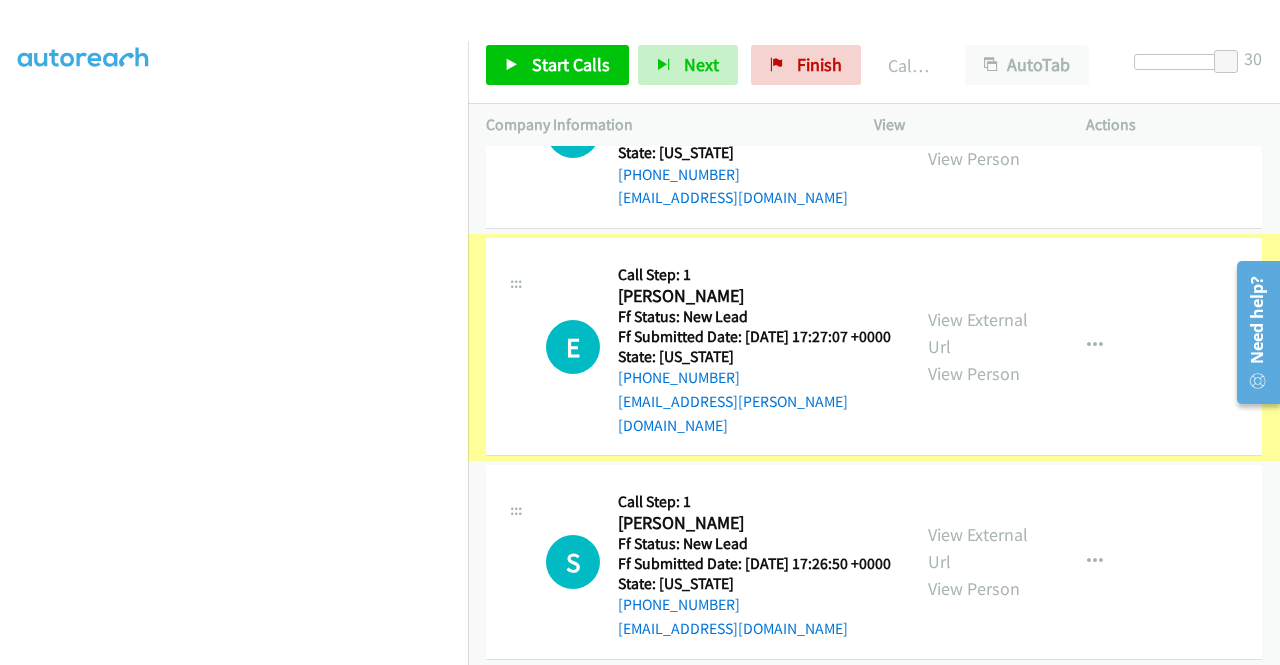 scroll, scrollTop: 1304, scrollLeft: 0, axis: vertical 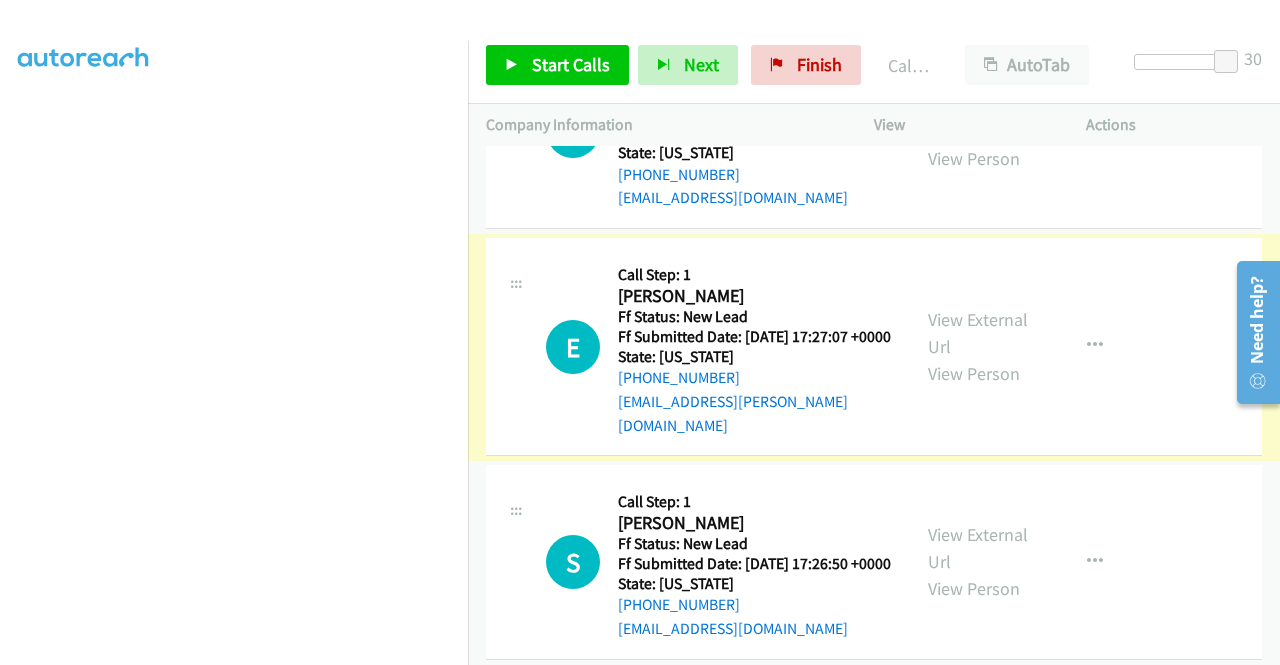 click on "View External Url
View Person" at bounding box center [980, 346] 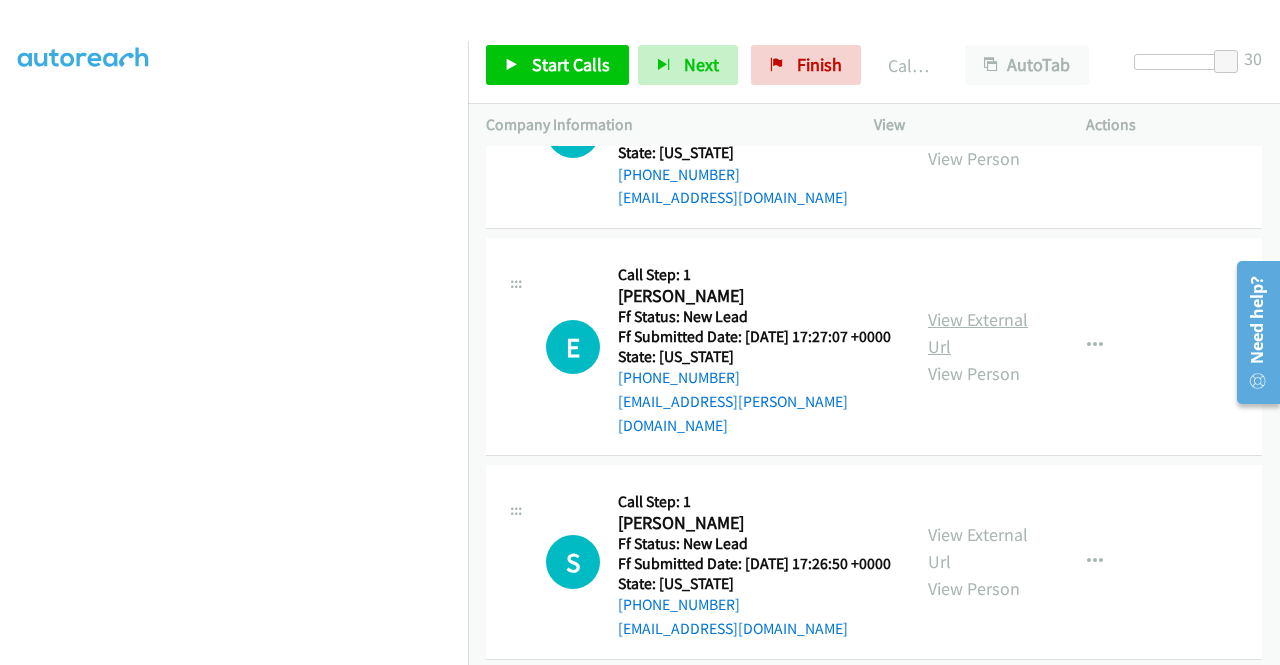 click on "View External Url" at bounding box center [978, 333] 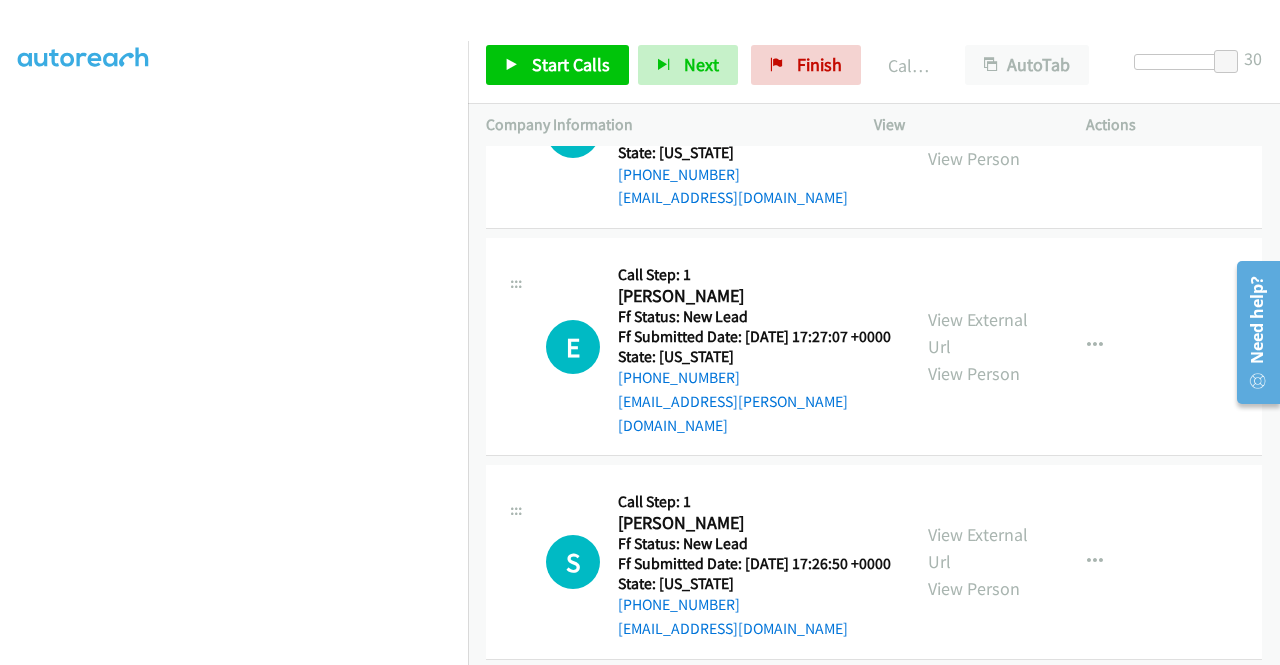 scroll, scrollTop: 1458, scrollLeft: 0, axis: vertical 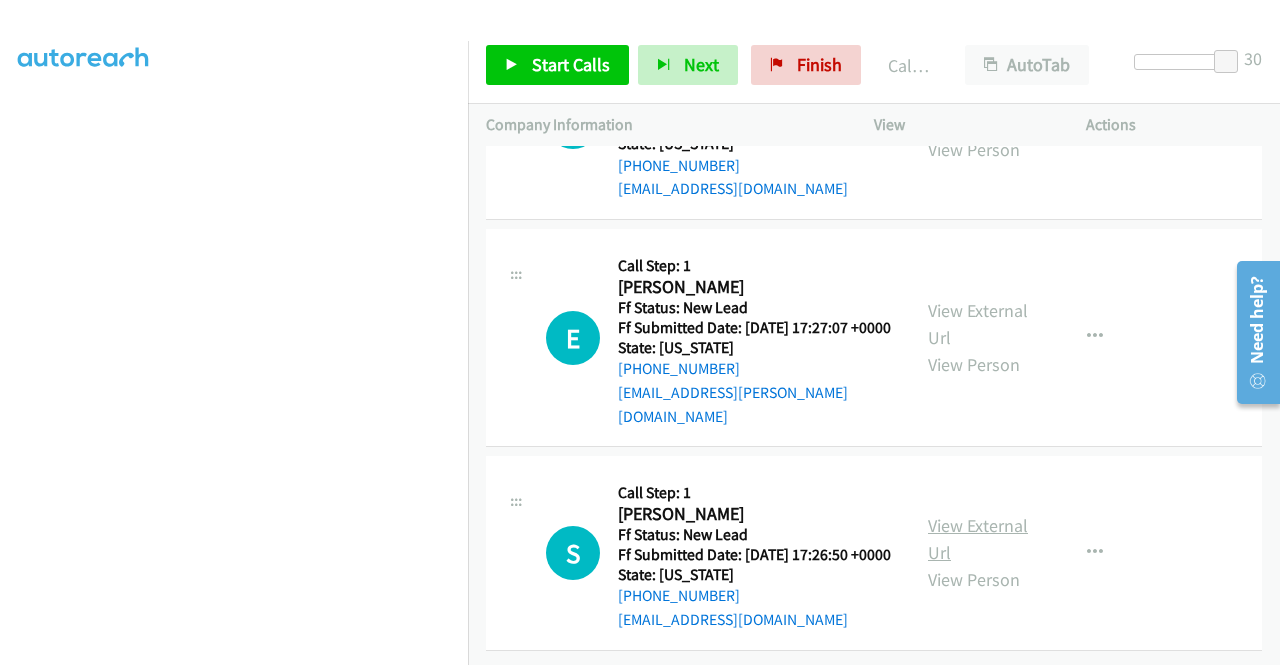 click on "View External Url" at bounding box center [978, 539] 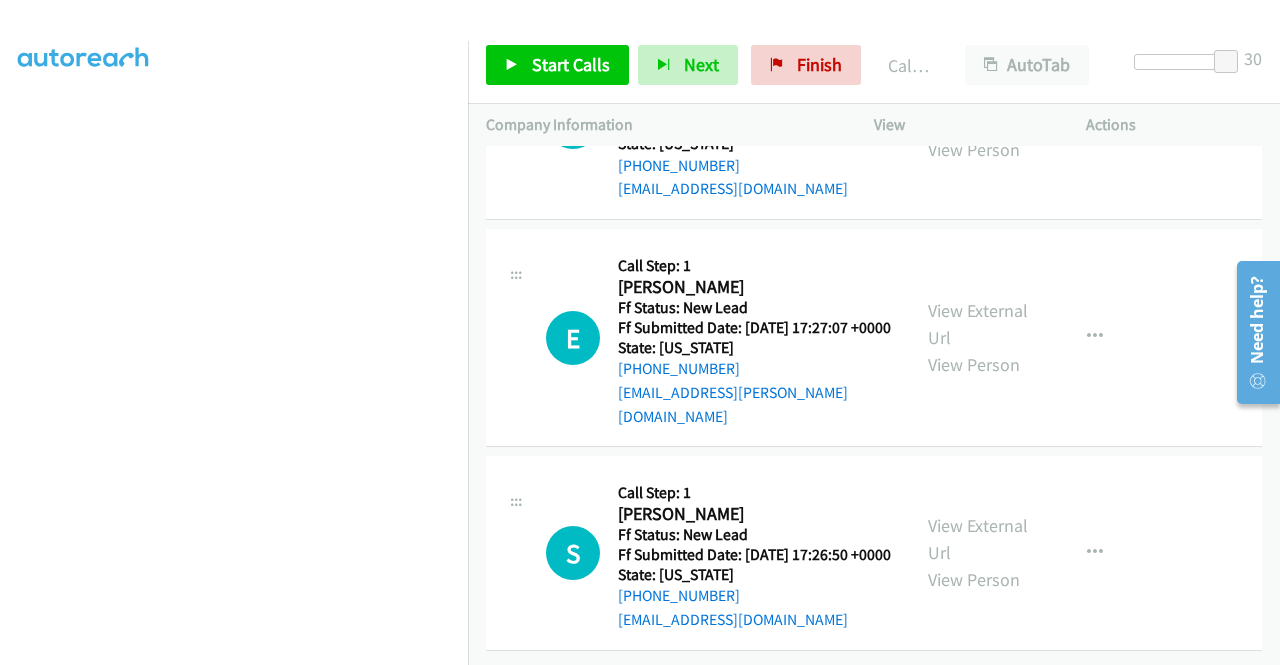 scroll, scrollTop: 156, scrollLeft: 0, axis: vertical 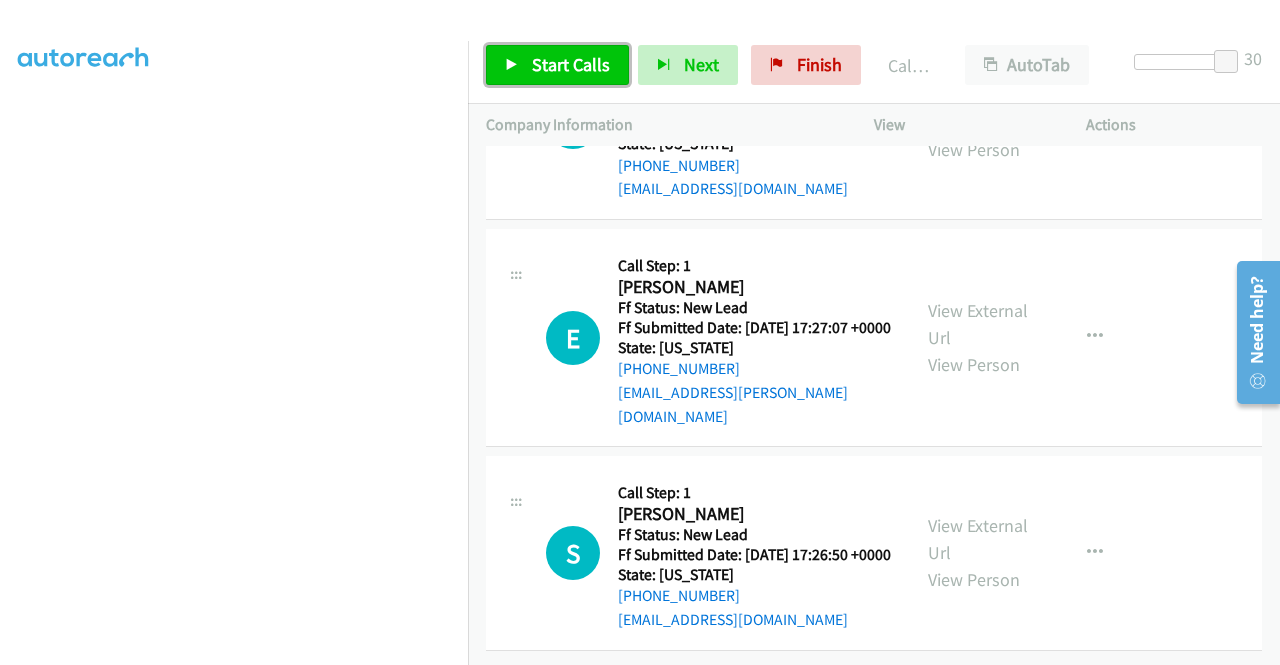 click on "Start Calls" at bounding box center (571, 64) 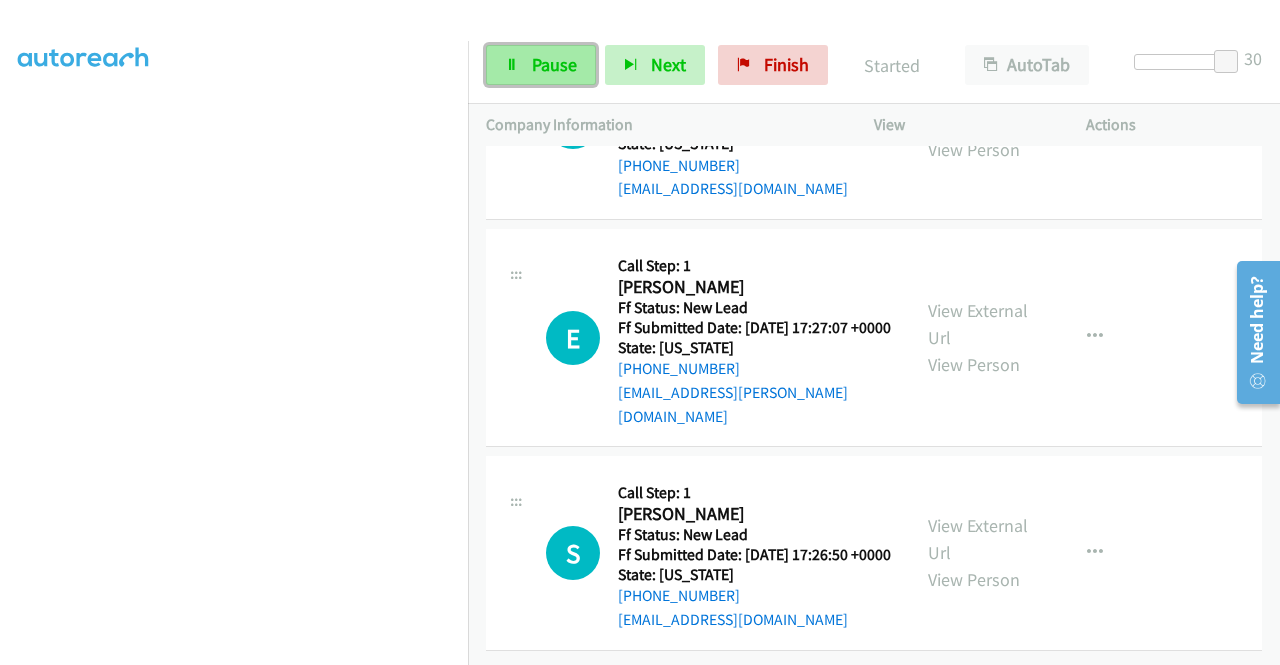 click on "Pause" at bounding box center [554, 64] 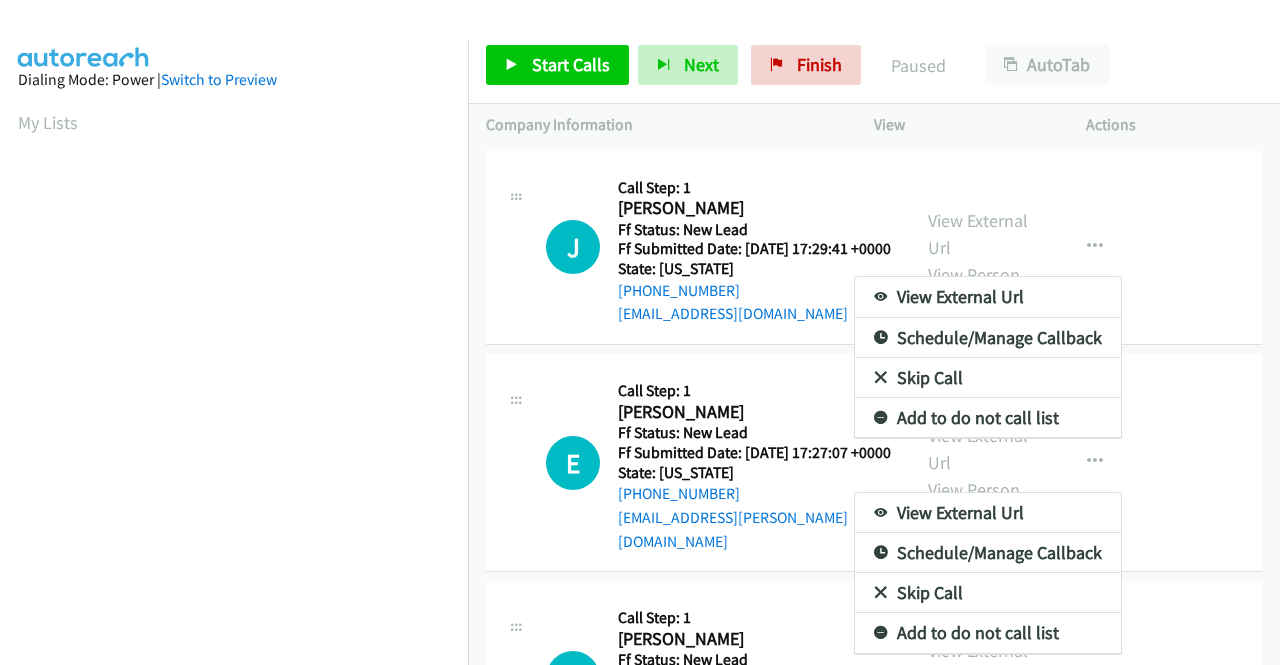 scroll, scrollTop: 0, scrollLeft: 0, axis: both 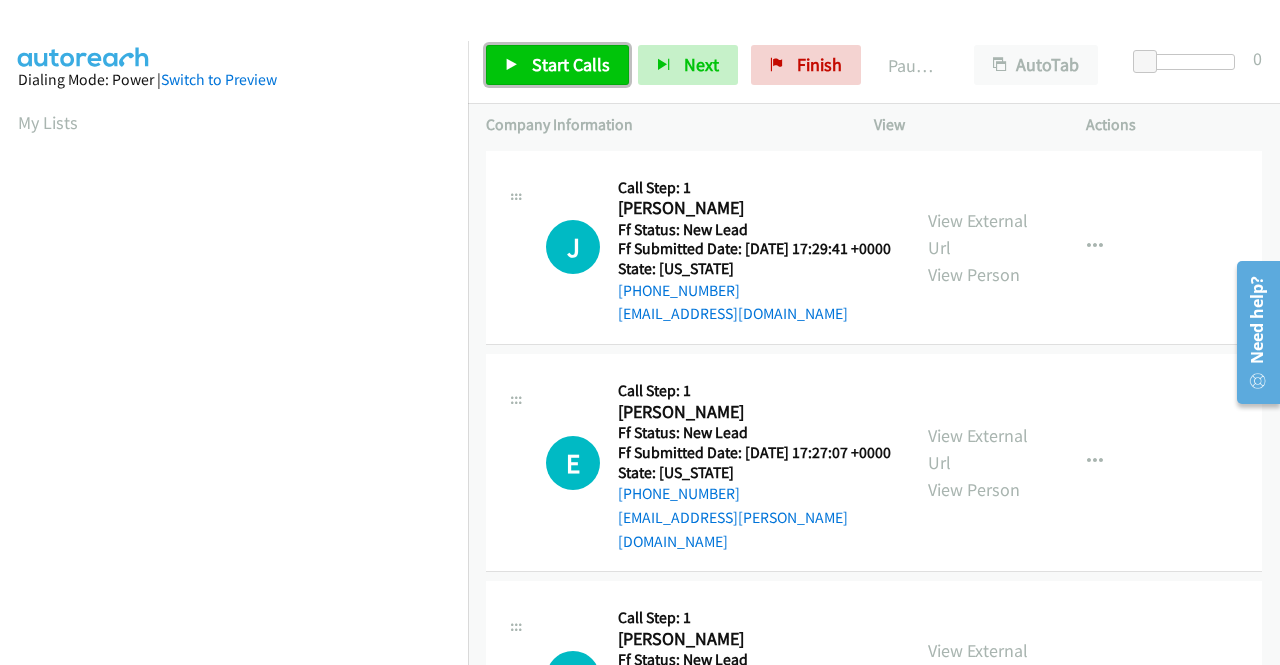 click on "Start Calls" at bounding box center [571, 64] 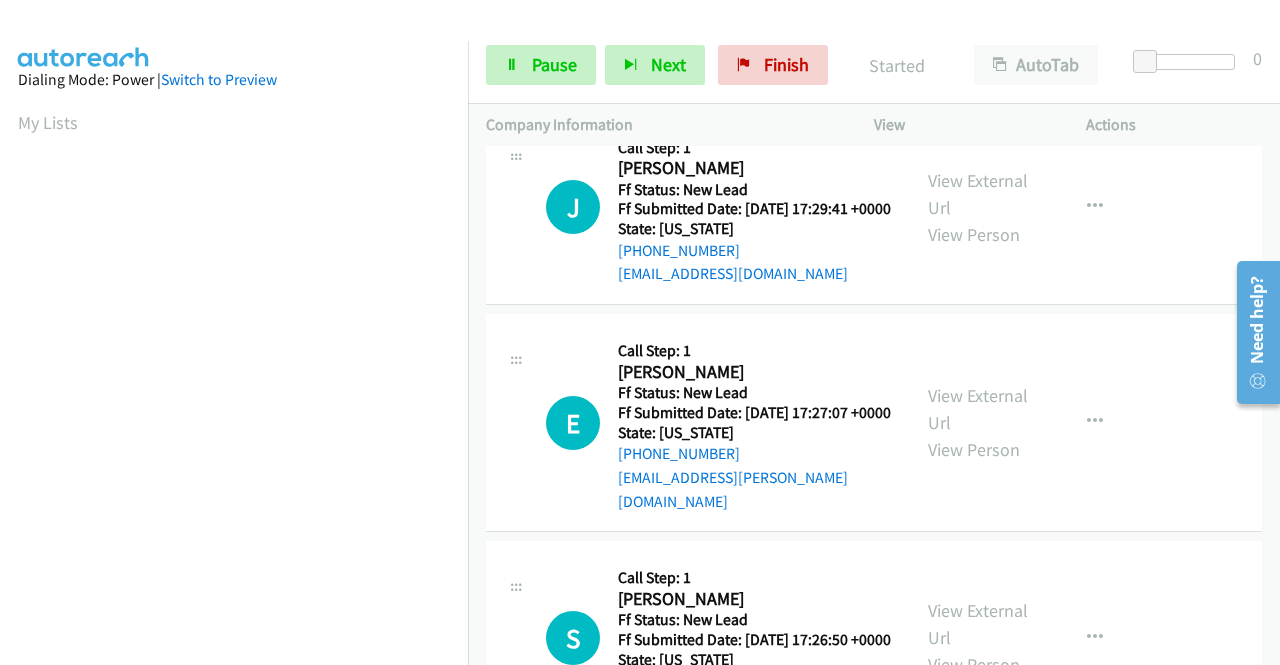 scroll, scrollTop: 0, scrollLeft: 0, axis: both 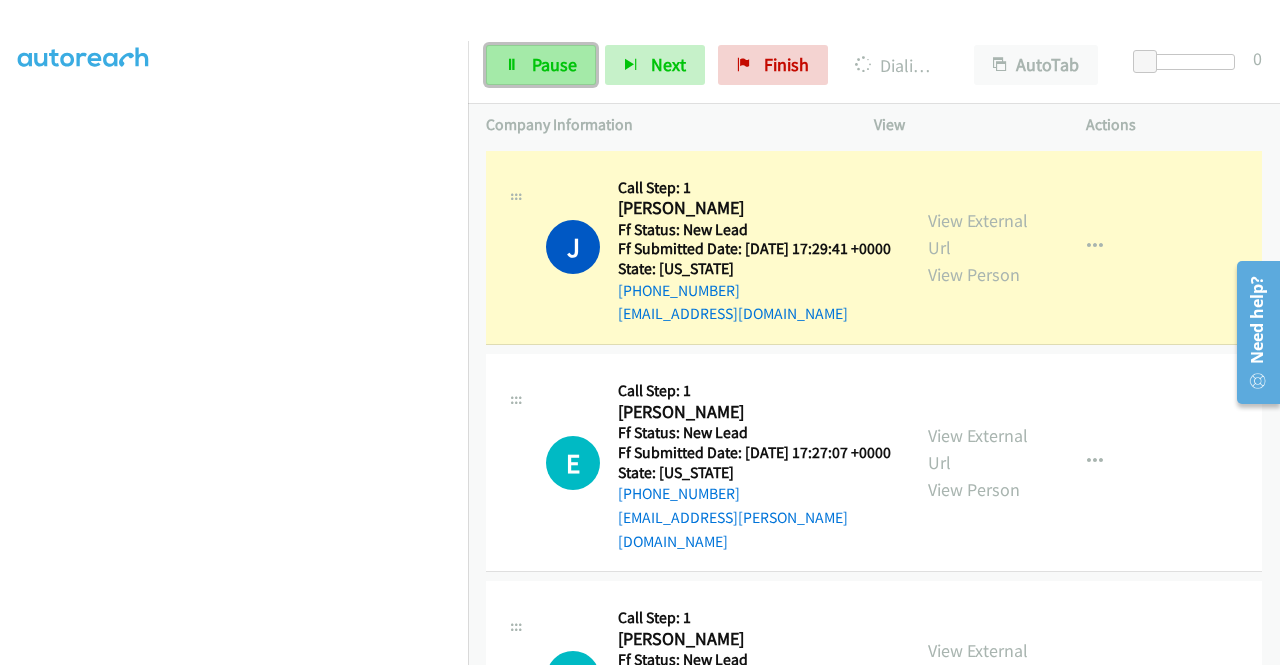 click on "Pause" at bounding box center (554, 64) 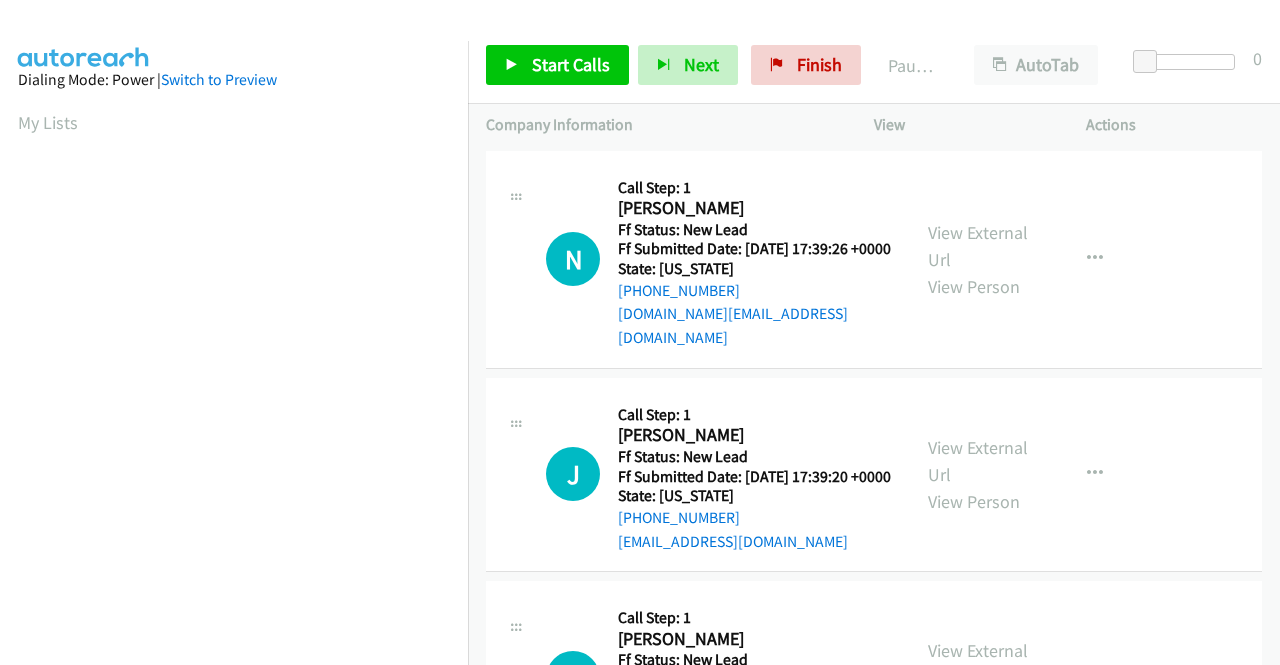 scroll, scrollTop: 0, scrollLeft: 0, axis: both 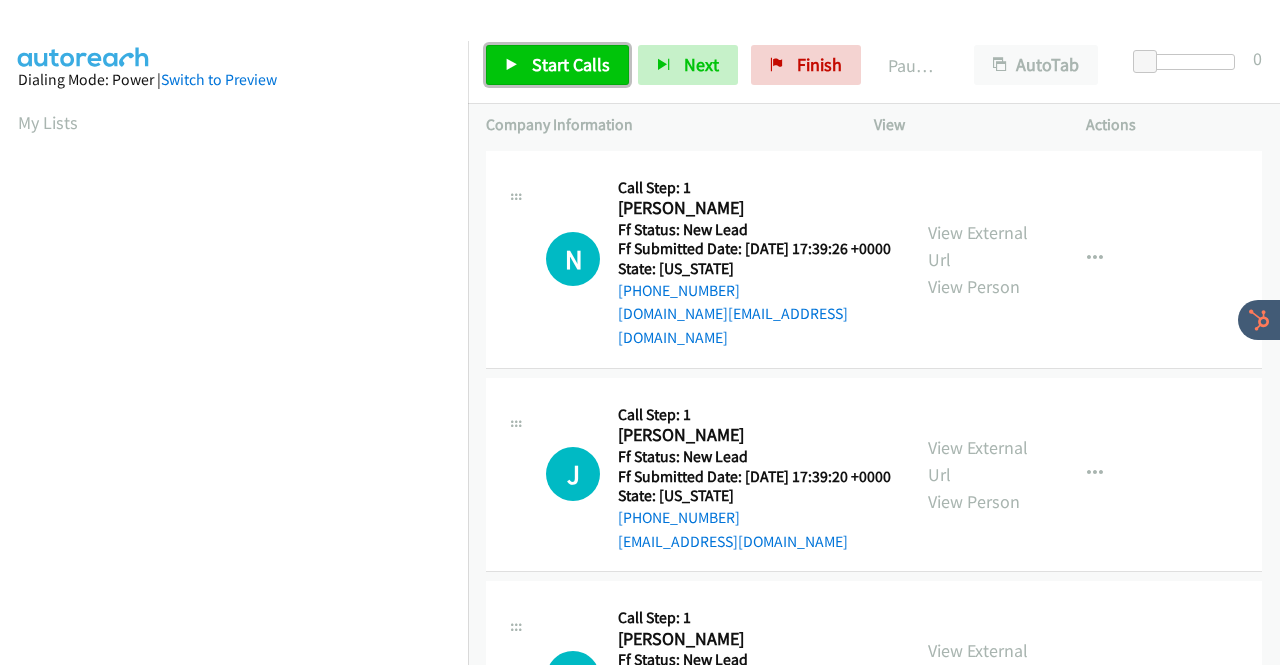 click on "Start Calls" at bounding box center [571, 64] 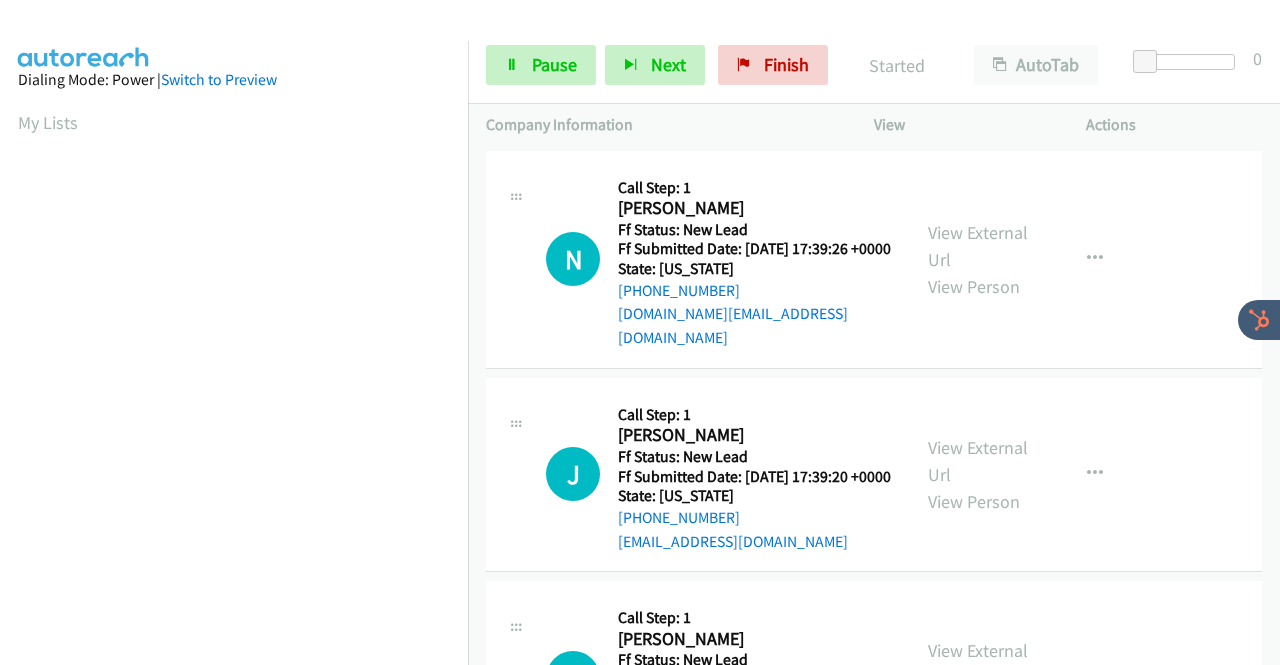 scroll, scrollTop: 0, scrollLeft: 0, axis: both 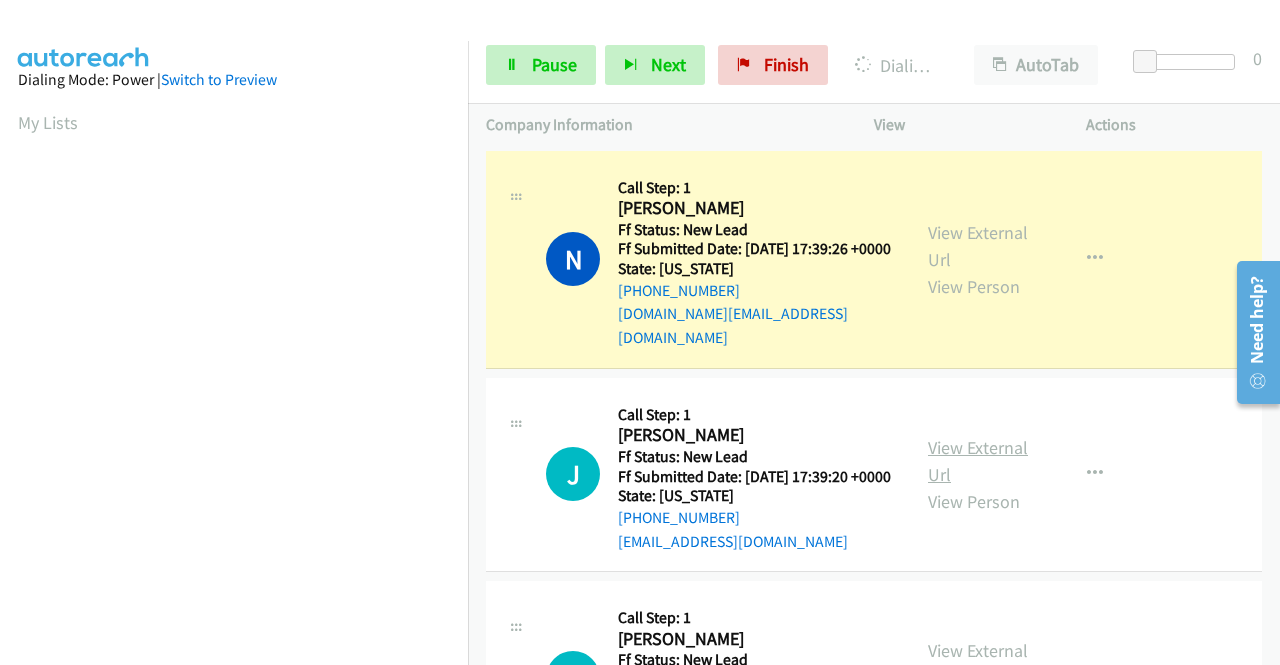 click on "View External Url" at bounding box center (978, 461) 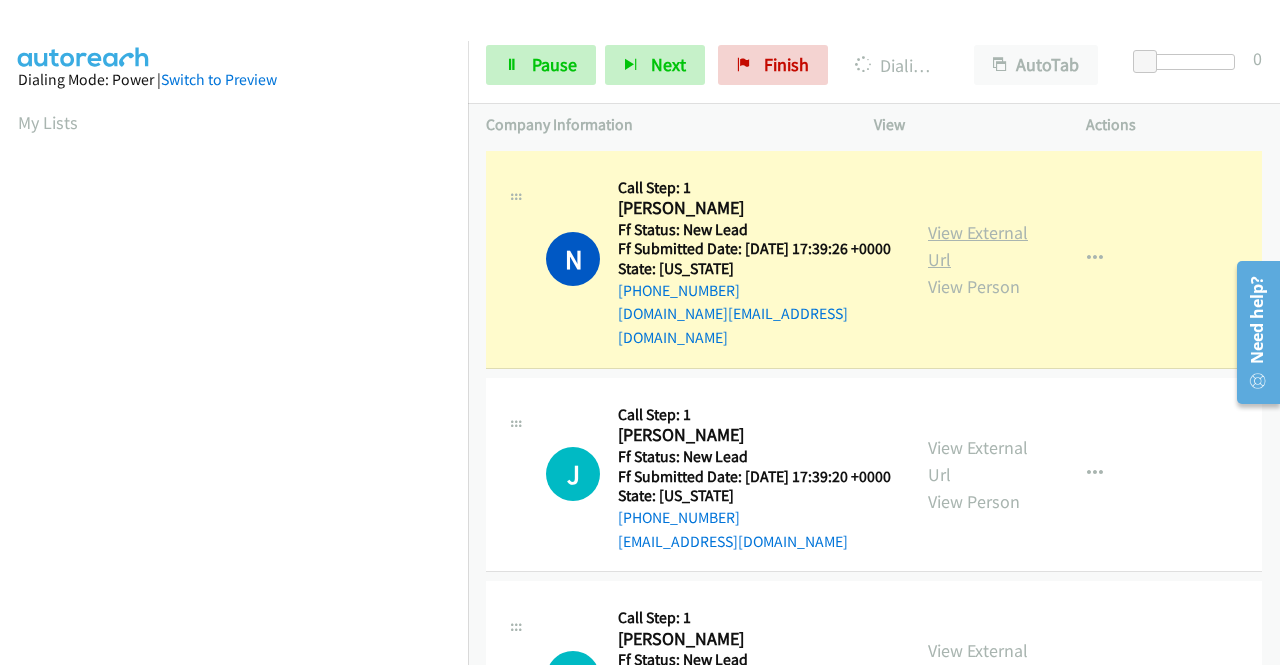 click on "View External Url" at bounding box center (978, 246) 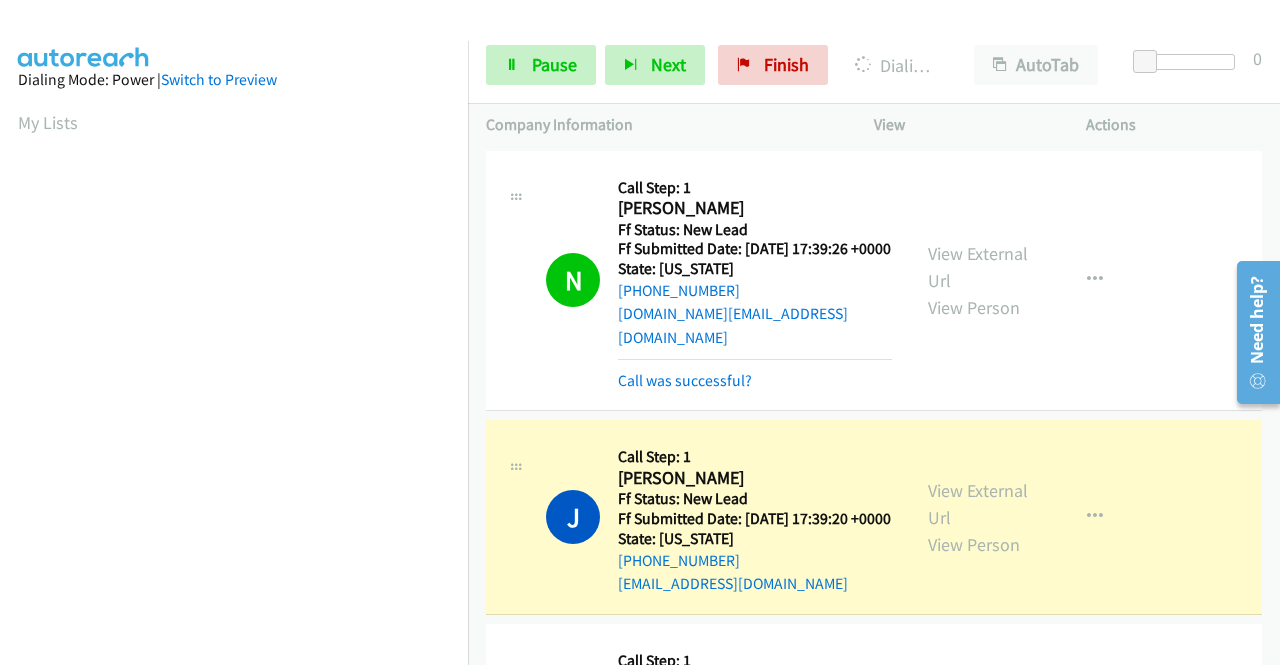 scroll, scrollTop: 456, scrollLeft: 0, axis: vertical 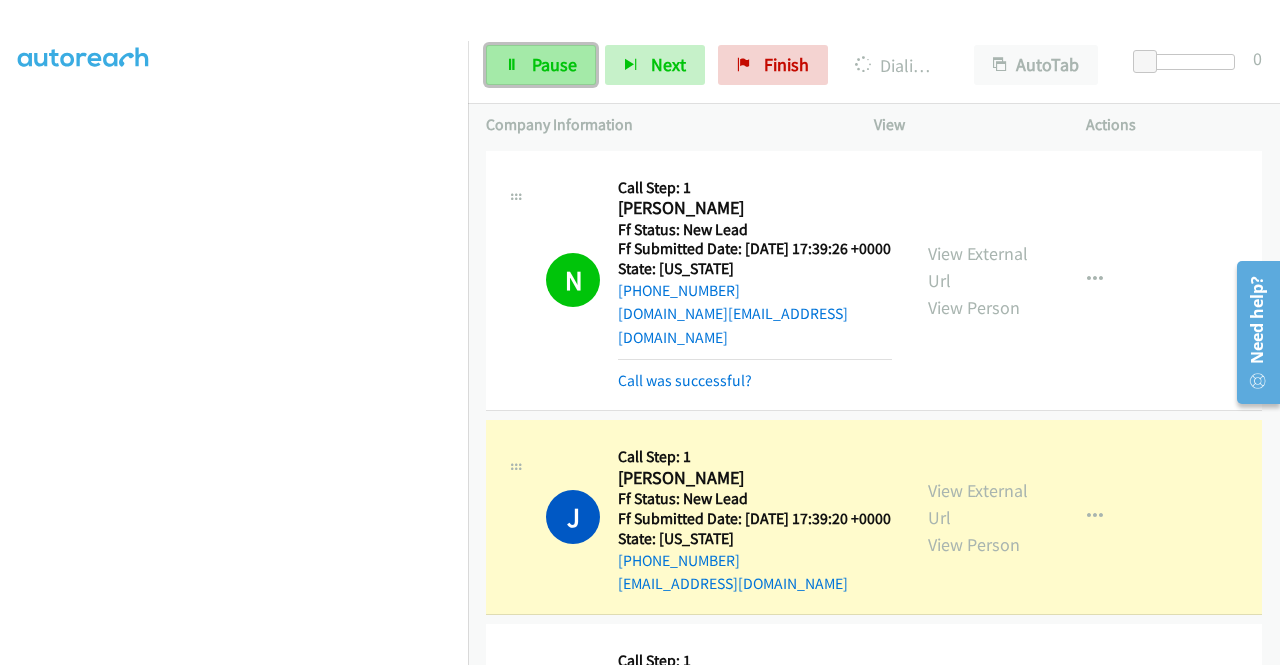click on "Pause" at bounding box center [554, 64] 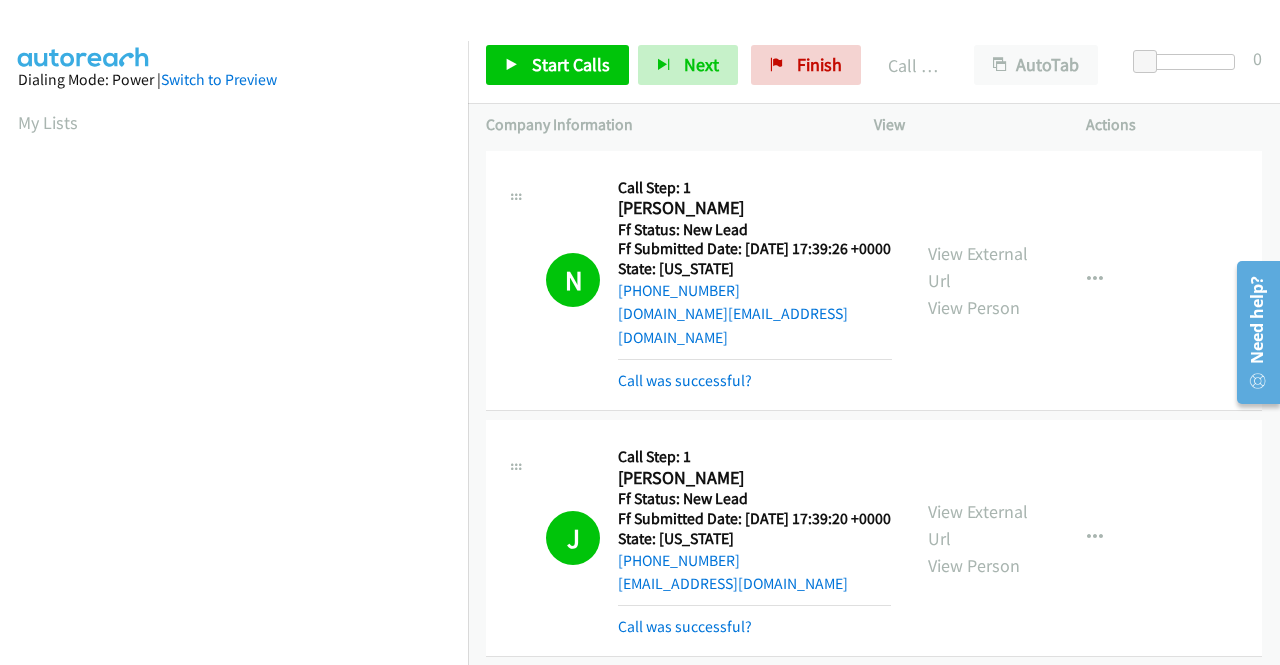 scroll, scrollTop: 0, scrollLeft: 0, axis: both 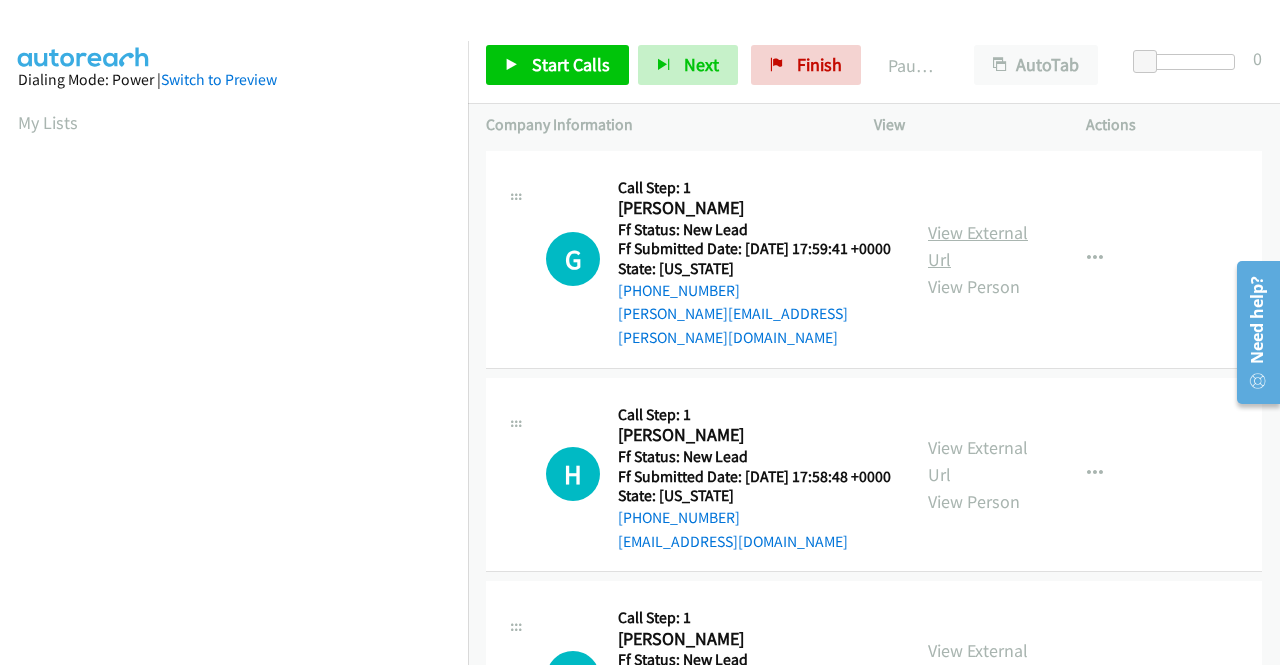 click on "View External Url" at bounding box center [978, 246] 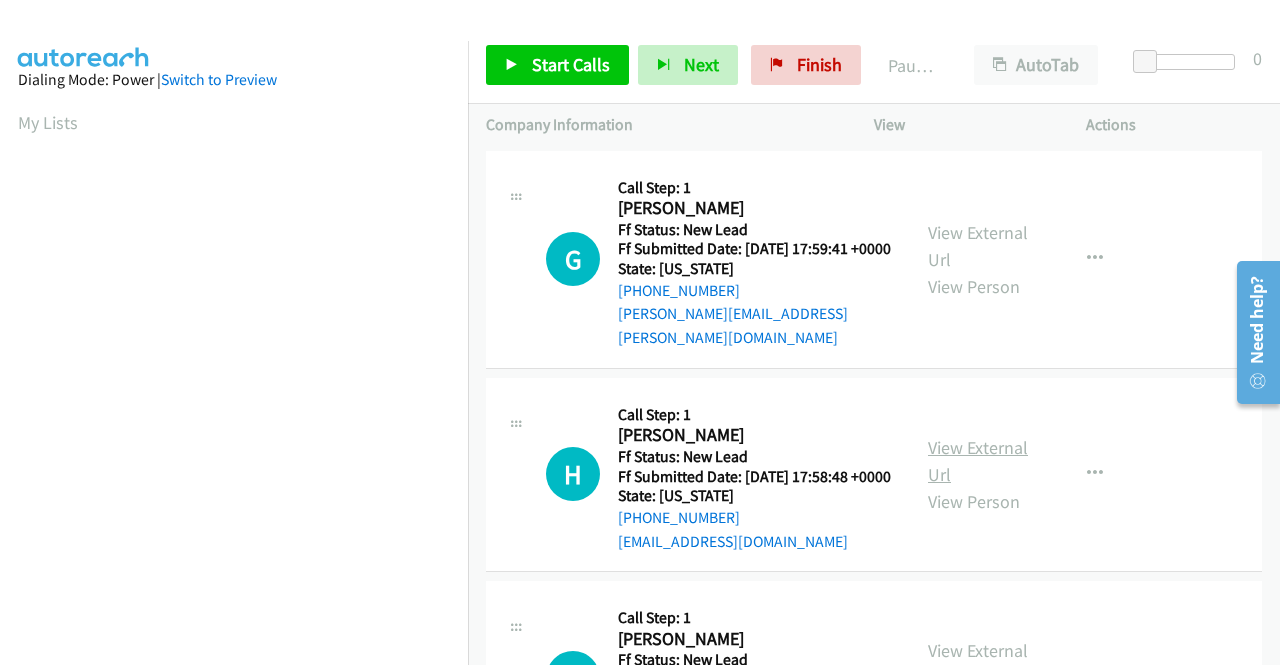 click on "View External Url" at bounding box center (978, 461) 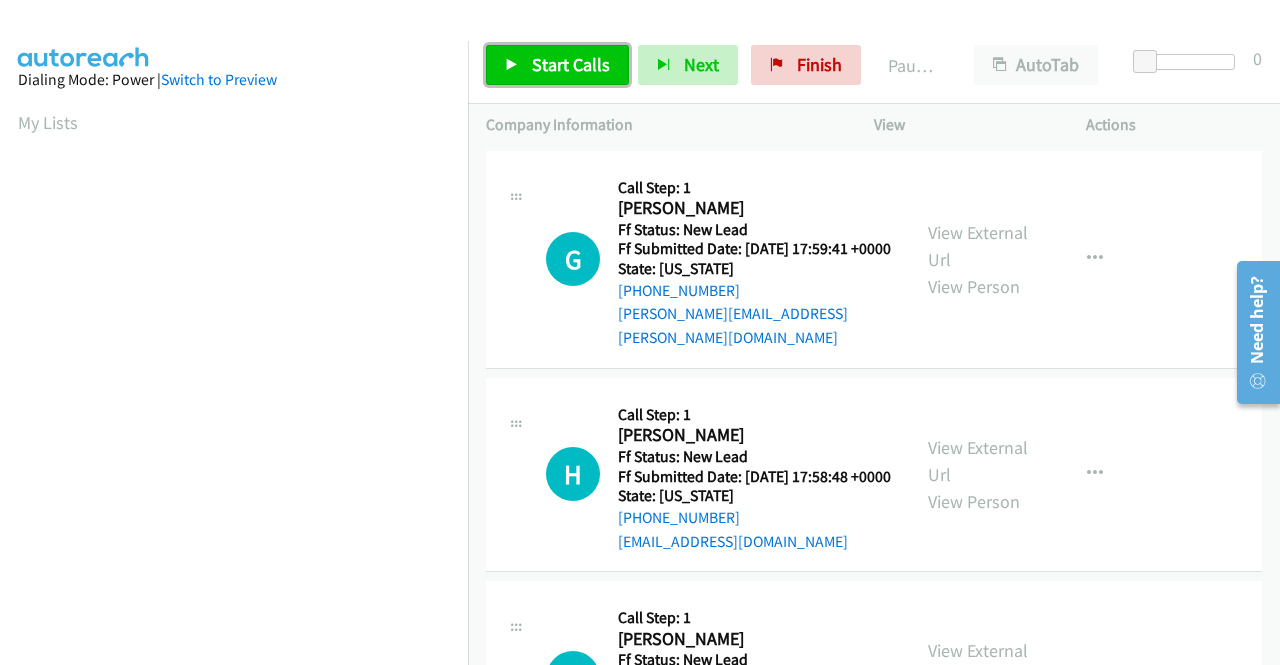 click on "Start Calls" at bounding box center [571, 64] 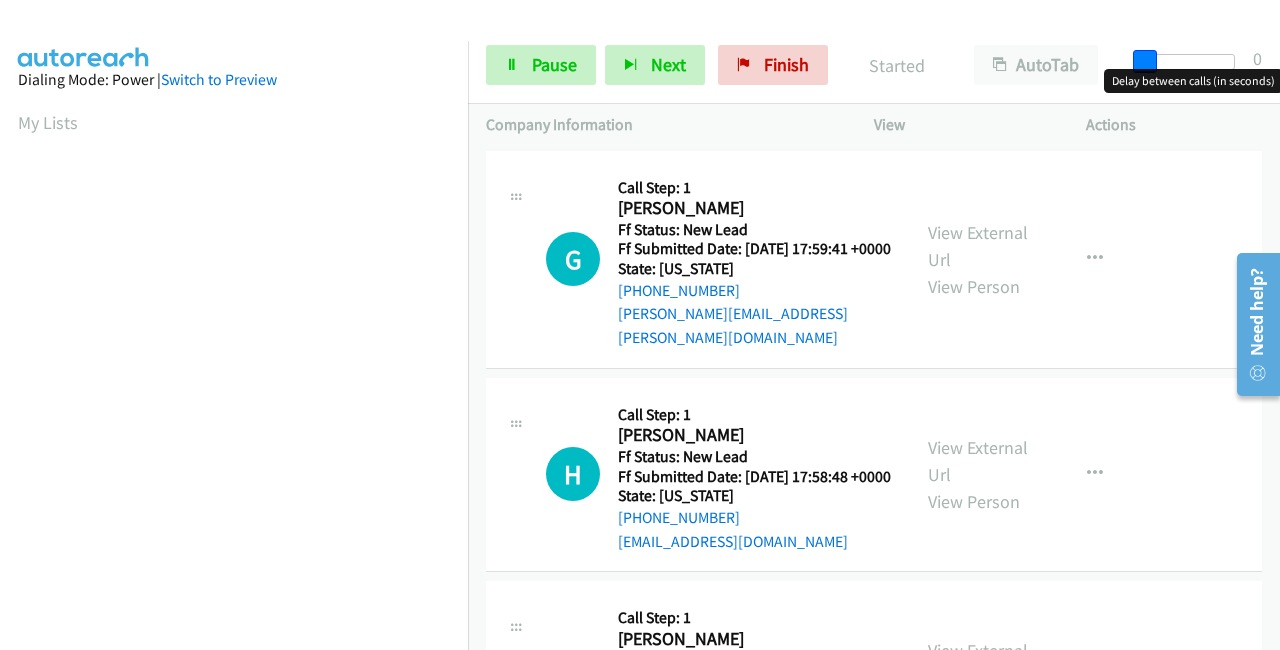 drag, startPoint x: 1145, startPoint y: 51, endPoint x: 1279, endPoint y: 67, distance: 134.95184 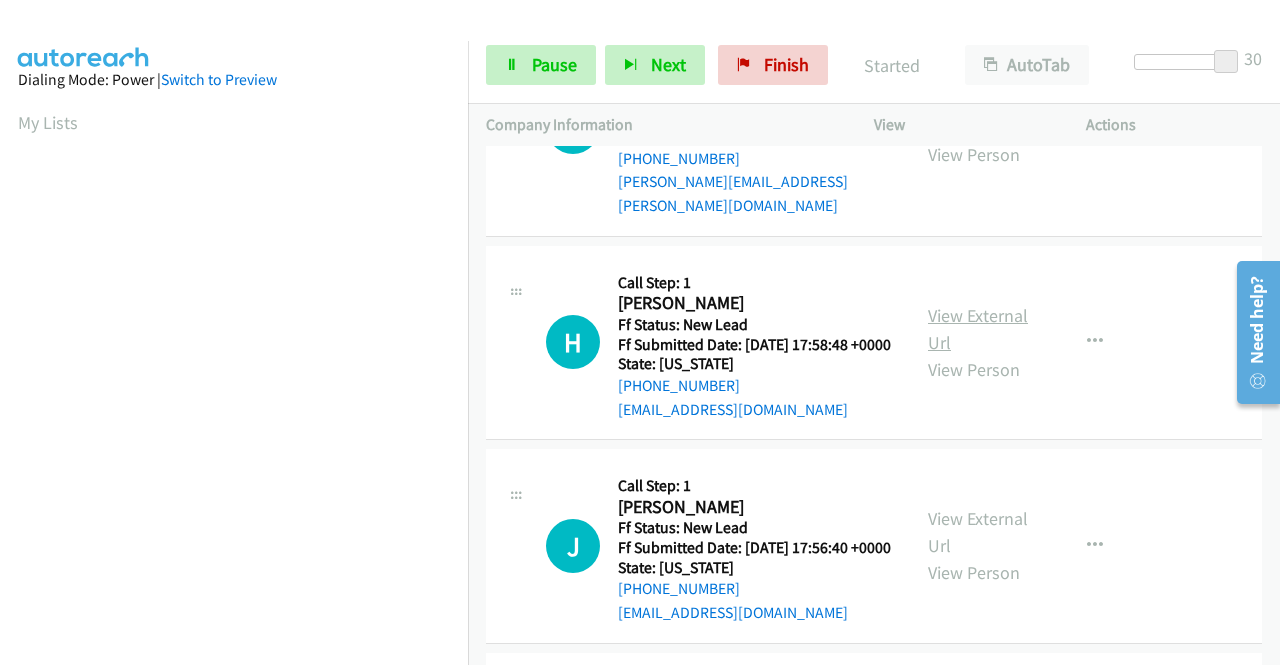 scroll, scrollTop: 300, scrollLeft: 0, axis: vertical 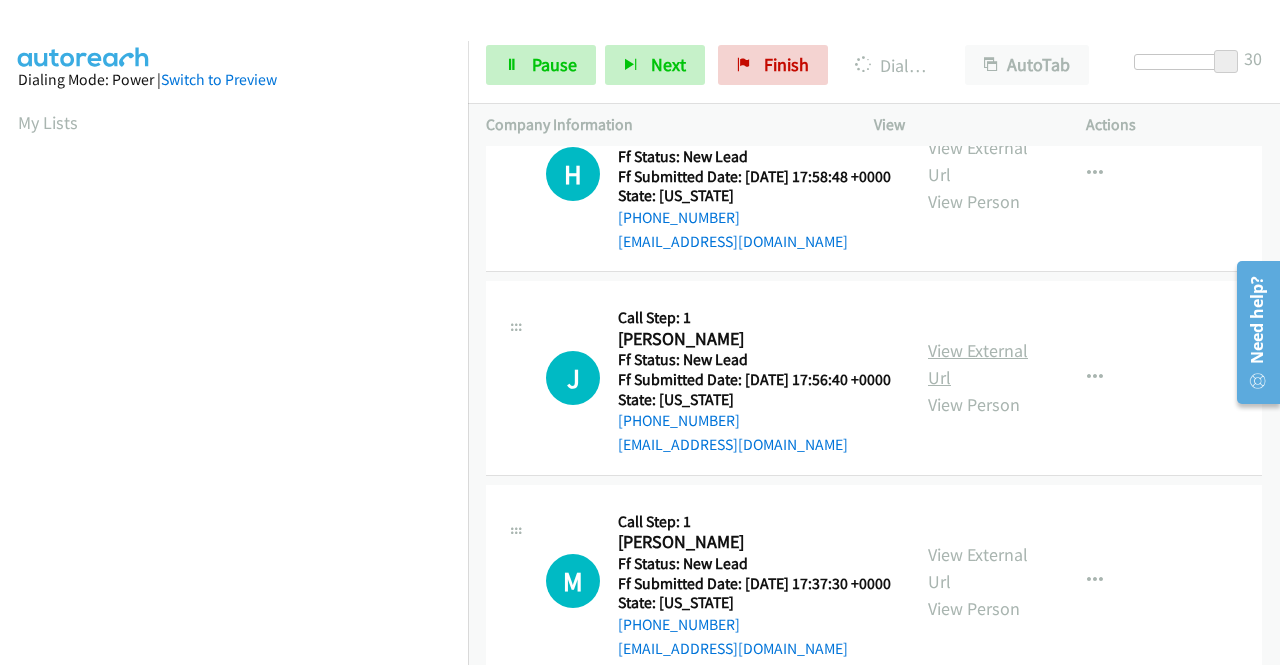 click on "View External Url" at bounding box center [978, 364] 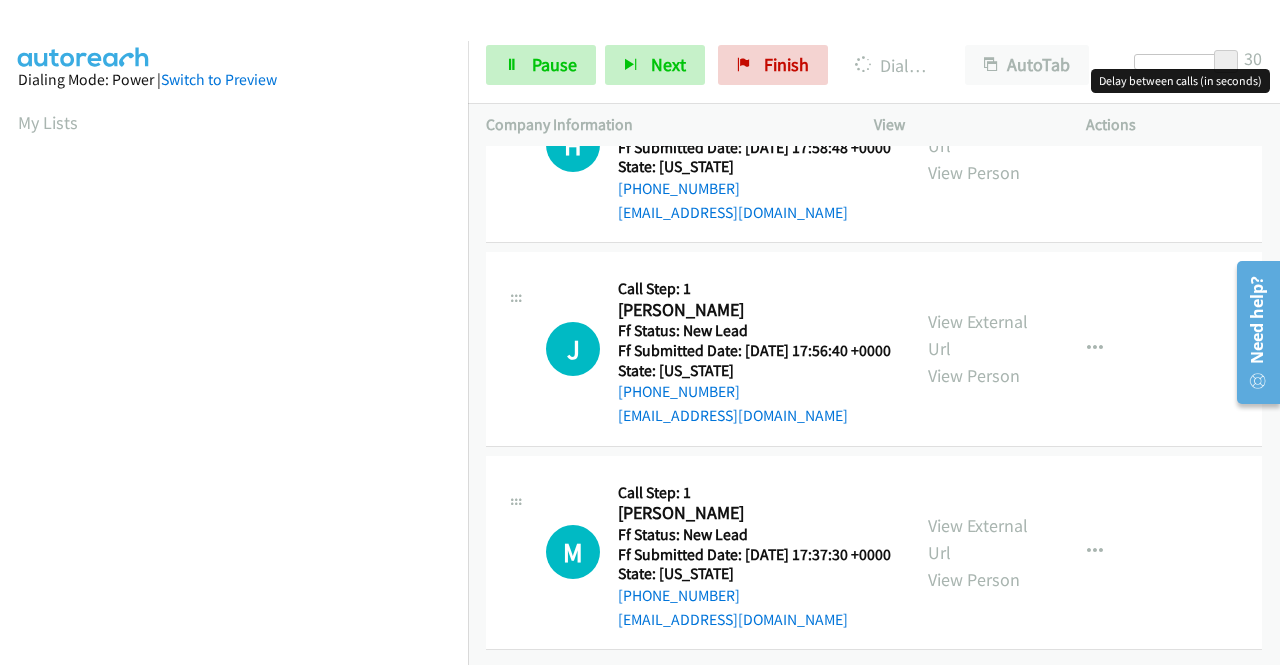scroll, scrollTop: 397, scrollLeft: 0, axis: vertical 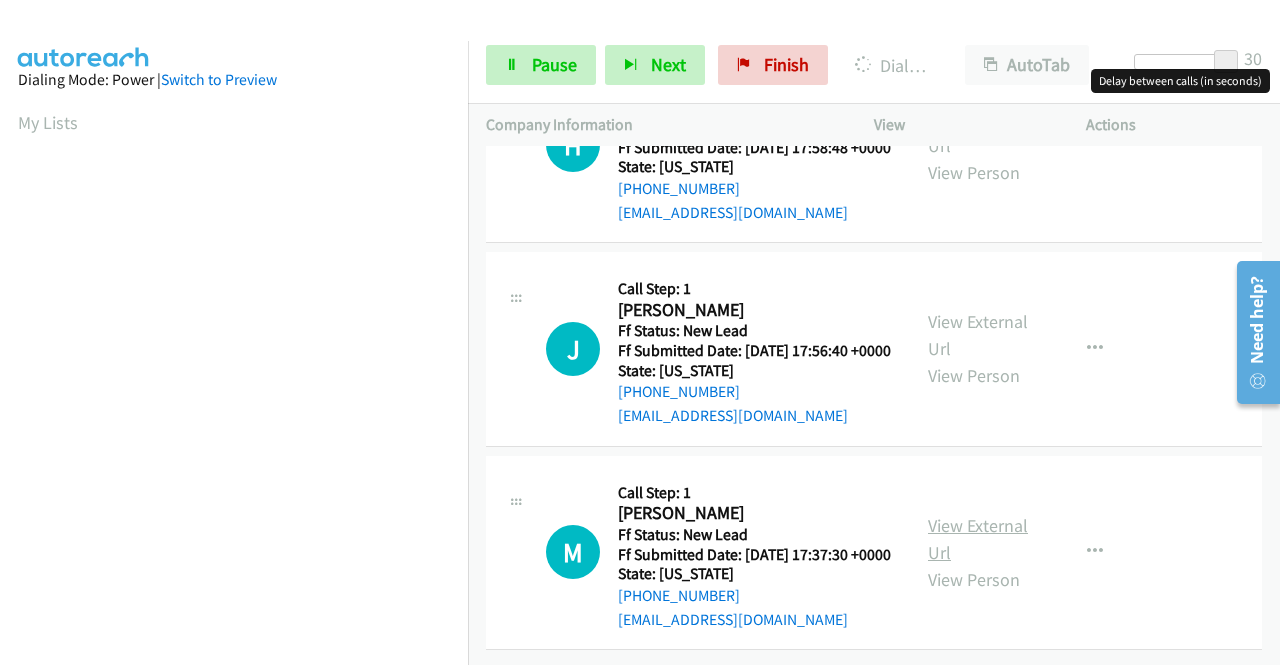 click on "View External Url" at bounding box center (978, 539) 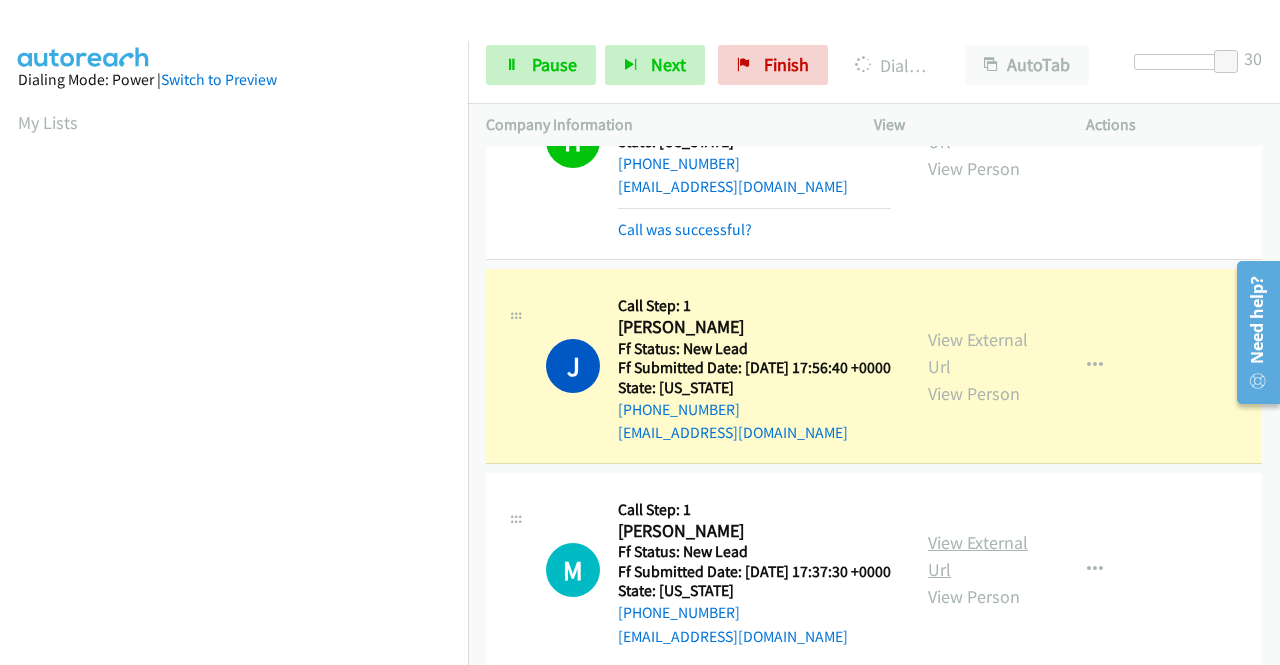 scroll, scrollTop: 456, scrollLeft: 0, axis: vertical 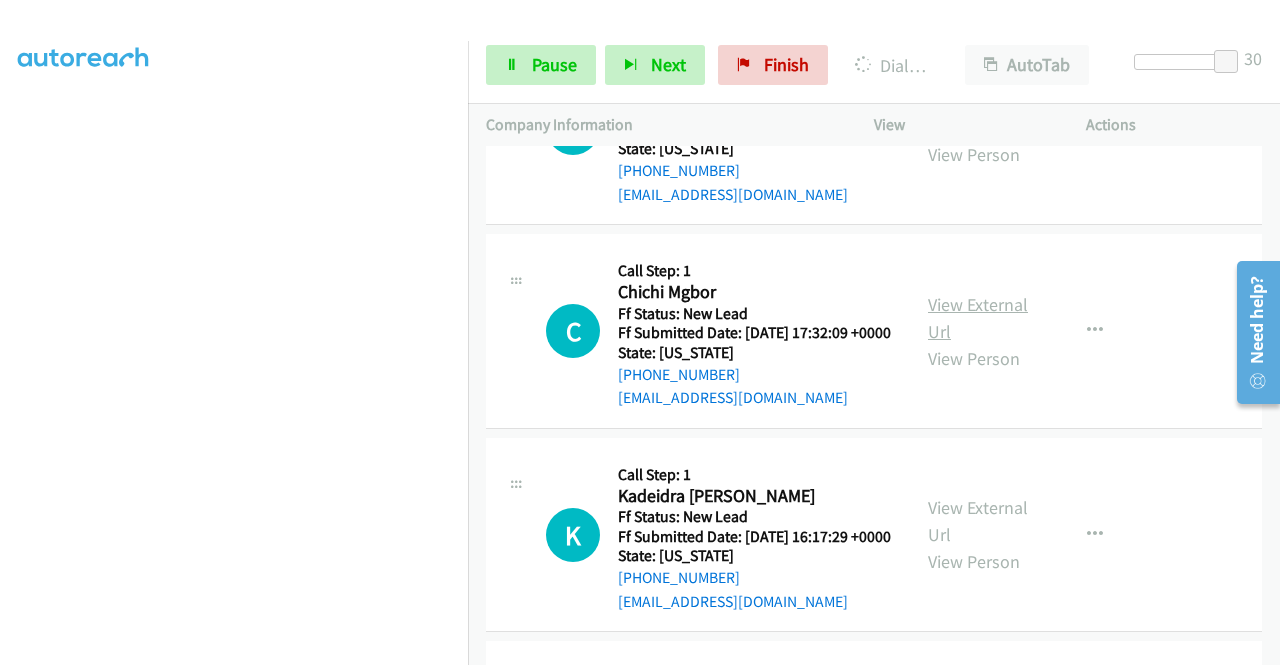 click on "View External Url" at bounding box center [978, 318] 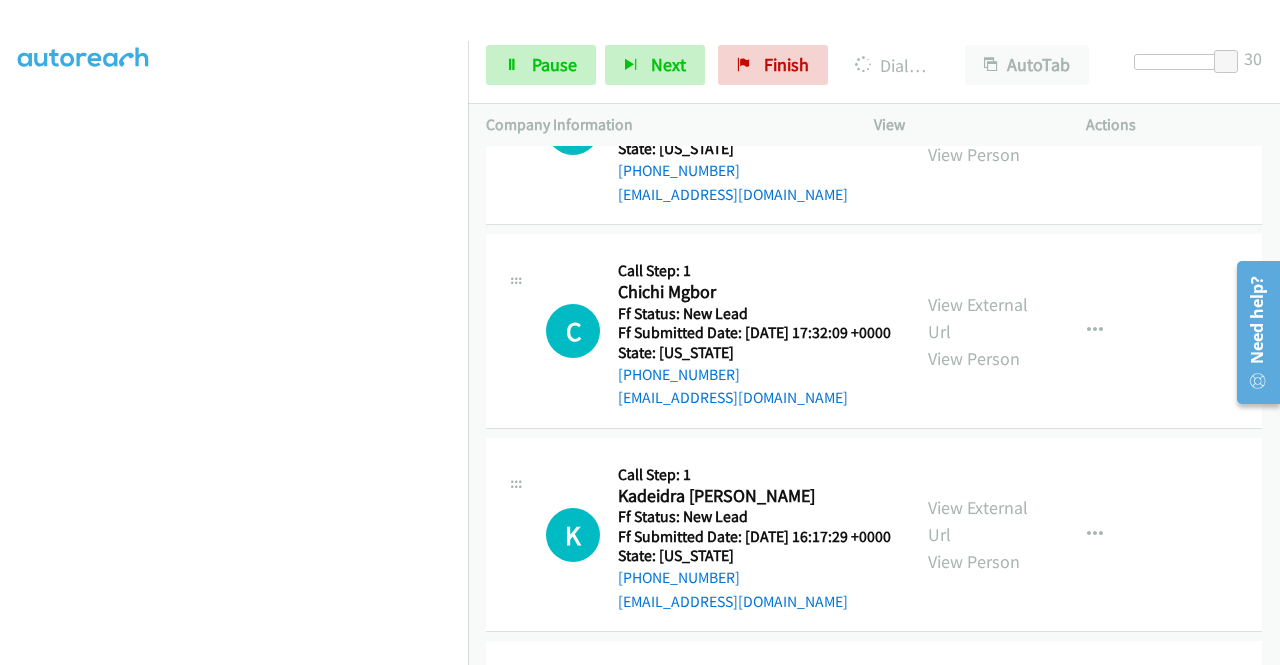 scroll, scrollTop: 1039, scrollLeft: 0, axis: vertical 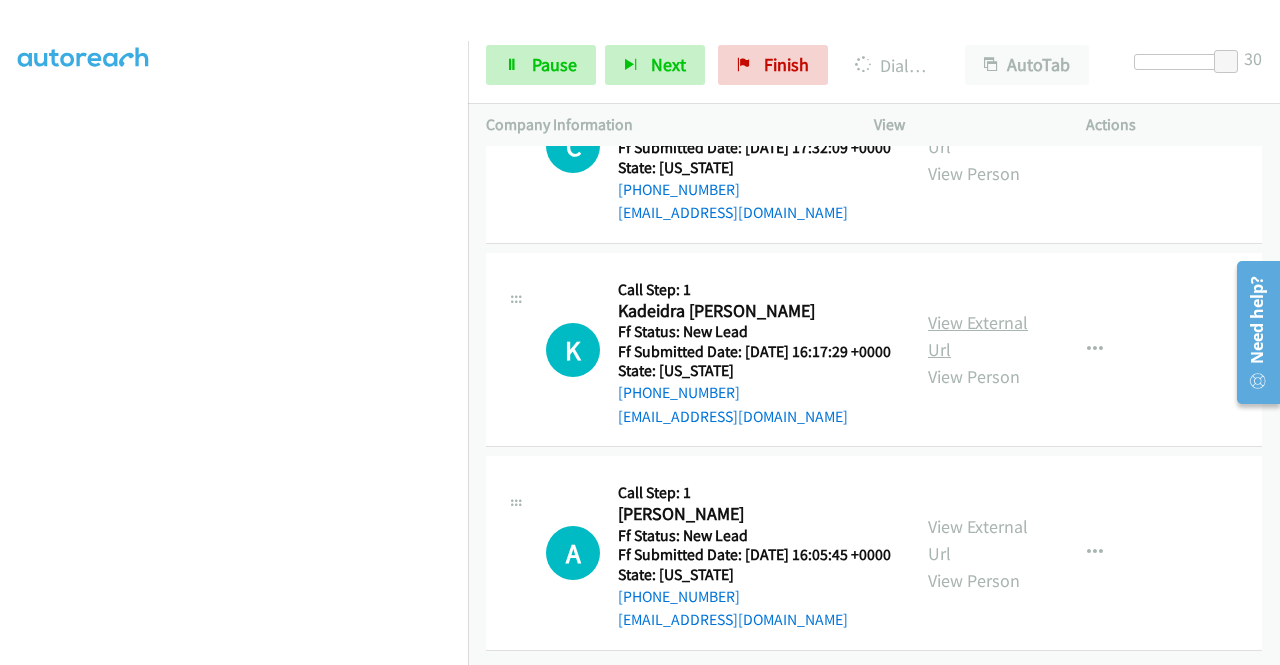 click on "View External Url" at bounding box center (978, 336) 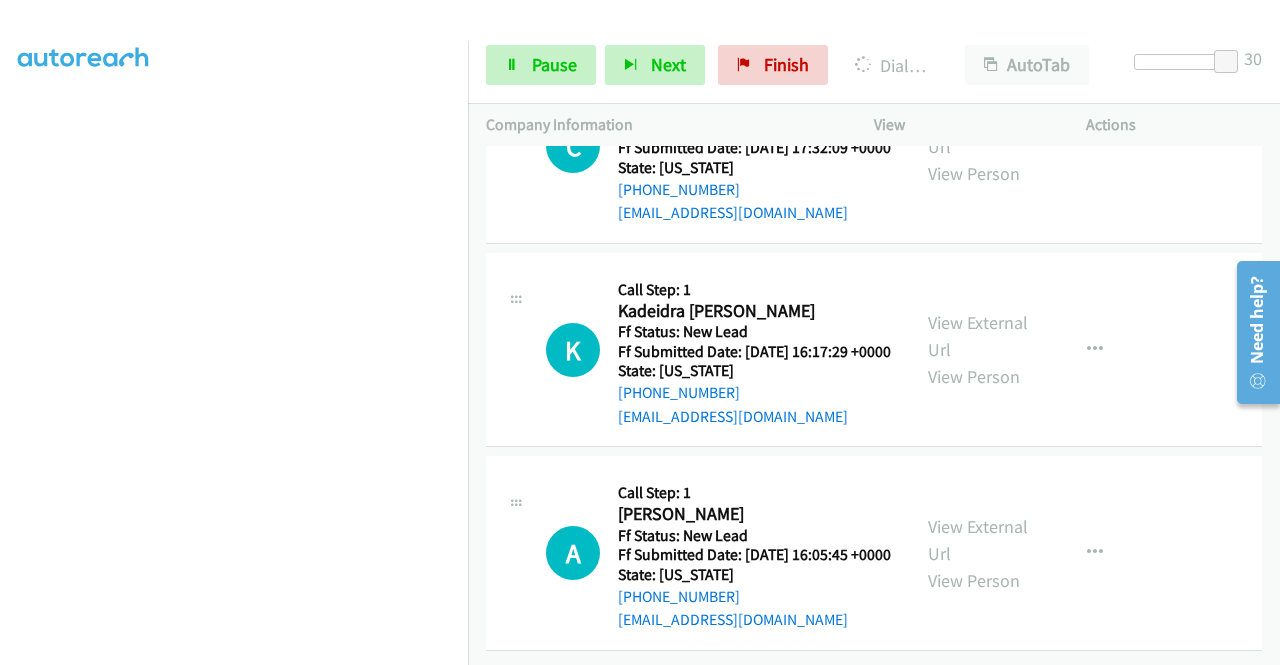 scroll, scrollTop: 1150, scrollLeft: 0, axis: vertical 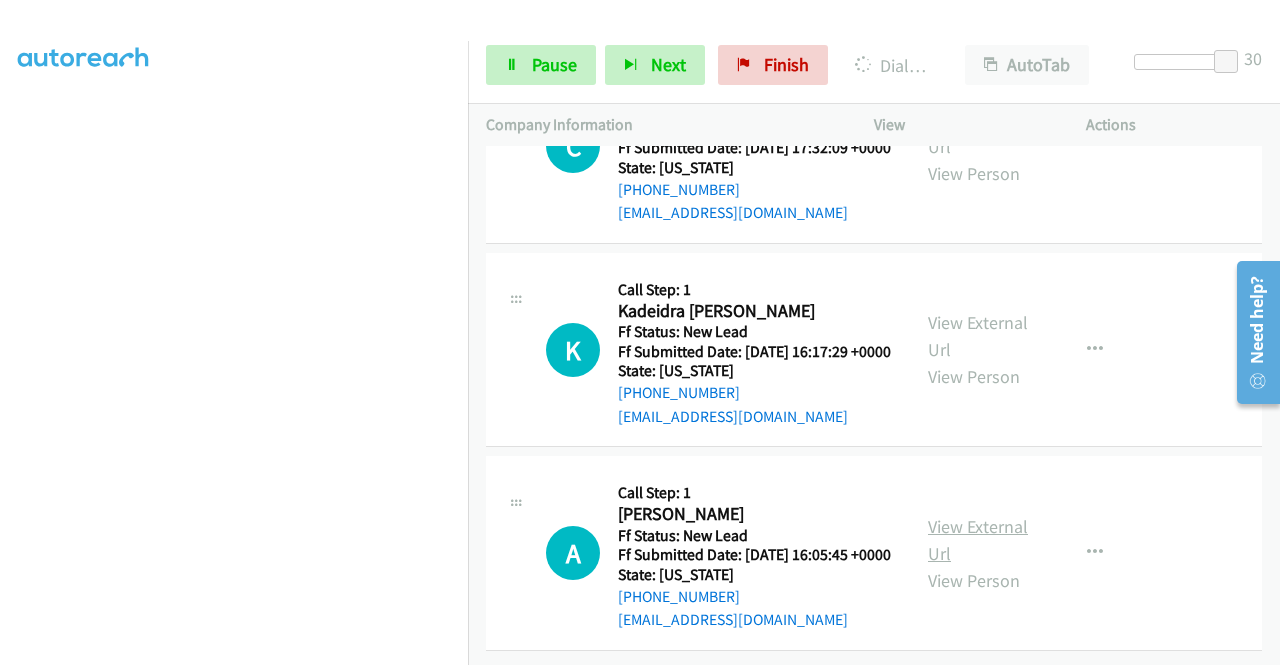 click on "View External Url" at bounding box center [978, 540] 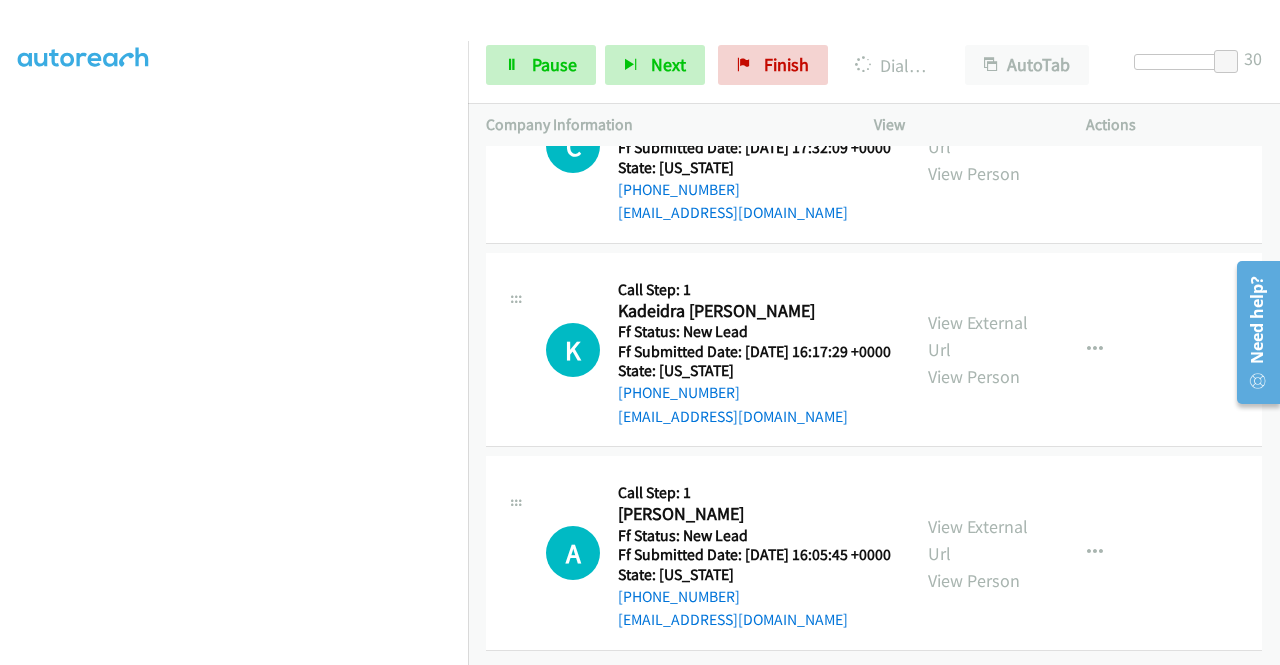 scroll, scrollTop: 0, scrollLeft: 0, axis: both 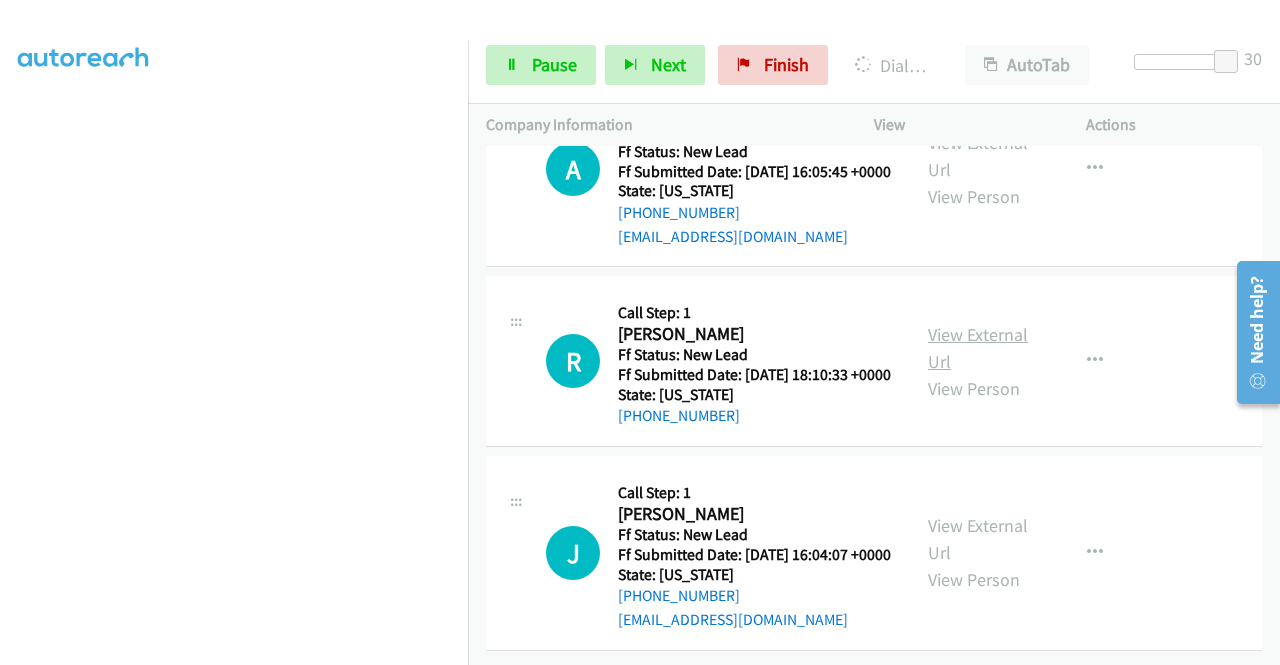click on "View External Url" at bounding box center (978, 348) 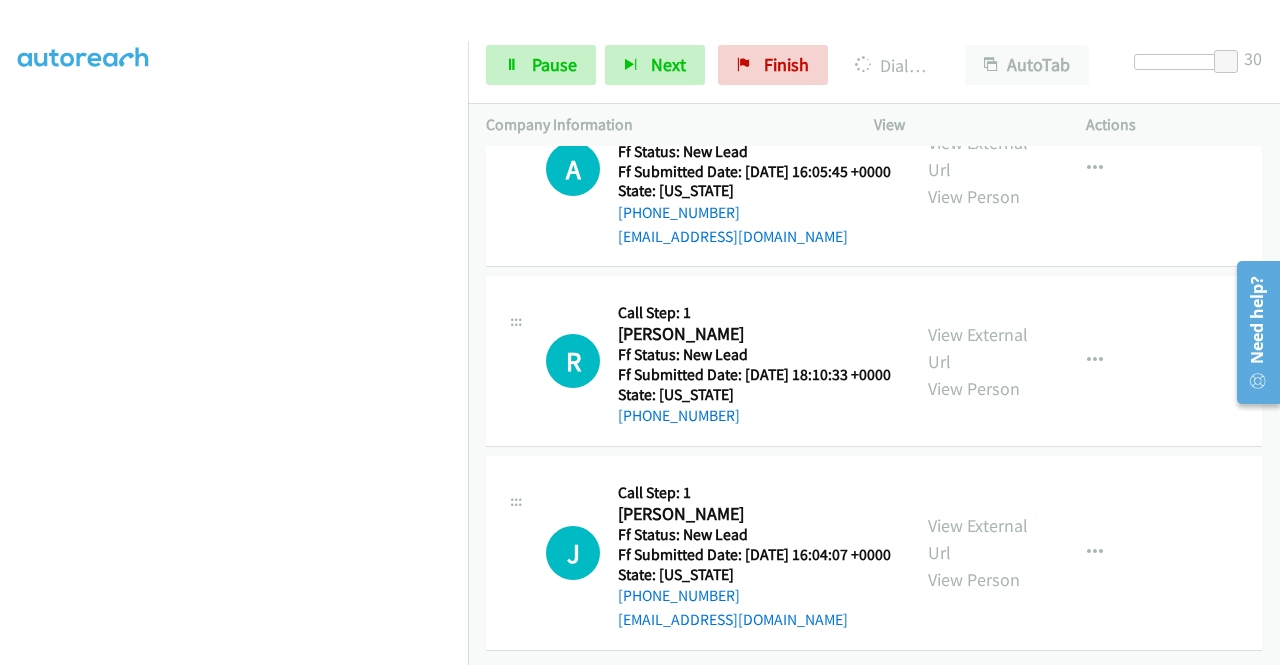 scroll, scrollTop: 1657, scrollLeft: 0, axis: vertical 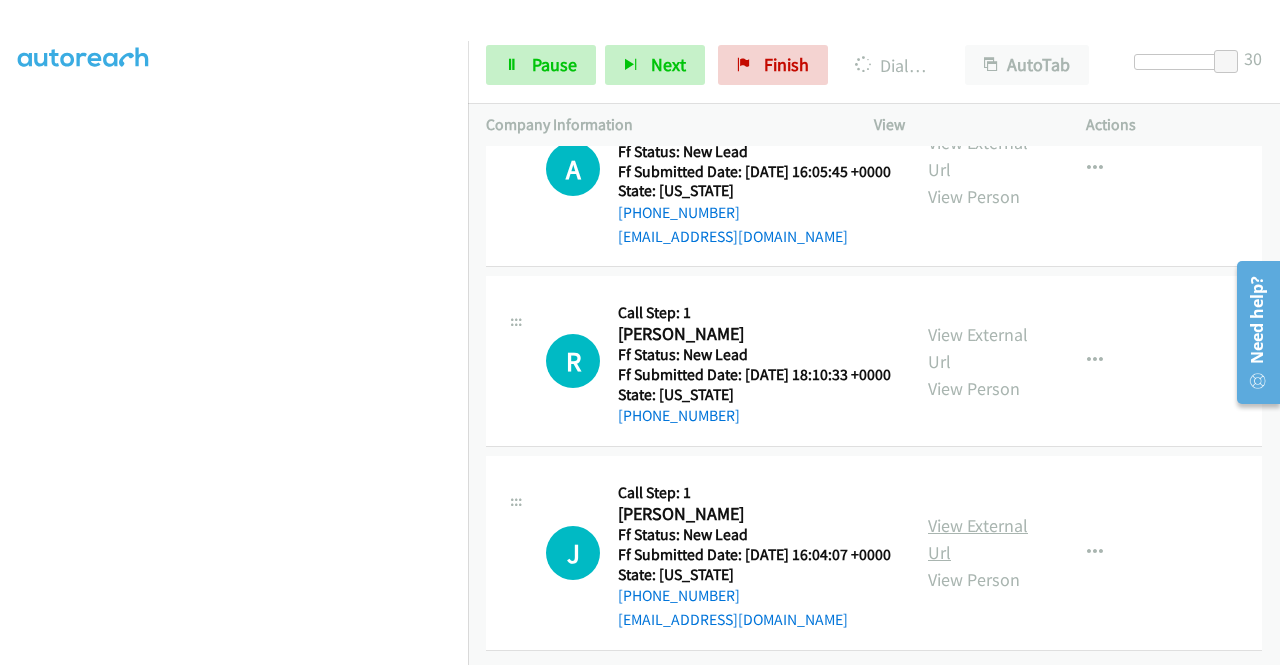 click on "View External Url" at bounding box center (978, 539) 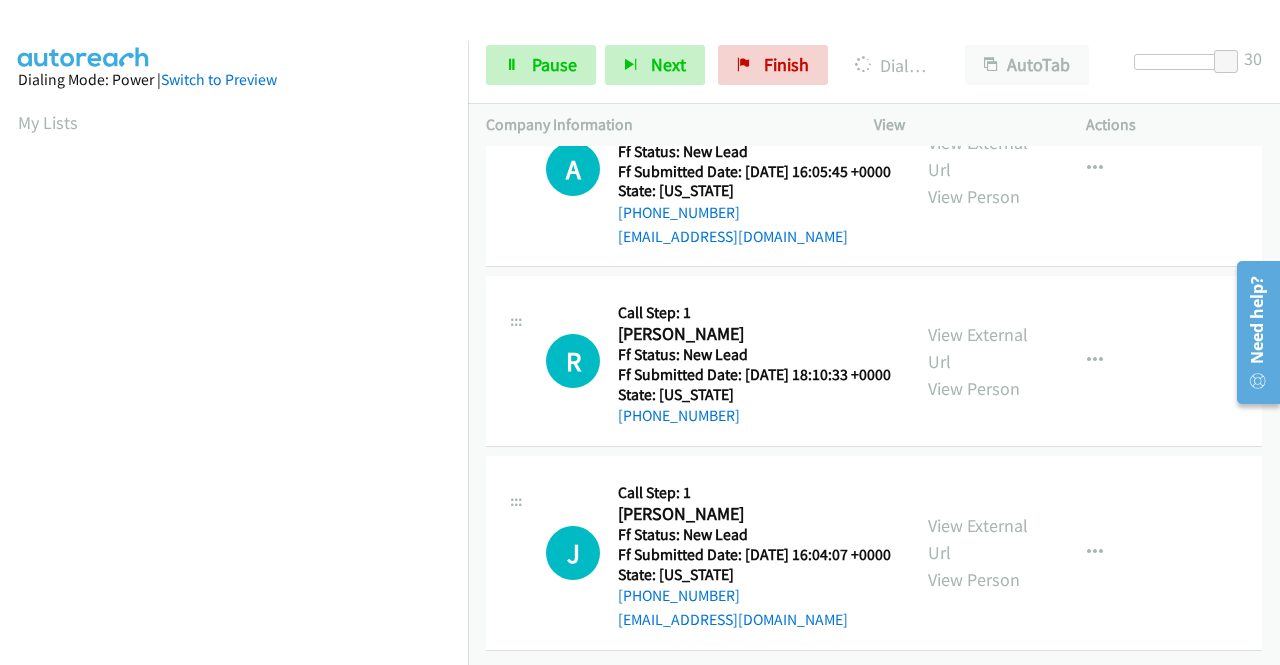 scroll, scrollTop: 456, scrollLeft: 0, axis: vertical 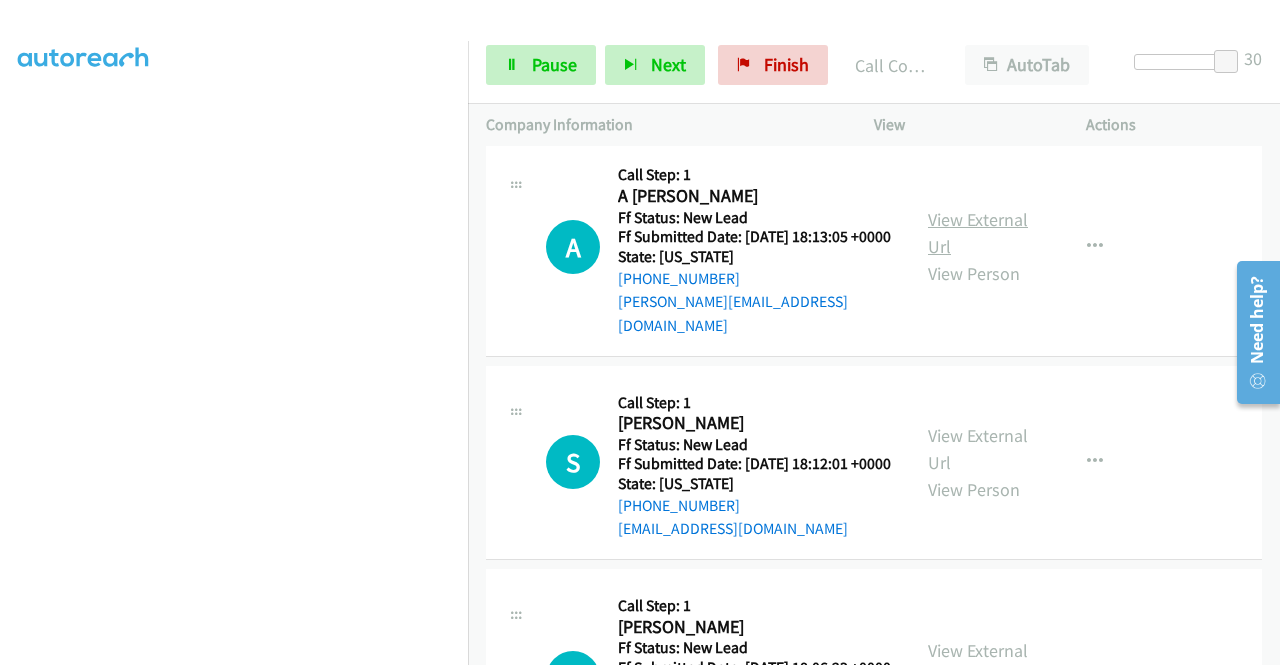 click on "View External Url" at bounding box center (978, 233) 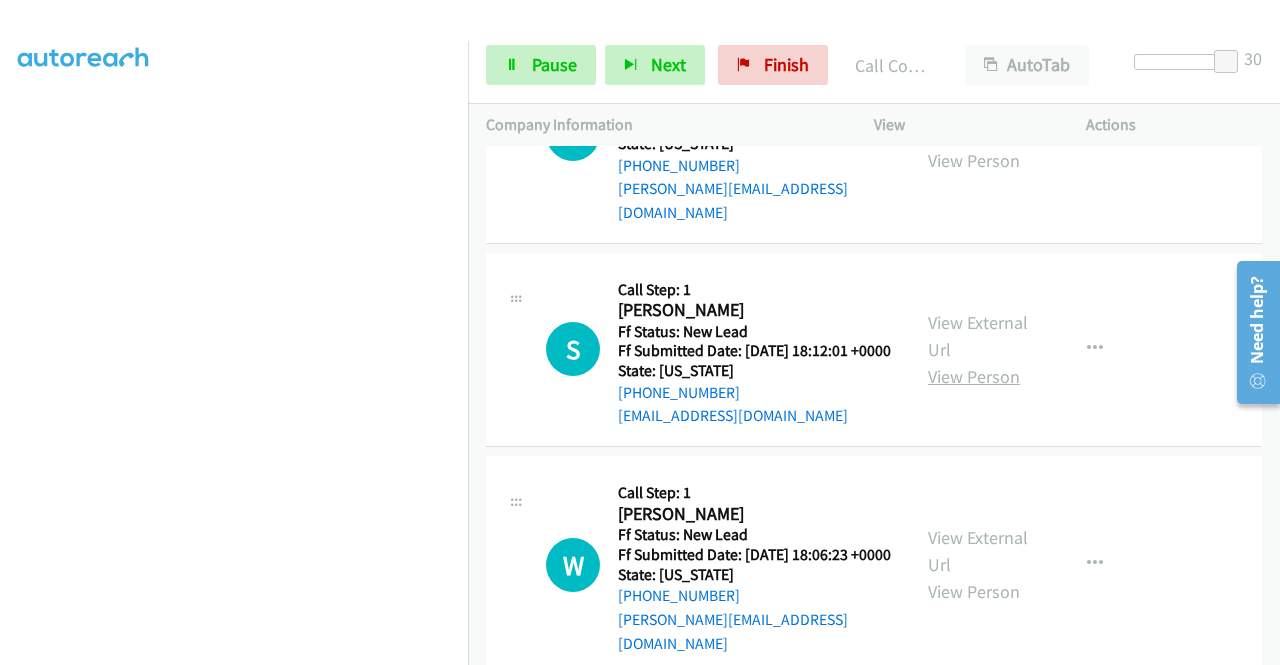 scroll, scrollTop: 2342, scrollLeft: 0, axis: vertical 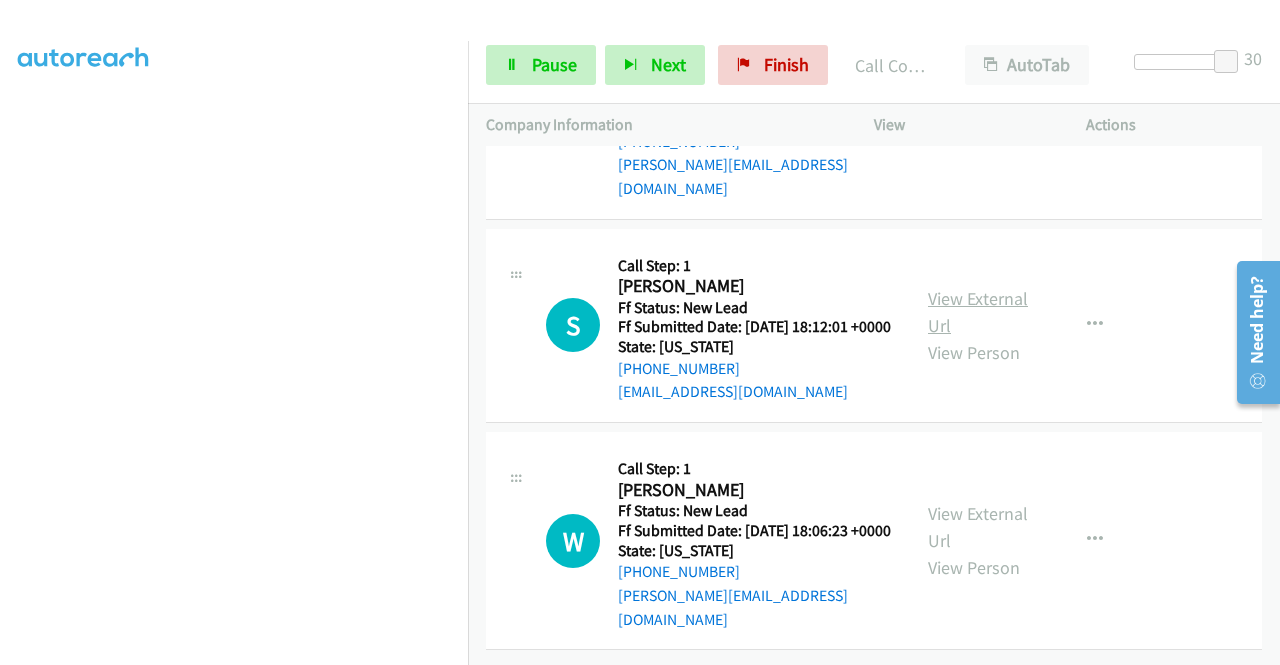 click on "View External Url" at bounding box center (978, 312) 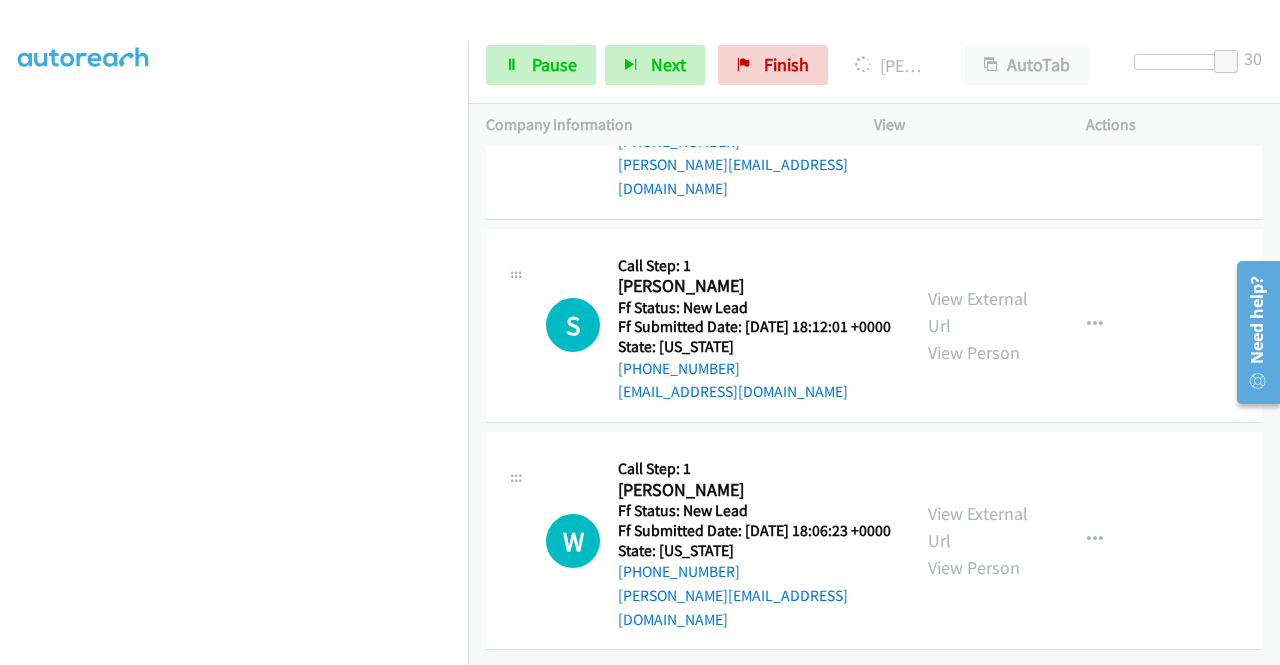 scroll, scrollTop: 2452, scrollLeft: 0, axis: vertical 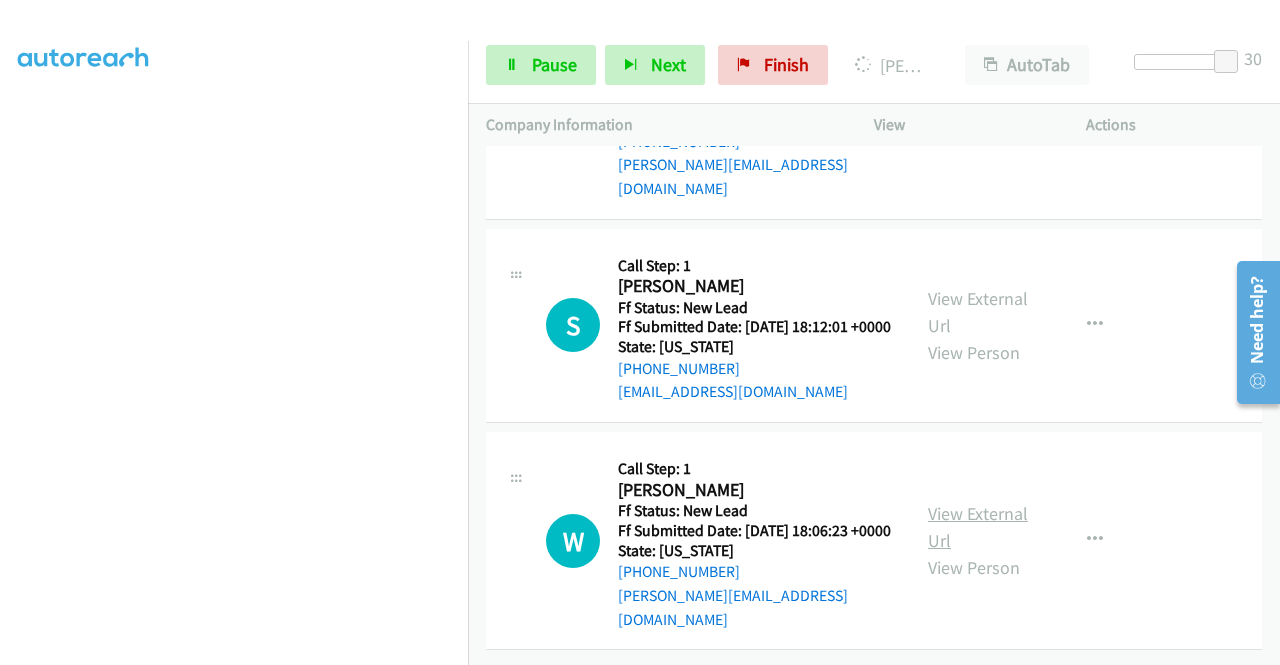 click on "View External Url" at bounding box center [978, 527] 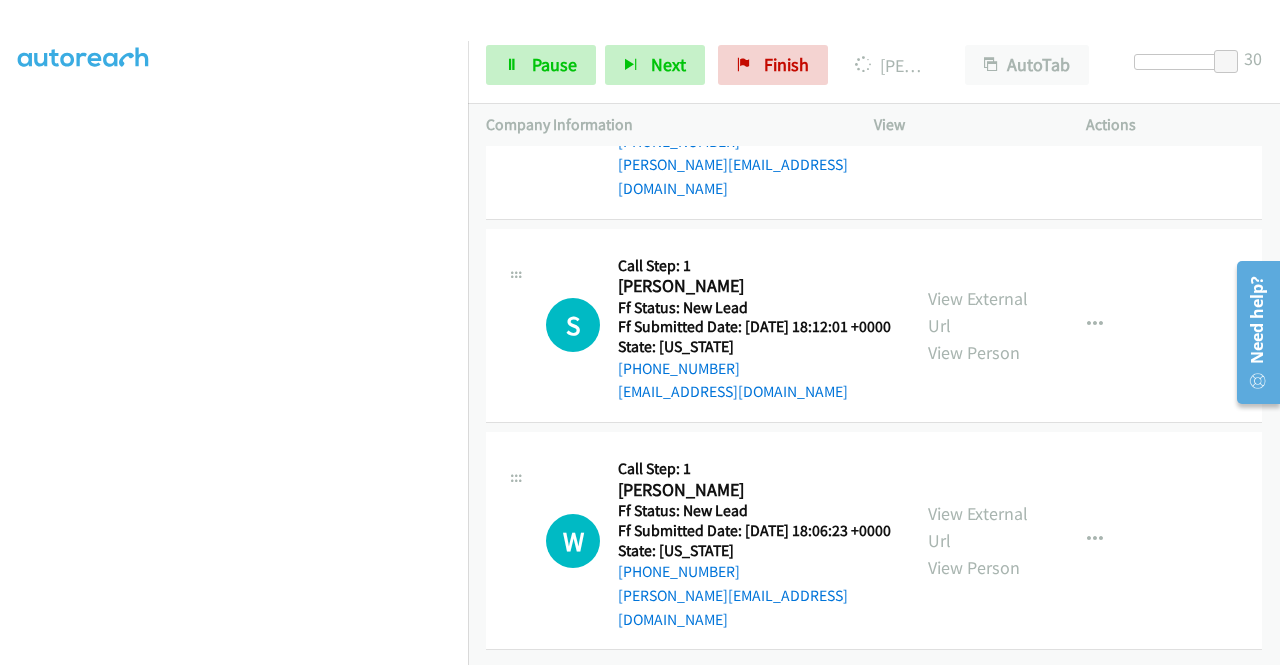 scroll, scrollTop: 456, scrollLeft: 0, axis: vertical 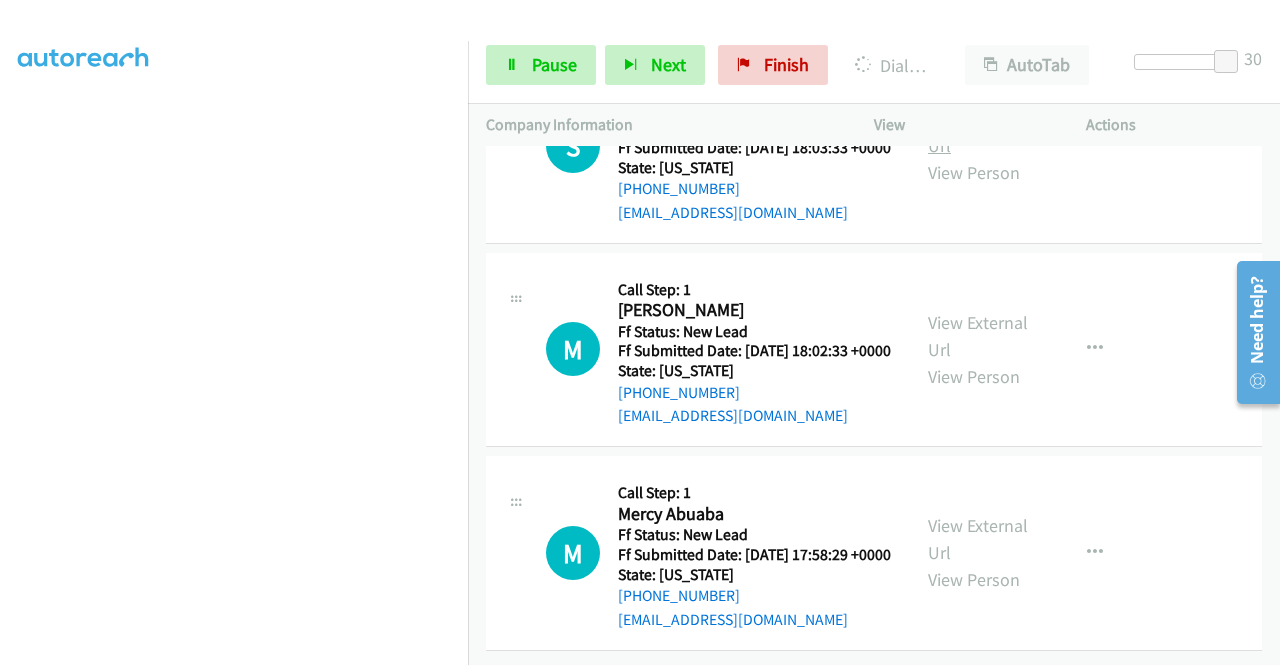 click on "View External Url" at bounding box center (978, 132) 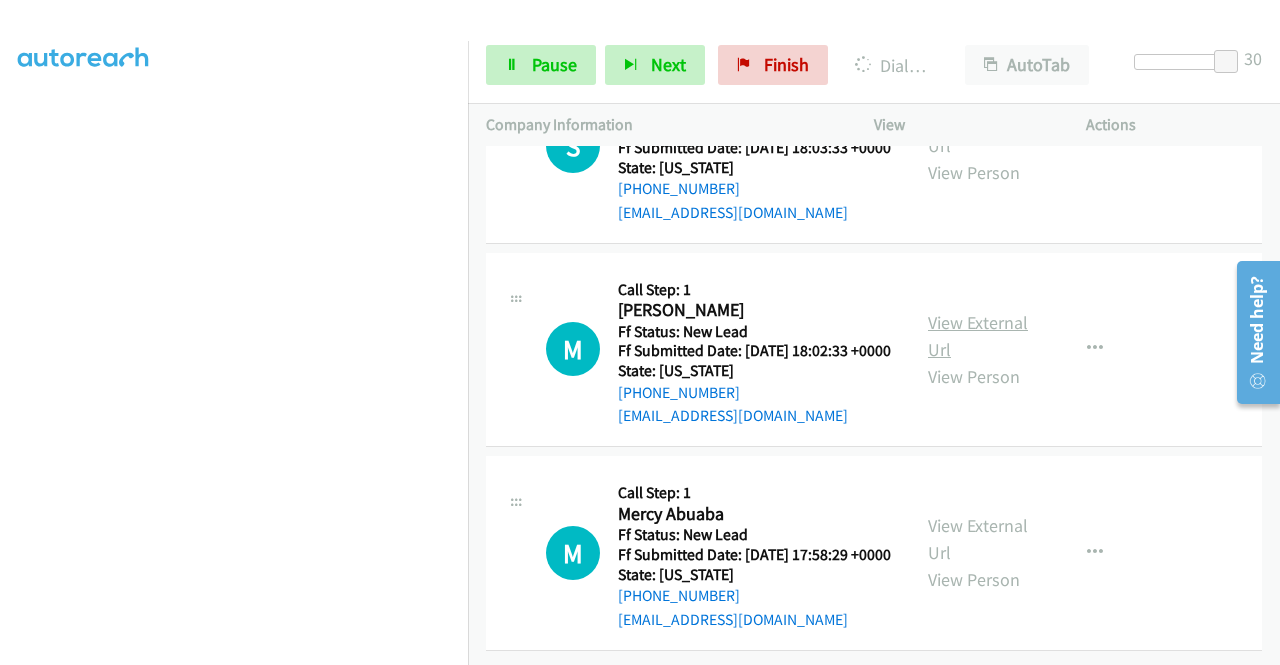 click on "View External Url" at bounding box center [978, 336] 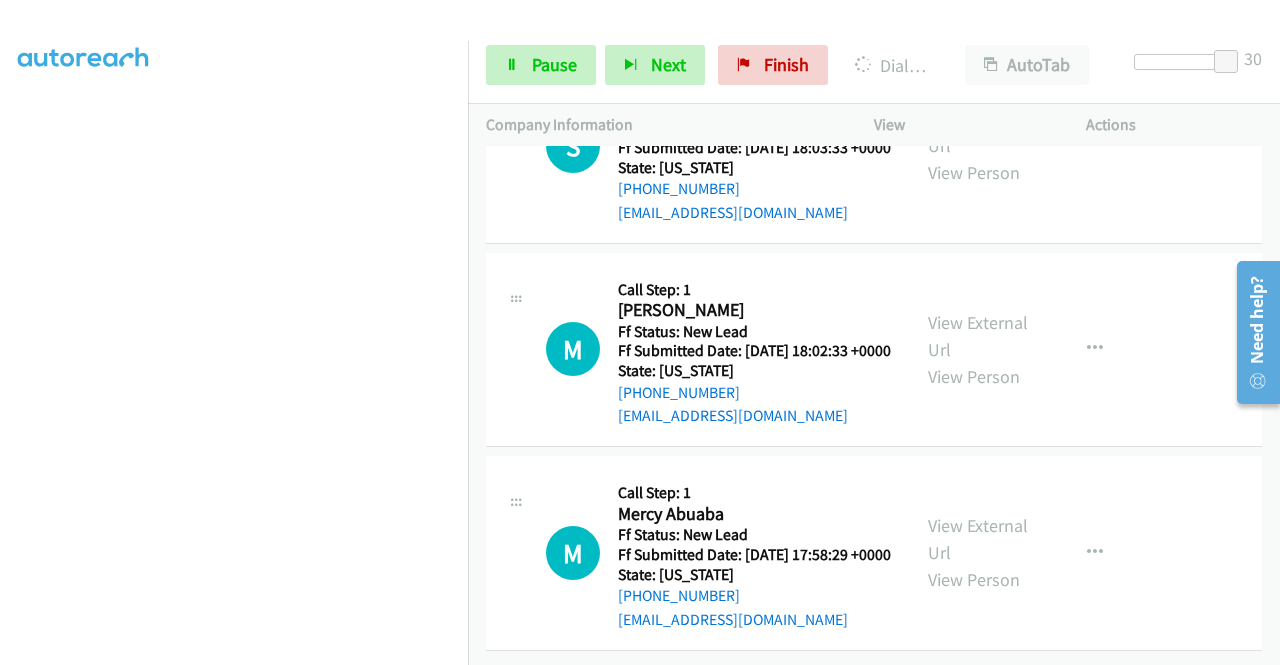 scroll, scrollTop: 3248, scrollLeft: 0, axis: vertical 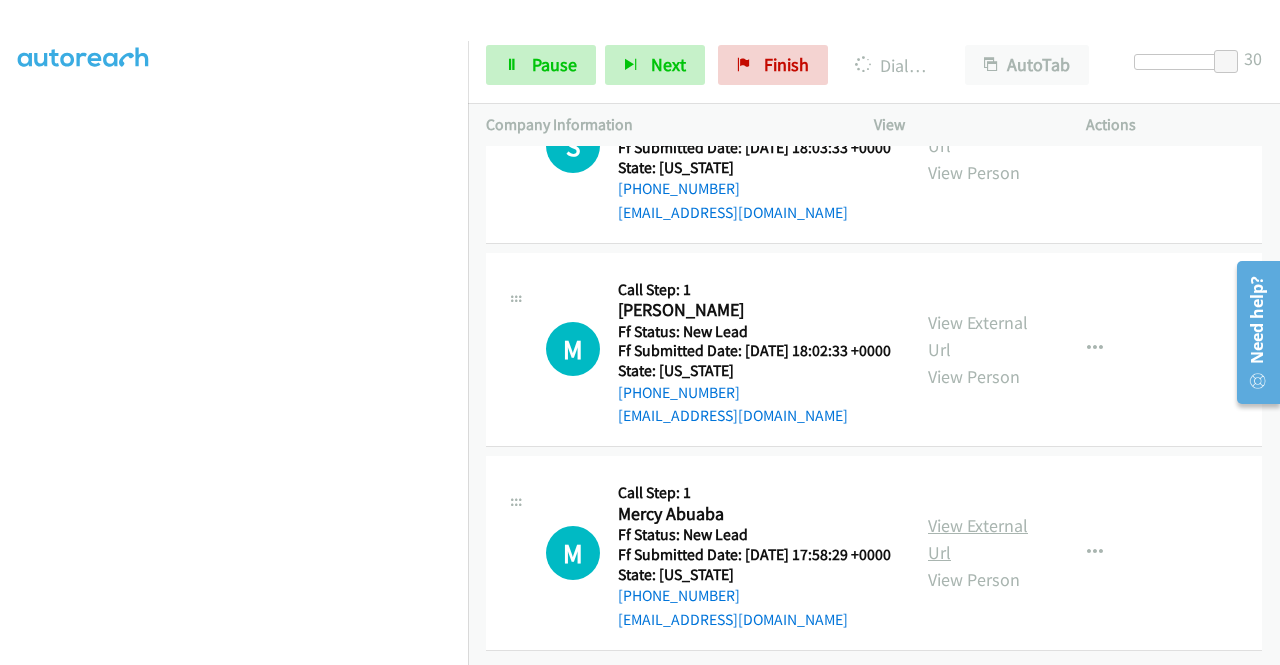 click on "View External Url" at bounding box center (978, 539) 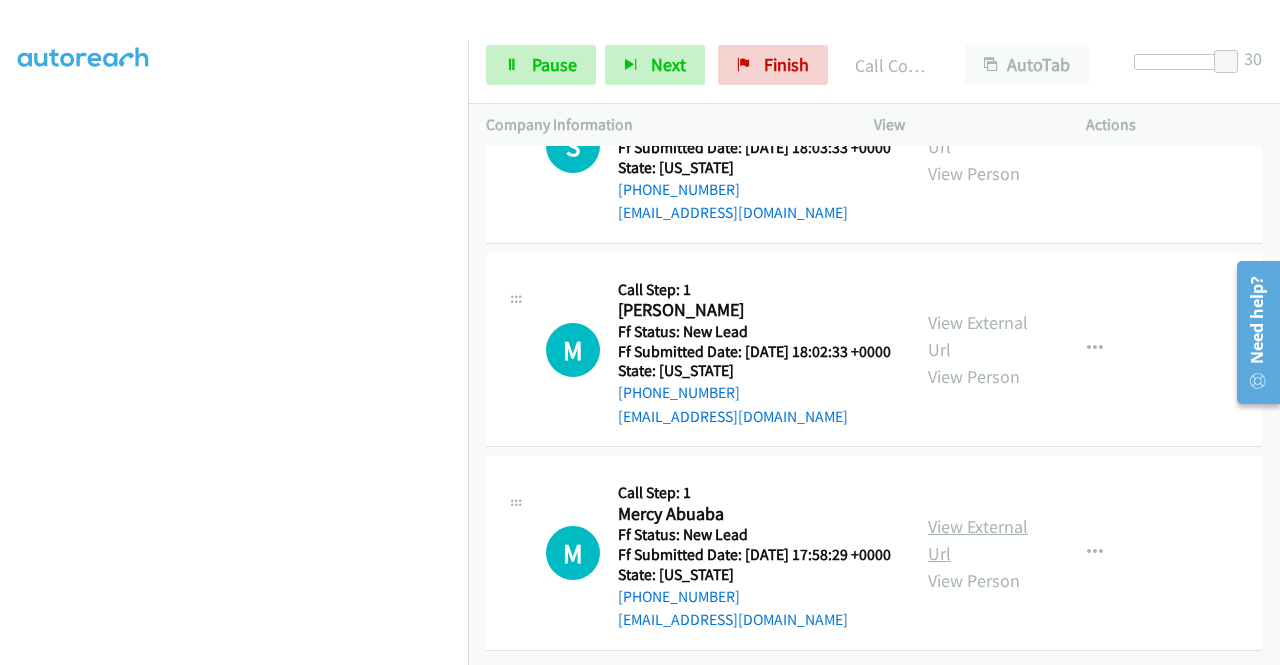 scroll, scrollTop: 3332, scrollLeft: 0, axis: vertical 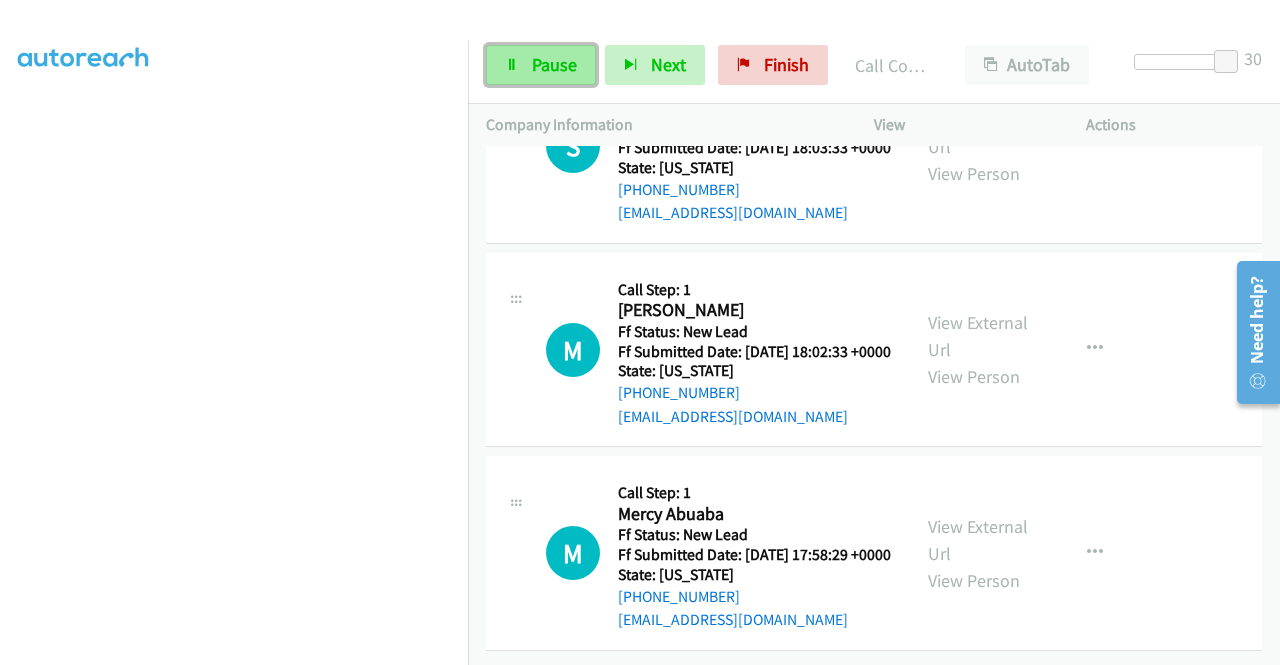 click on "Pause" at bounding box center [554, 64] 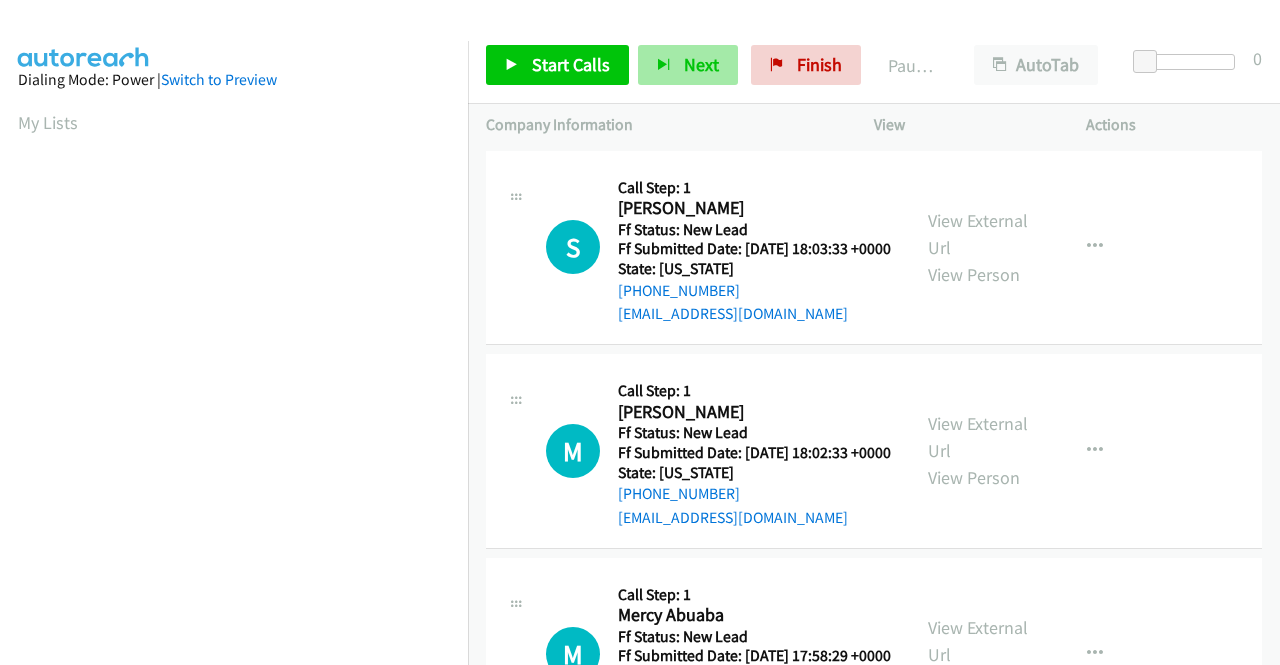 scroll, scrollTop: 0, scrollLeft: 0, axis: both 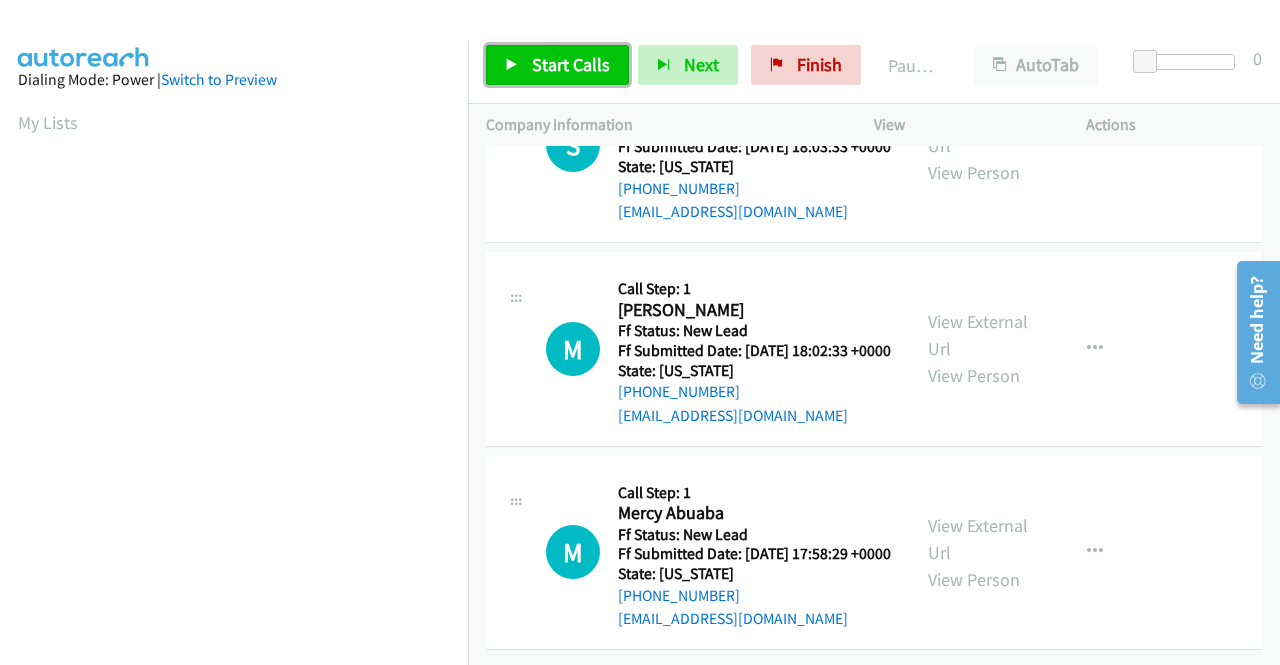 click on "Start Calls" at bounding box center (557, 65) 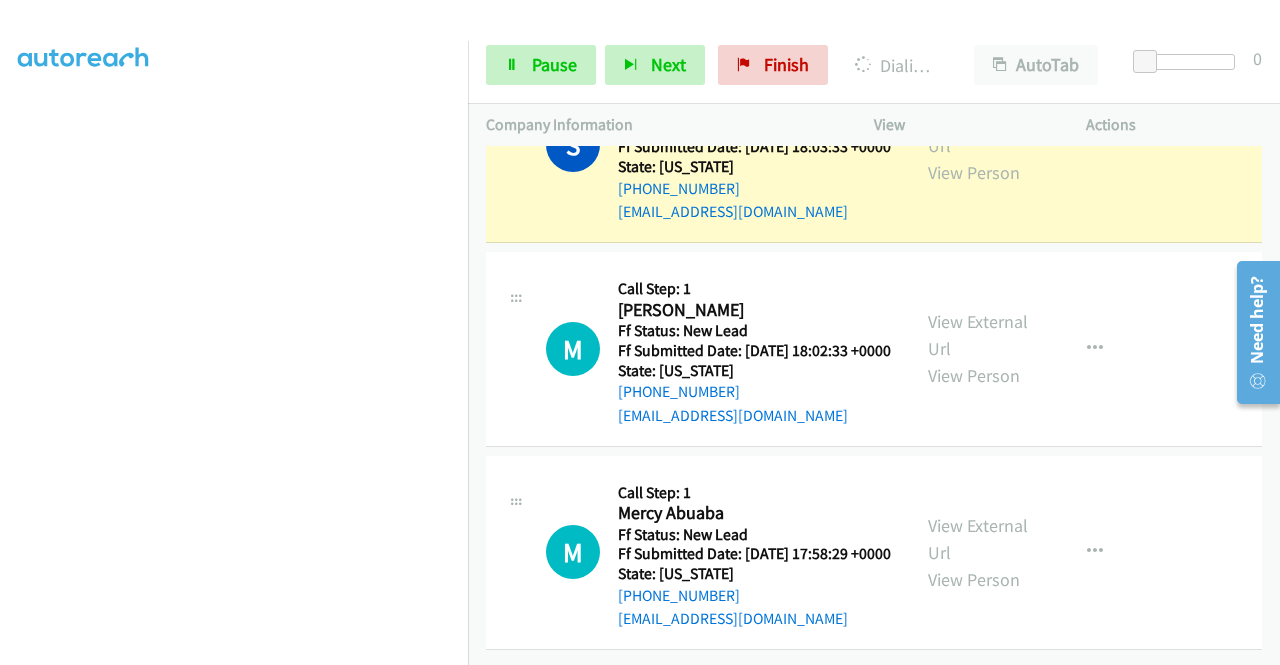 scroll, scrollTop: 0, scrollLeft: 0, axis: both 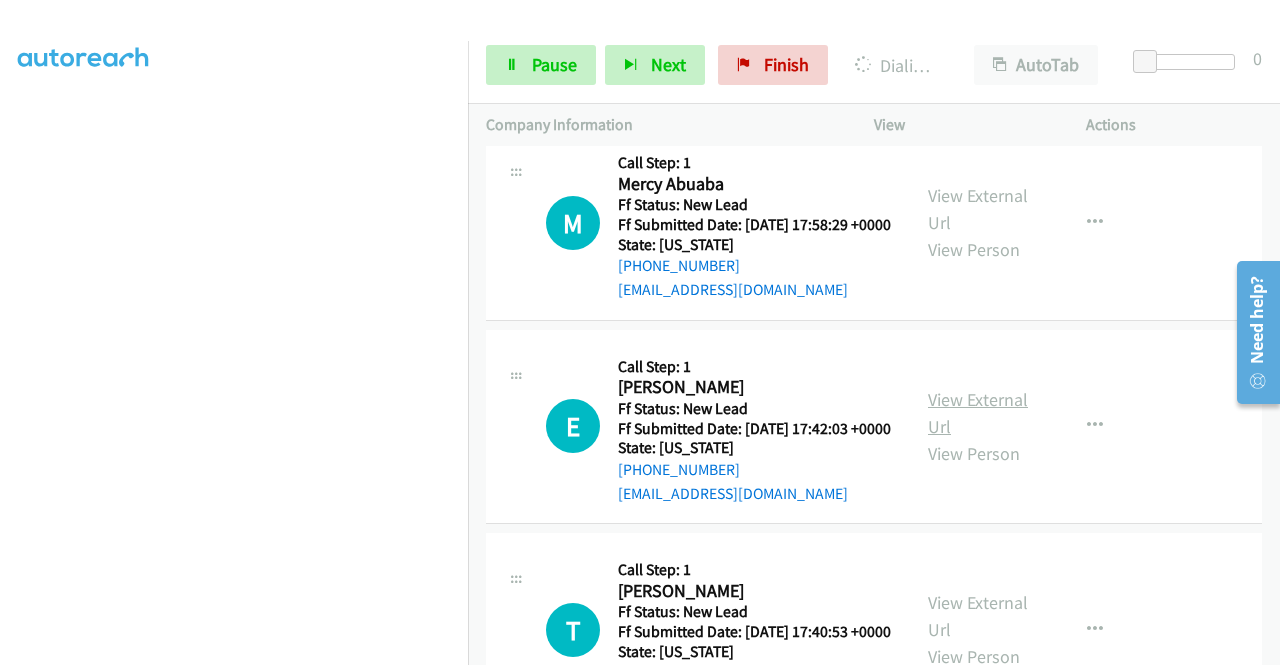 click on "View External Url" at bounding box center [978, 413] 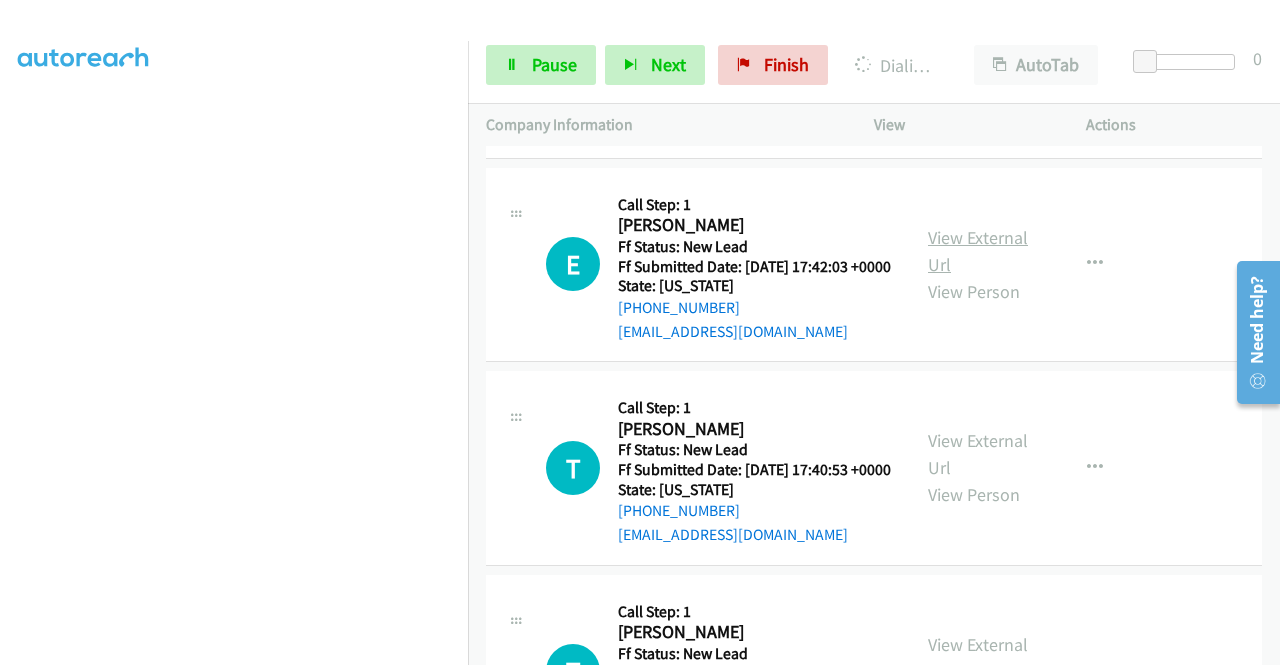 scroll, scrollTop: 774, scrollLeft: 0, axis: vertical 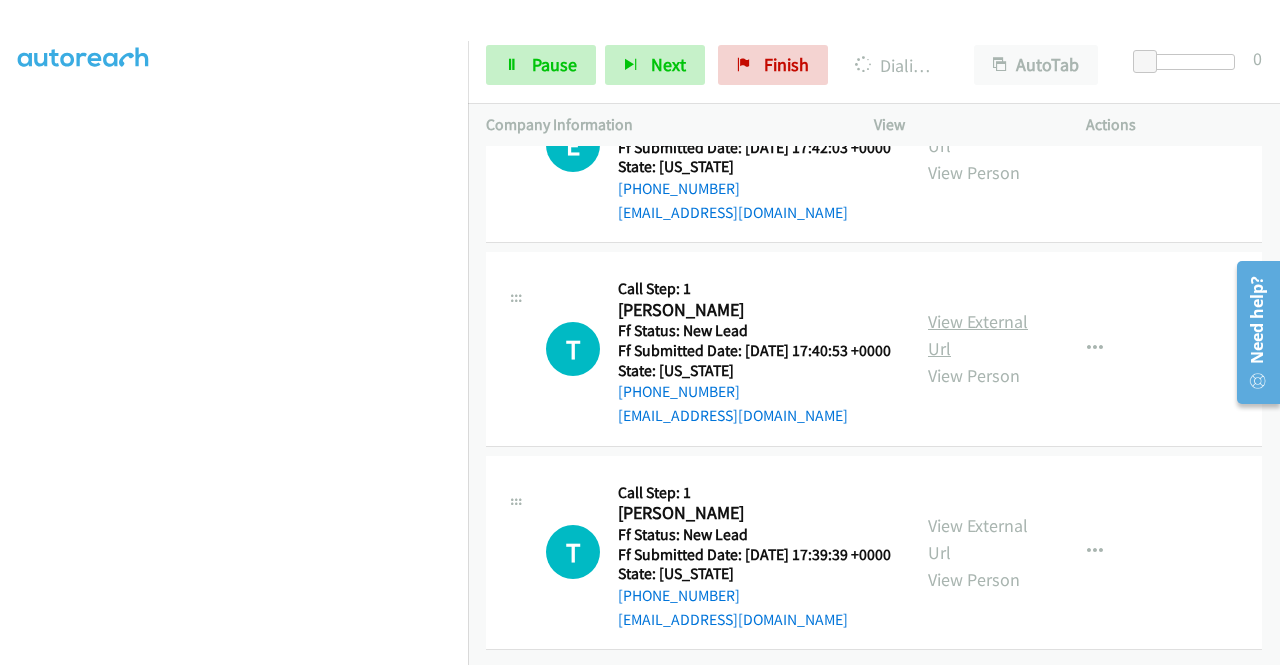 click on "View External Url" at bounding box center (978, 335) 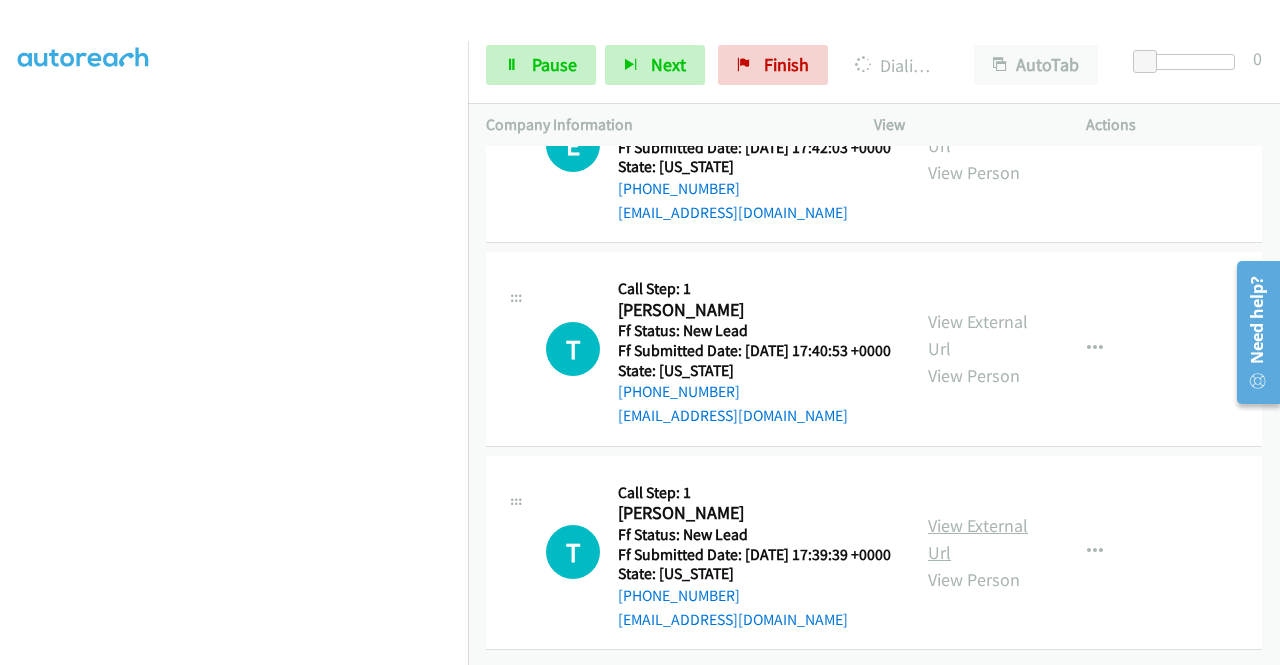 scroll, scrollTop: 885, scrollLeft: 0, axis: vertical 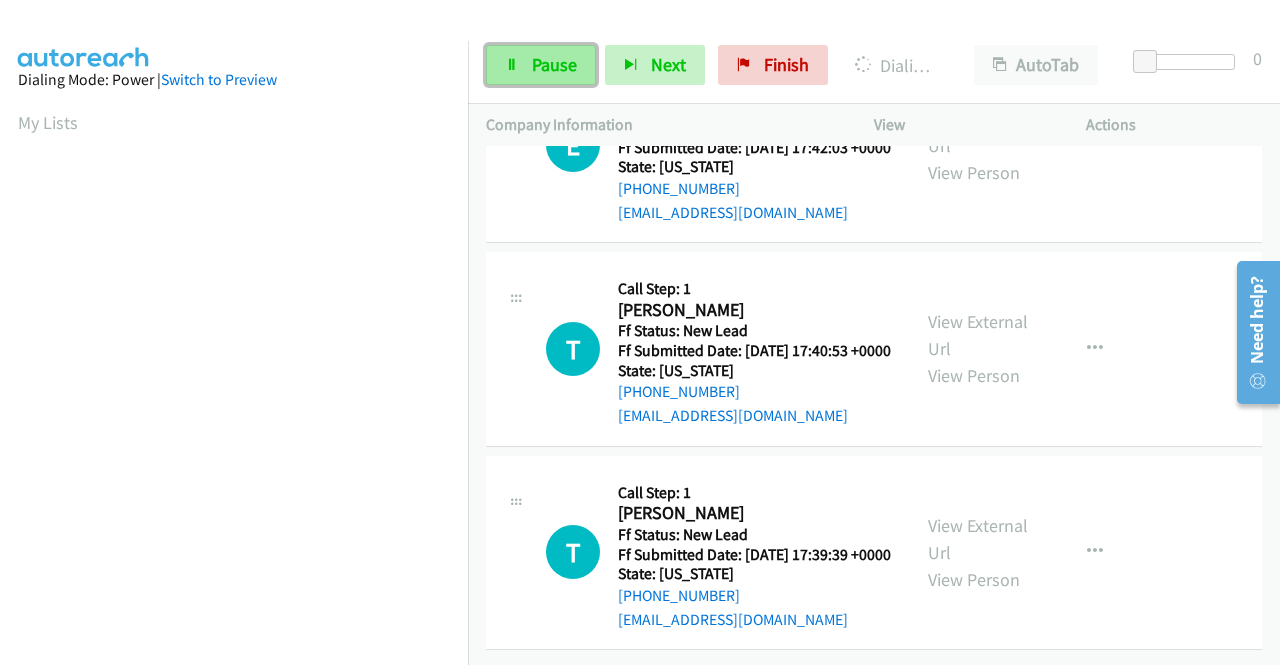 click on "Pause" at bounding box center (554, 64) 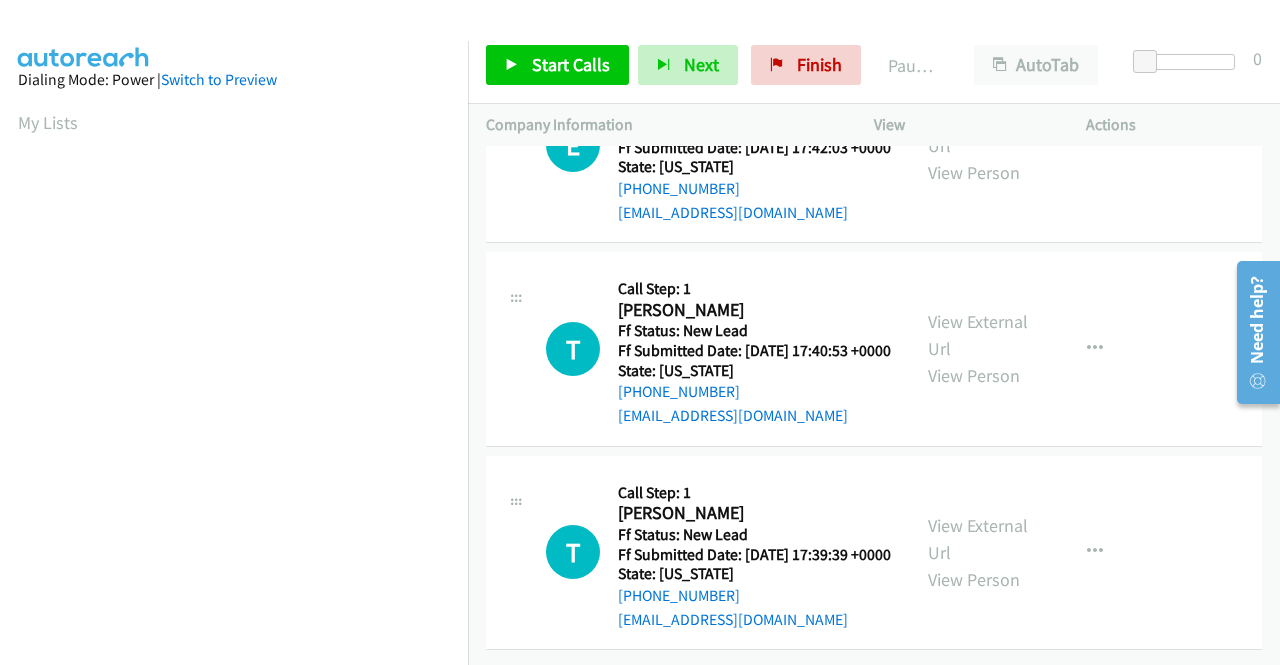scroll, scrollTop: 456, scrollLeft: 0, axis: vertical 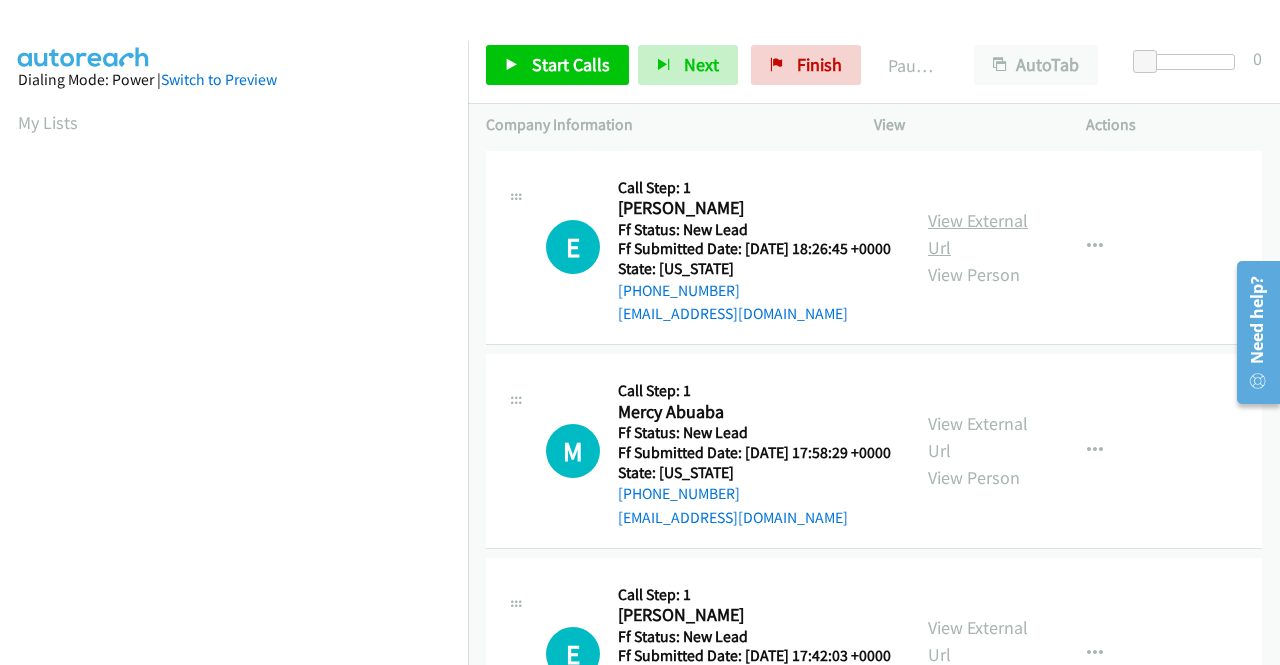 click on "View External Url" at bounding box center (978, 234) 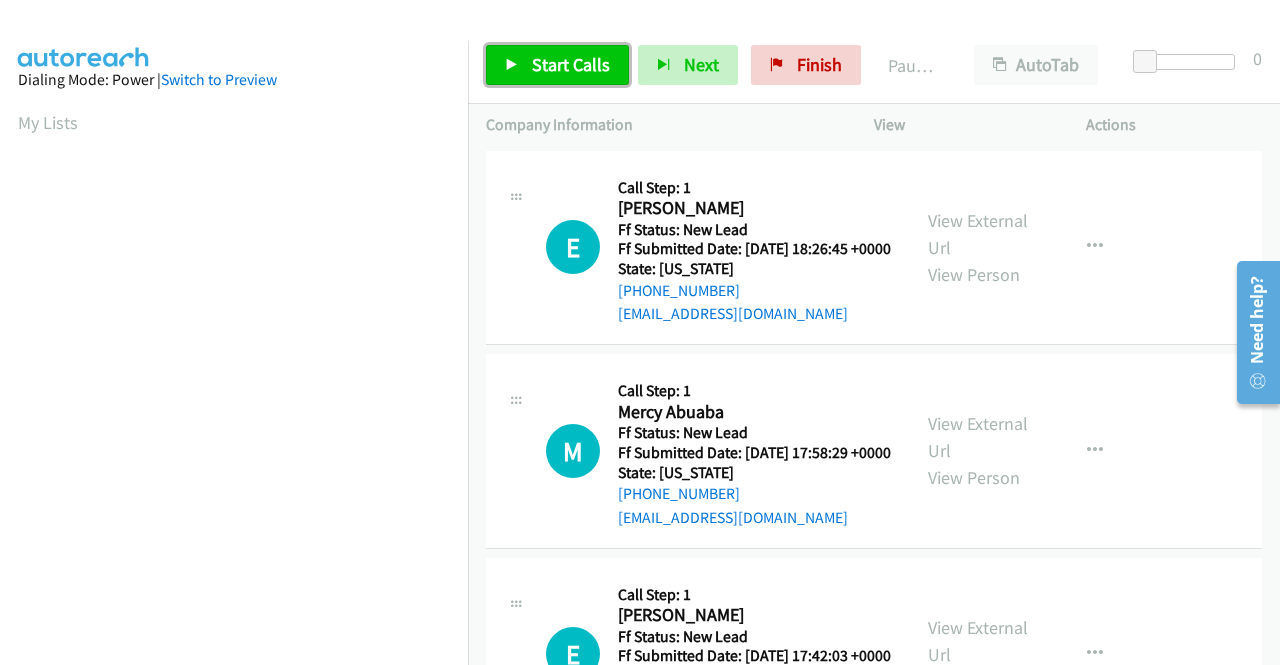 click on "Start Calls" at bounding box center (571, 64) 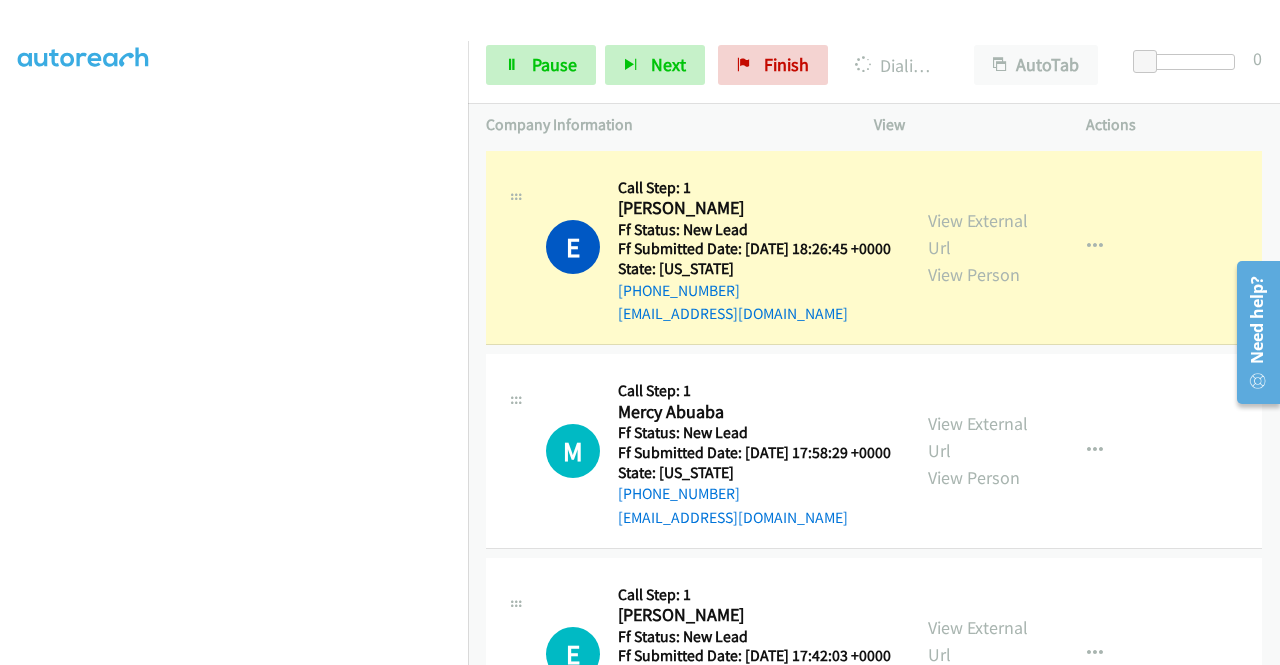 scroll, scrollTop: 413, scrollLeft: 0, axis: vertical 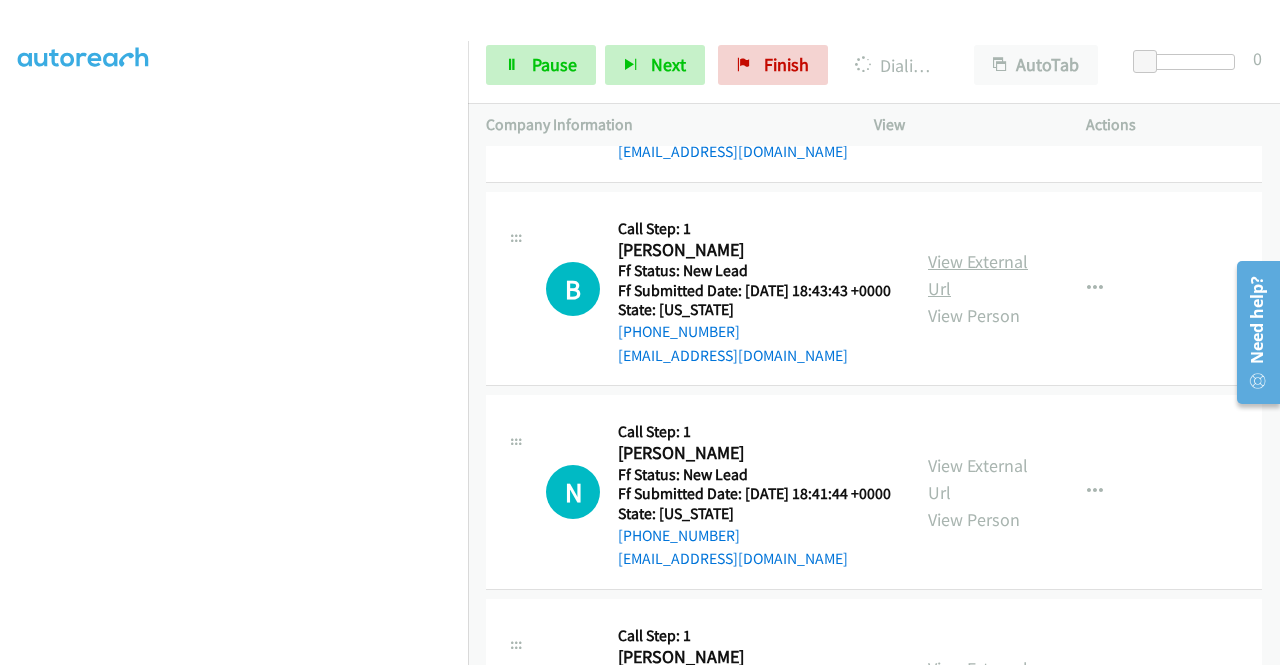 click on "View External Url" at bounding box center (978, 275) 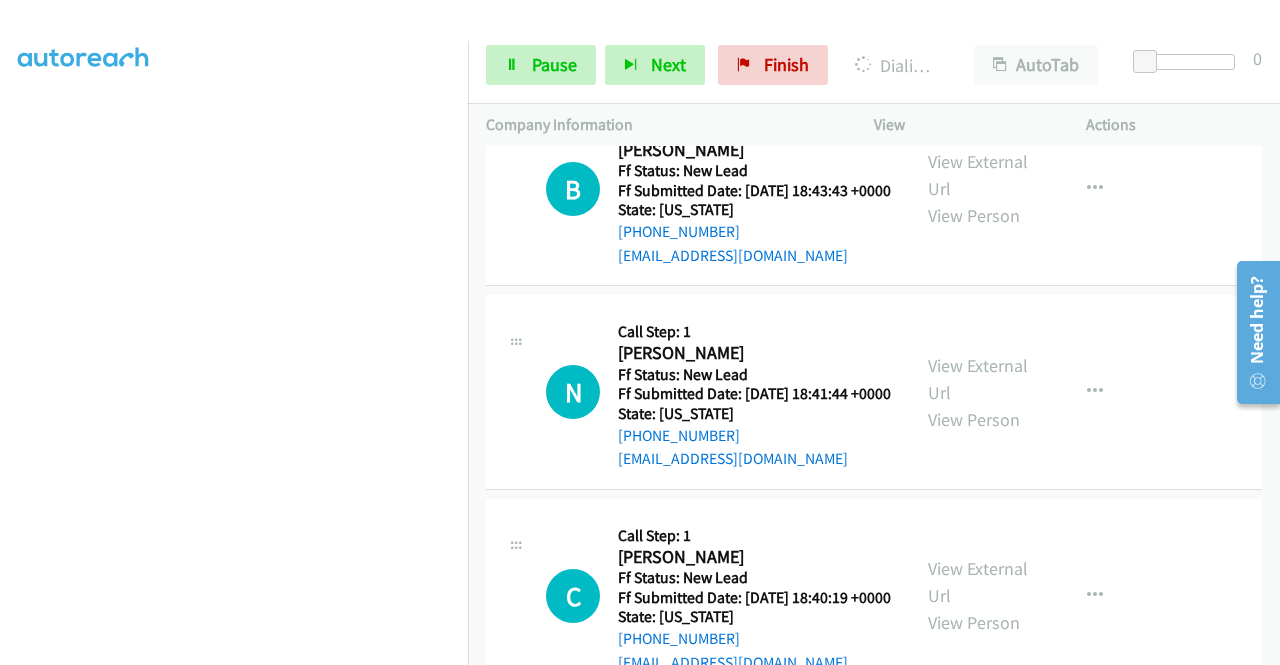 scroll, scrollTop: 1304, scrollLeft: 0, axis: vertical 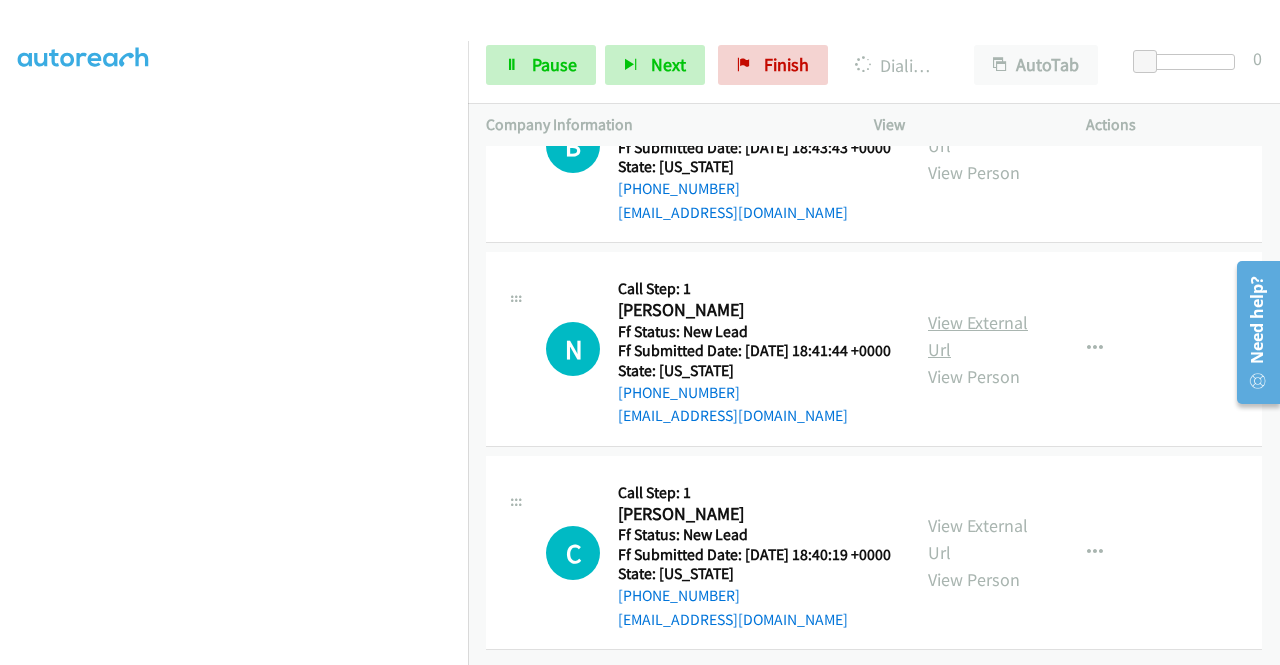 click on "View External Url" at bounding box center [978, 336] 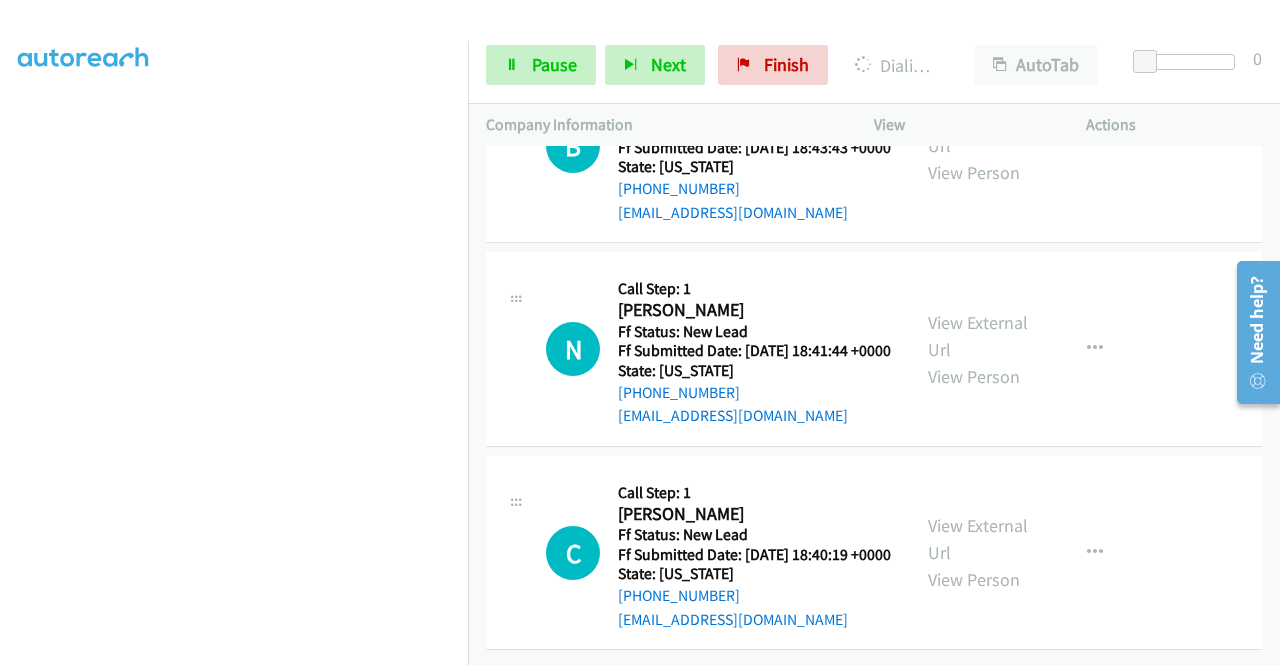 scroll, scrollTop: 1416, scrollLeft: 0, axis: vertical 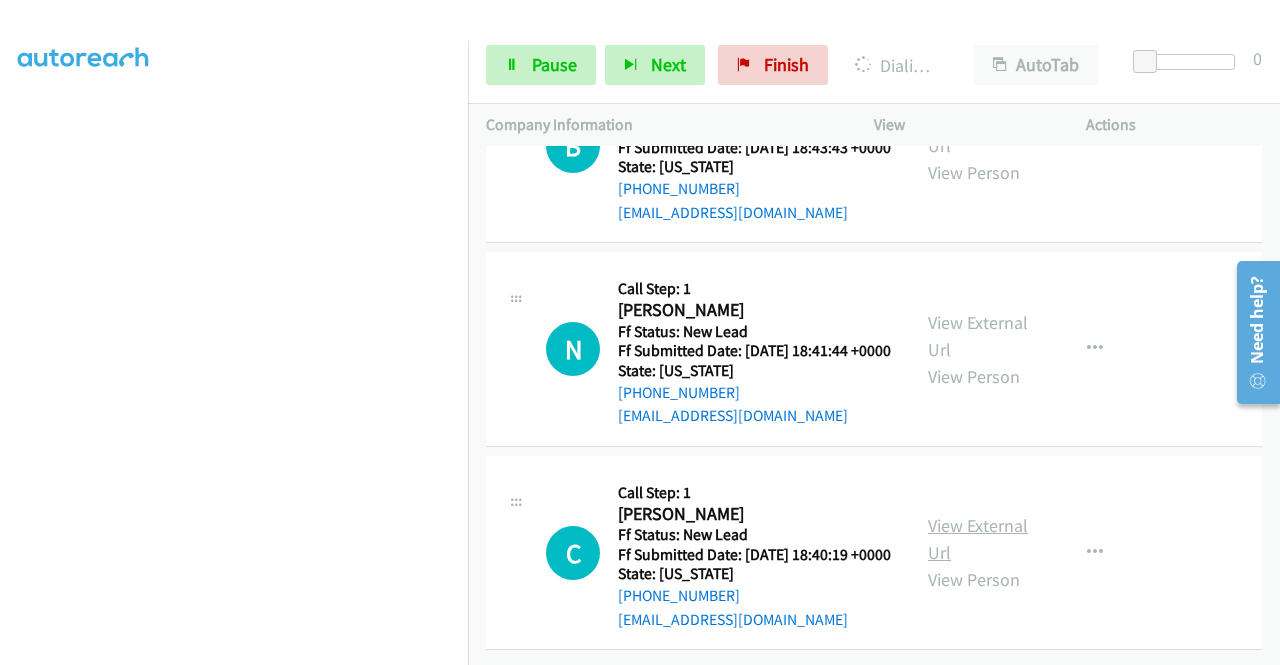 click on "View External Url" at bounding box center [978, 539] 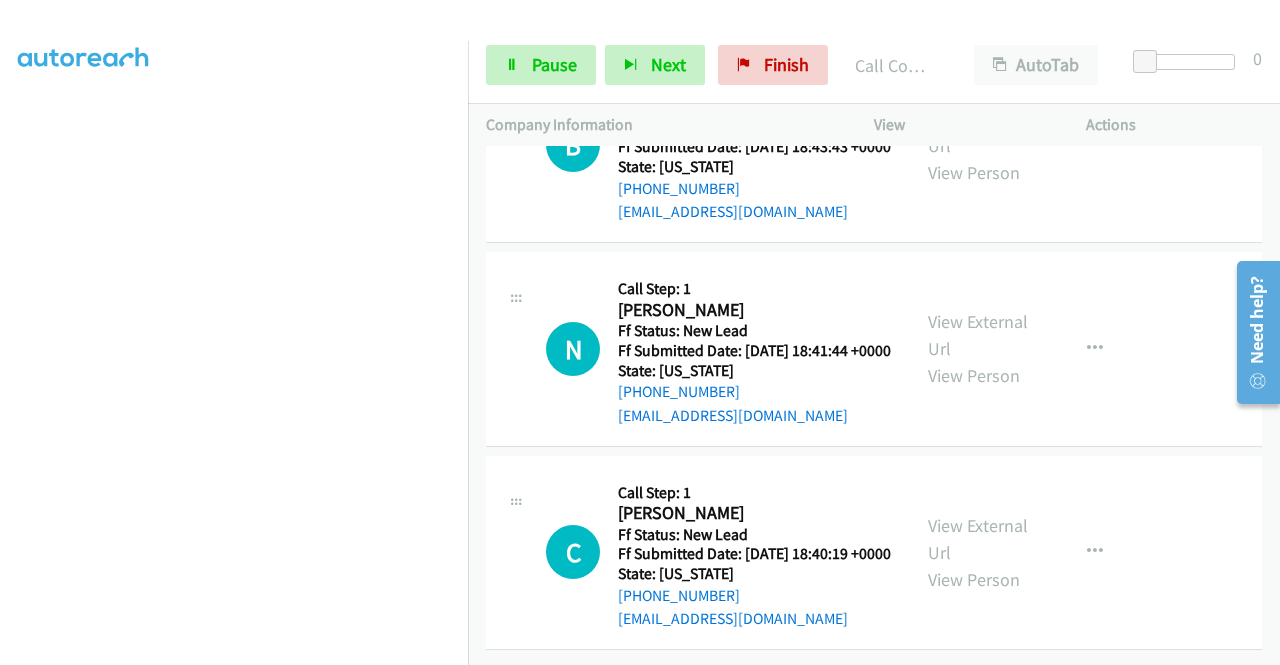 scroll, scrollTop: 1458, scrollLeft: 0, axis: vertical 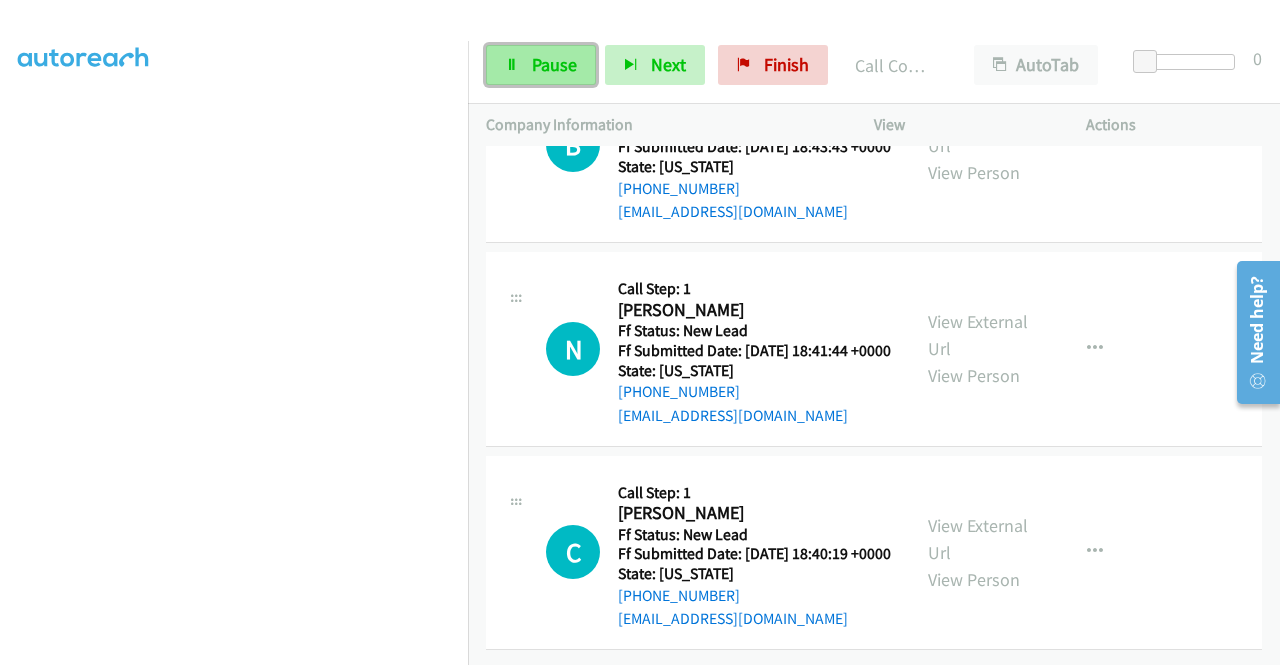 click on "Pause" at bounding box center [554, 64] 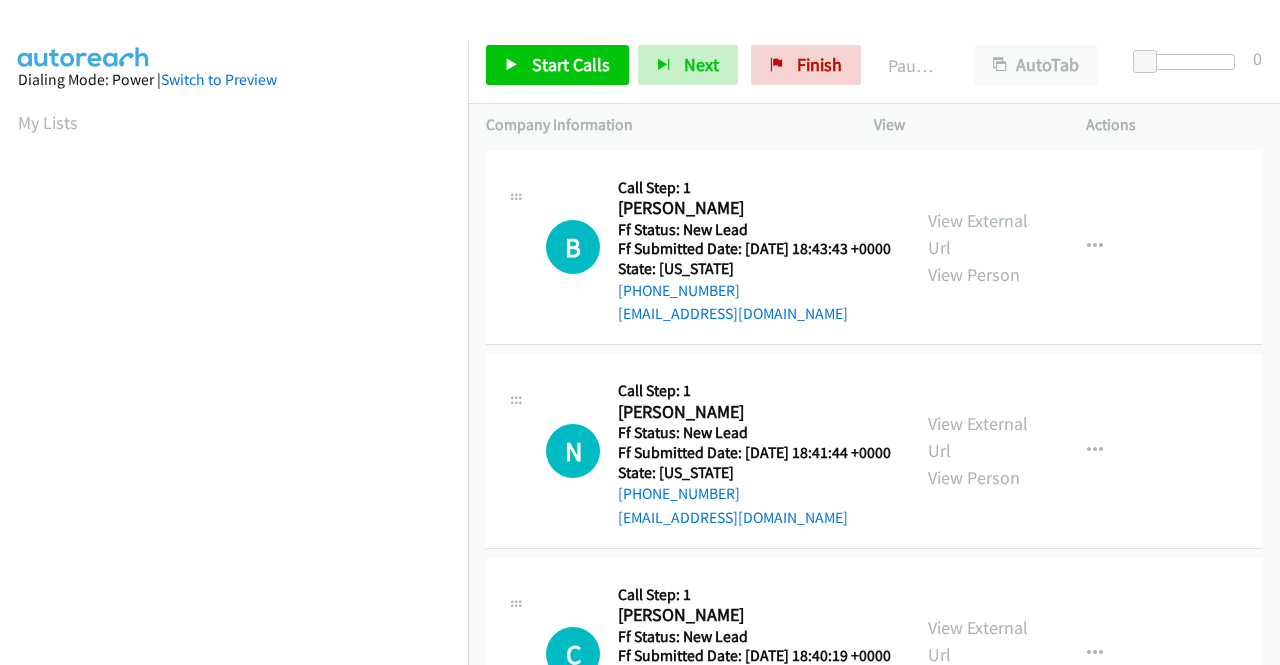 scroll, scrollTop: 0, scrollLeft: 0, axis: both 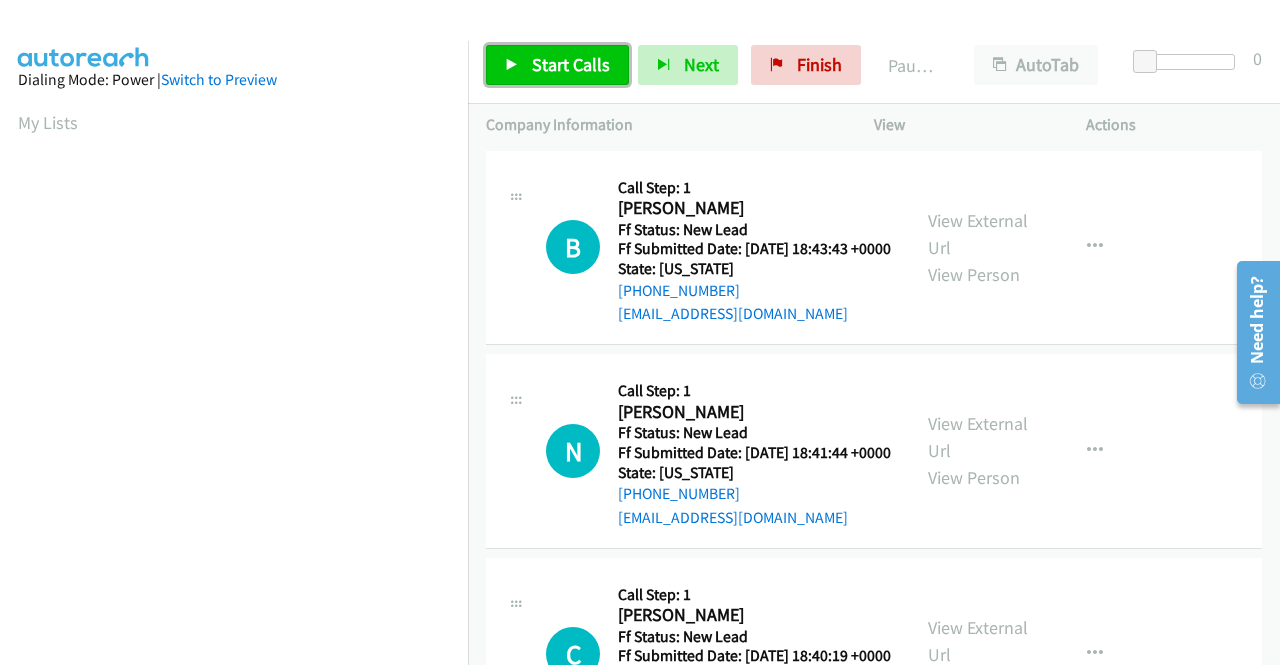 click on "Start Calls" at bounding box center [557, 65] 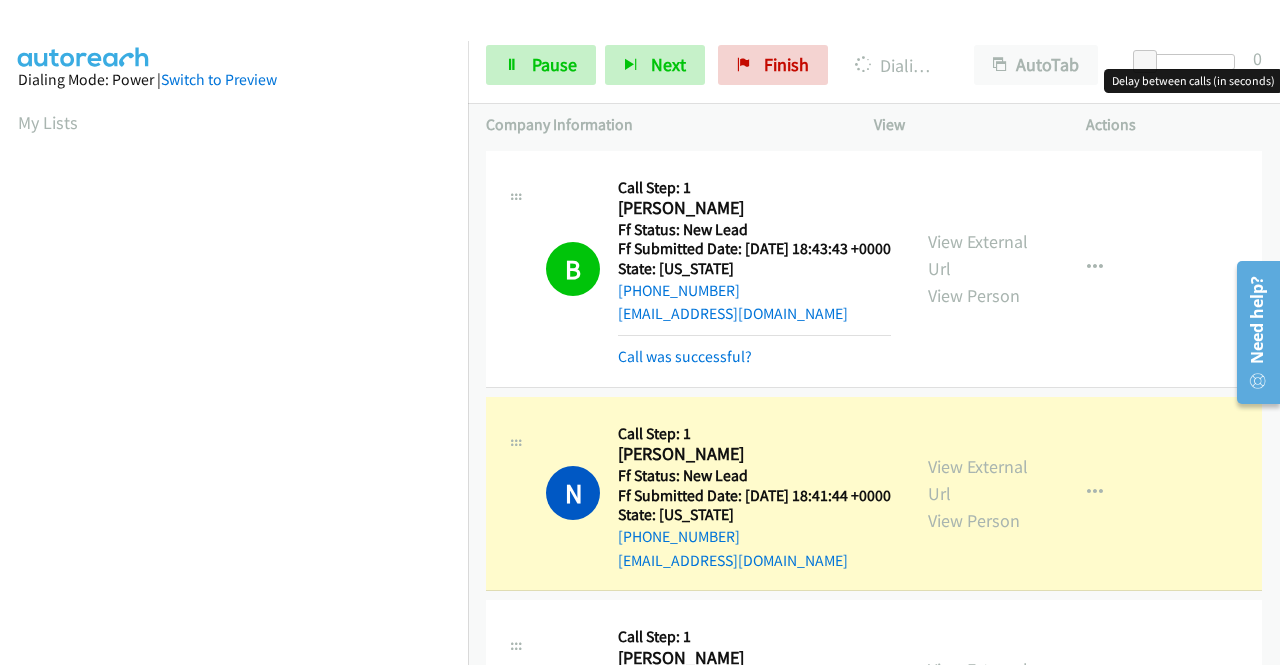 scroll, scrollTop: 456, scrollLeft: 0, axis: vertical 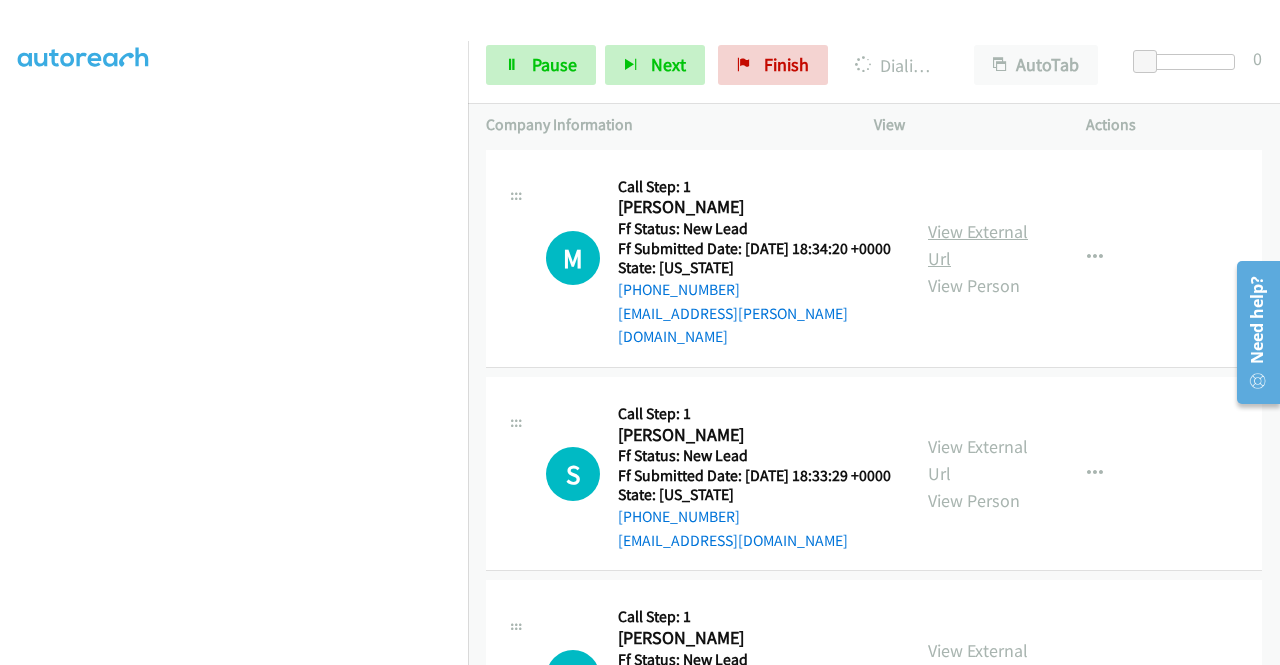 click on "View External Url" at bounding box center [978, 245] 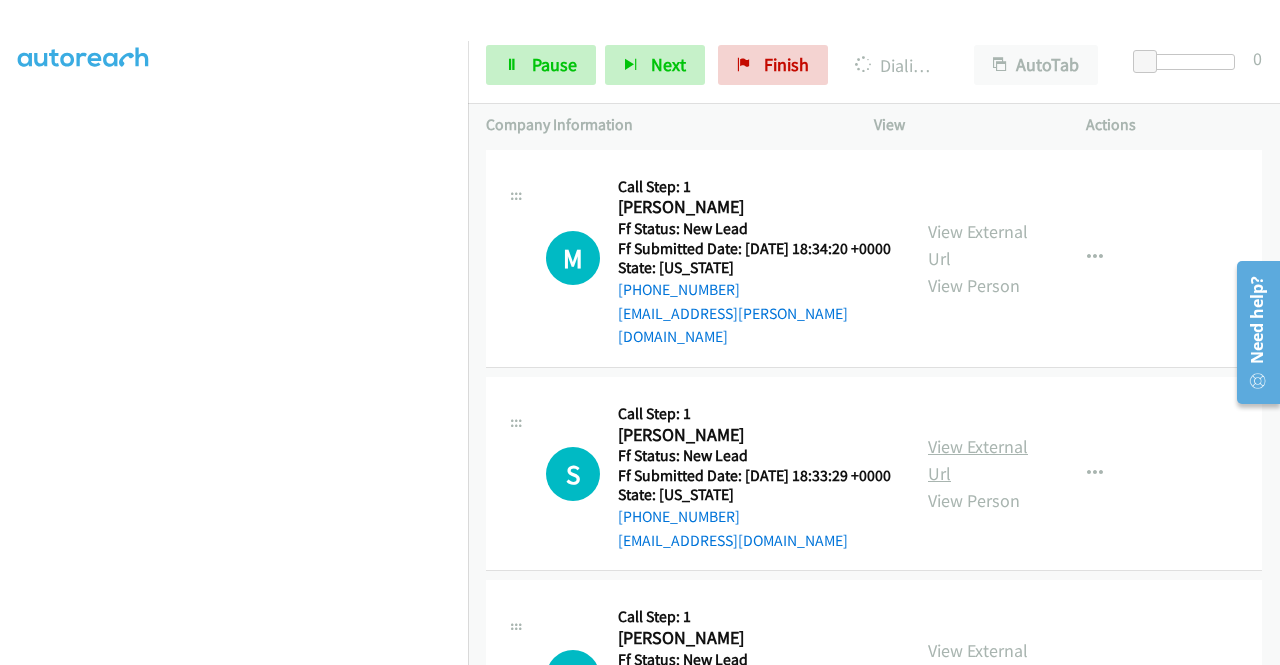 click on "View External Url" at bounding box center [978, 460] 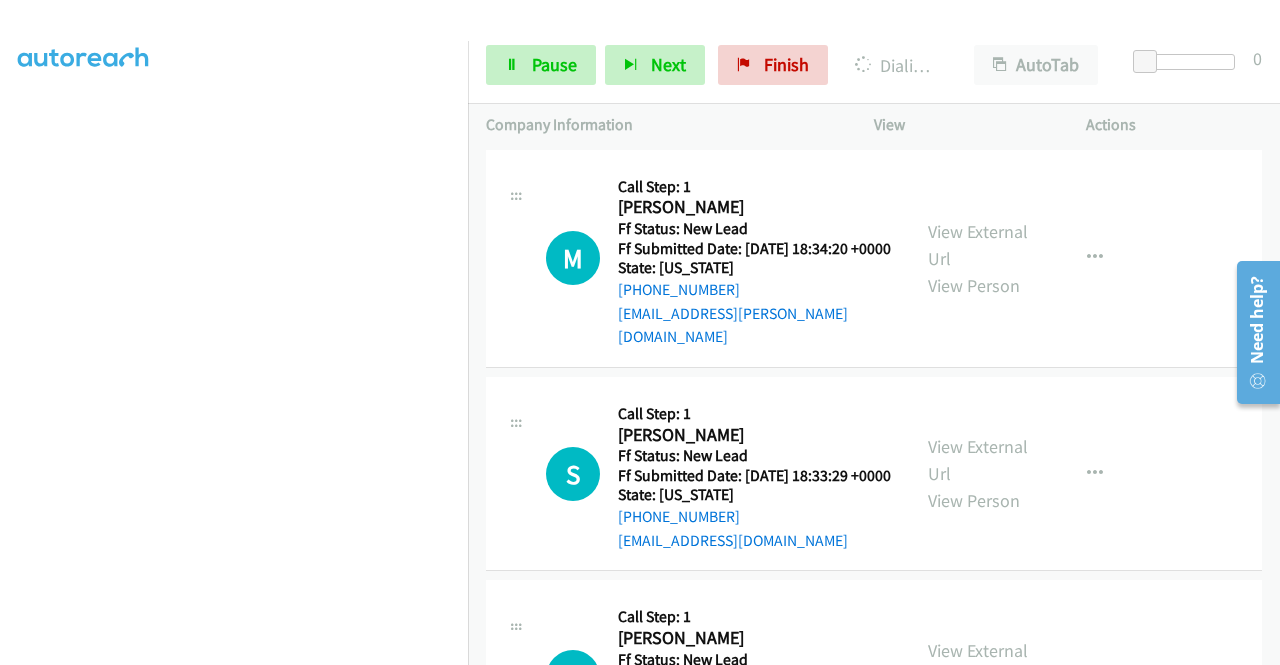 scroll, scrollTop: 1150, scrollLeft: 0, axis: vertical 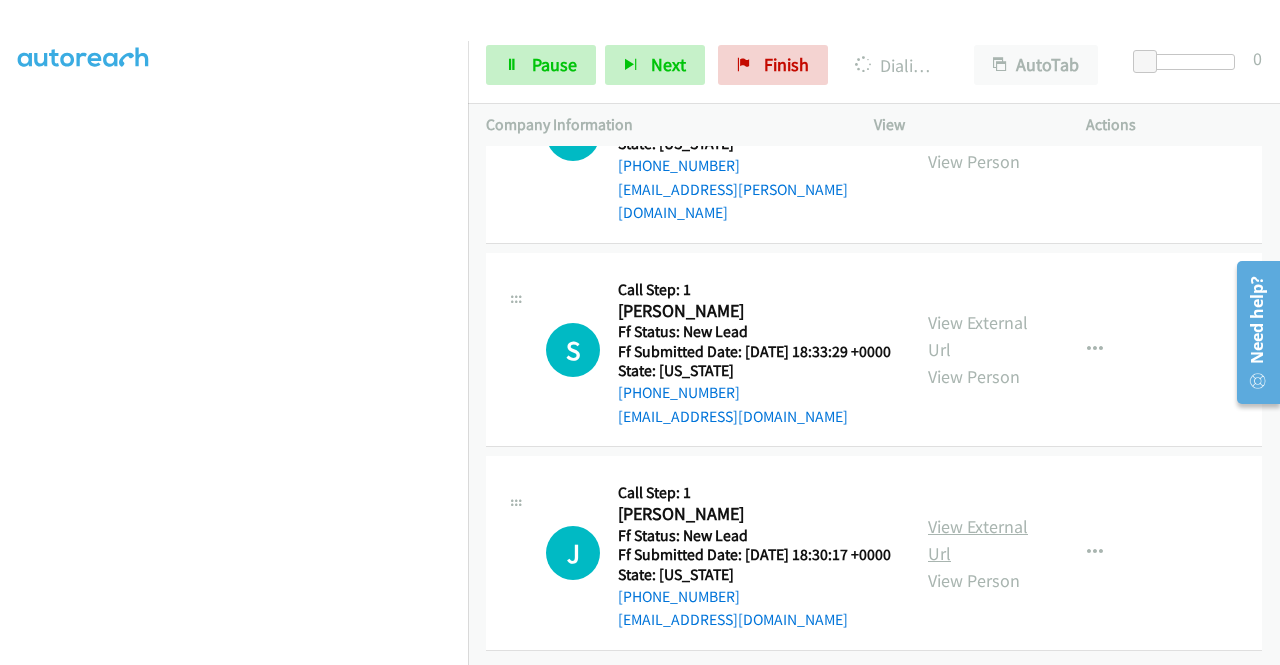 click on "View External Url" at bounding box center [978, 540] 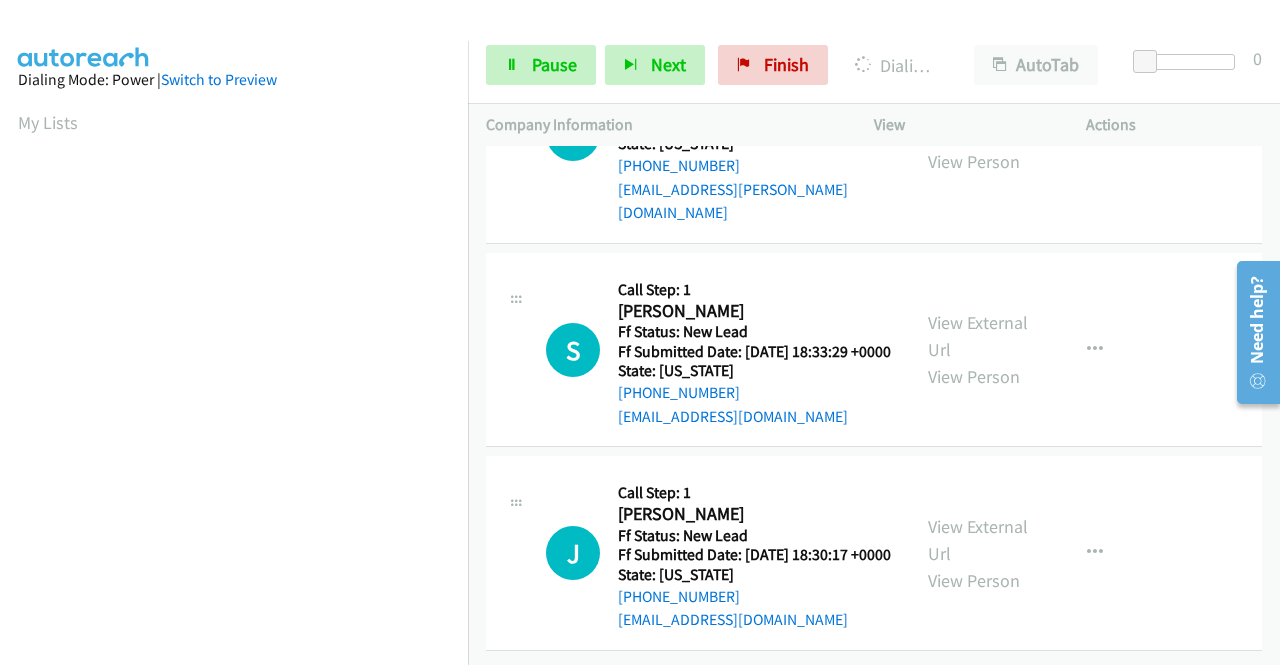 scroll, scrollTop: 456, scrollLeft: 0, axis: vertical 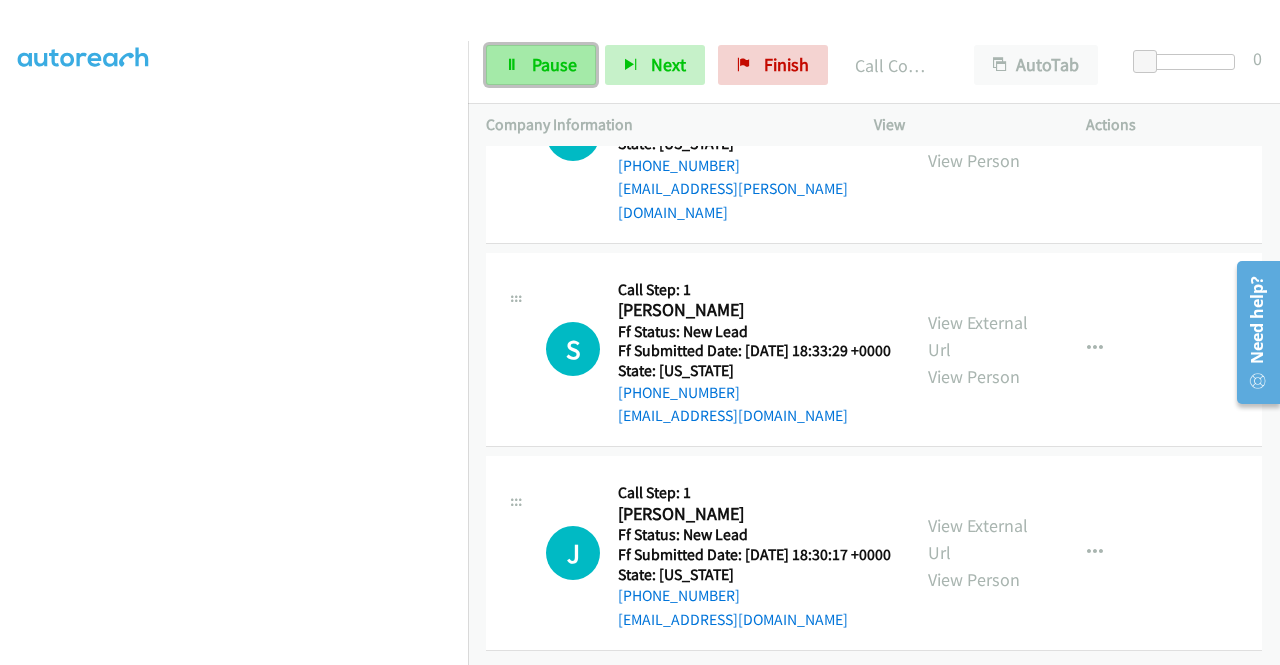 click at bounding box center (512, 66) 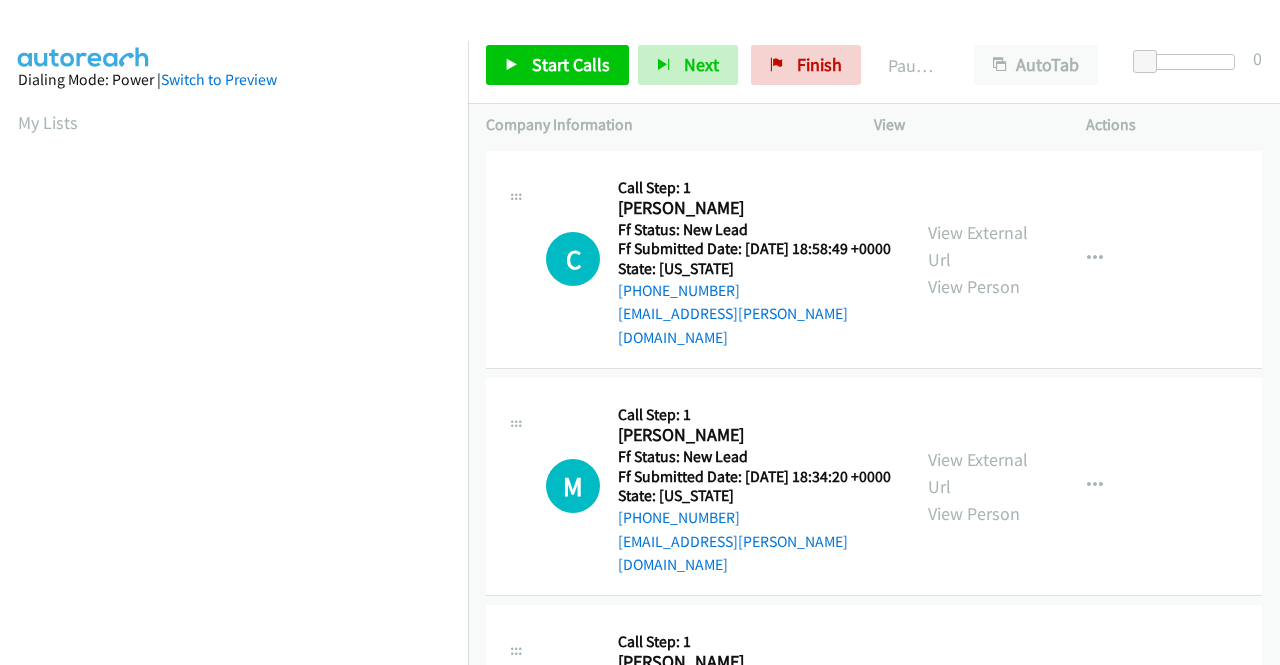 scroll, scrollTop: 0, scrollLeft: 0, axis: both 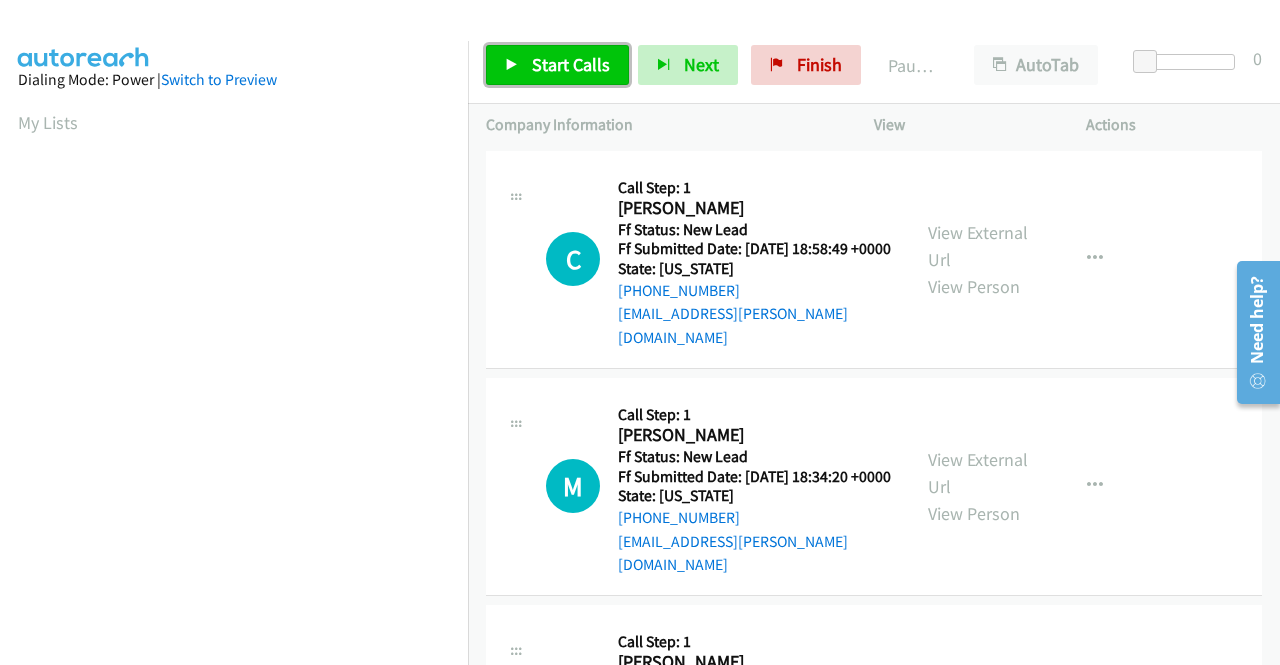 click on "Start Calls" at bounding box center (571, 64) 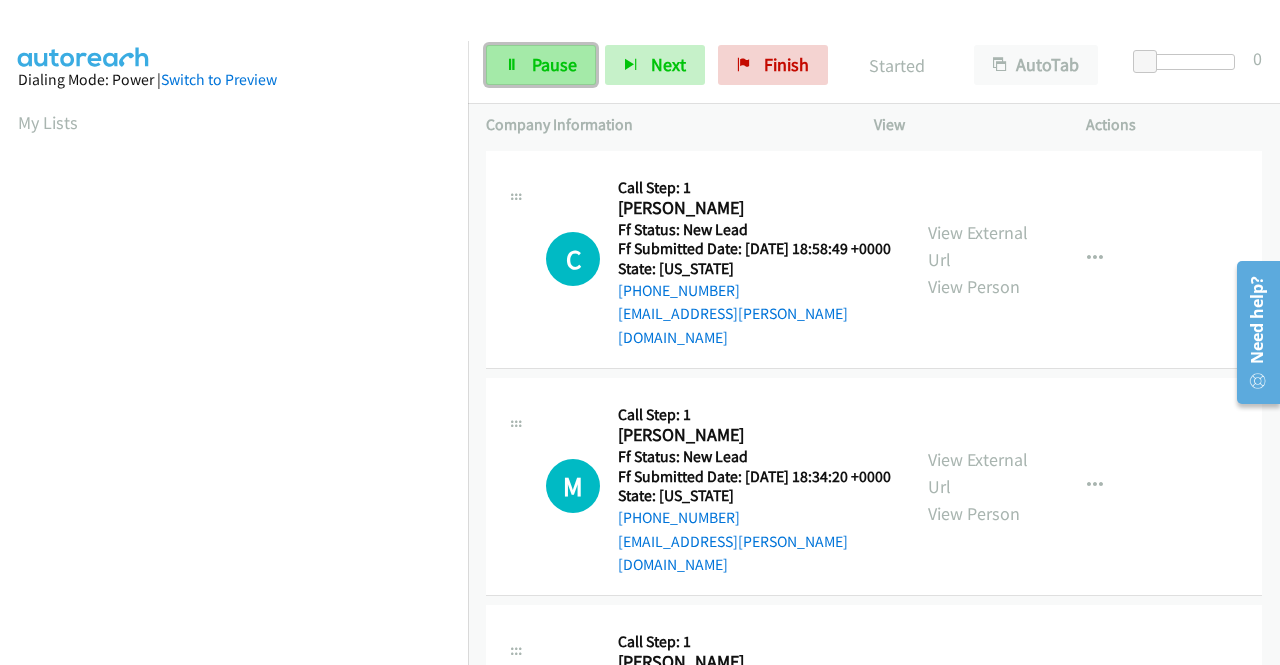 click on "Pause" at bounding box center [554, 64] 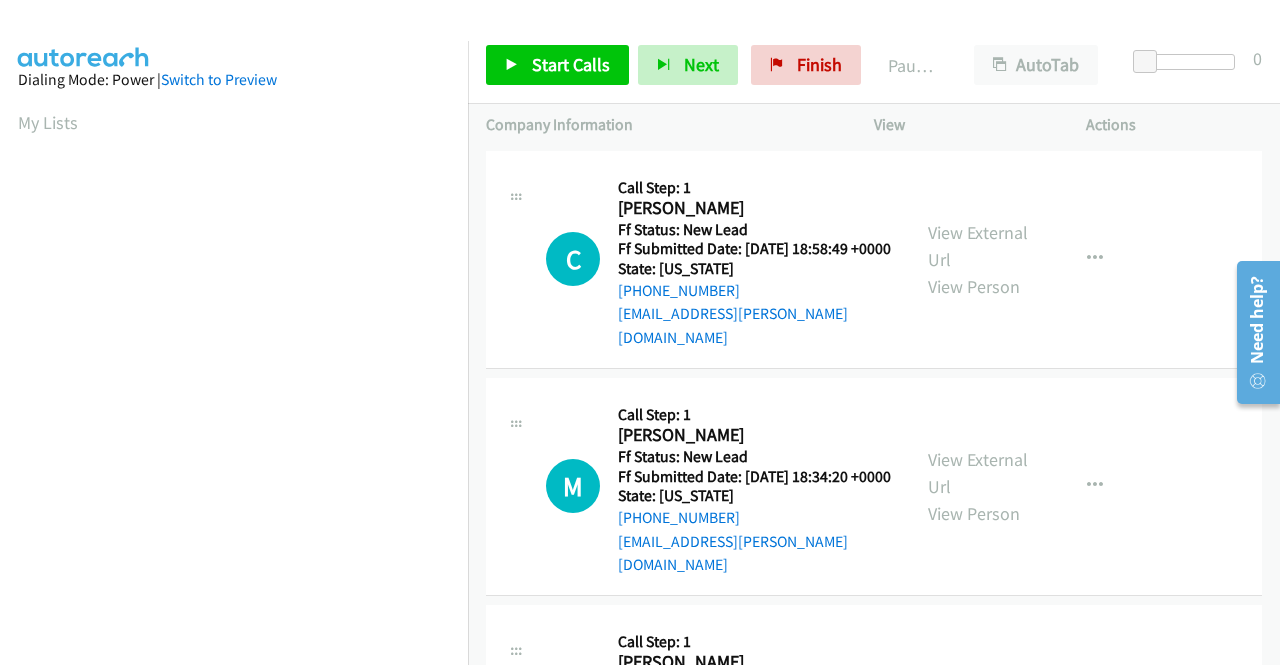 scroll, scrollTop: 113, scrollLeft: 0, axis: vertical 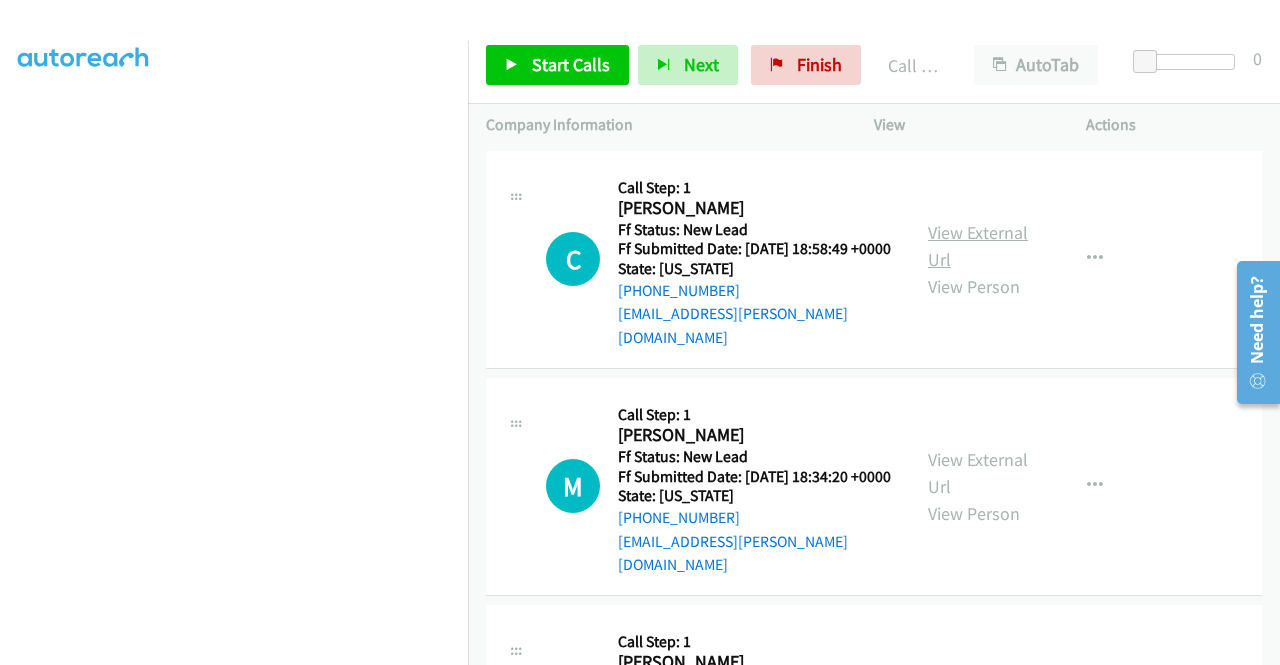 click on "View External Url" at bounding box center (978, 246) 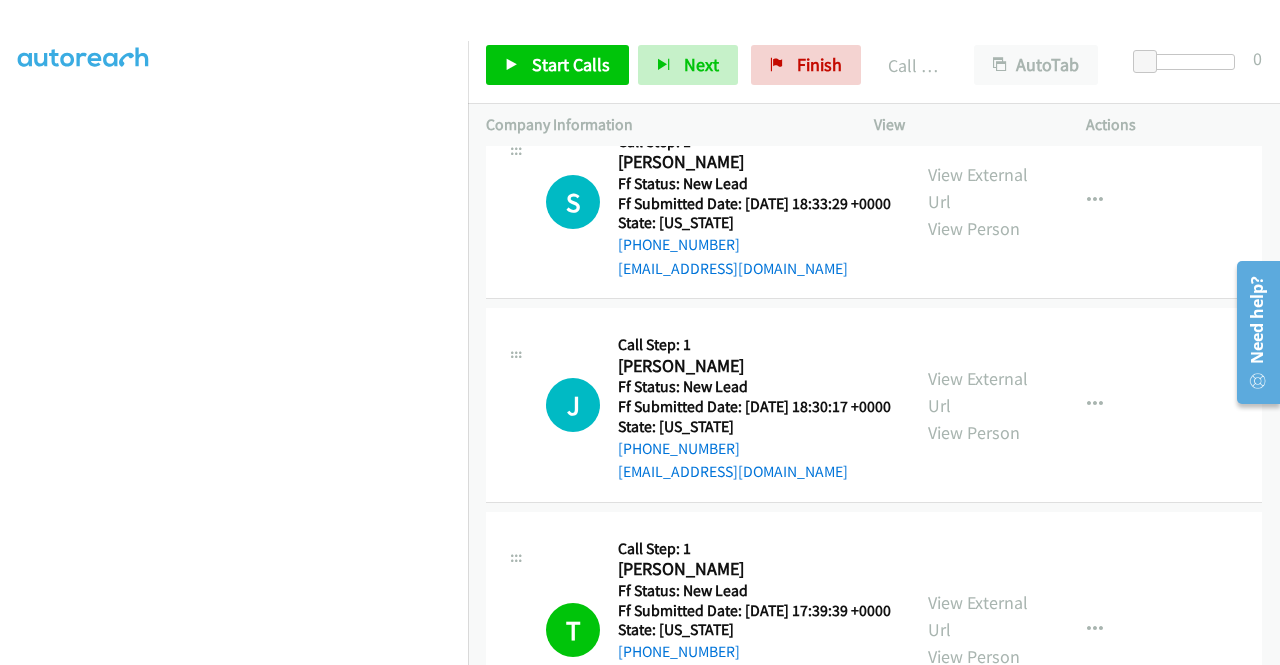 scroll, scrollTop: 662, scrollLeft: 0, axis: vertical 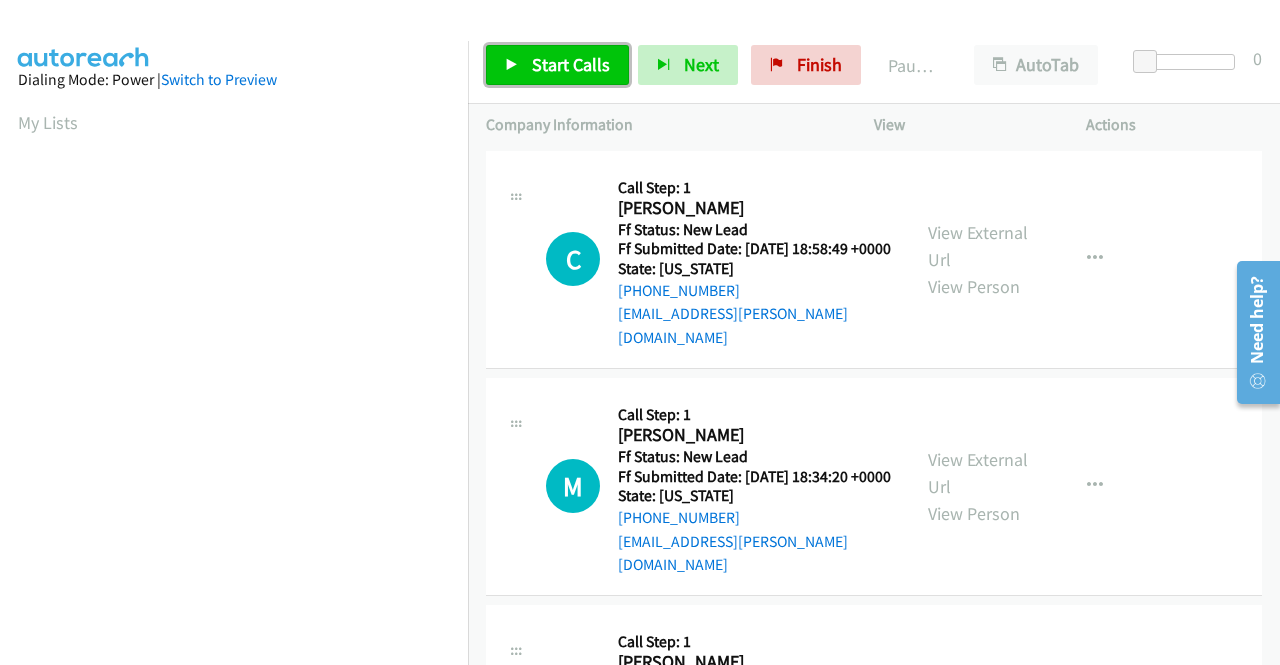 click on "Start Calls" at bounding box center [571, 64] 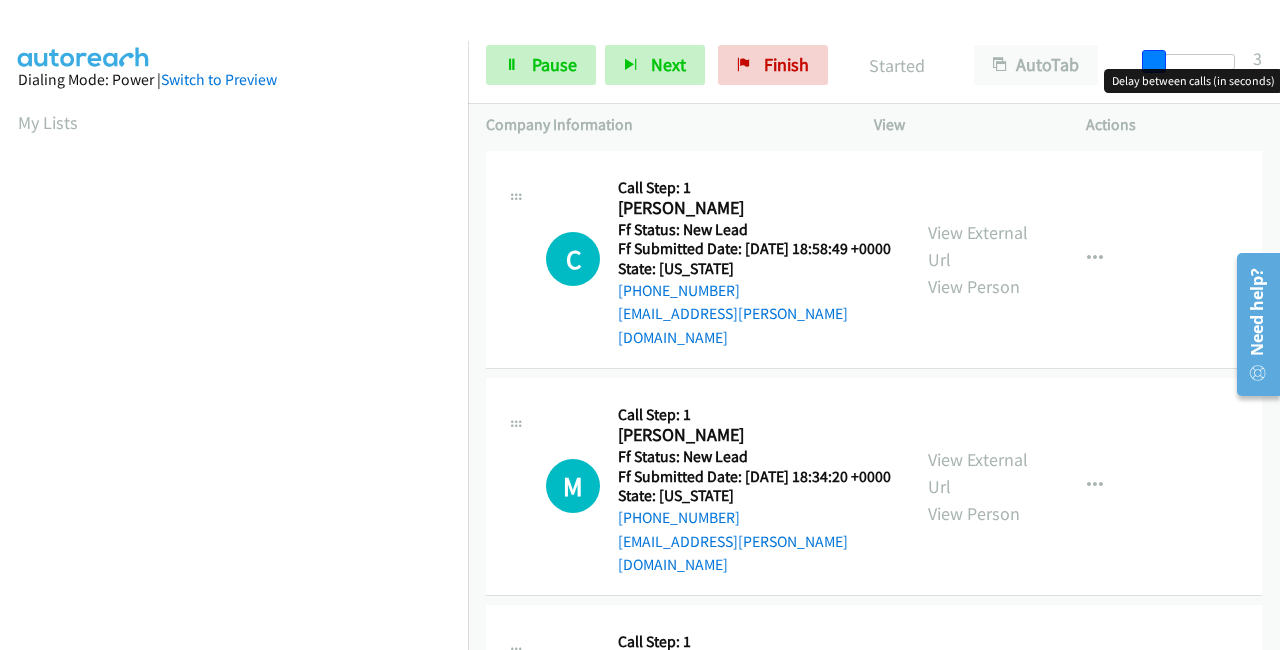 drag, startPoint x: 1134, startPoint y: 64, endPoint x: 1279, endPoint y: 61, distance: 145.03104 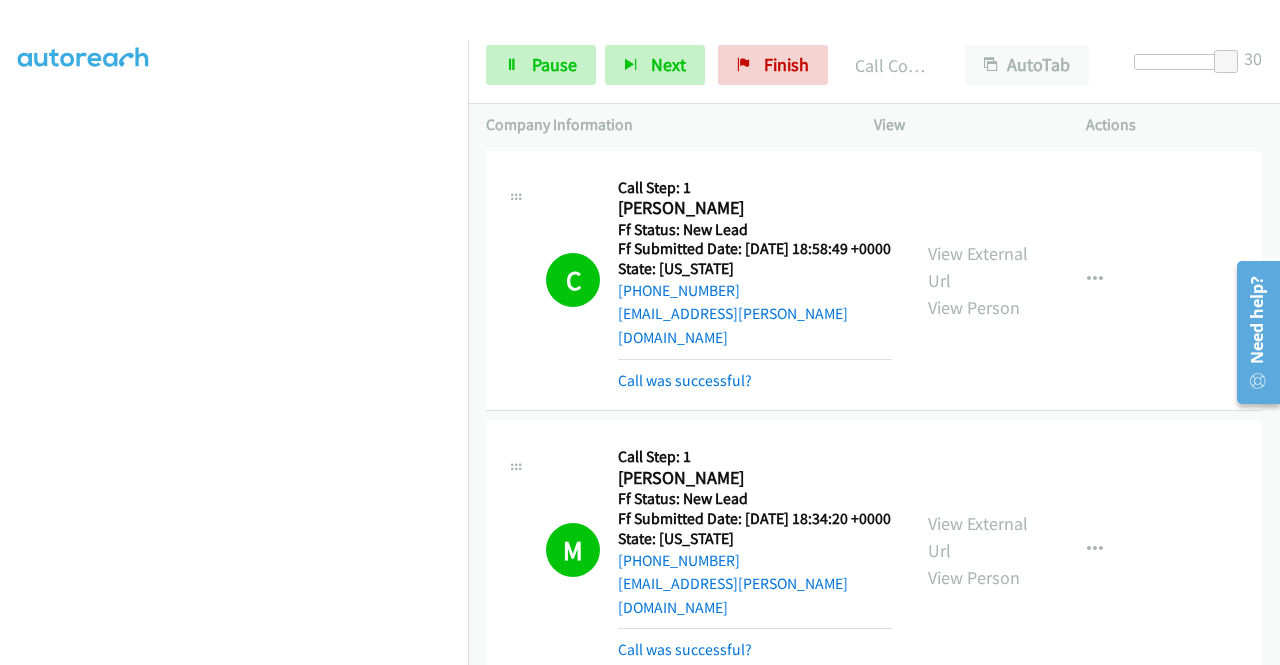 scroll, scrollTop: 456, scrollLeft: 0, axis: vertical 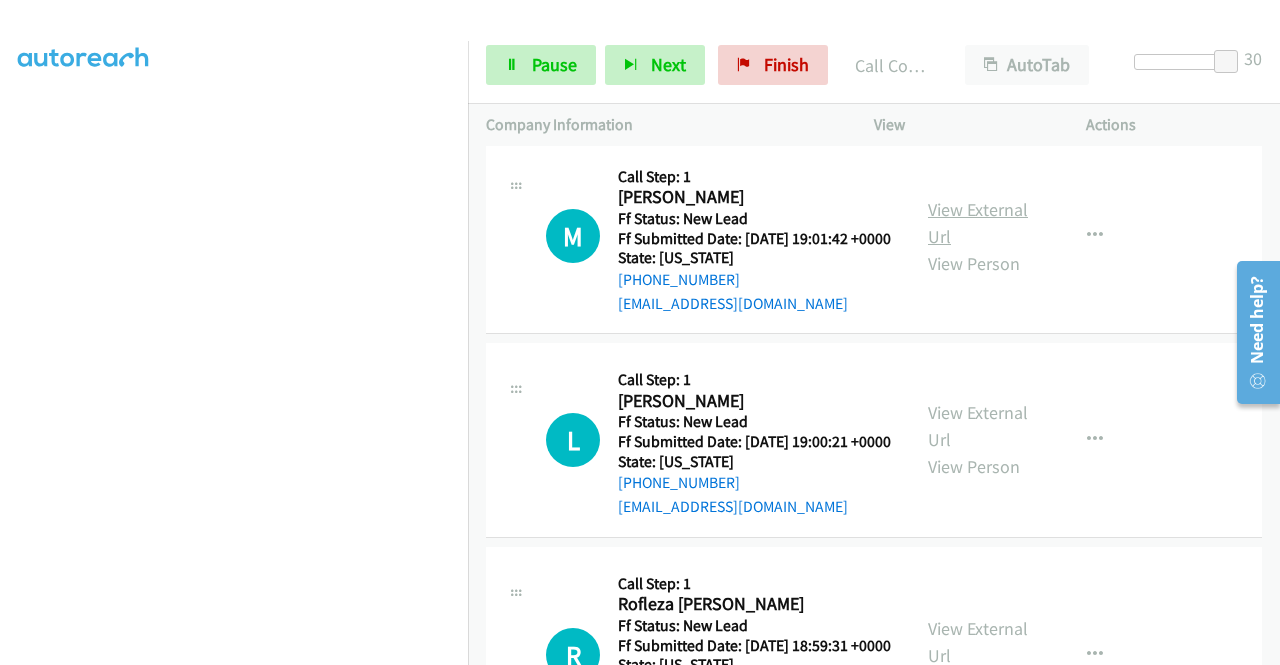 click on "View External Url" at bounding box center [978, 223] 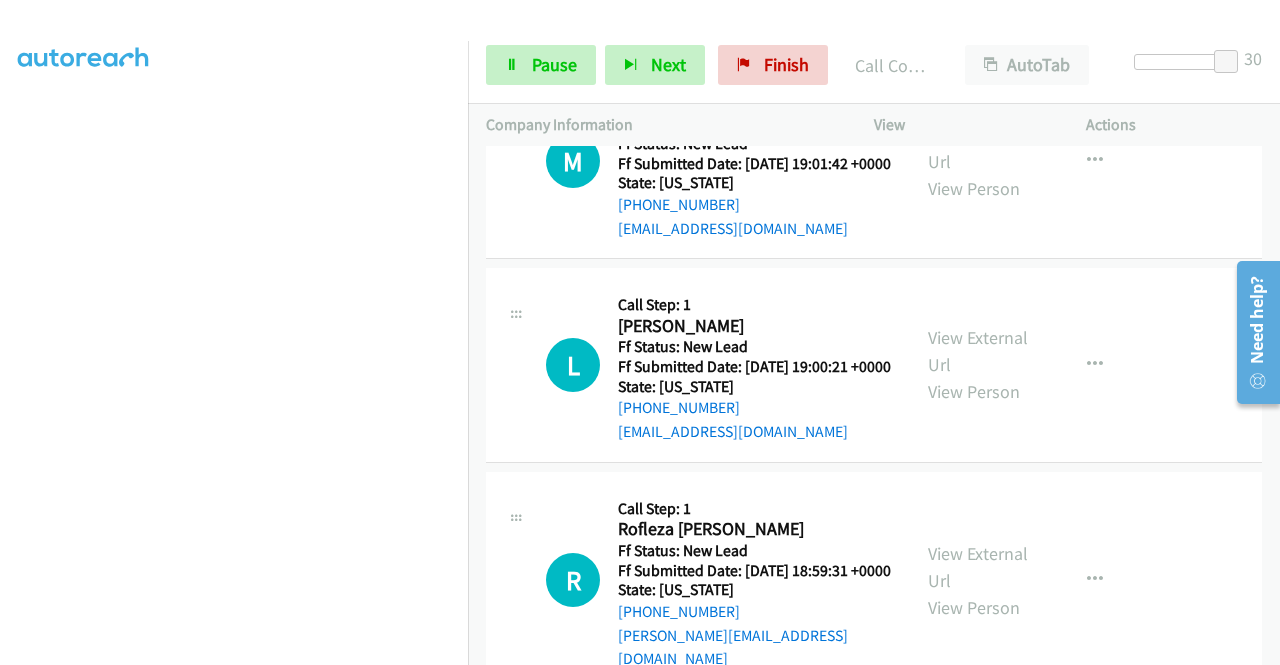 scroll, scrollTop: 1192, scrollLeft: 0, axis: vertical 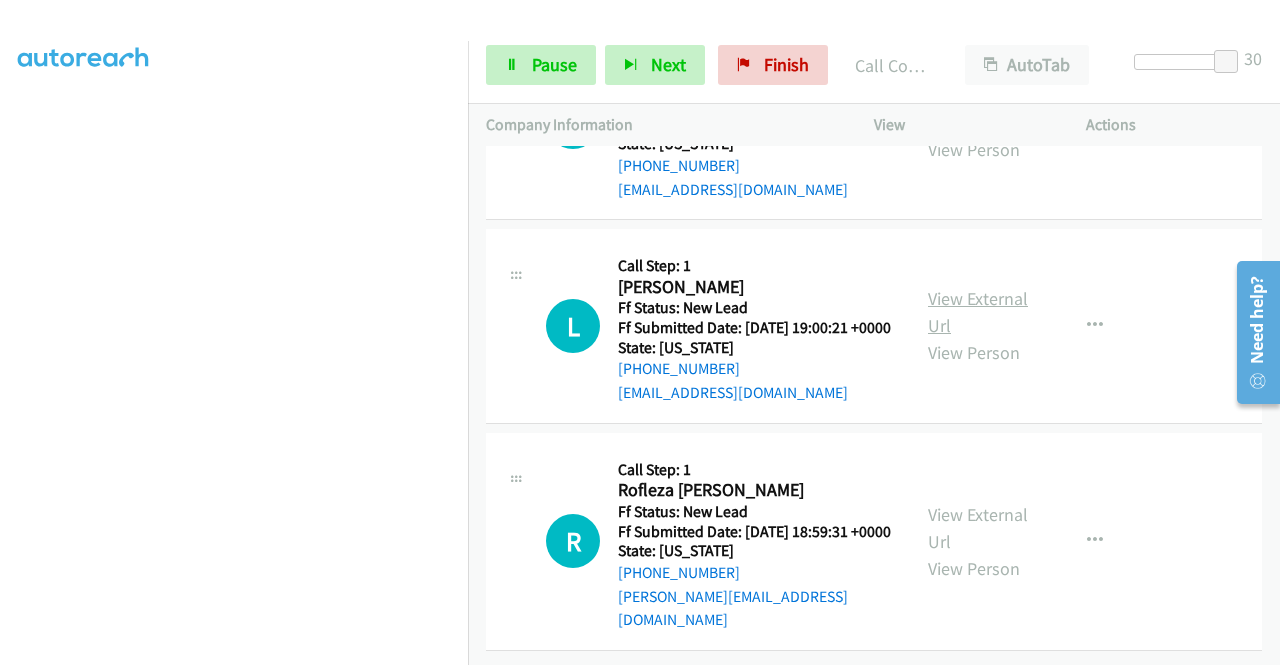 click on "View External Url" at bounding box center (978, 312) 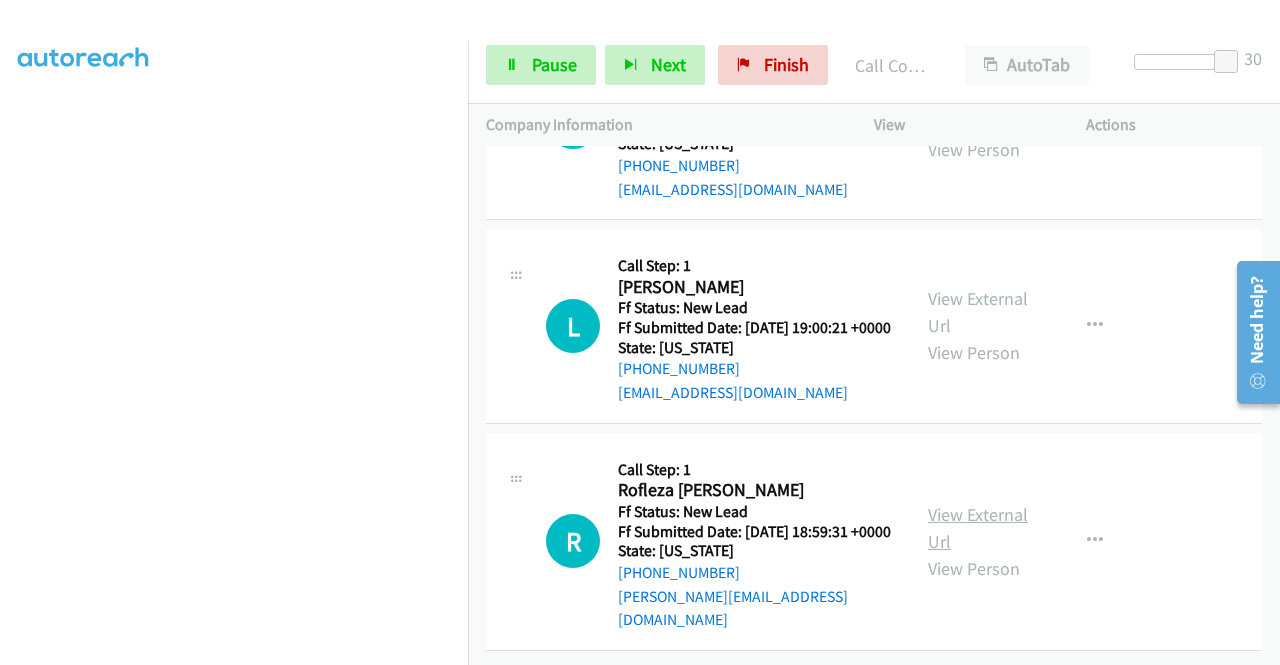 click on "View External Url" at bounding box center (978, 528) 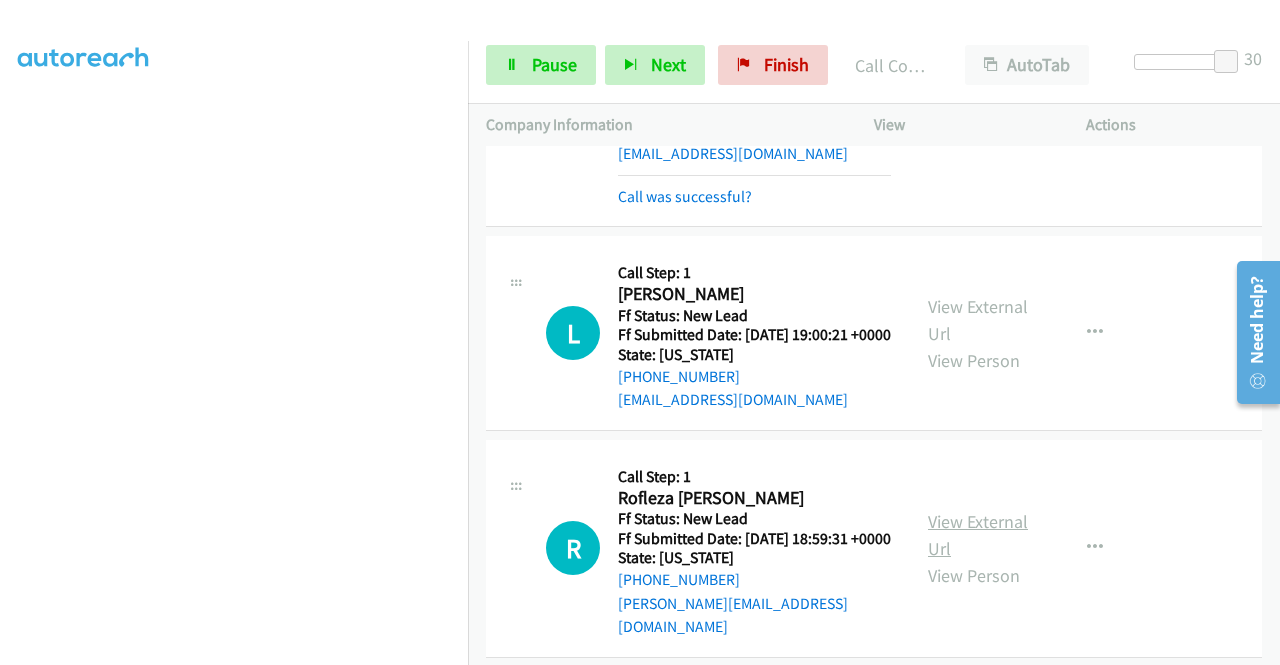 scroll, scrollTop: 1235, scrollLeft: 0, axis: vertical 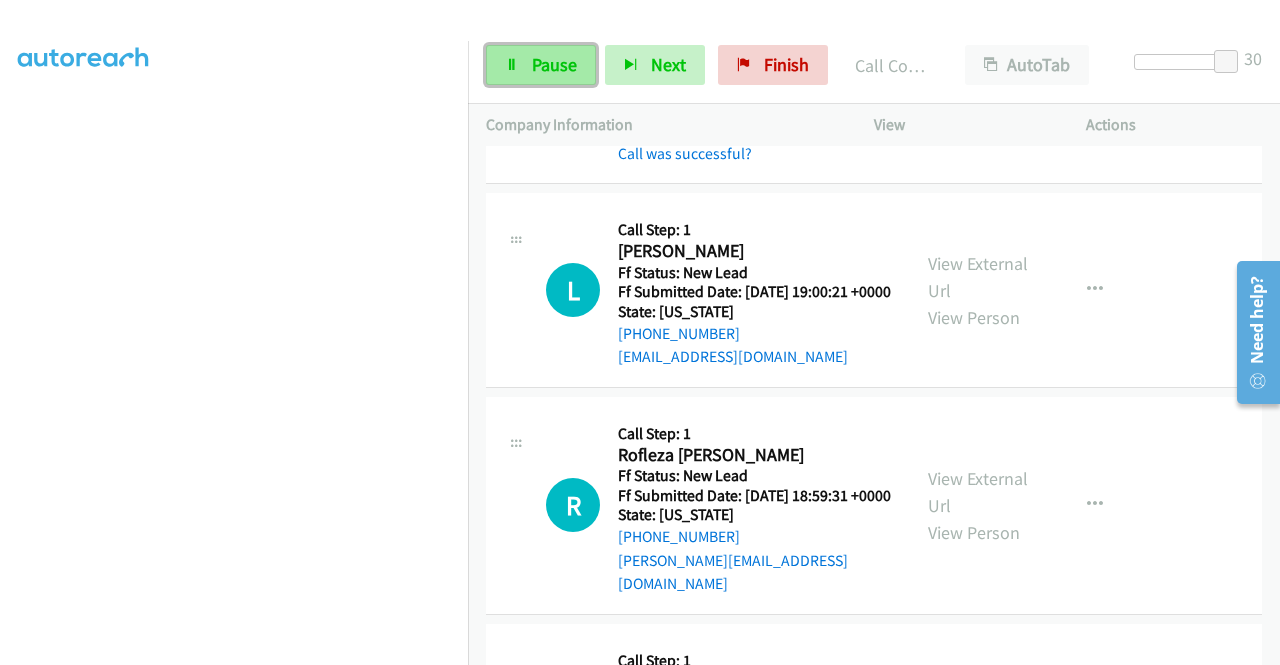 click on "Pause" at bounding box center [554, 64] 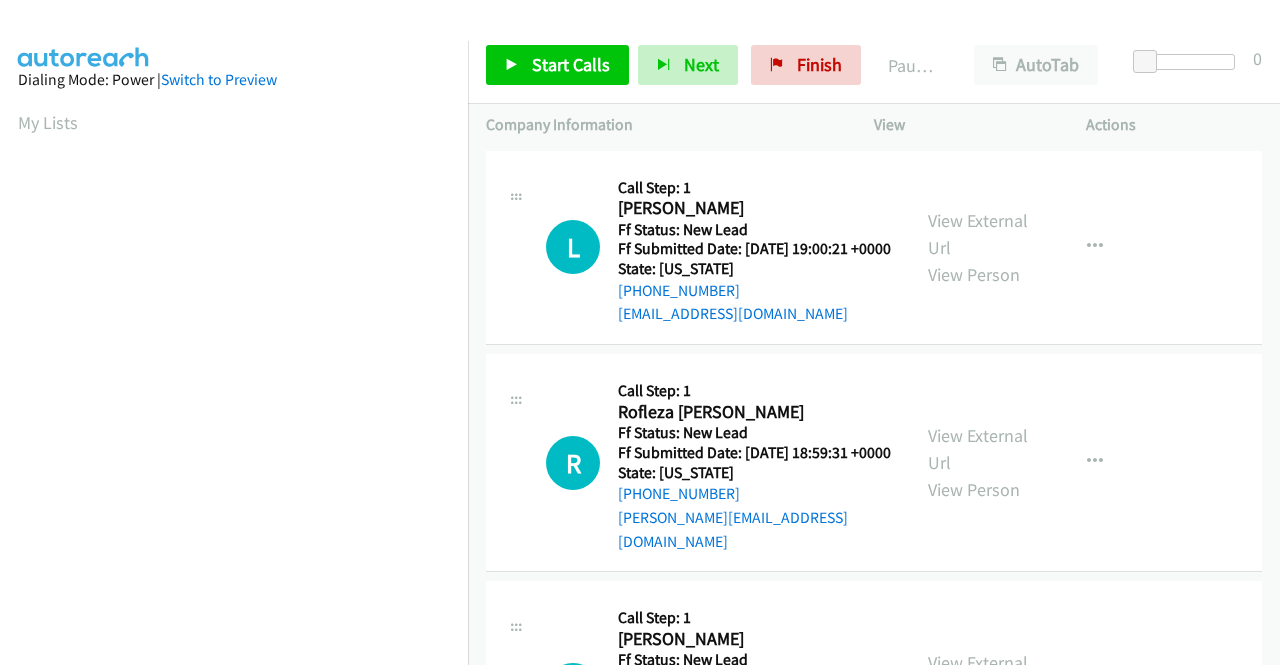 scroll, scrollTop: 0, scrollLeft: 0, axis: both 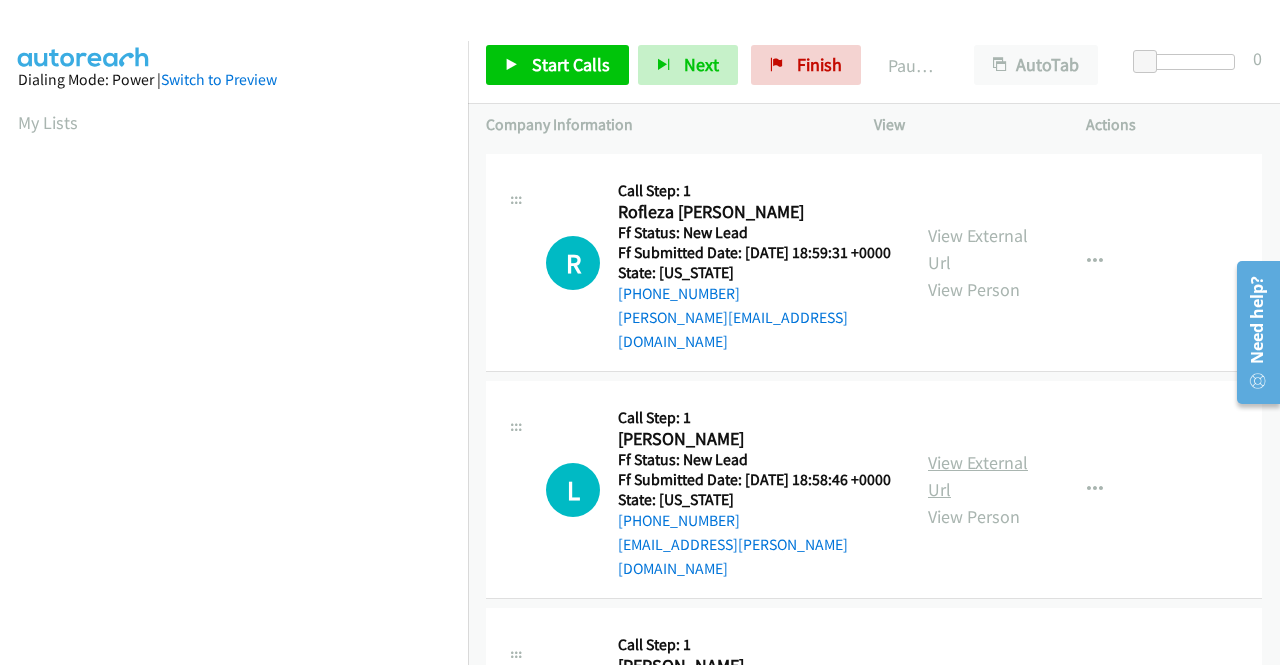 click on "View External Url" at bounding box center [978, 476] 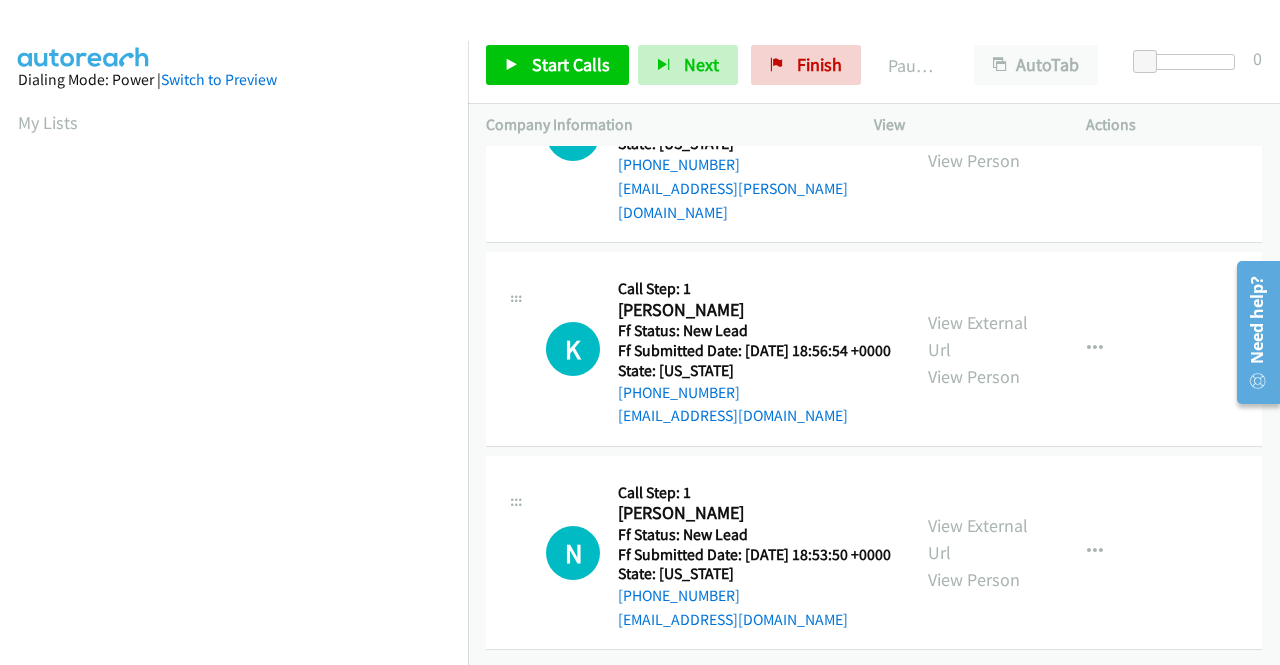 scroll, scrollTop: 600, scrollLeft: 0, axis: vertical 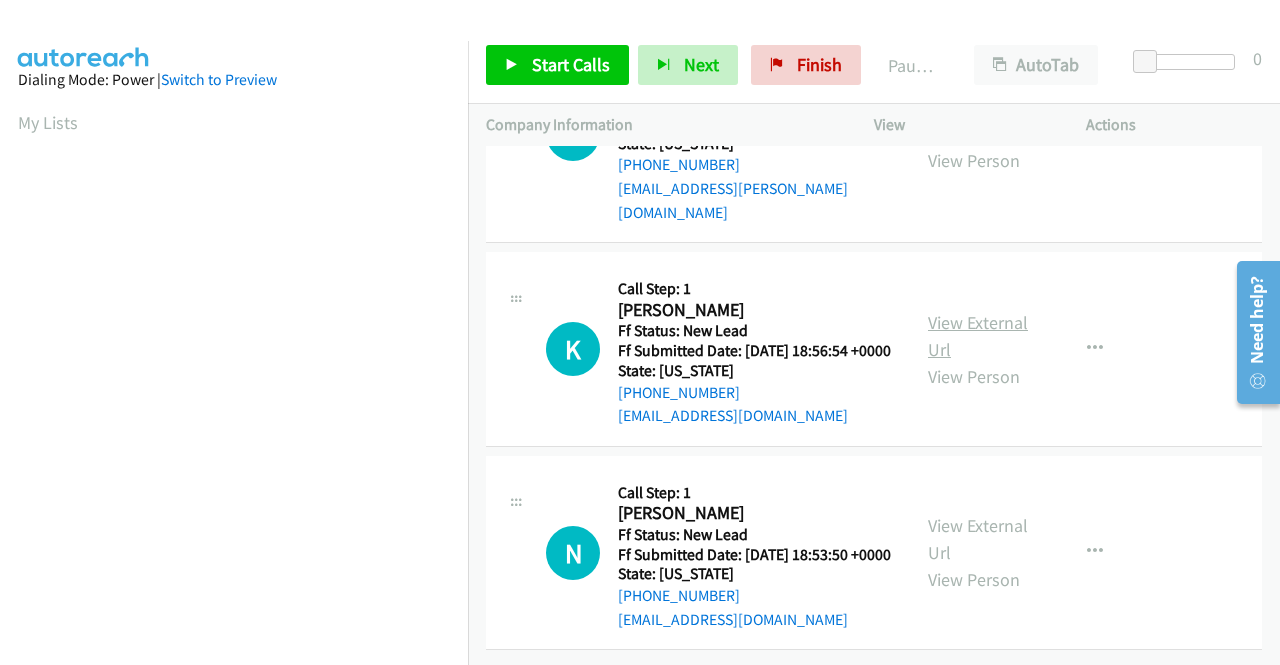 click on "View External Url" at bounding box center (978, 336) 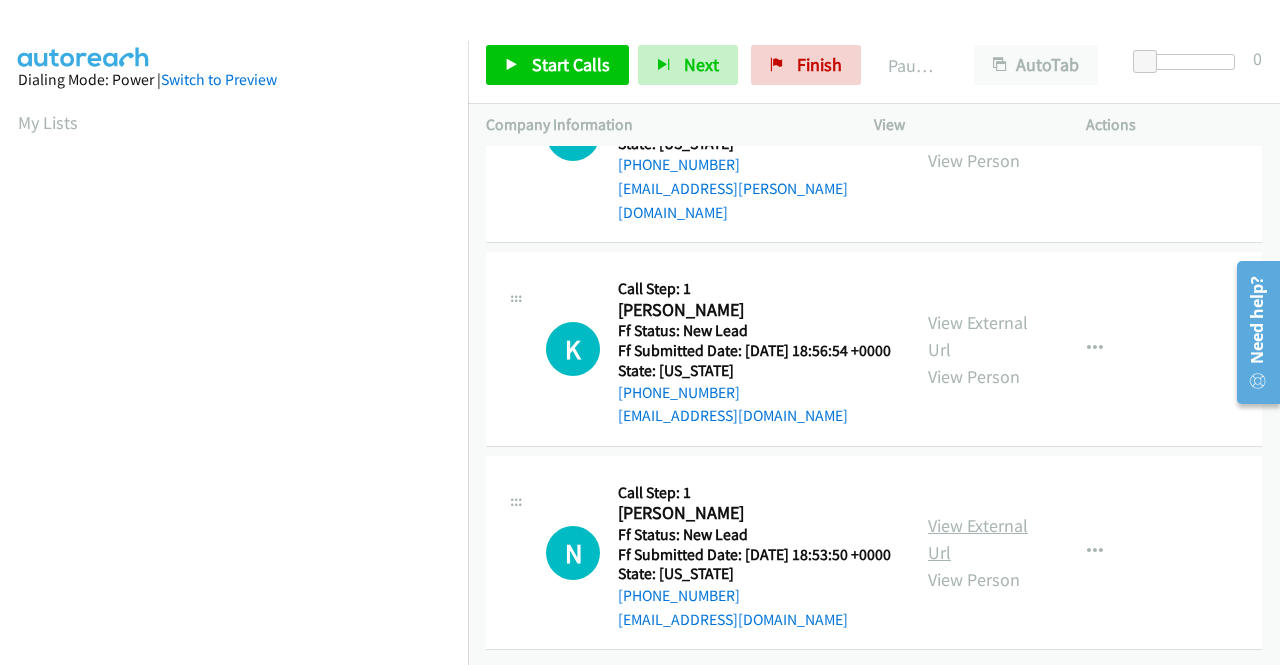 click on "View External Url" at bounding box center [978, 539] 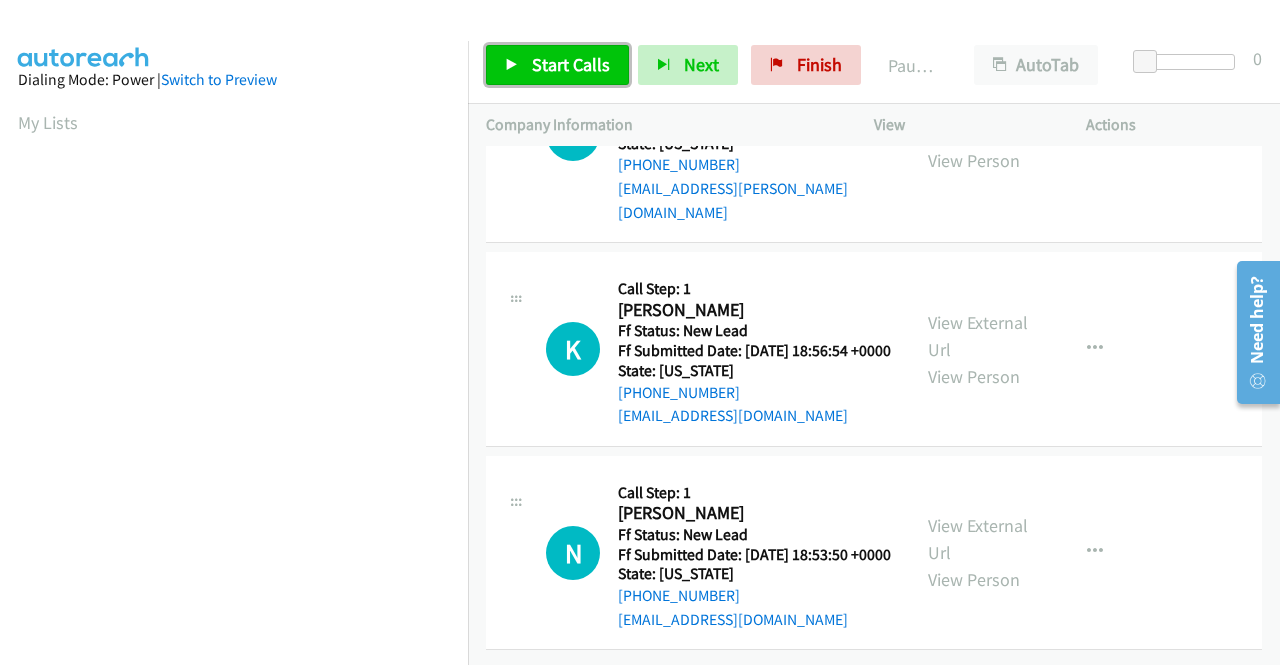 click on "Start Calls" at bounding box center [571, 64] 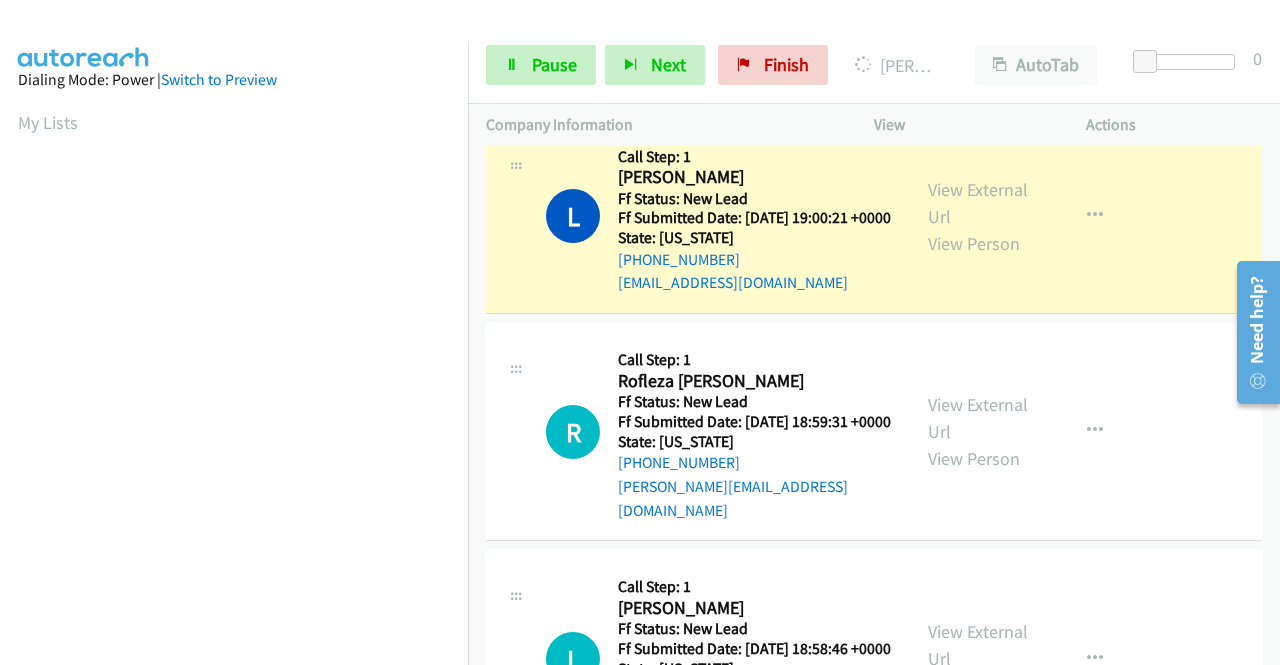 scroll, scrollTop: 0, scrollLeft: 0, axis: both 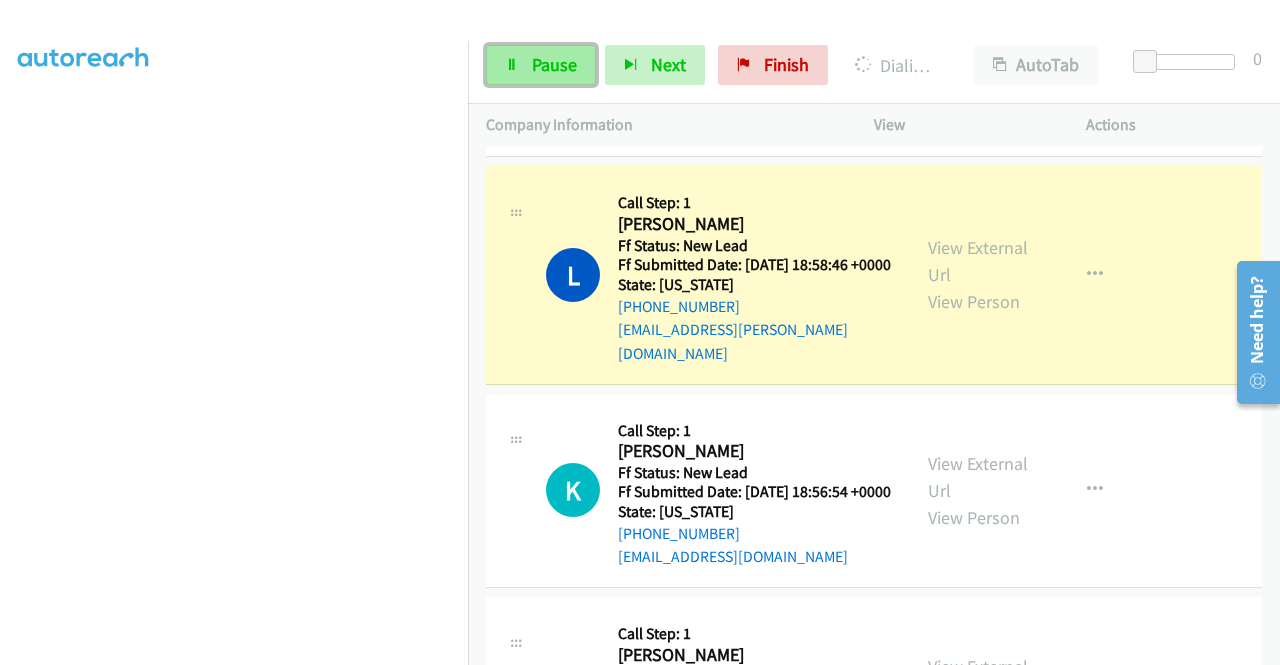 click on "Pause" at bounding box center (554, 64) 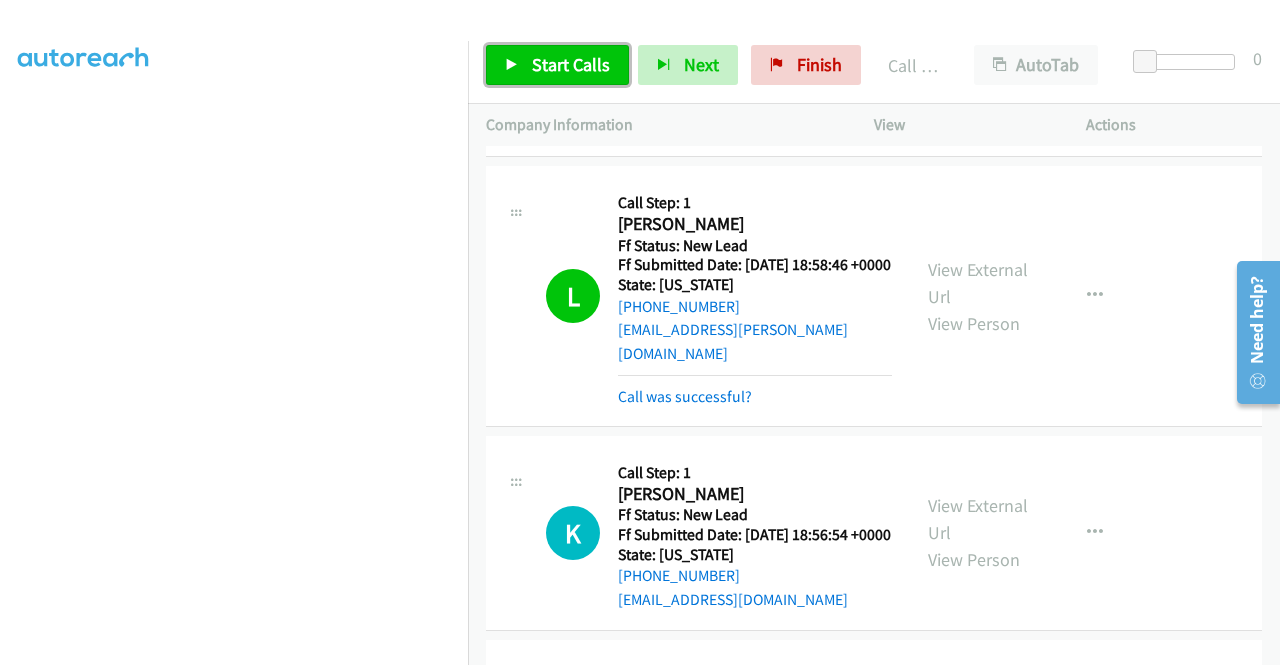 click on "Start Calls" at bounding box center (571, 64) 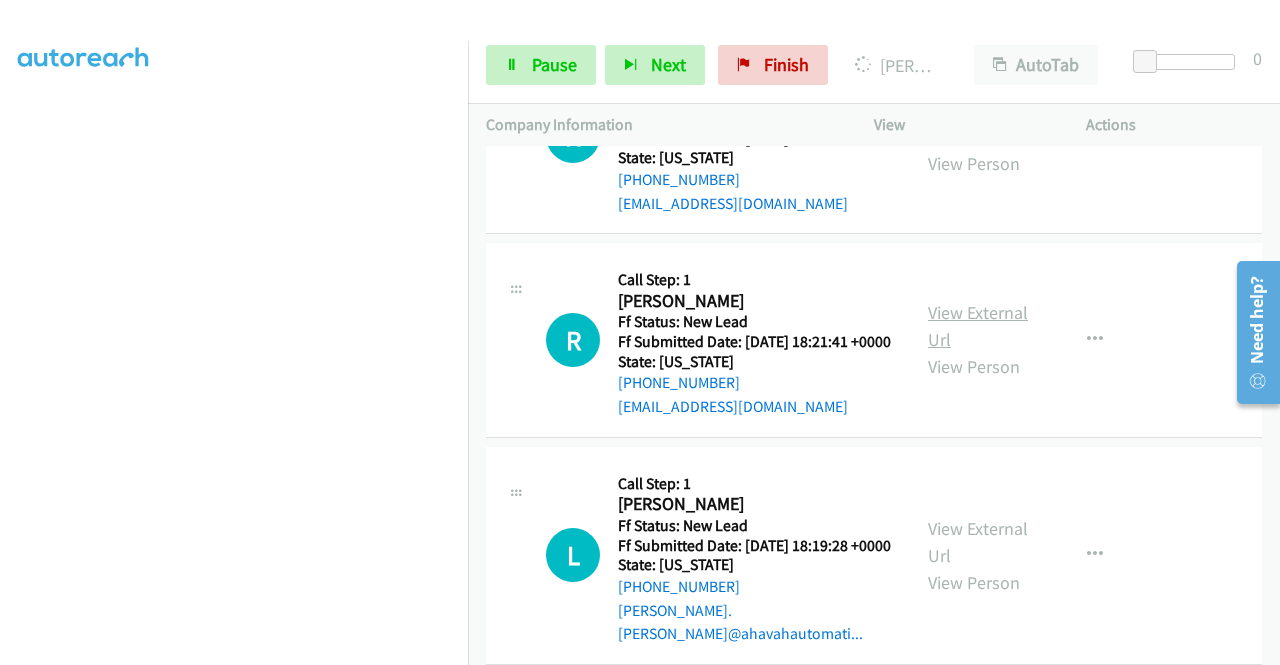 scroll, scrollTop: 900, scrollLeft: 0, axis: vertical 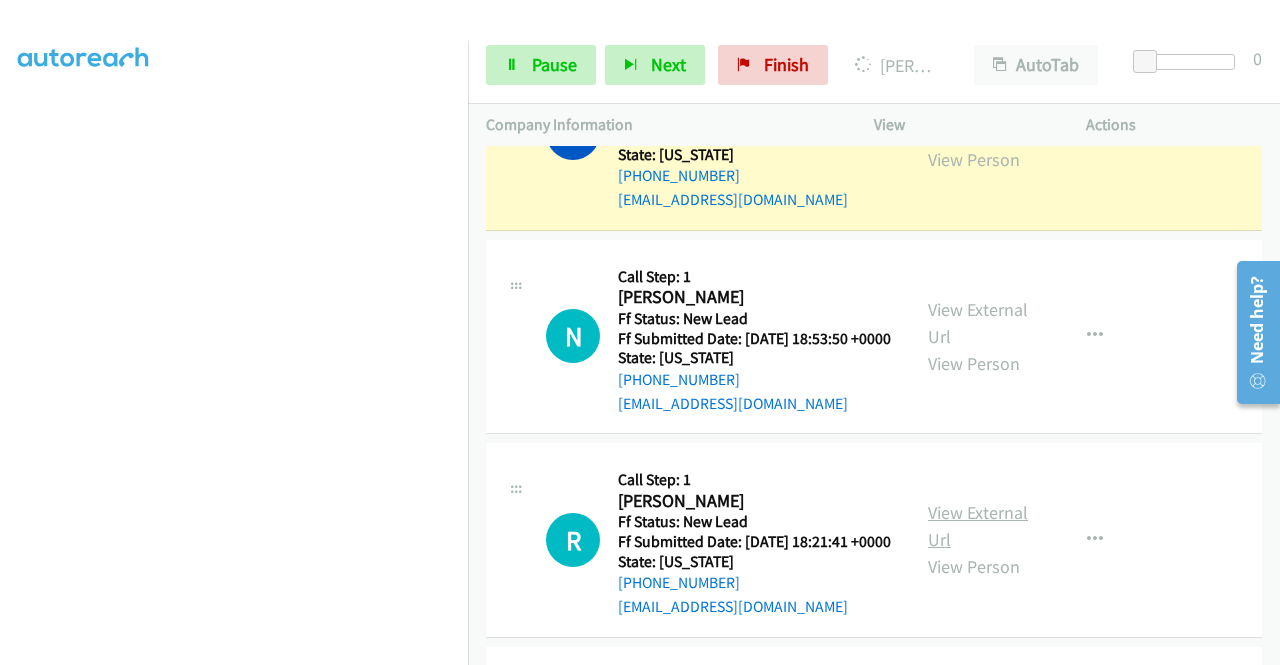 click on "View External Url" at bounding box center [978, 526] 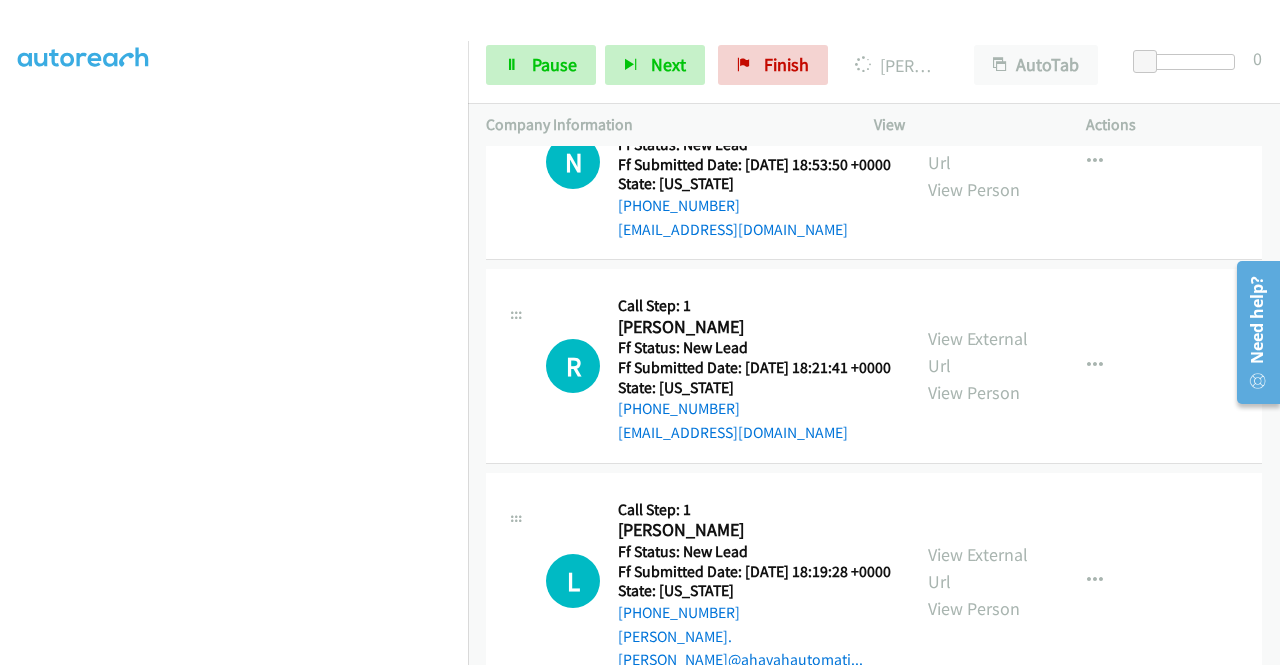 scroll, scrollTop: 1200, scrollLeft: 0, axis: vertical 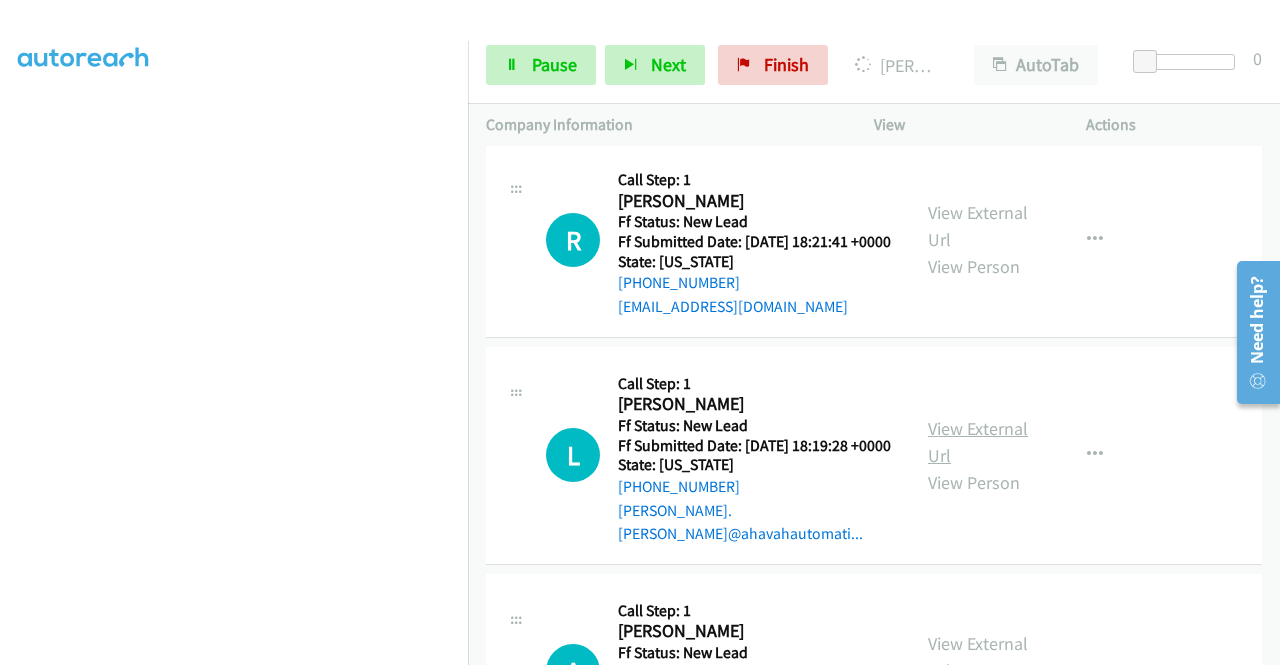 click on "View External Url" at bounding box center [978, 442] 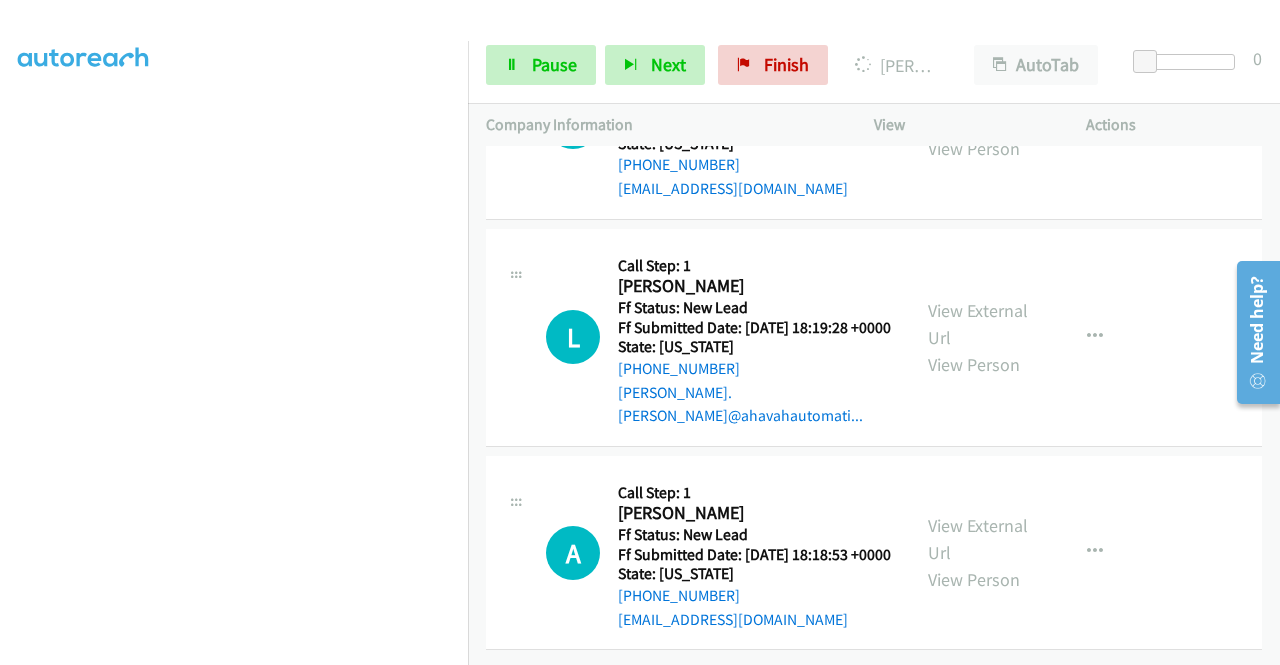 scroll, scrollTop: 1416, scrollLeft: 0, axis: vertical 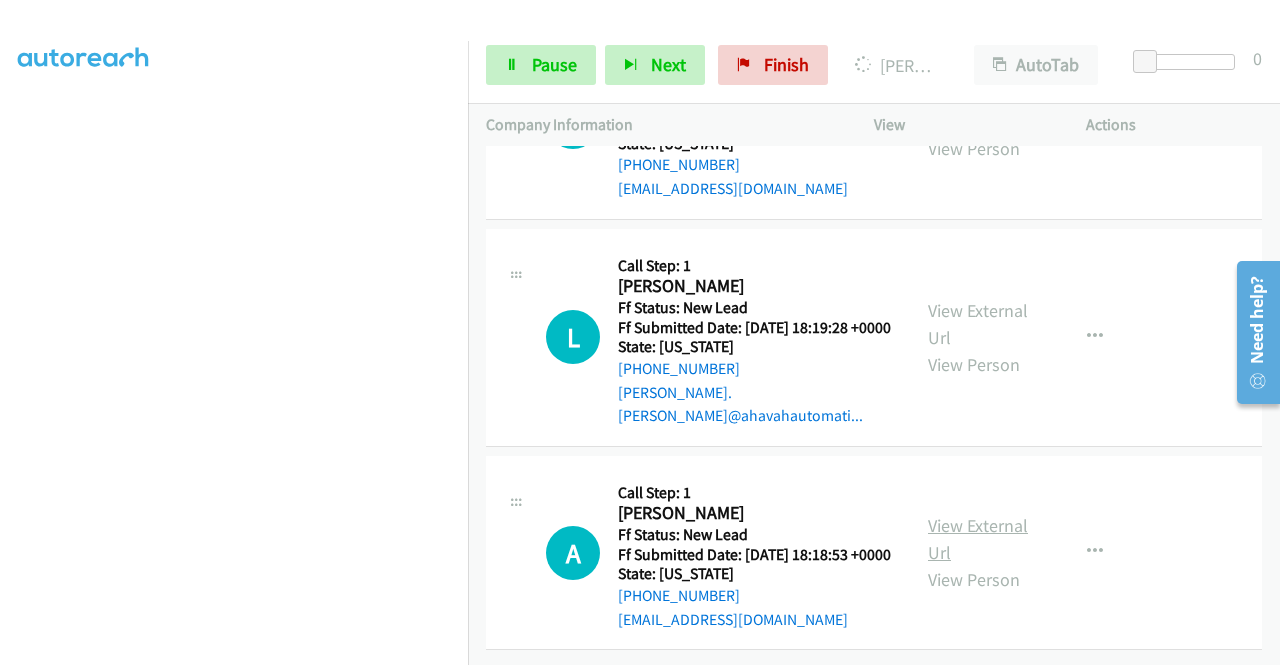 click on "View External Url" at bounding box center [978, 539] 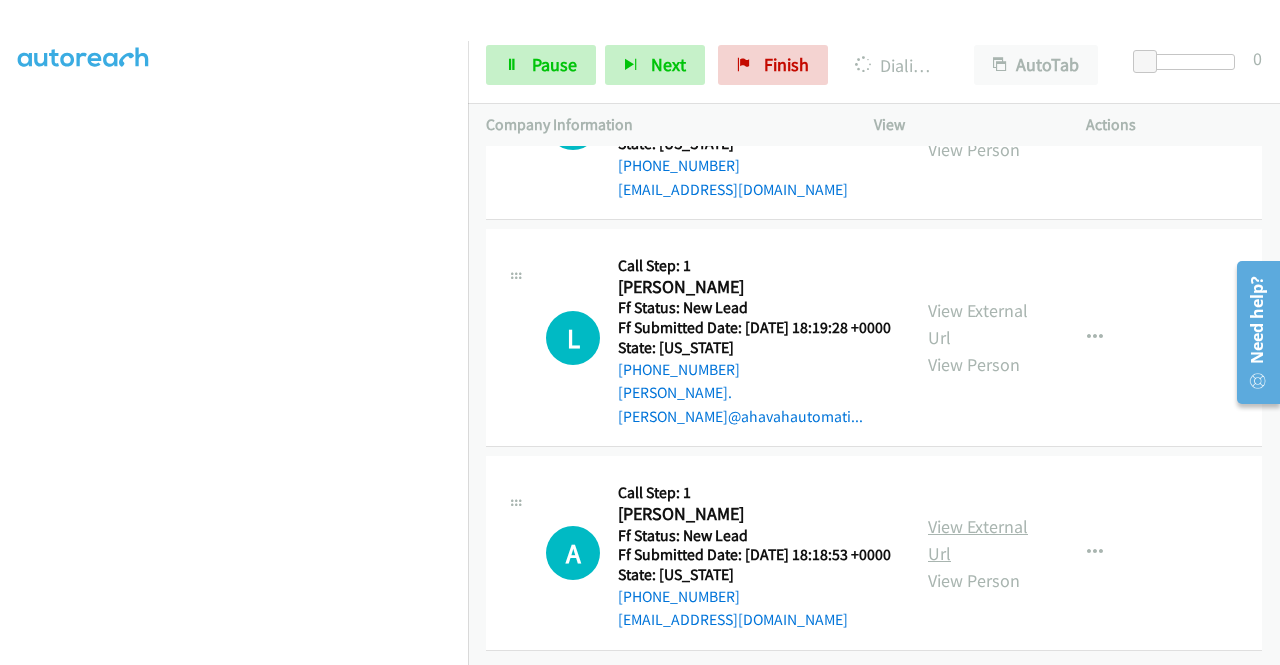 scroll, scrollTop: 1458, scrollLeft: 0, axis: vertical 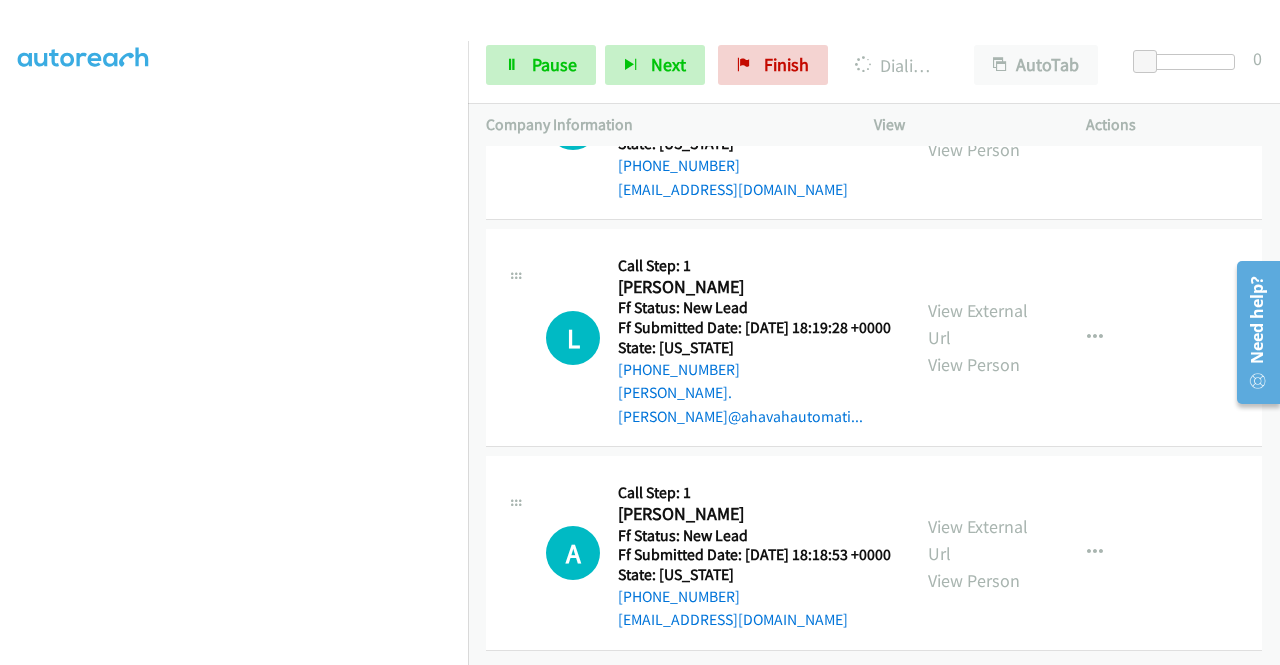 click on "Start Calls
Pause
Next
Finish
Dialing Nadia Mejia Molina
AutoTab
AutoTab
0" at bounding box center [874, 65] 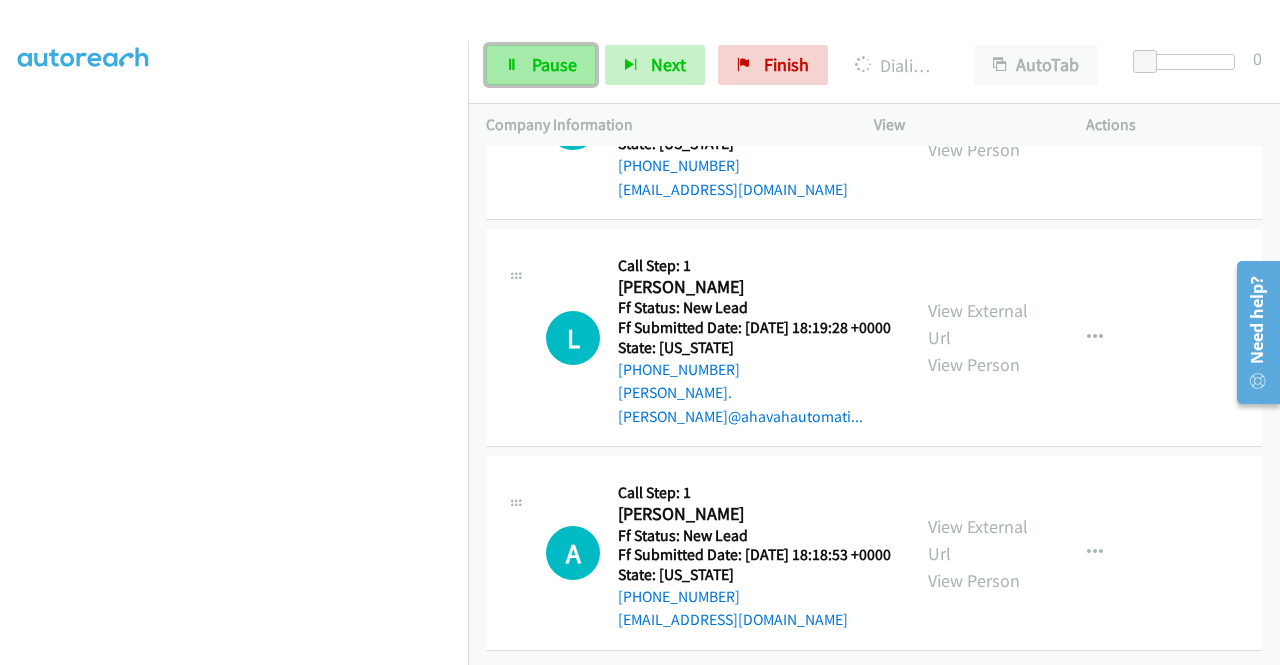 click on "Pause" at bounding box center (554, 64) 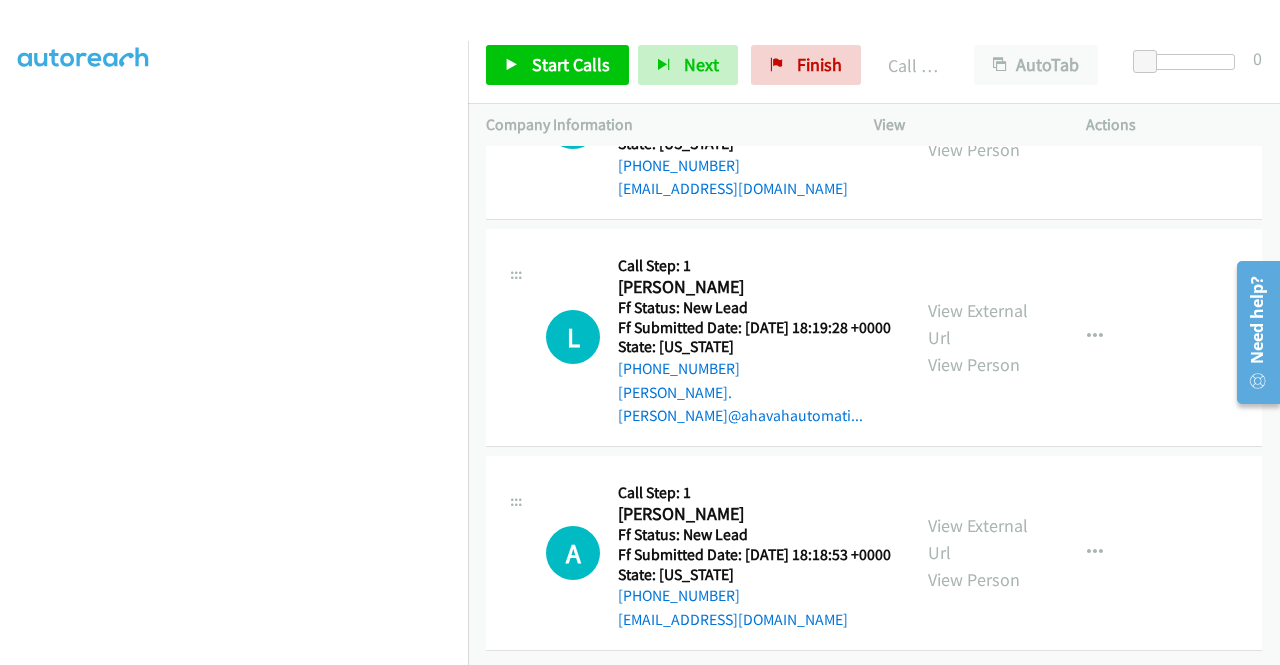 scroll, scrollTop: 1500, scrollLeft: 0, axis: vertical 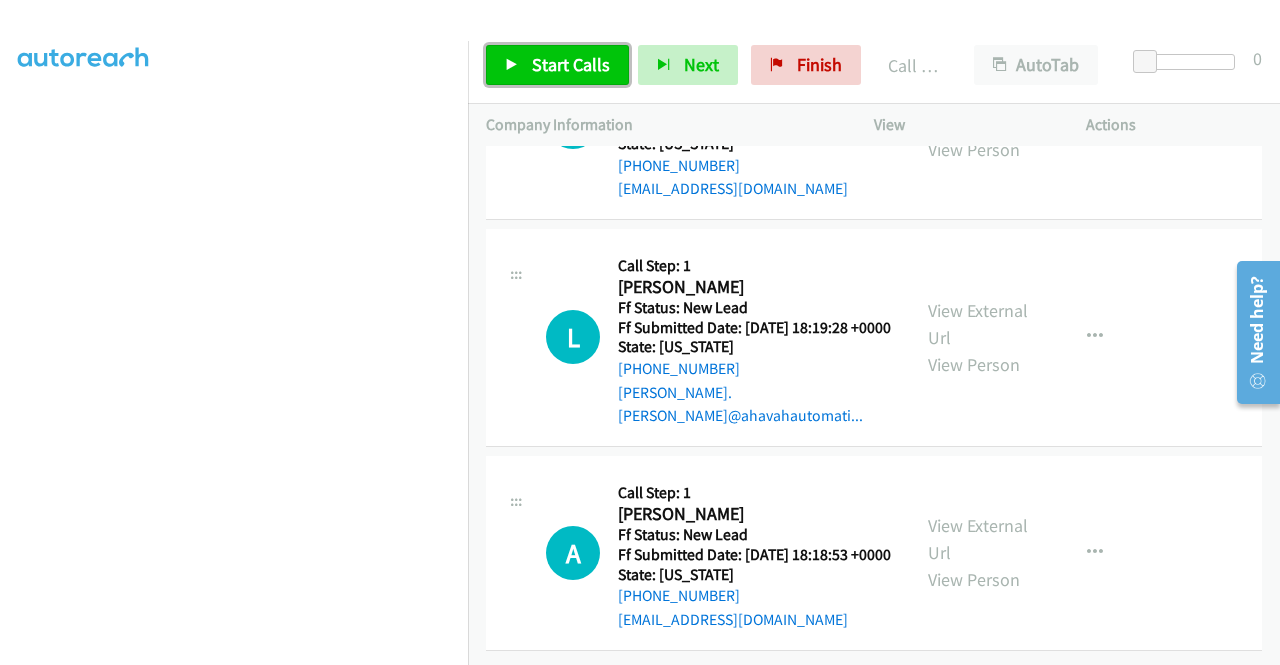 click on "Start Calls" at bounding box center [571, 64] 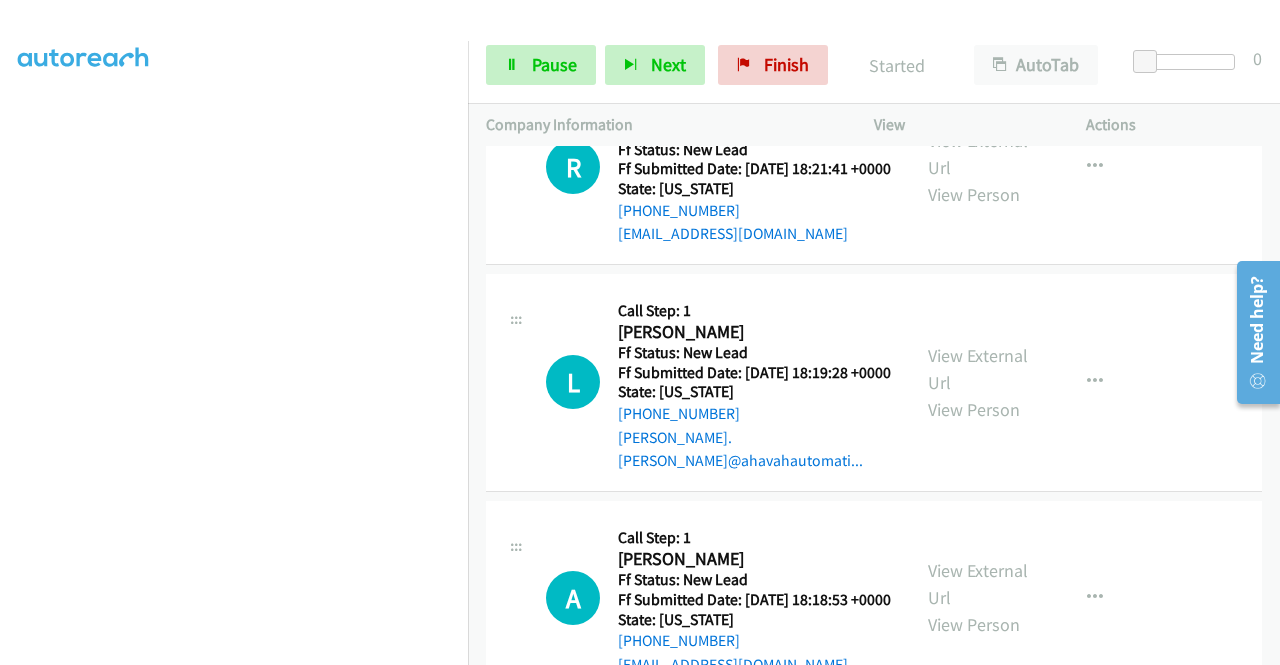 scroll, scrollTop: 1200, scrollLeft: 0, axis: vertical 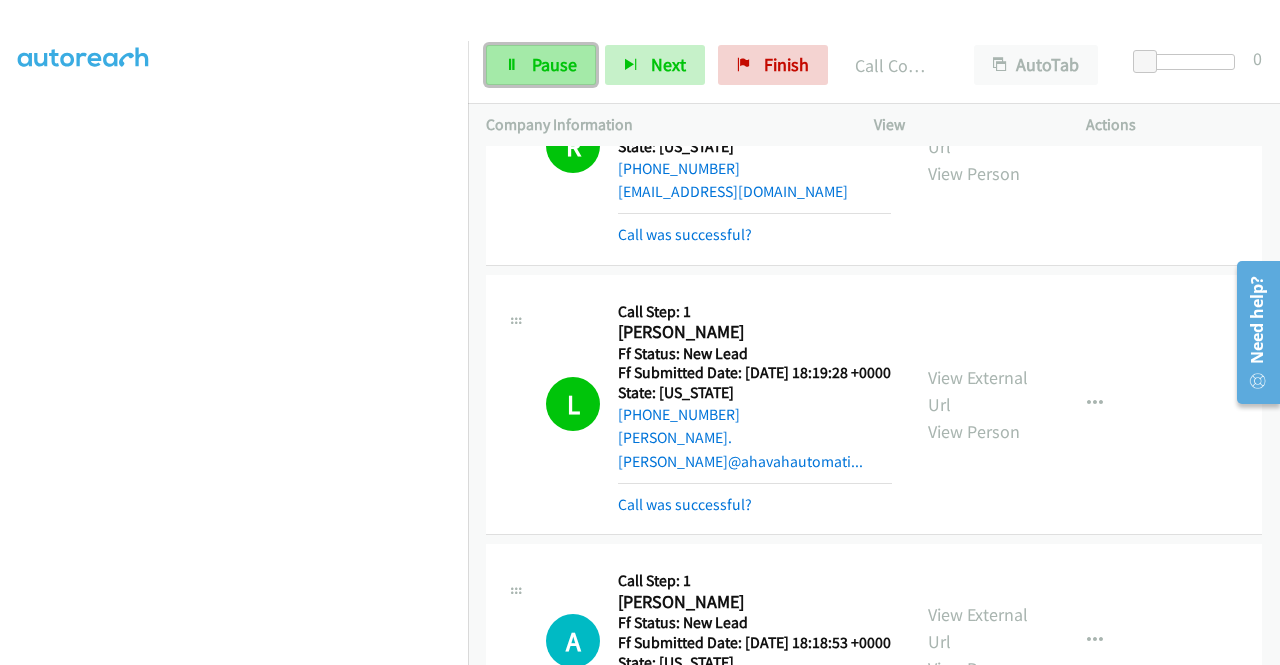 click on "Pause" at bounding box center (554, 64) 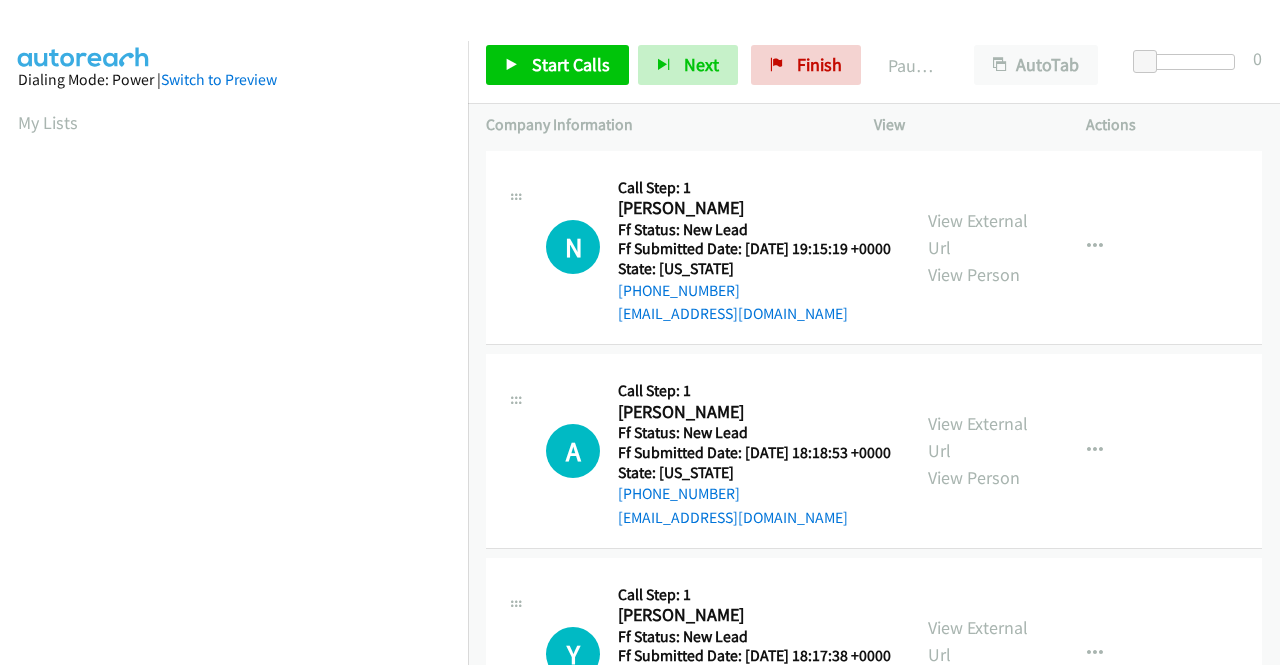 scroll, scrollTop: 0, scrollLeft: 0, axis: both 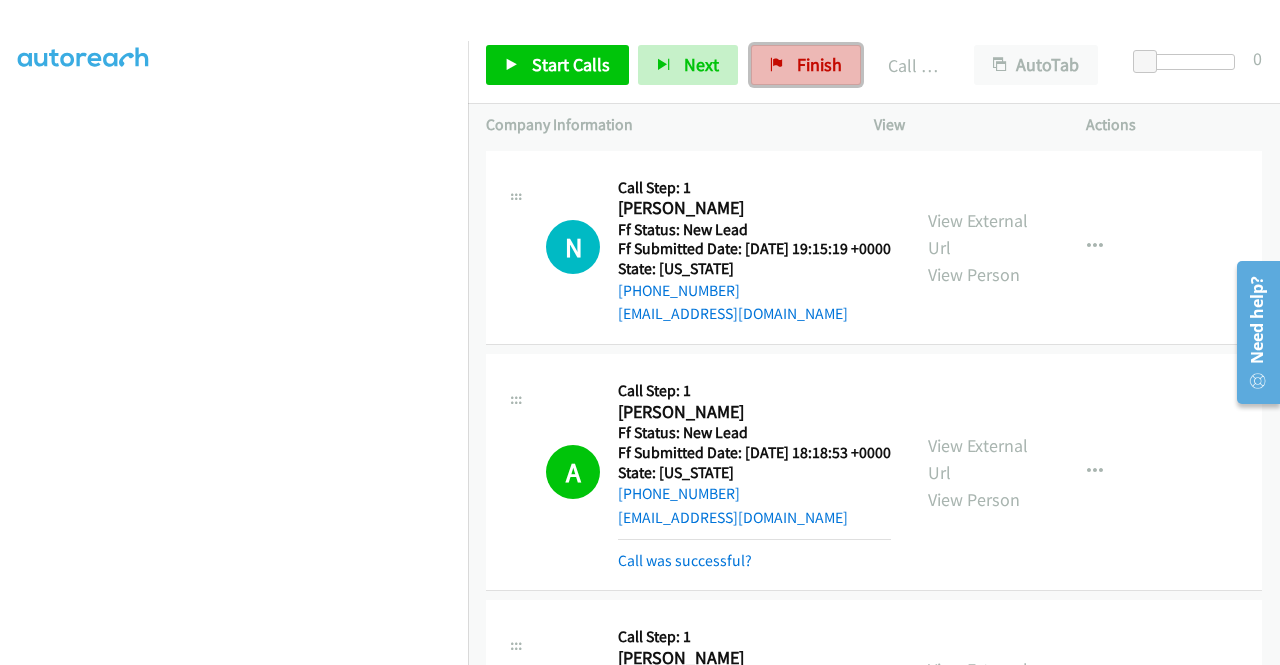 click on "Finish" at bounding box center [806, 65] 